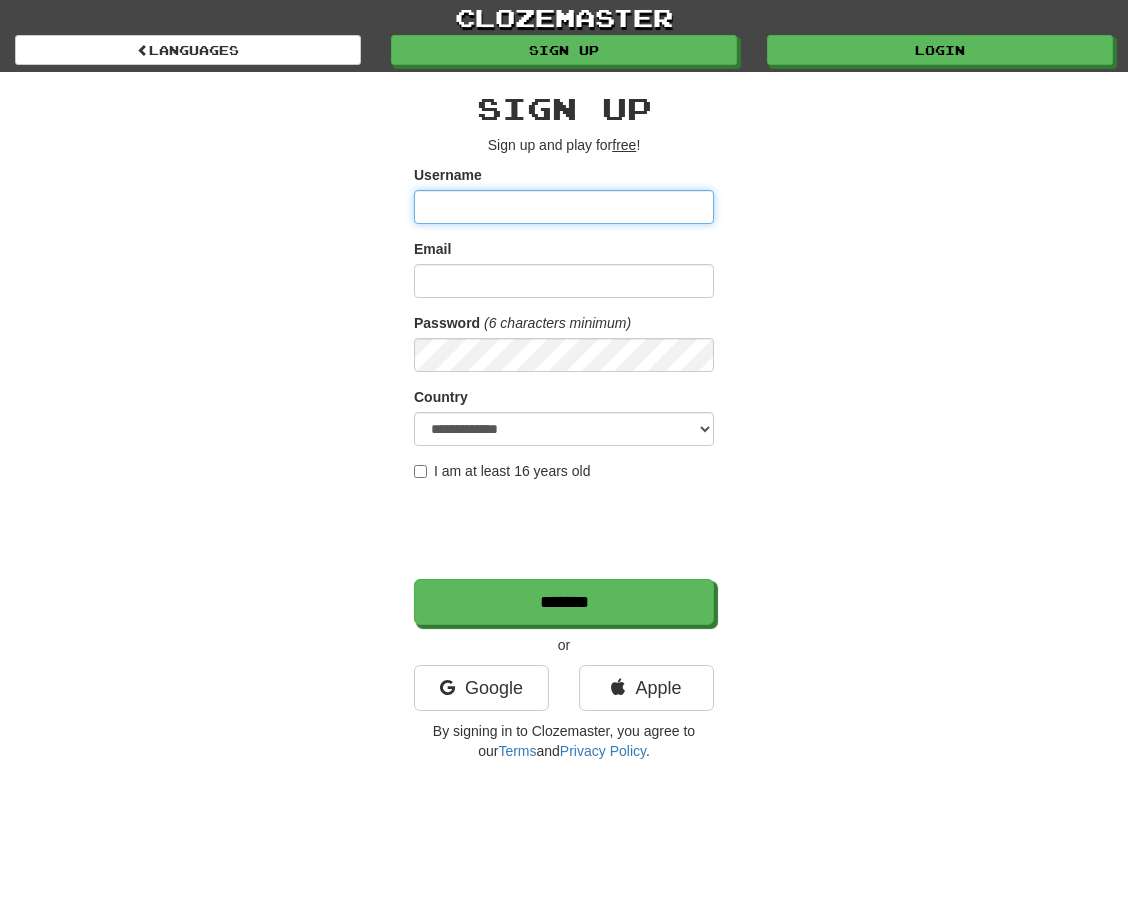 scroll, scrollTop: 0, scrollLeft: 0, axis: both 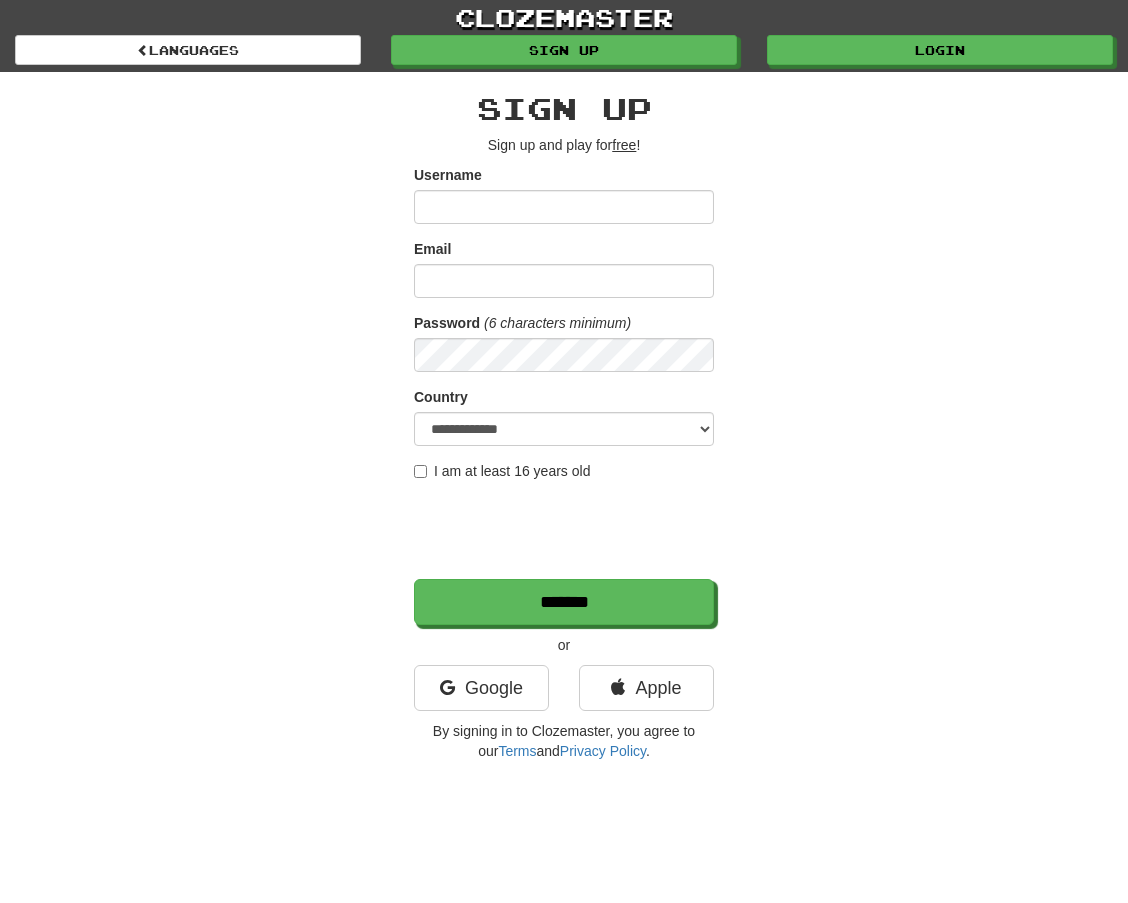 click on "clozemaster
Languages
Sign up
Login
Languages
Sign up
Sign up and play for  free !
Username
Email
Password
(6 characters minimum)
Country
[COUNTRY]
[COUNTRY]
[COUNTRY]
[COUNTRY]
[COUNTRY]
[COUNTRY]
[COUNTRY]
[COUNTRY]
[COUNTRY]
[COUNTRY]
[COUNTRY]
[COUNTRY]
[COUNTRY]
[COUNTRY]
[COUNTRY]
[COUNTRY]
[COUNTRY]
[COUNTRY]
[COUNTRY]
[COUNTRY]
[COUNTRY]
[COUNTRY]
[COUNTRY]
[COUNTRY]
[COUNTRY]
[COUNTRY]
[COUNTRY]
[COUNTRY]
[COUNTRY]
[COUNTRY]
[COUNTRY]
[COUNTRY]
[COUNTRY]
[COUNTRY]
[COUNTRY]
[COUNTRY]
[COUNTRY]
[COUNTRY]
[COUNTRY]
[COUNTRY]
[COUNTRY]
[COUNTRY]
[COUNTRY]
[COUNTRY]
[COUNTRY]
[COUNTRY]
[COUNTRY]
[COUNTRY]
[COUNTRY]" at bounding box center [564, 385] 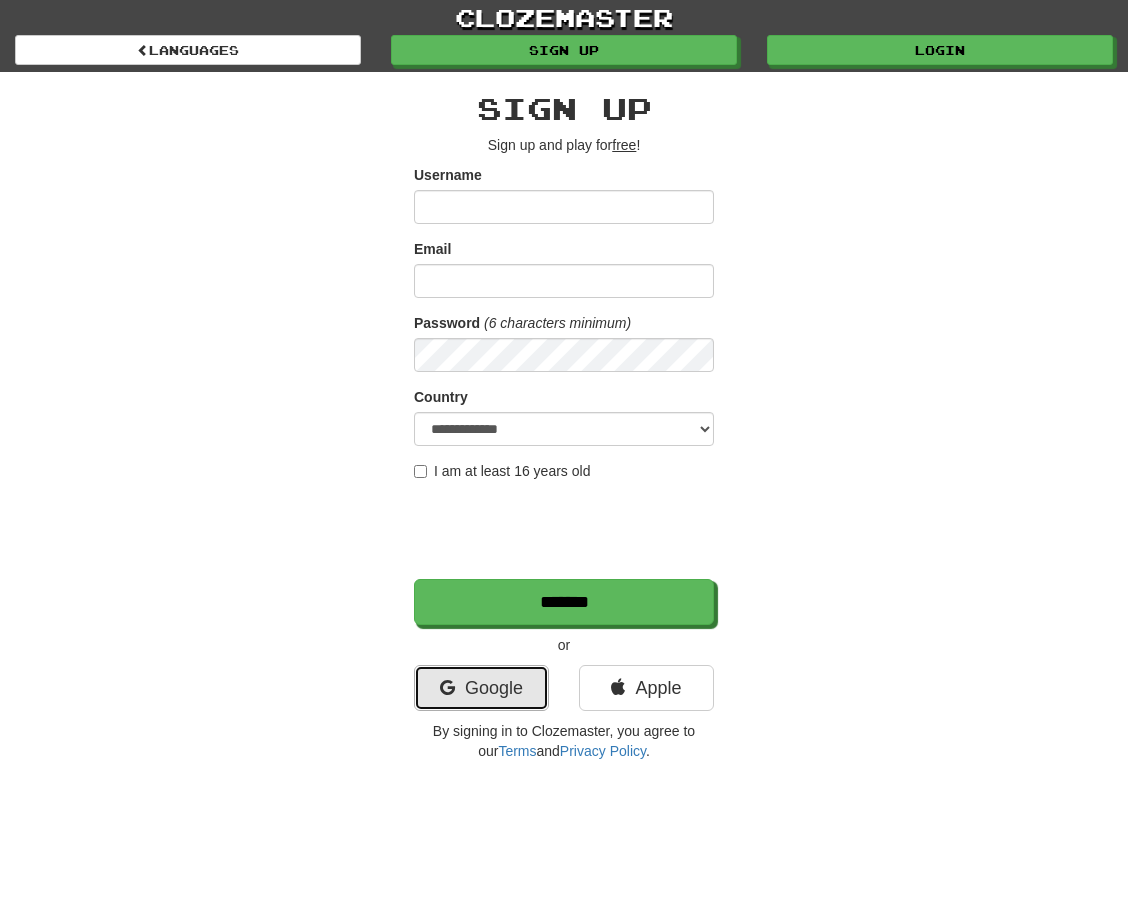 click on "Google" at bounding box center [481, 688] 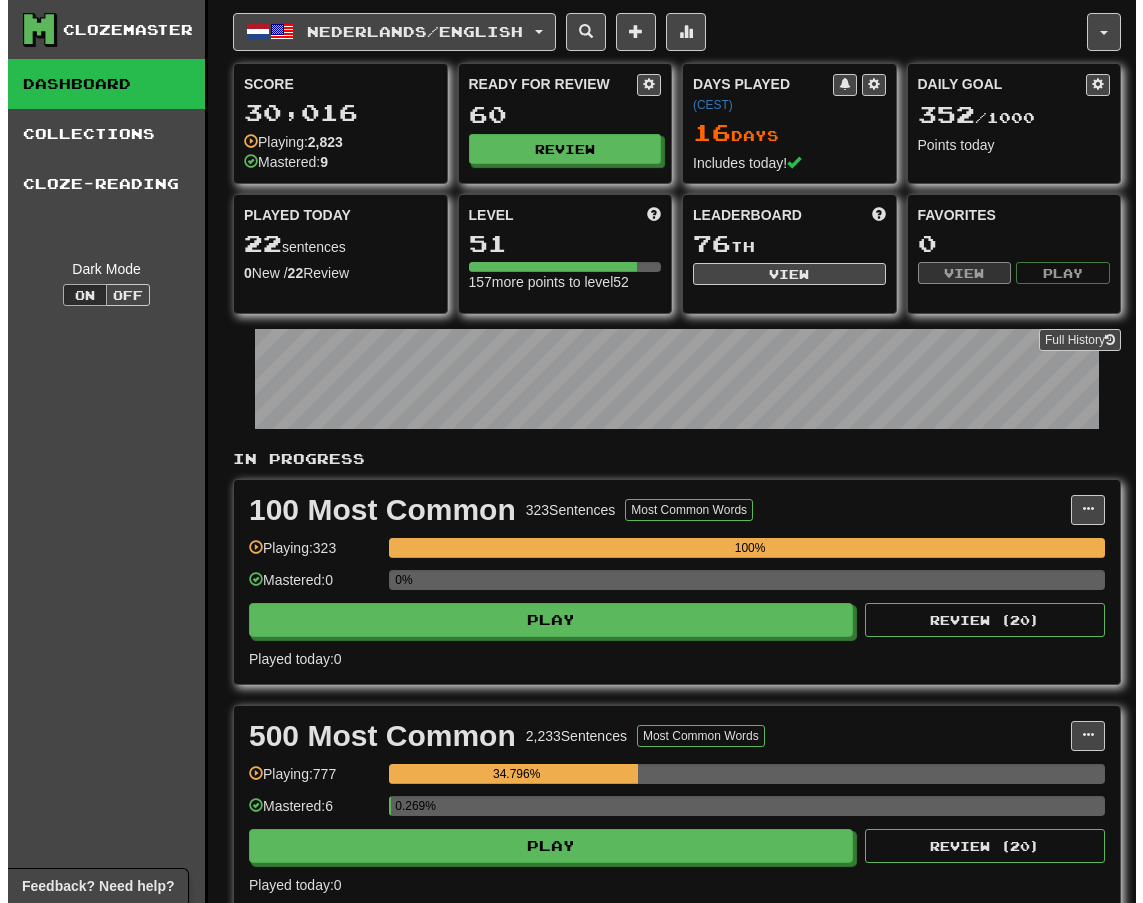 scroll, scrollTop: 400, scrollLeft: 0, axis: vertical 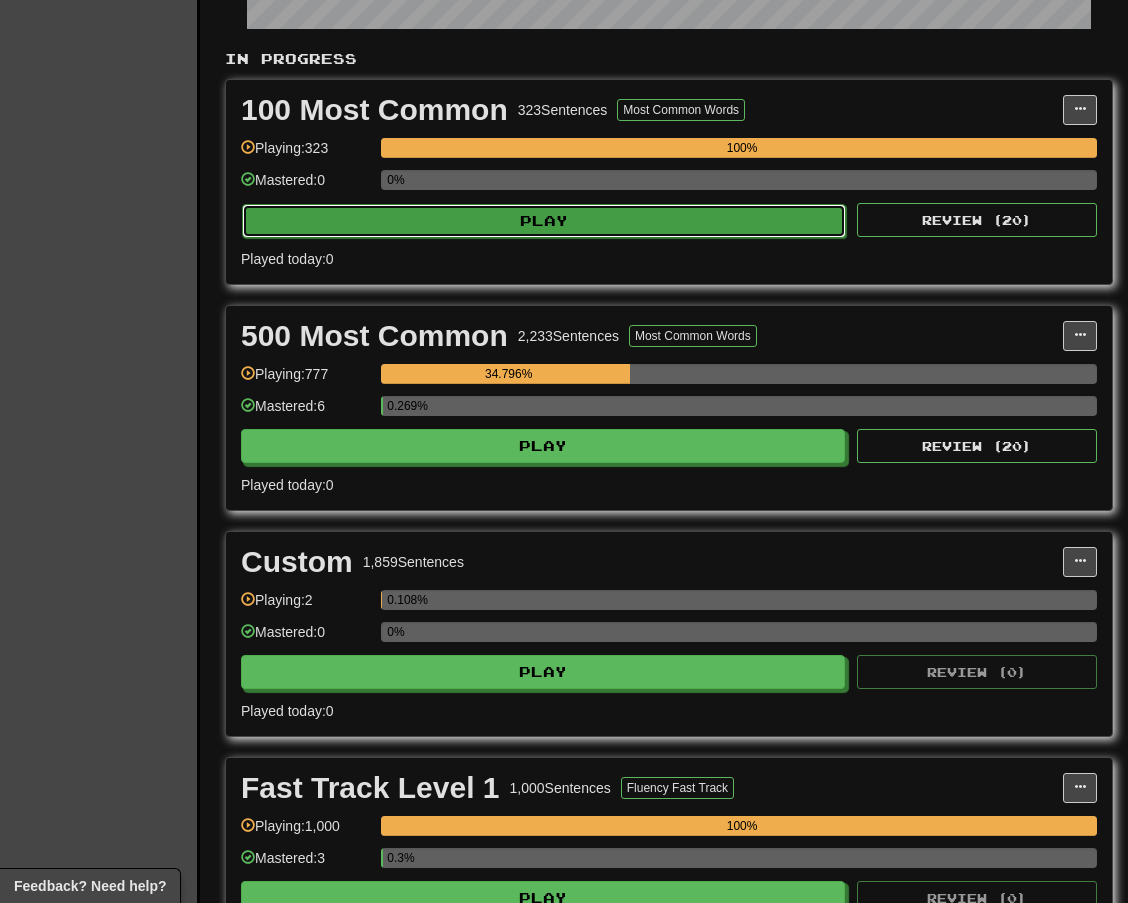 click on "Play" at bounding box center [544, 221] 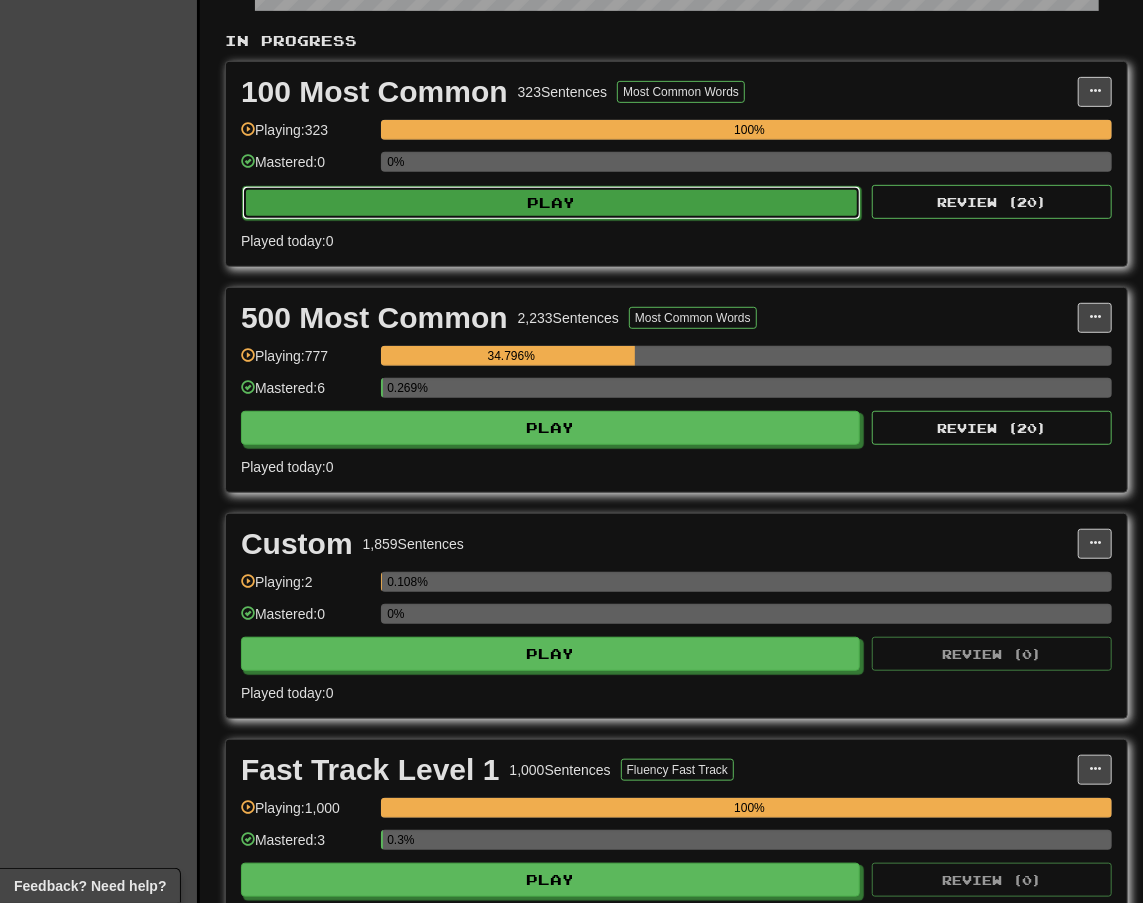 select on "**" 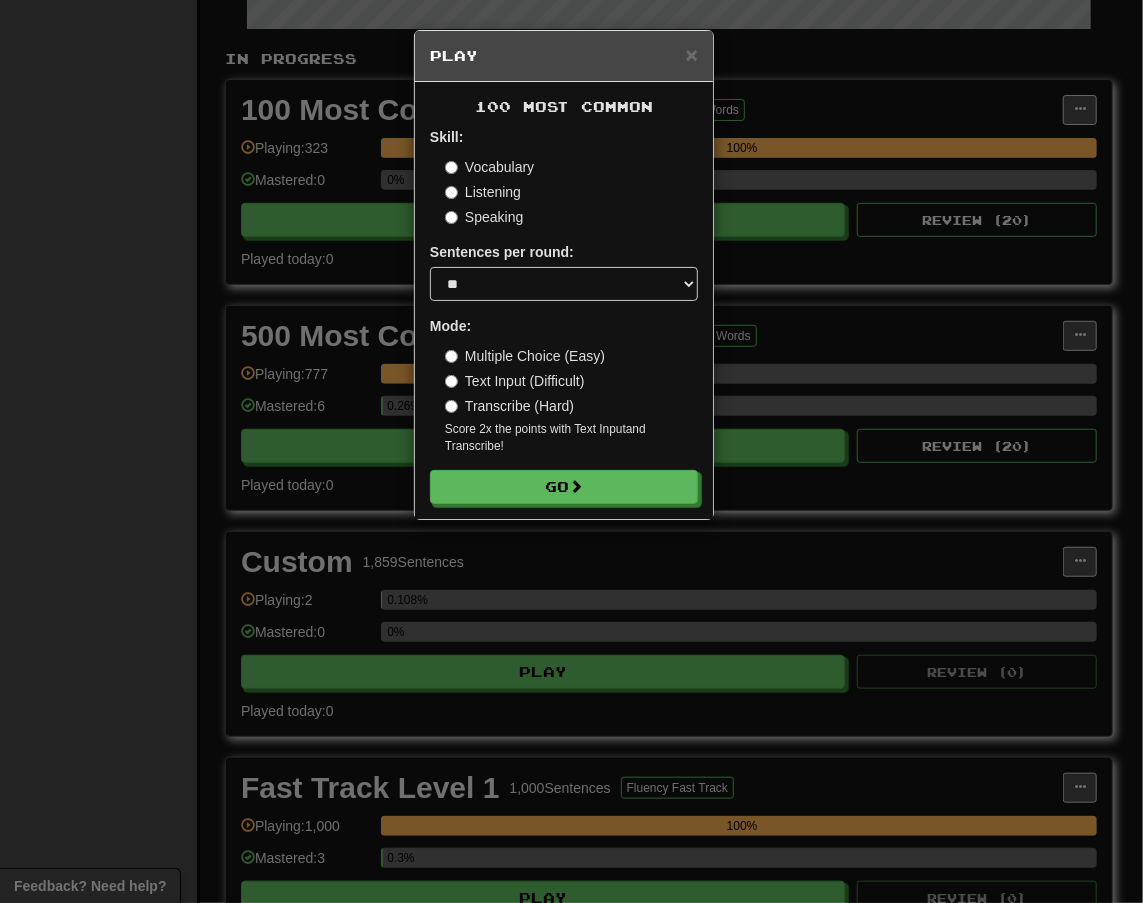 click on "Transcribe (Hard)" at bounding box center (509, 406) 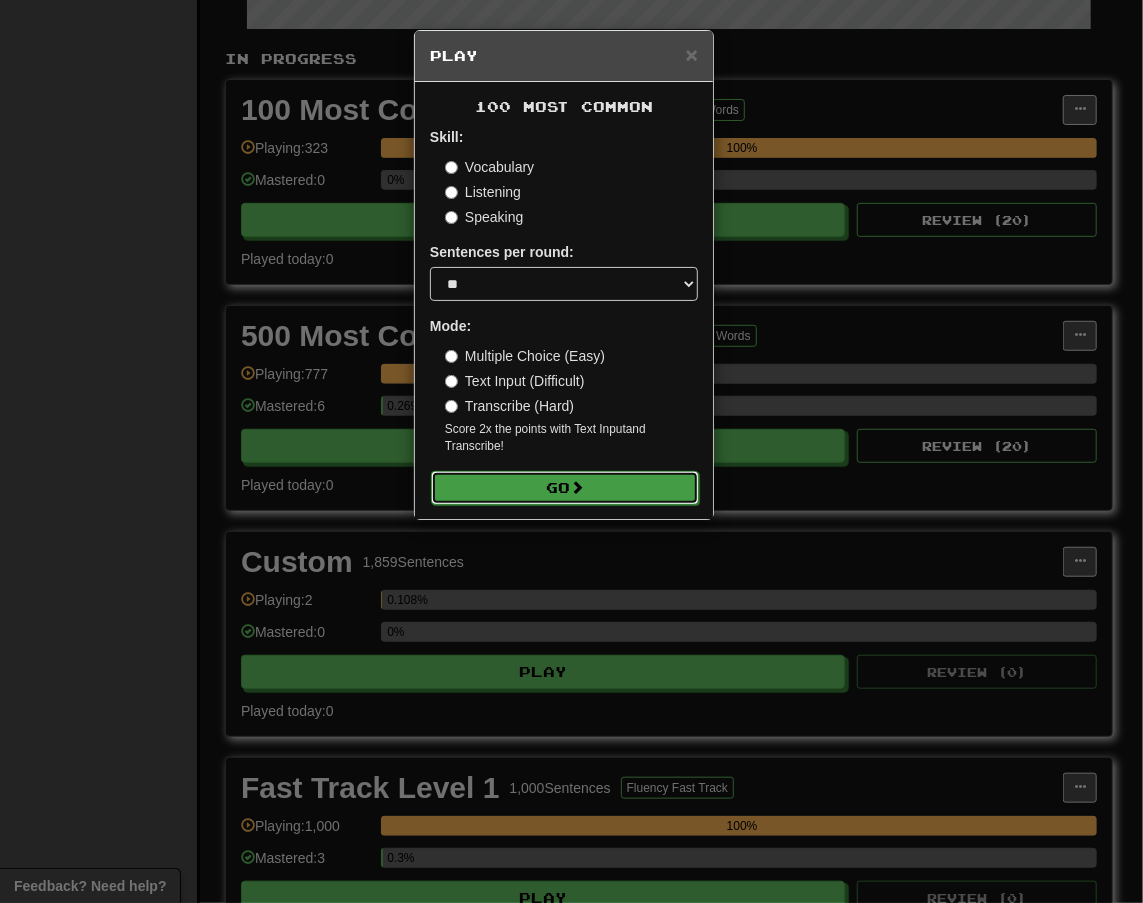 click on "Go" at bounding box center [565, 488] 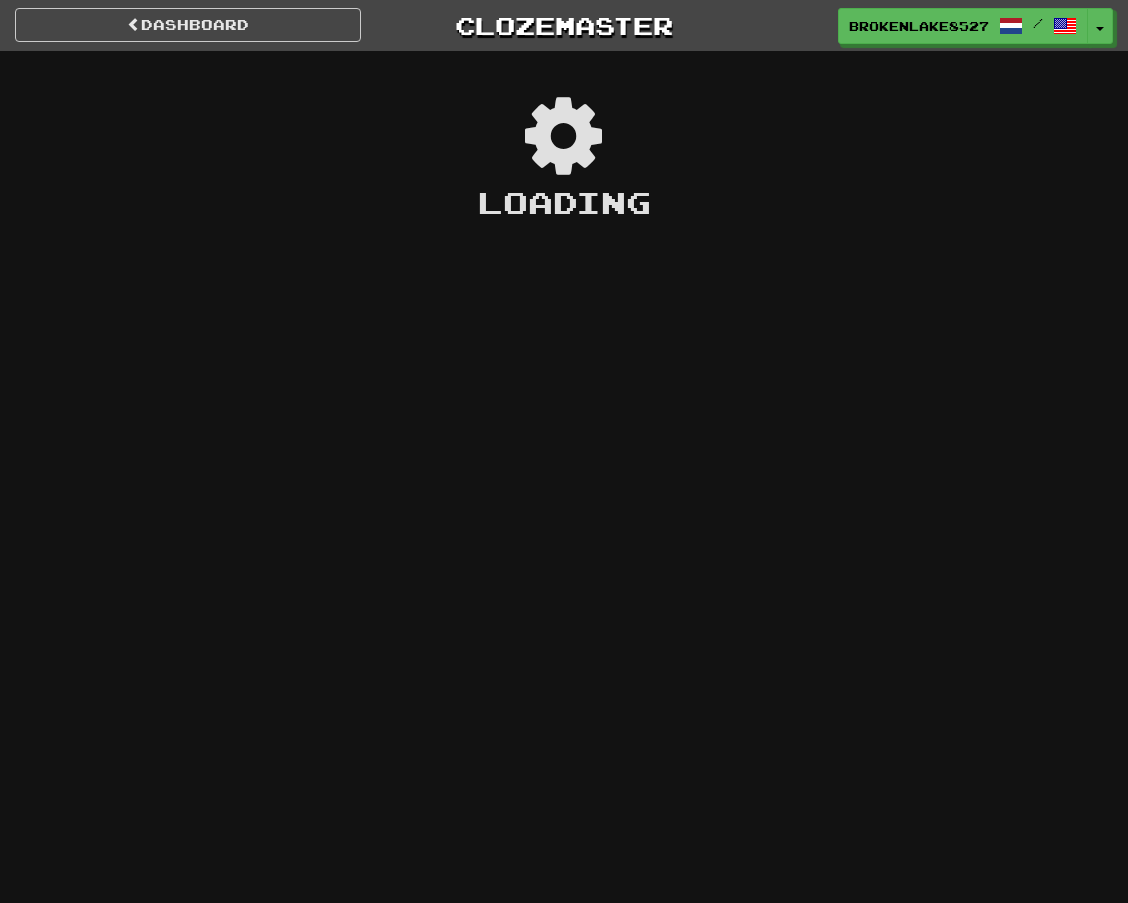 scroll, scrollTop: 0, scrollLeft: 0, axis: both 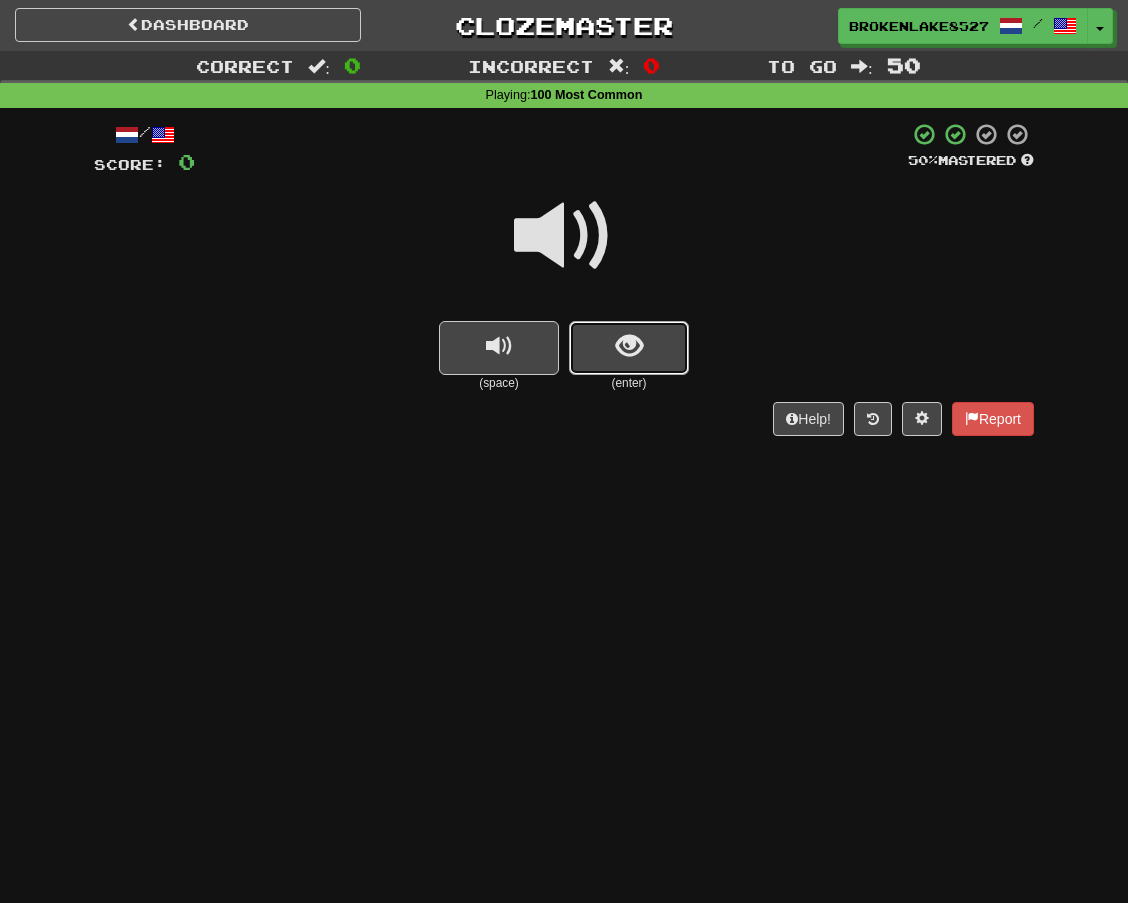 click at bounding box center (629, 348) 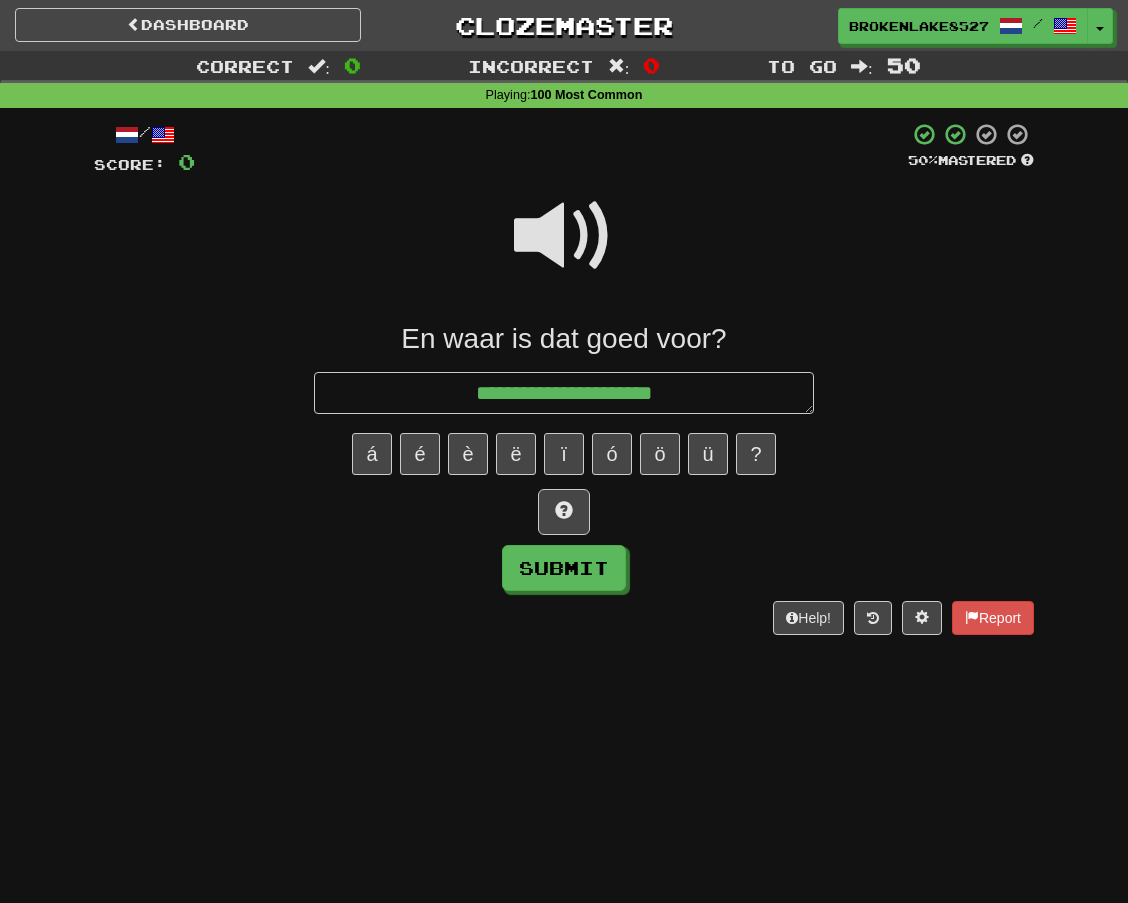 type on "**********" 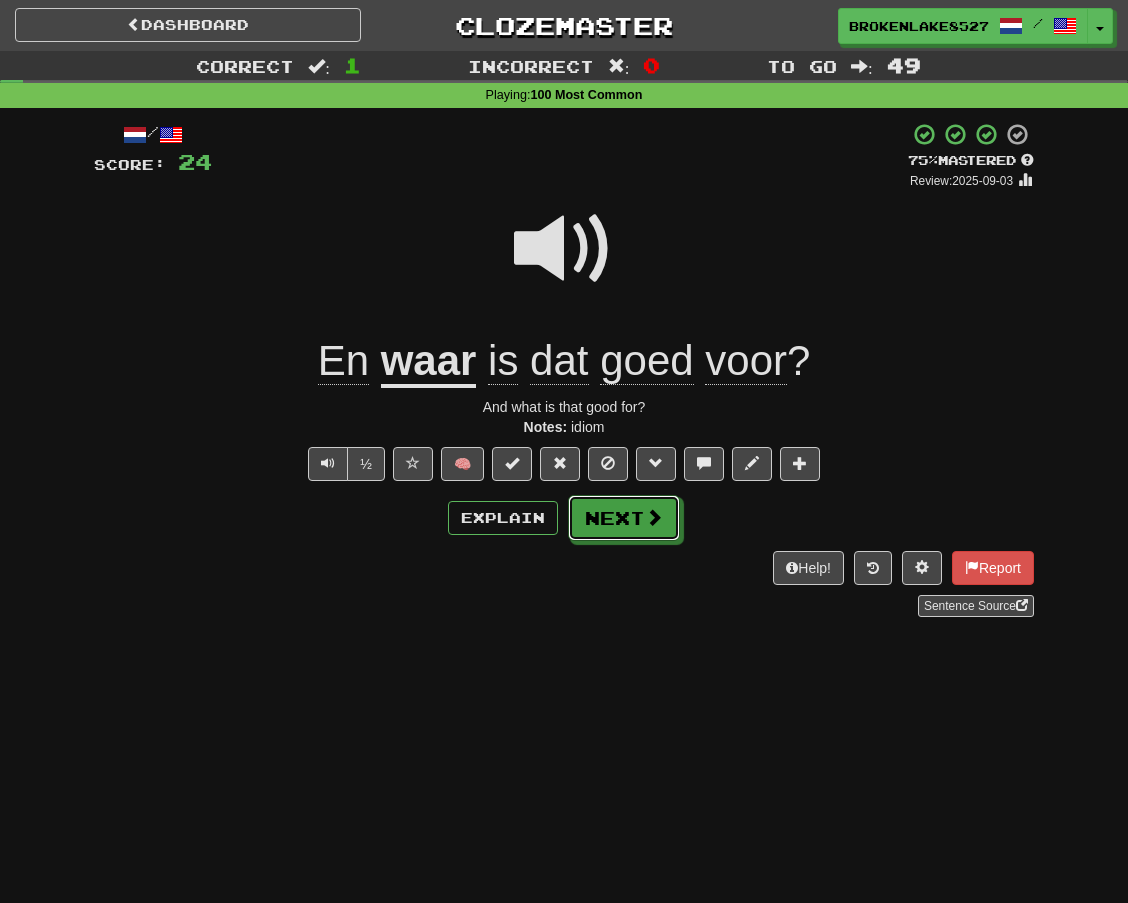 click on "Next" at bounding box center [624, 518] 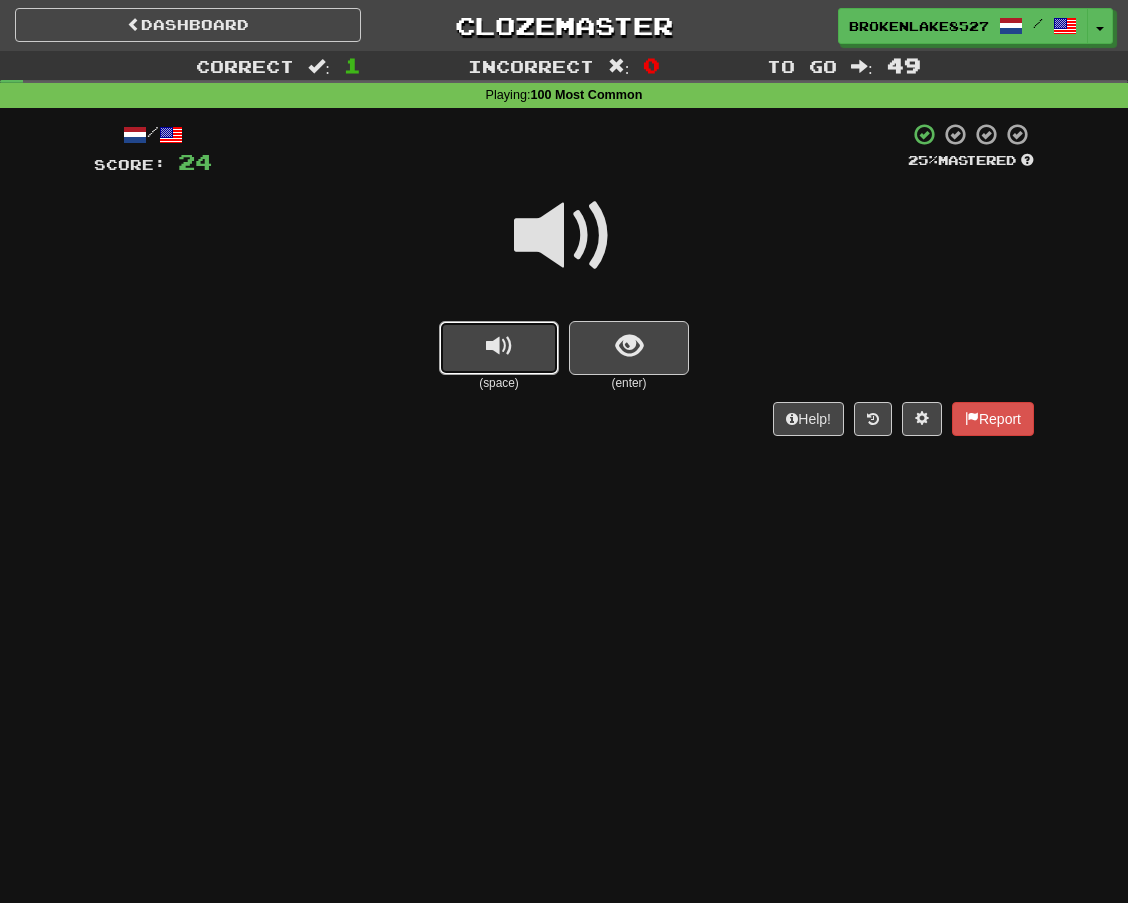 click at bounding box center (499, 346) 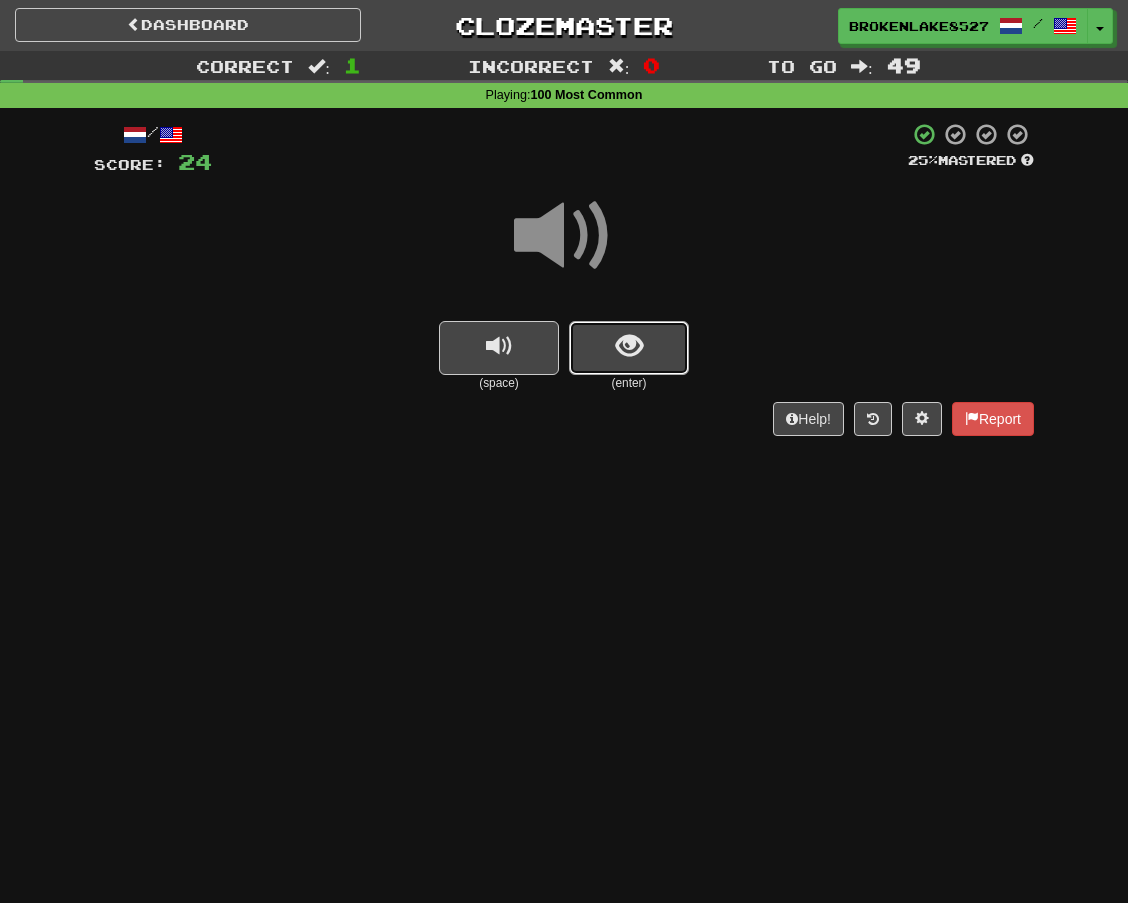 click at bounding box center [629, 346] 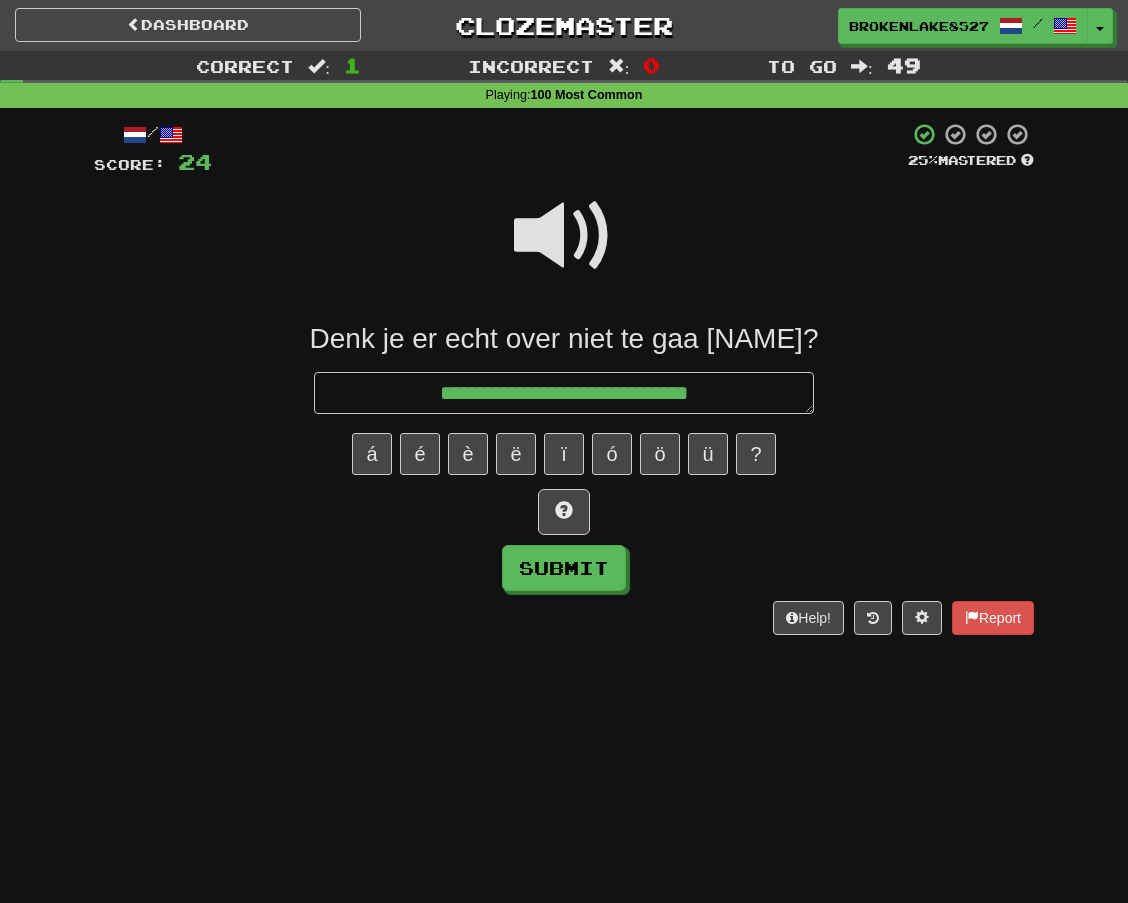 type on "**********" 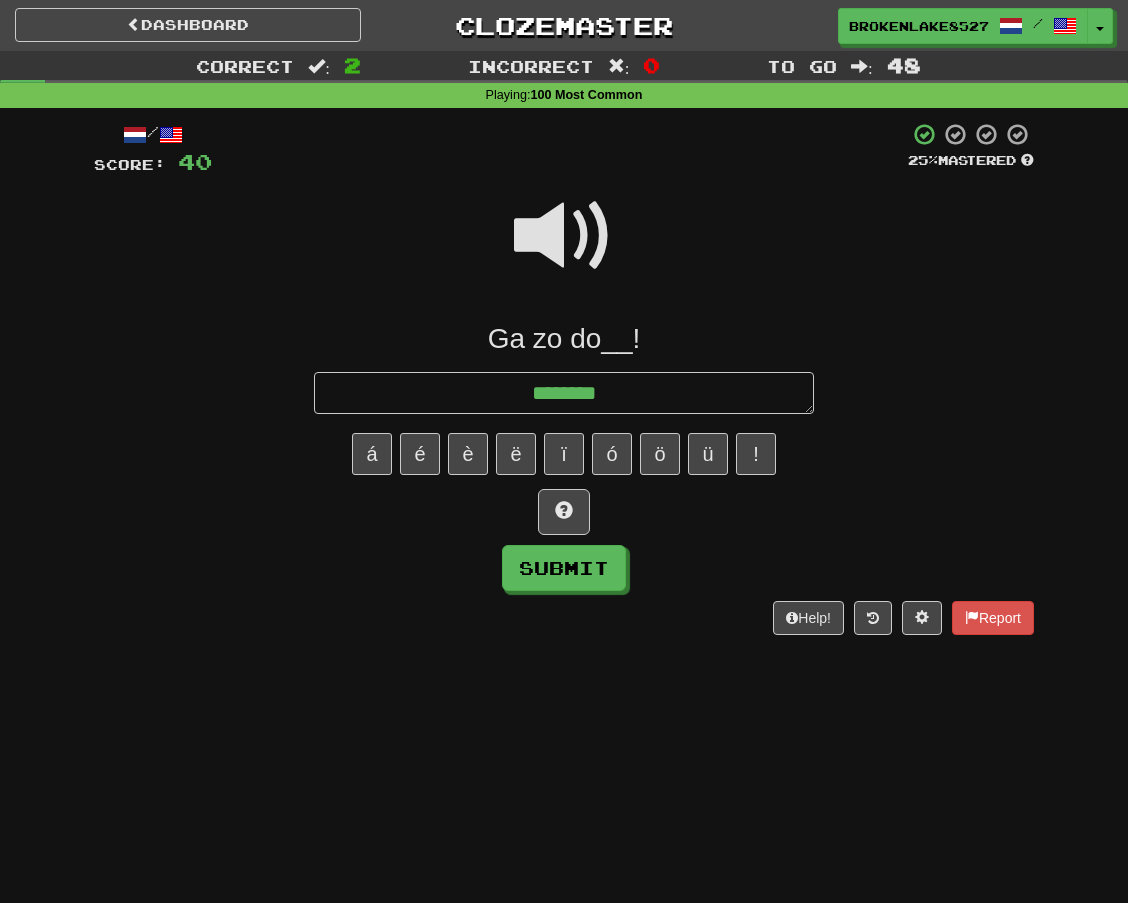 type on "*********" 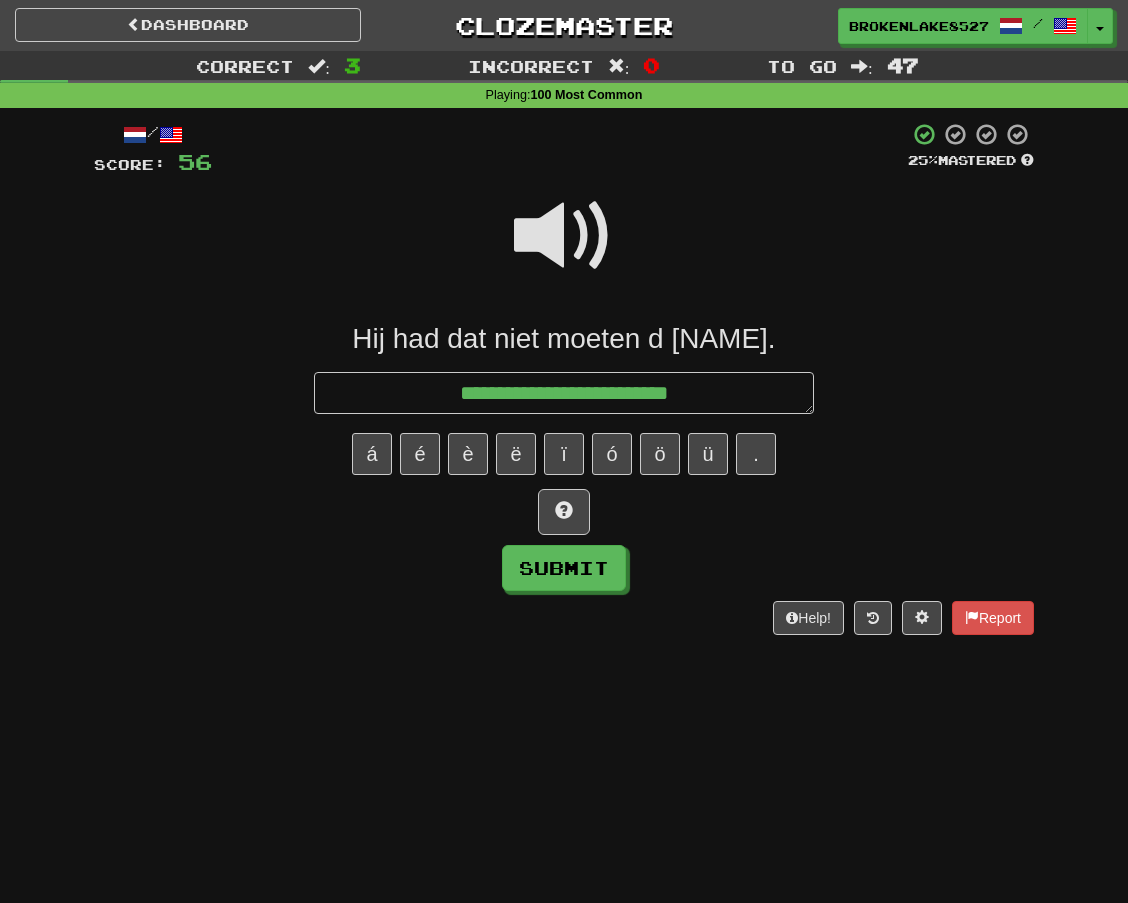 type on "**********" 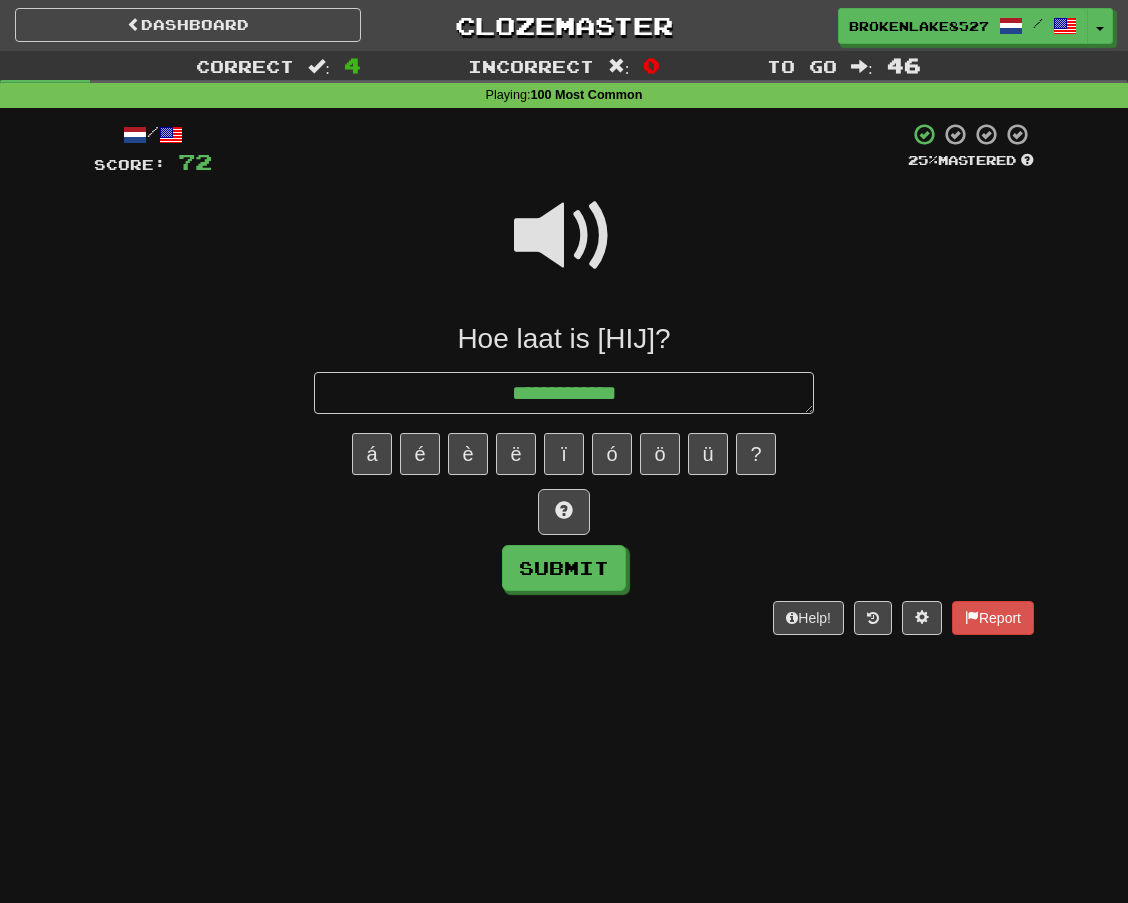 type on "**********" 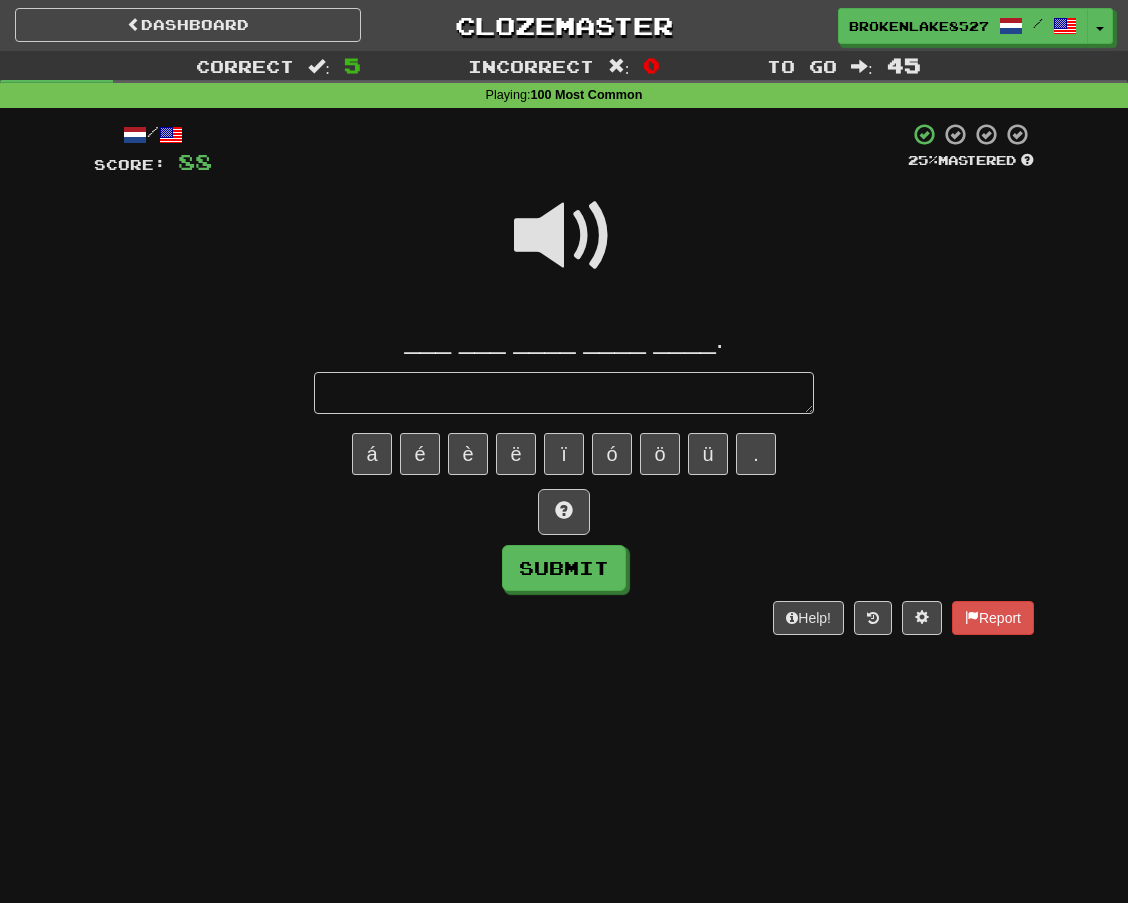 type on "*" 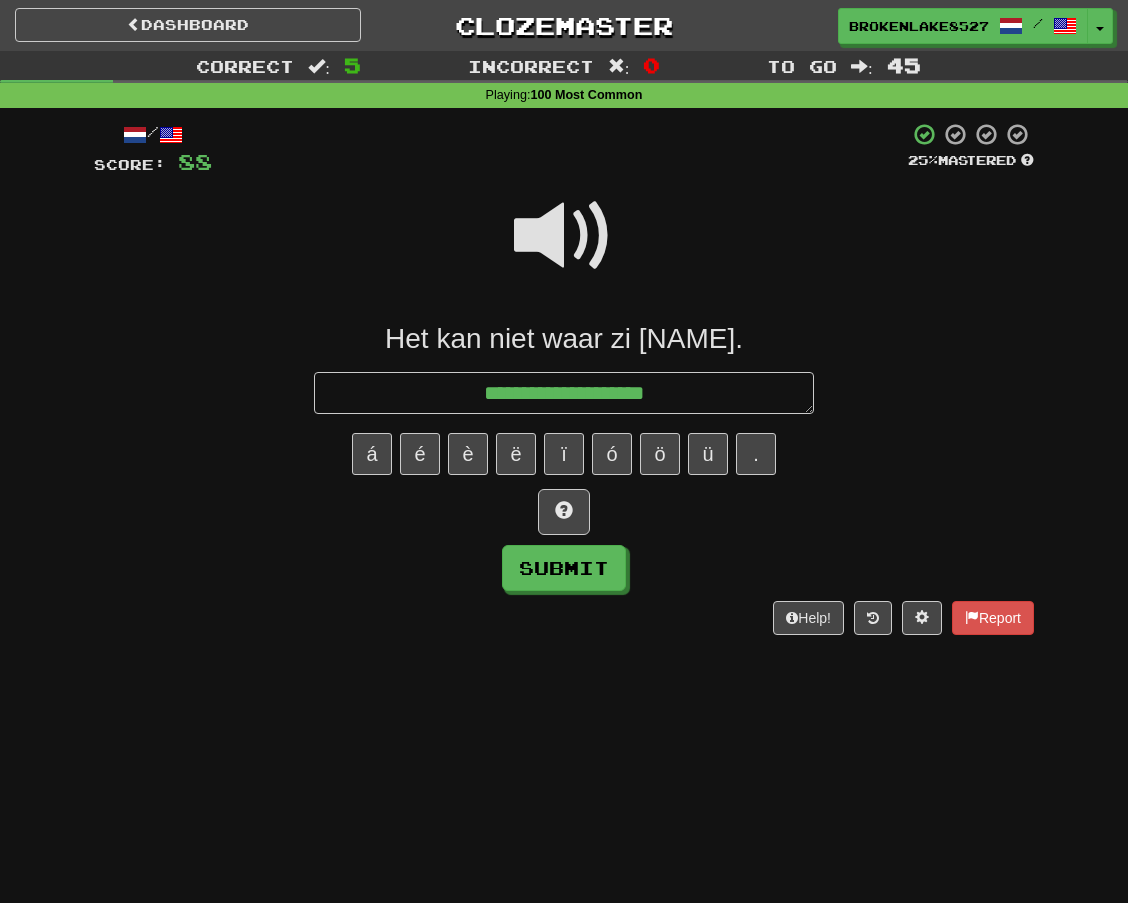 type on "**********" 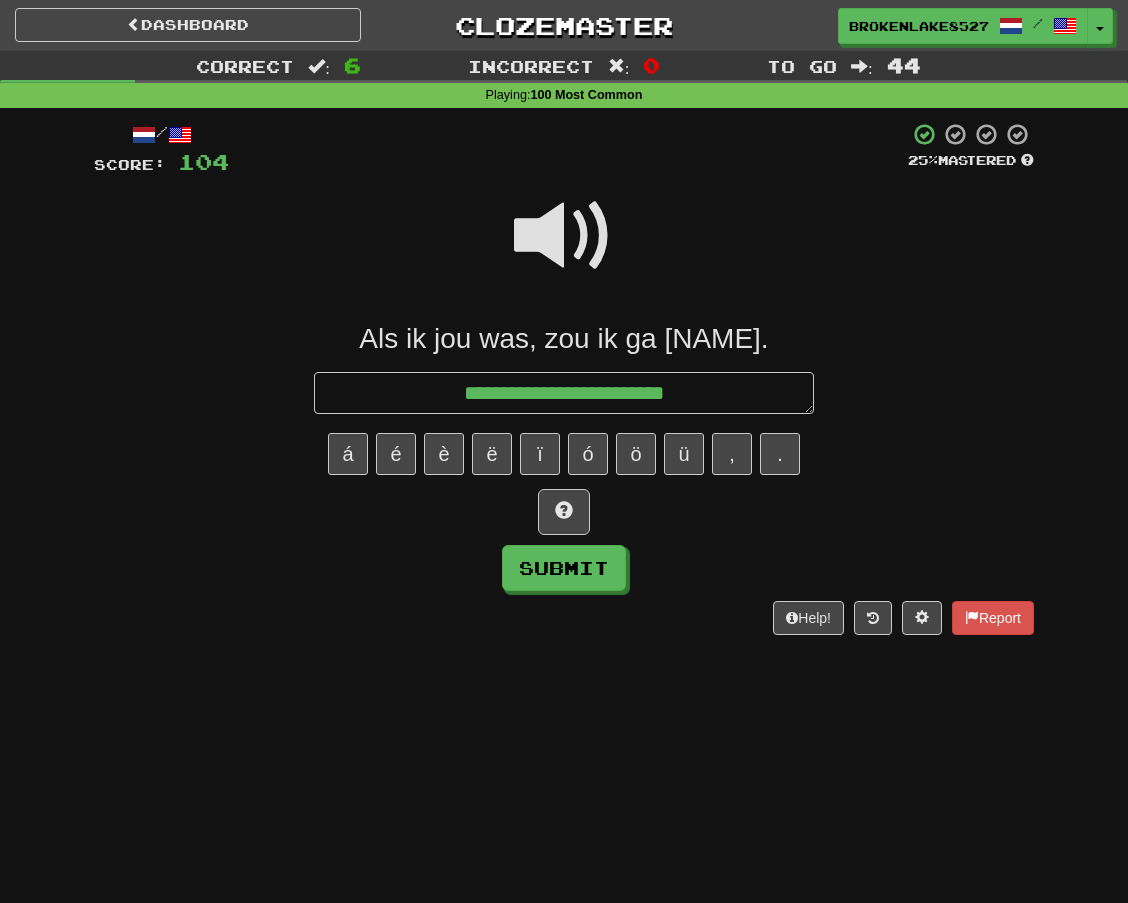 type on "**********" 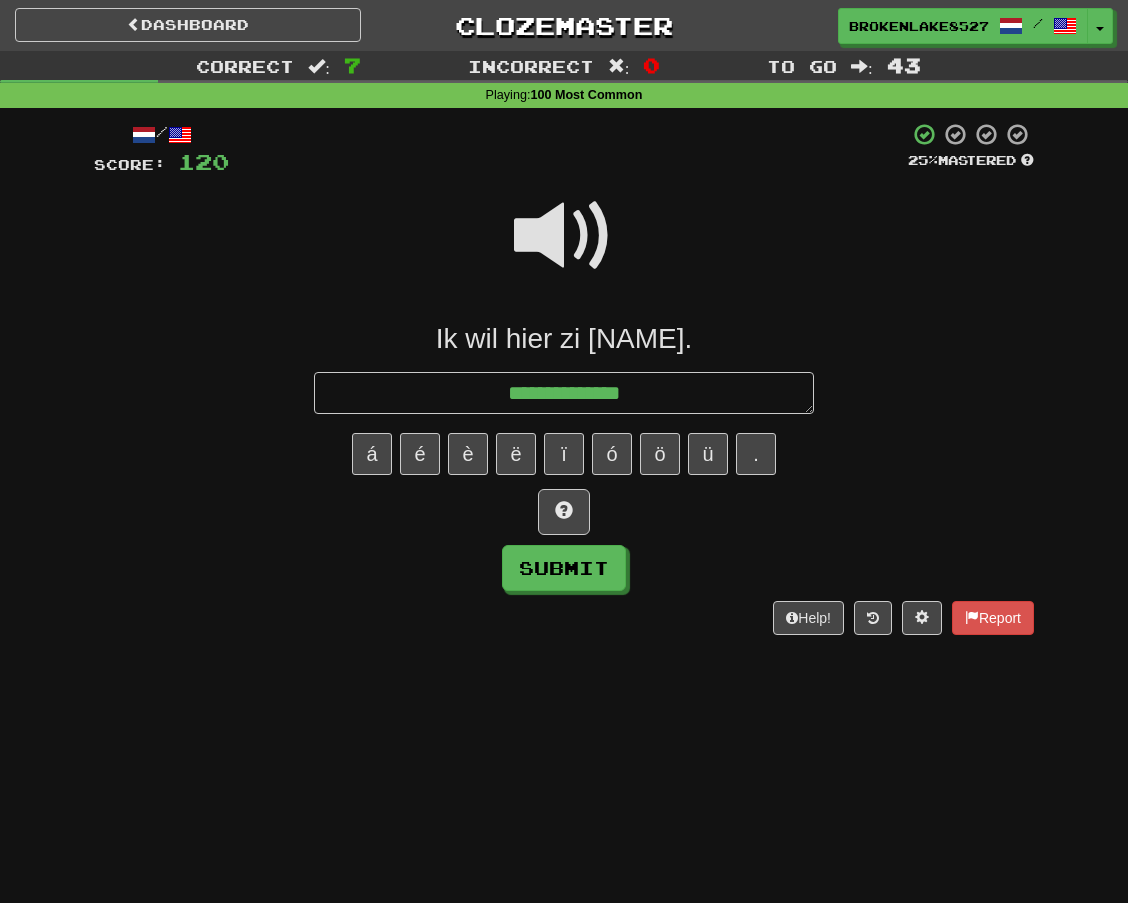 type on "**********" 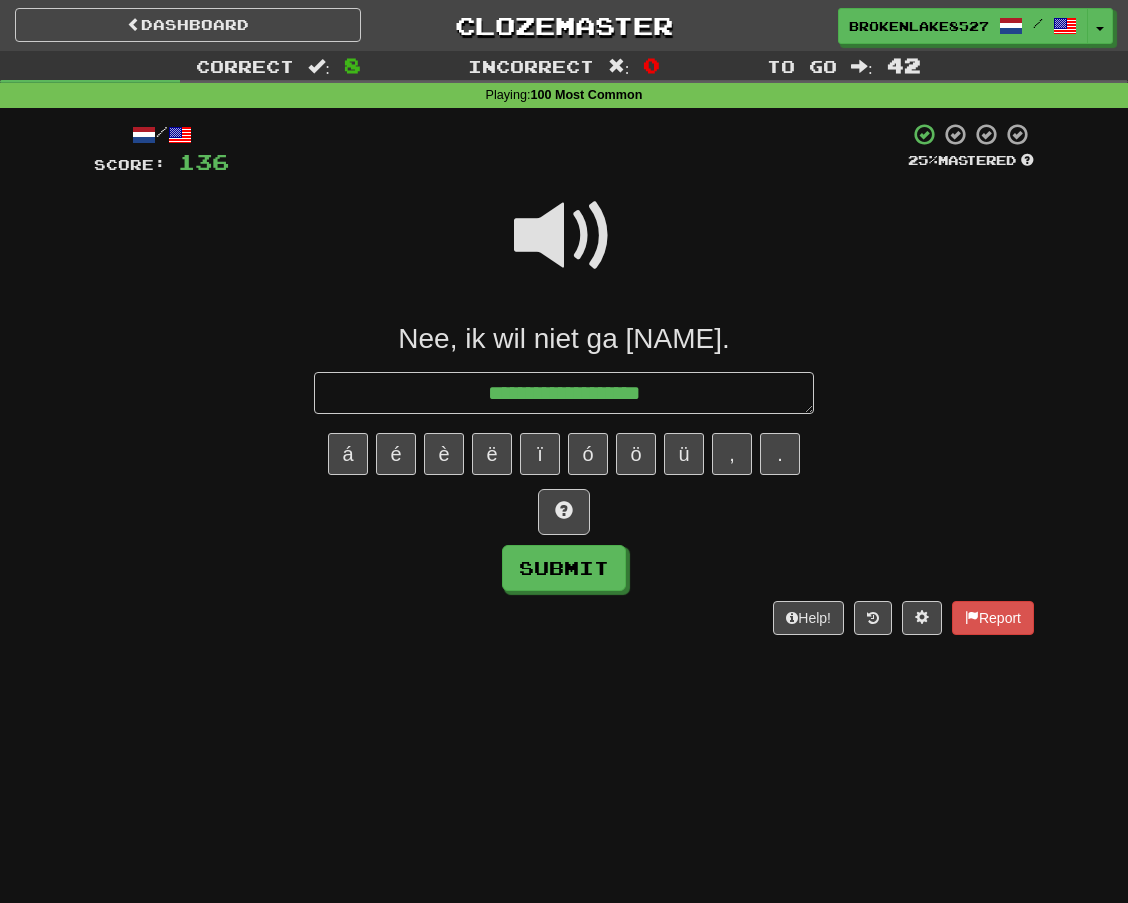 type on "**********" 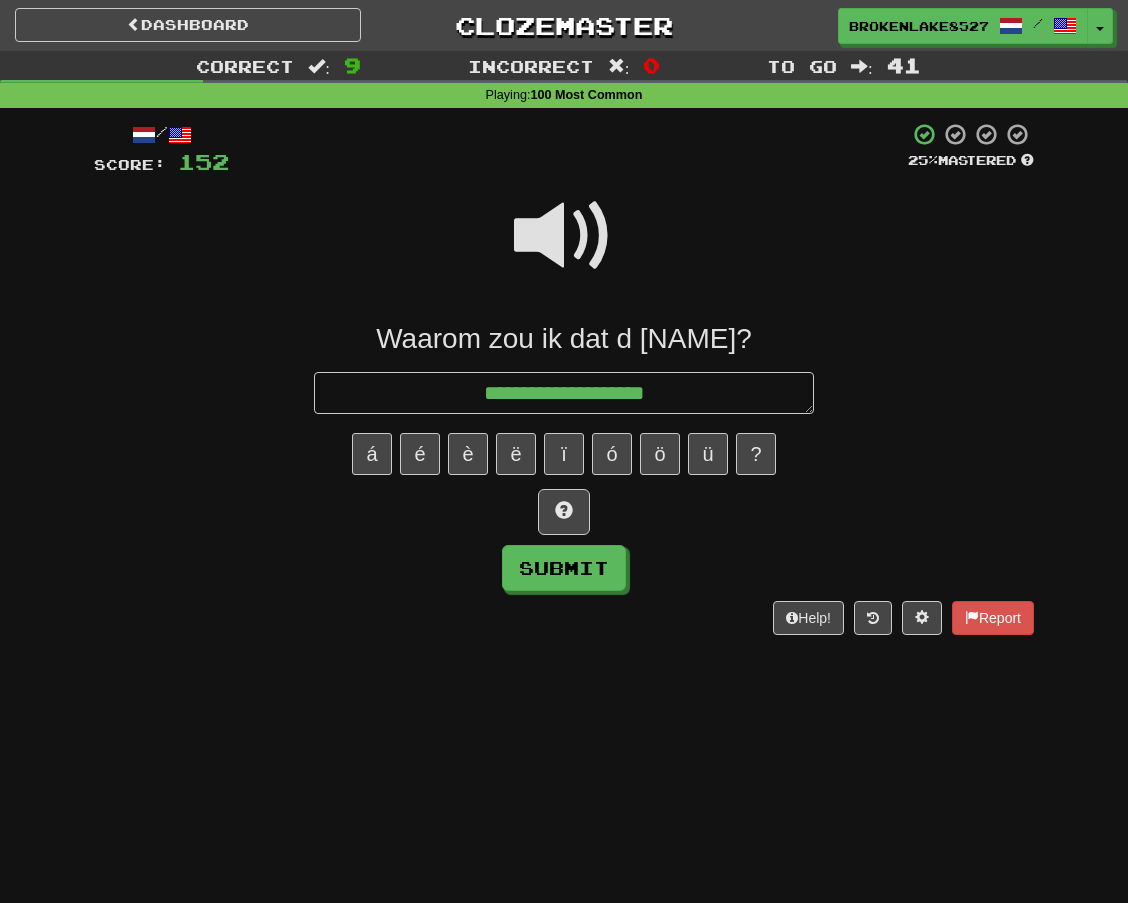 type on "**********" 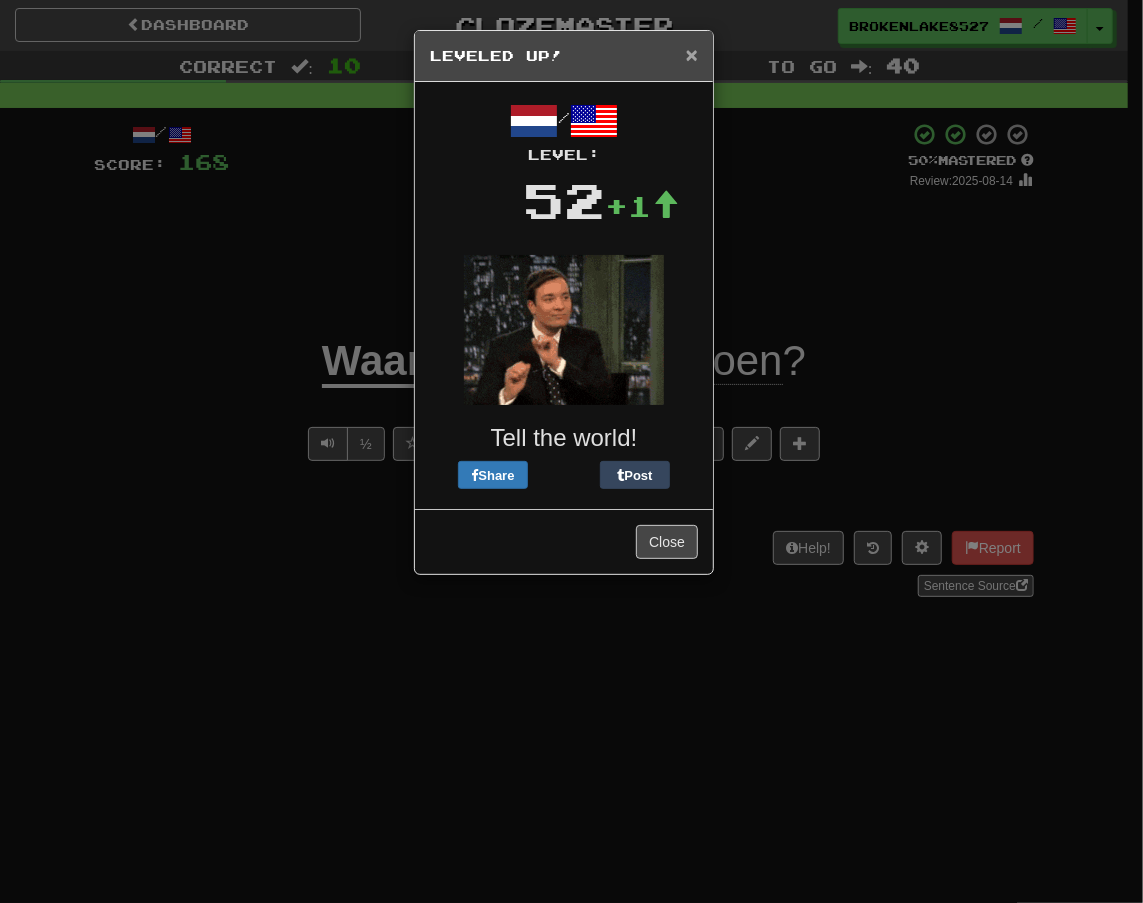 click on "×" at bounding box center (692, 54) 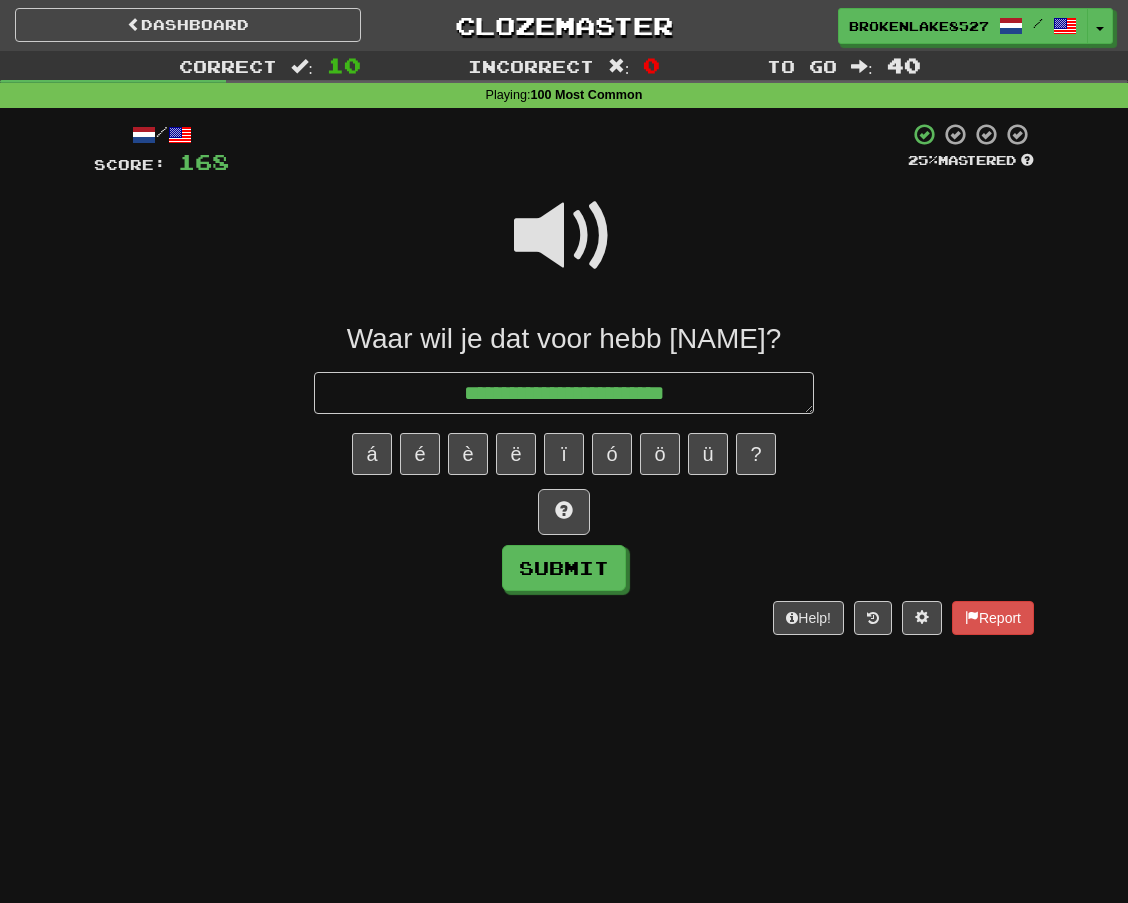 type on "**********" 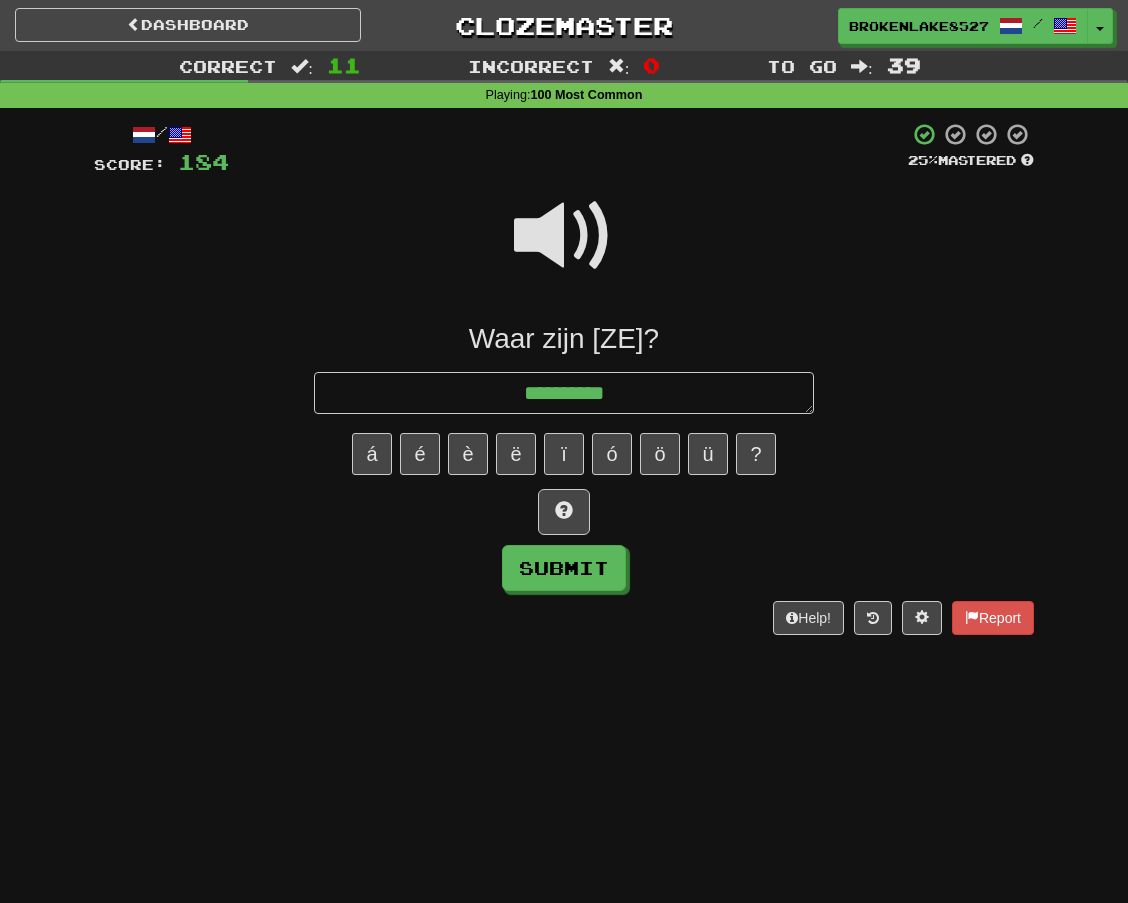 type on "**********" 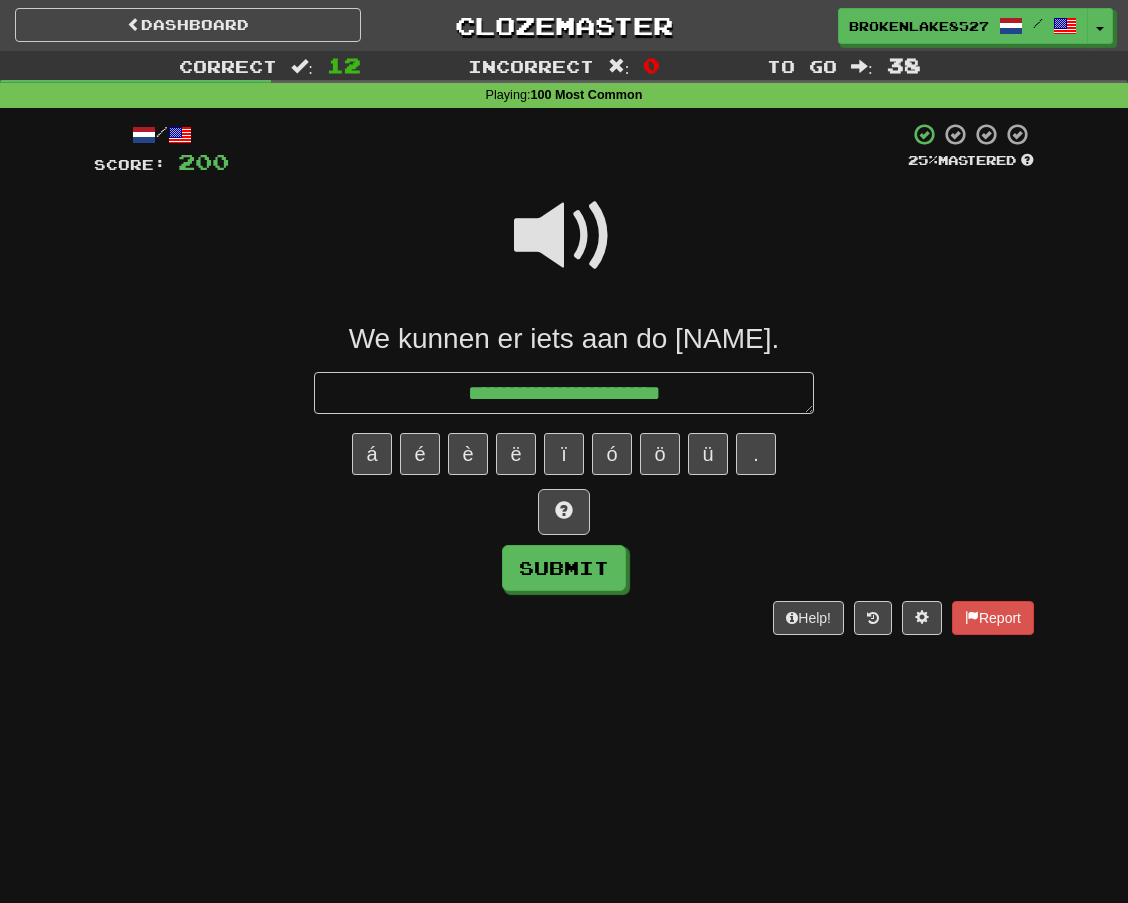 type on "**********" 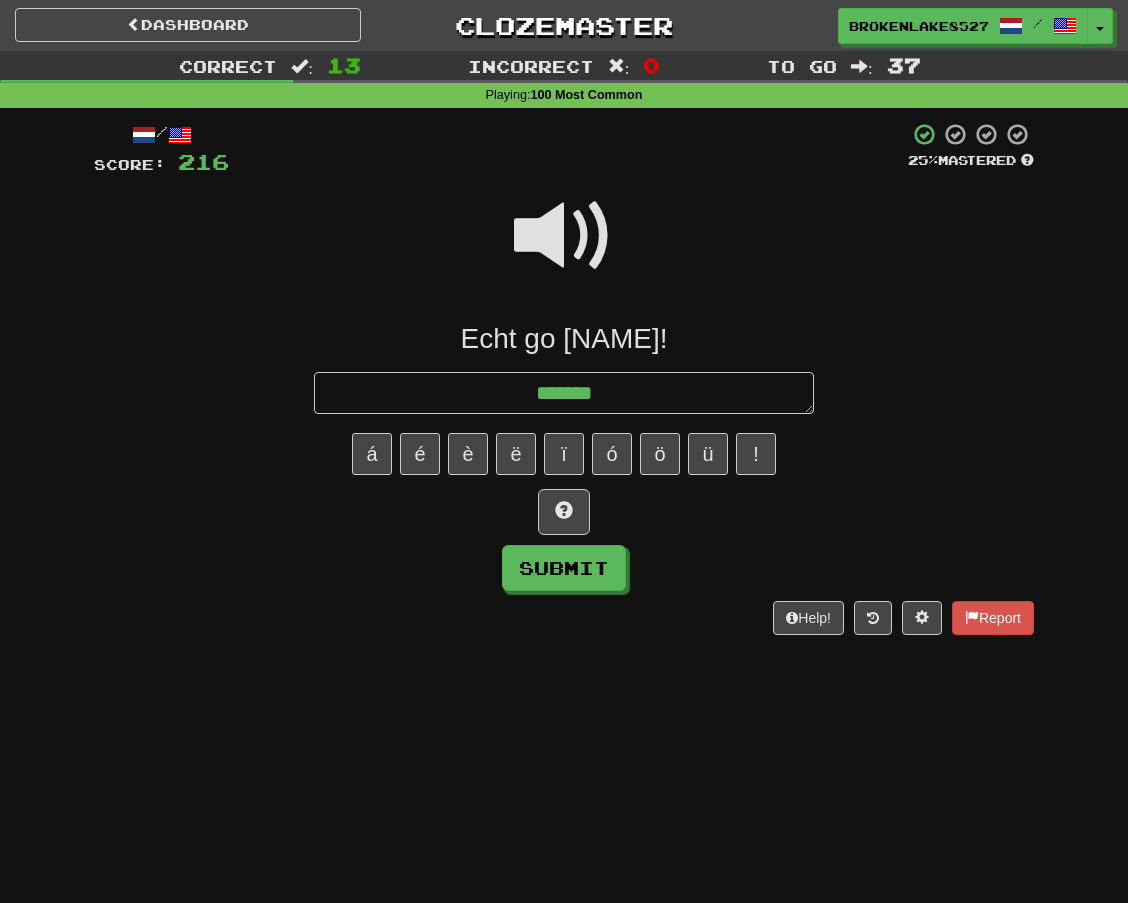 type on "********" 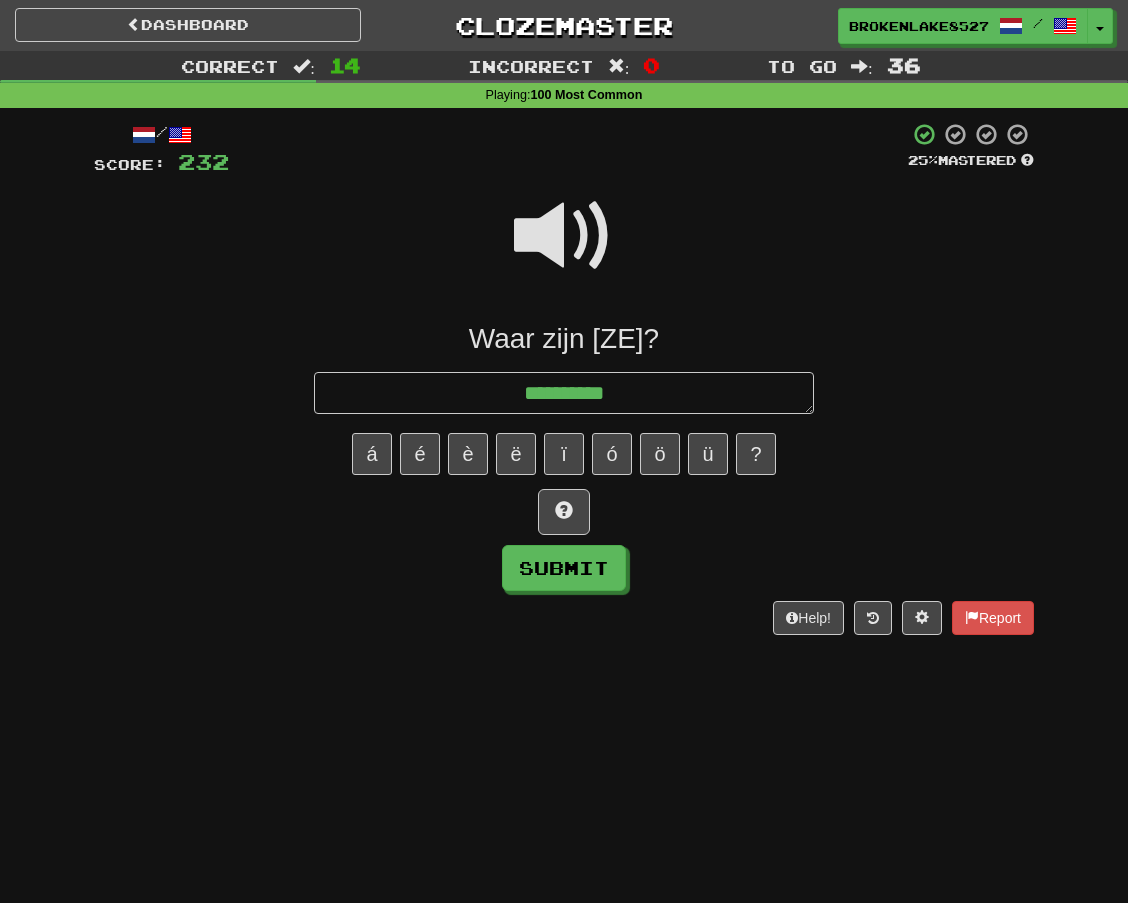 type on "**********" 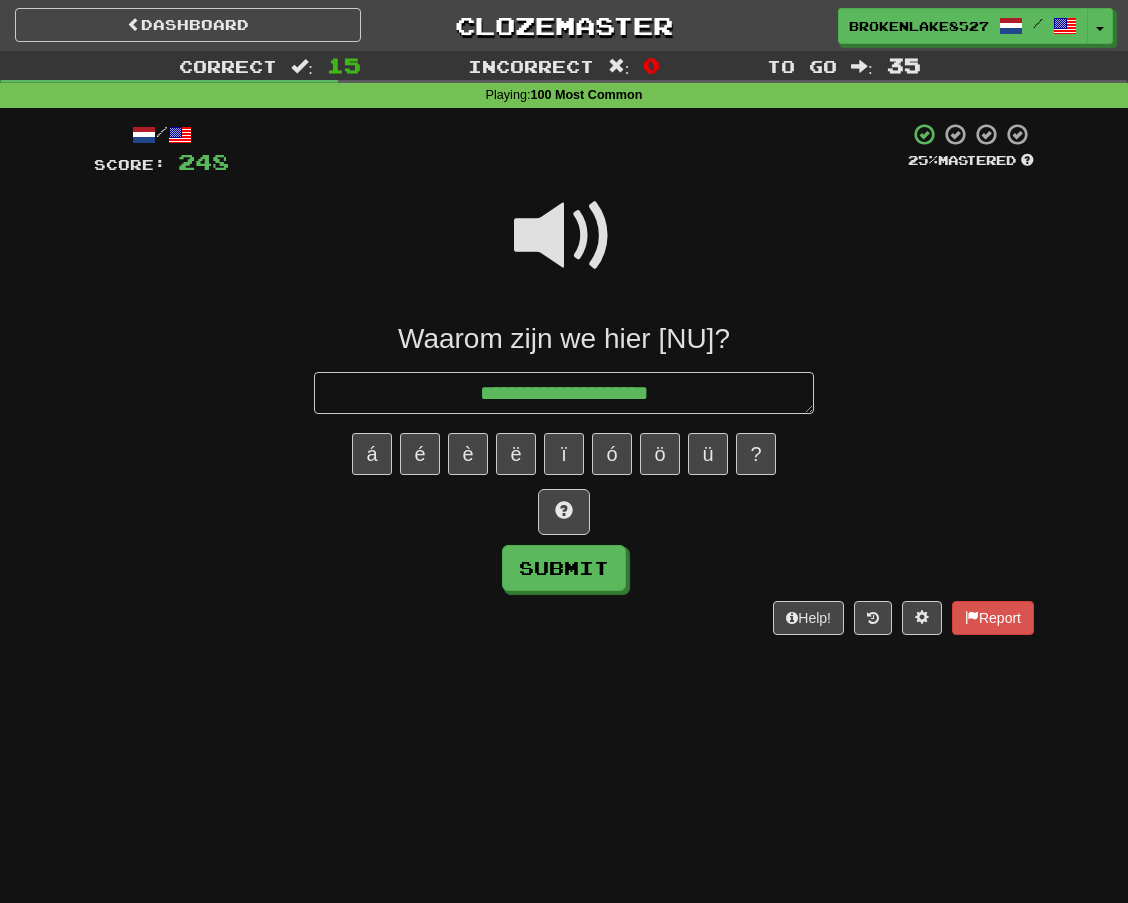 type on "**********" 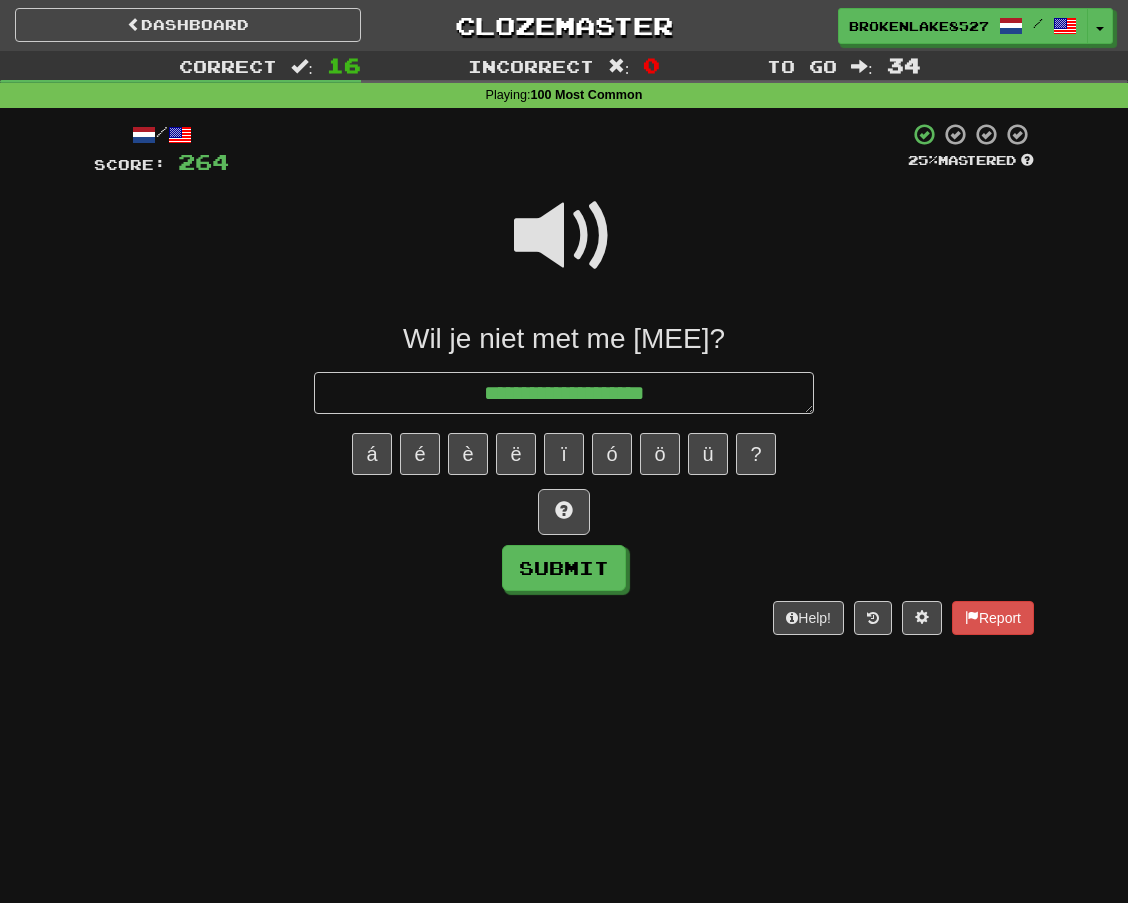 type on "**********" 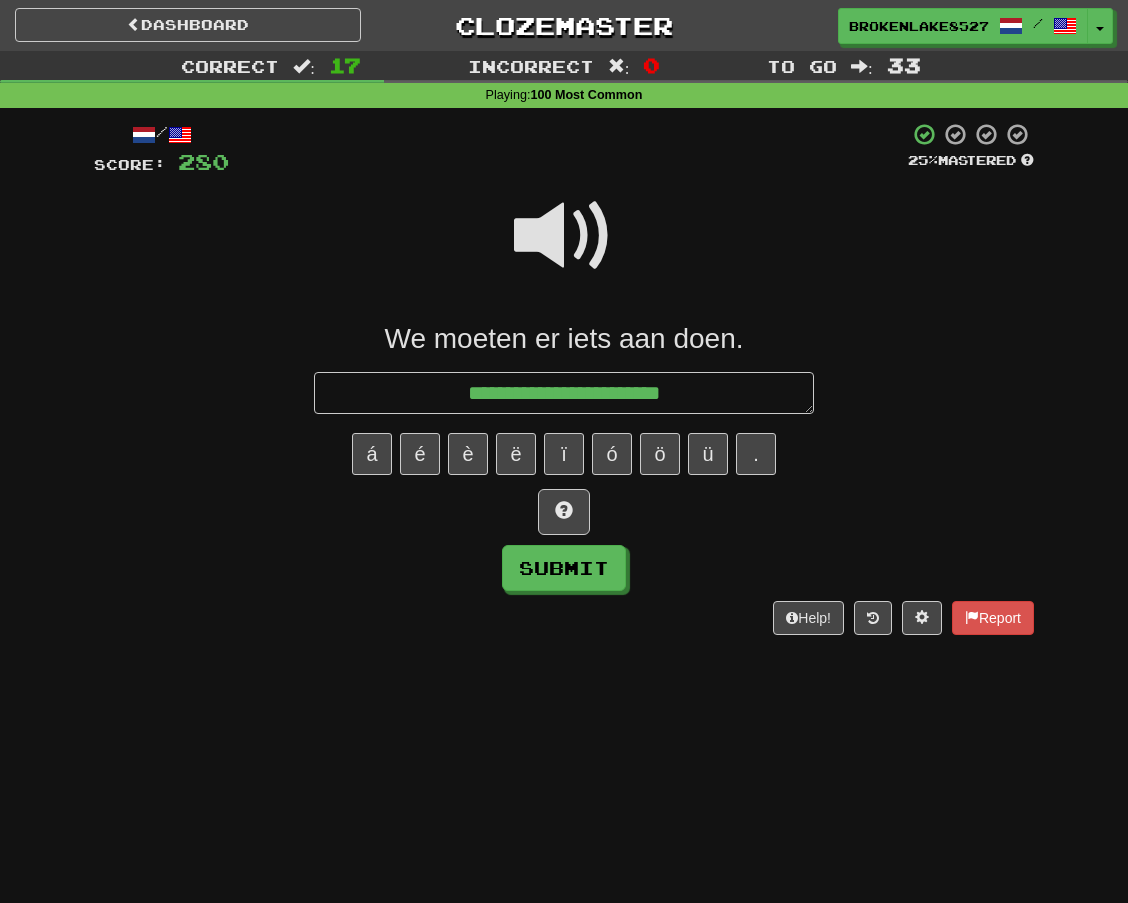 type on "**********" 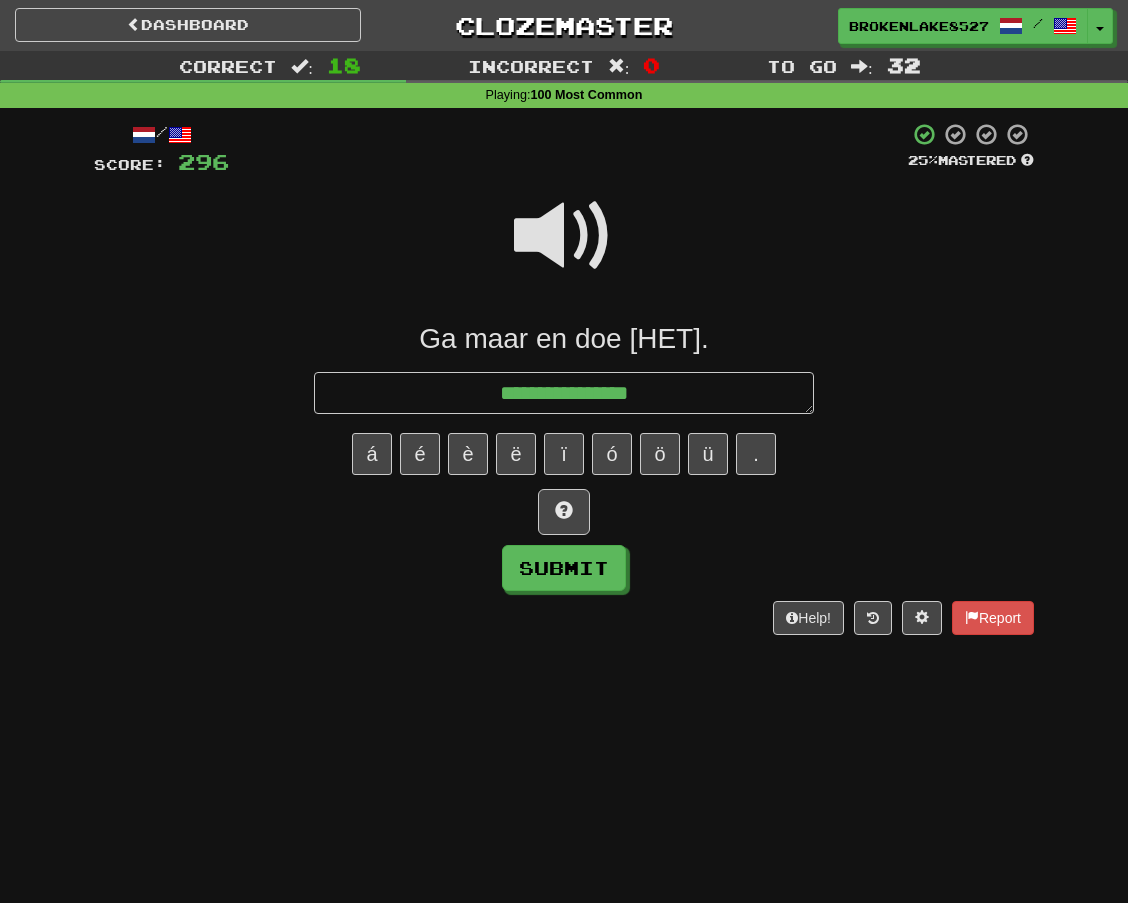 type on "**********" 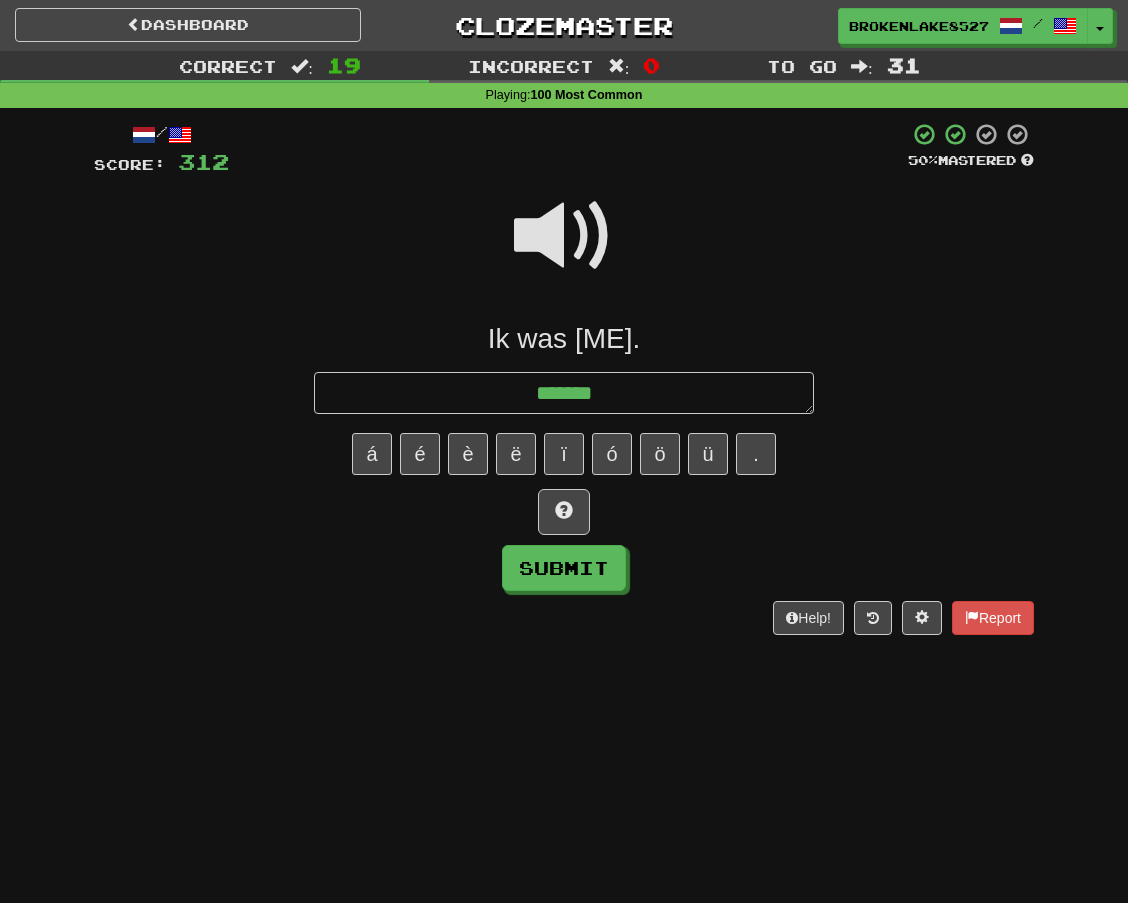 type on "********" 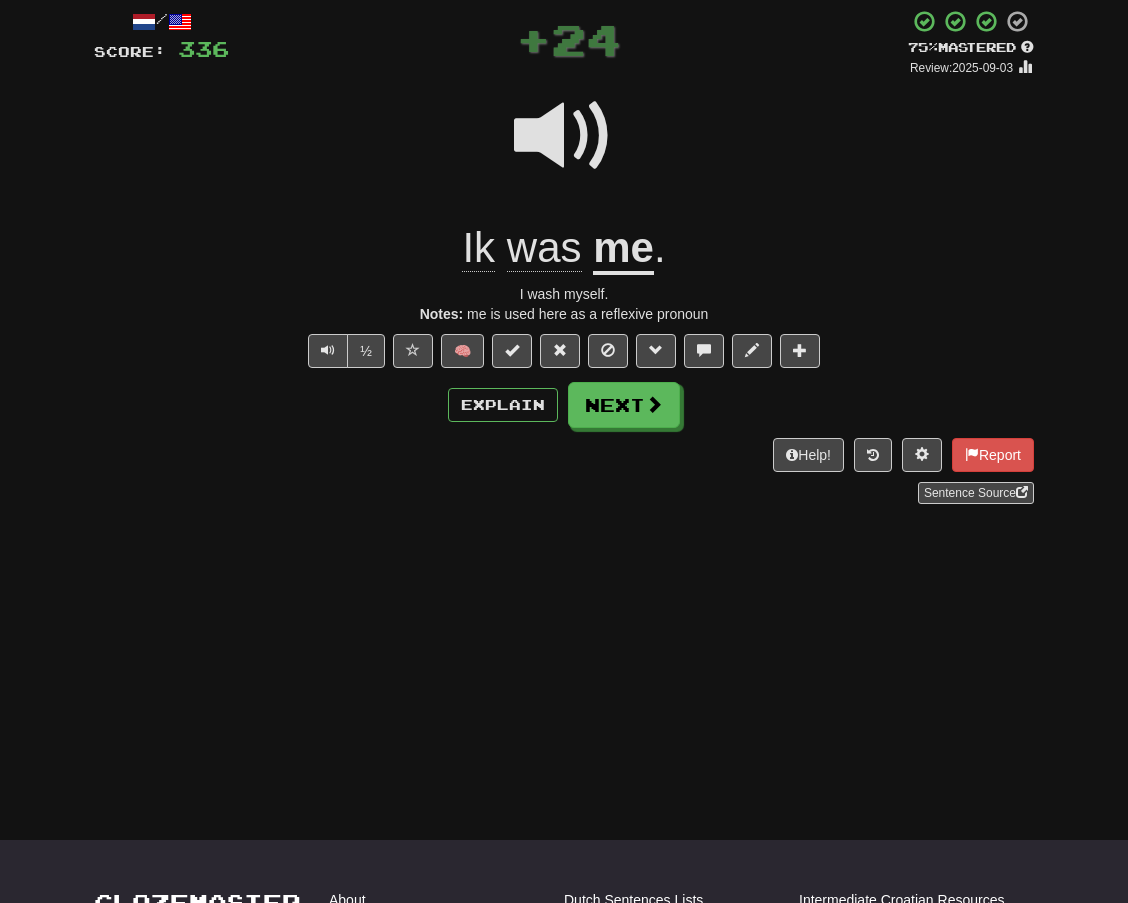 scroll, scrollTop: 0, scrollLeft: 0, axis: both 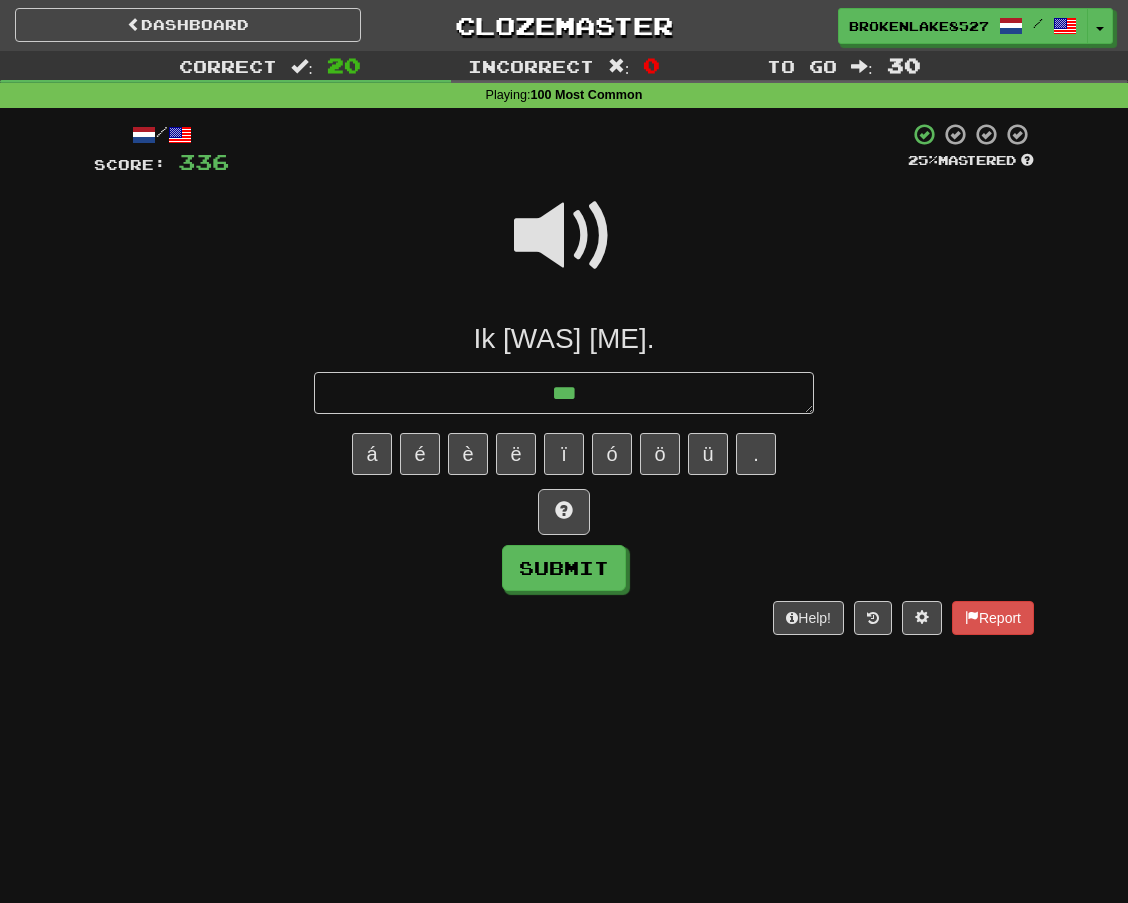 type on "****" 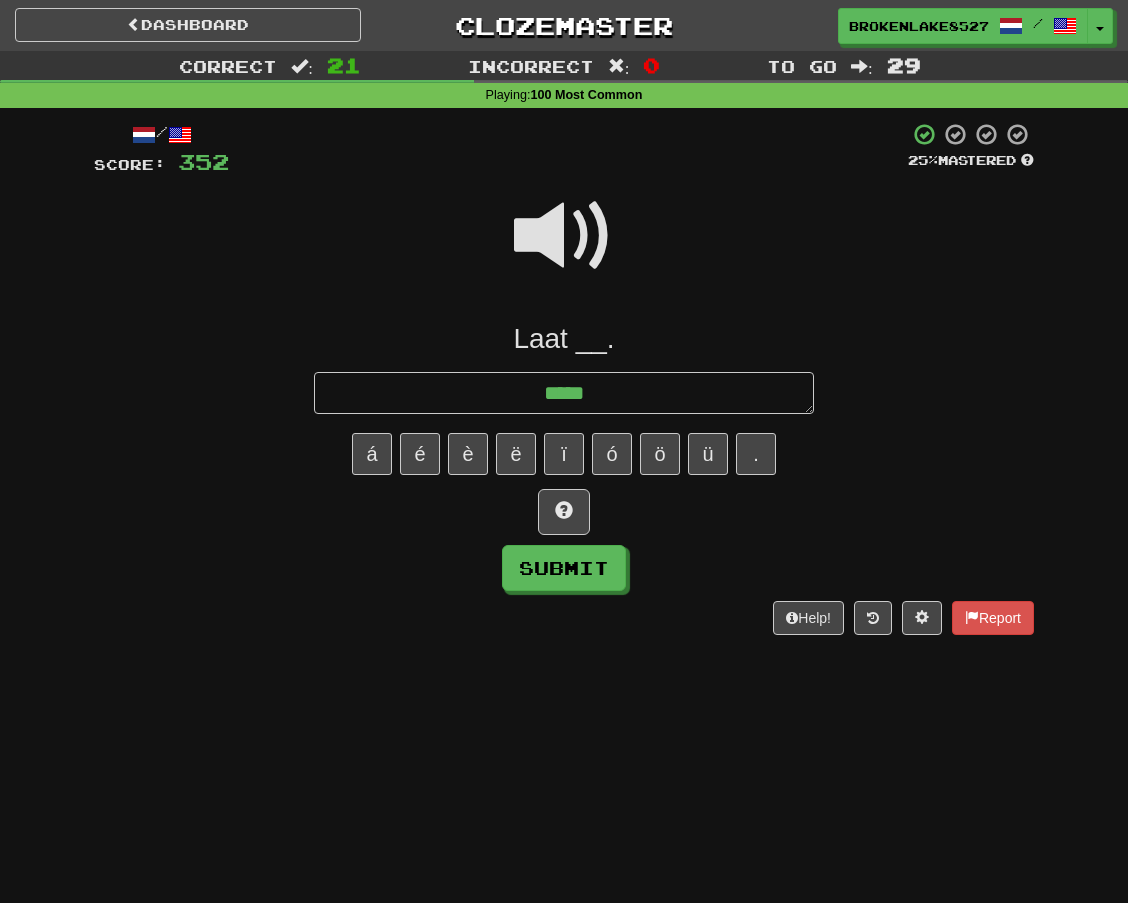 type on "******" 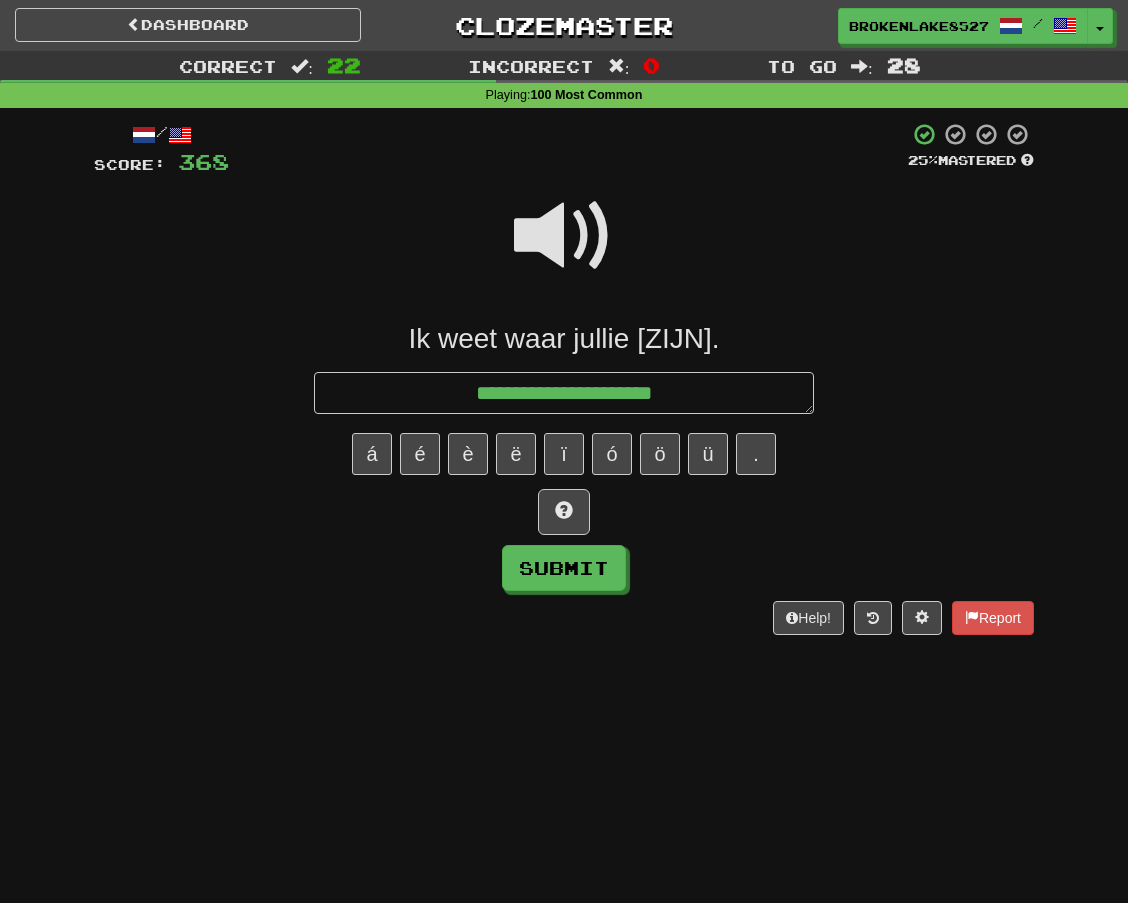 type on "**********" 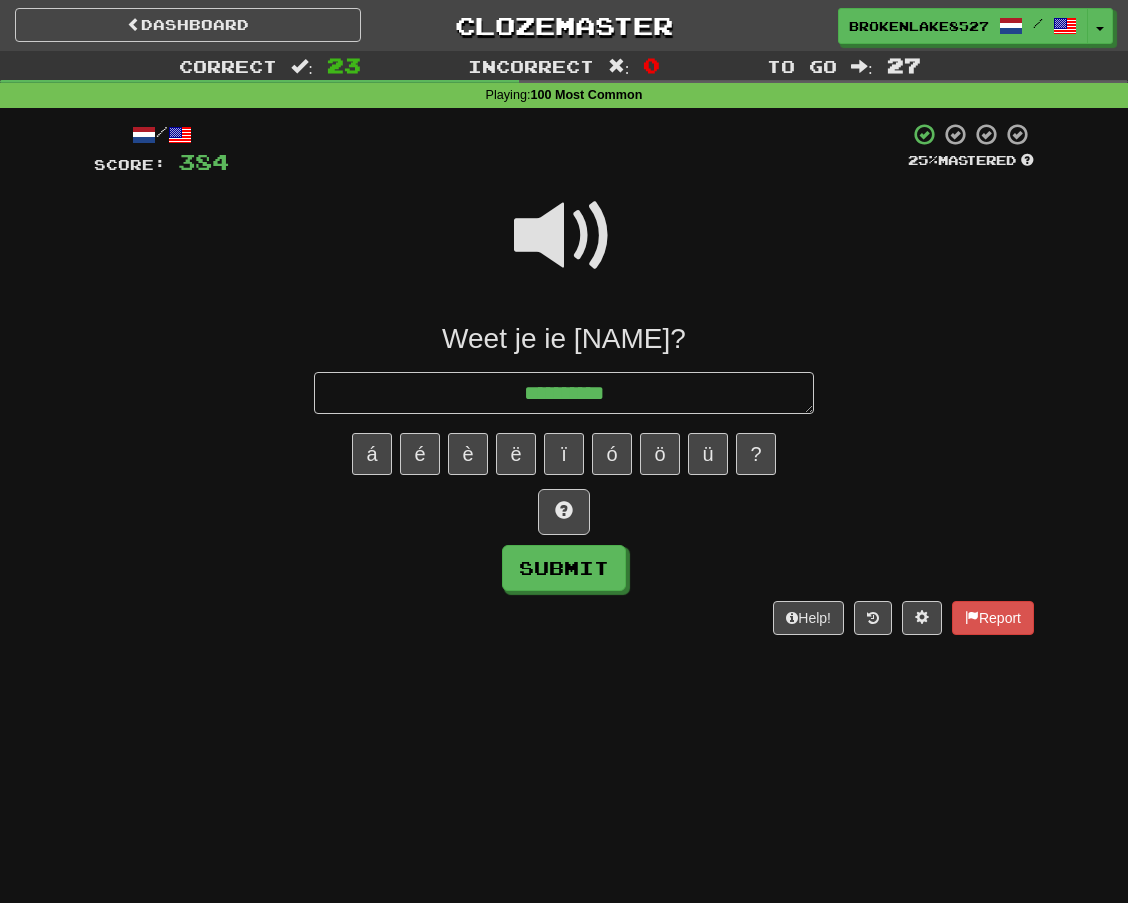 type on "**********" 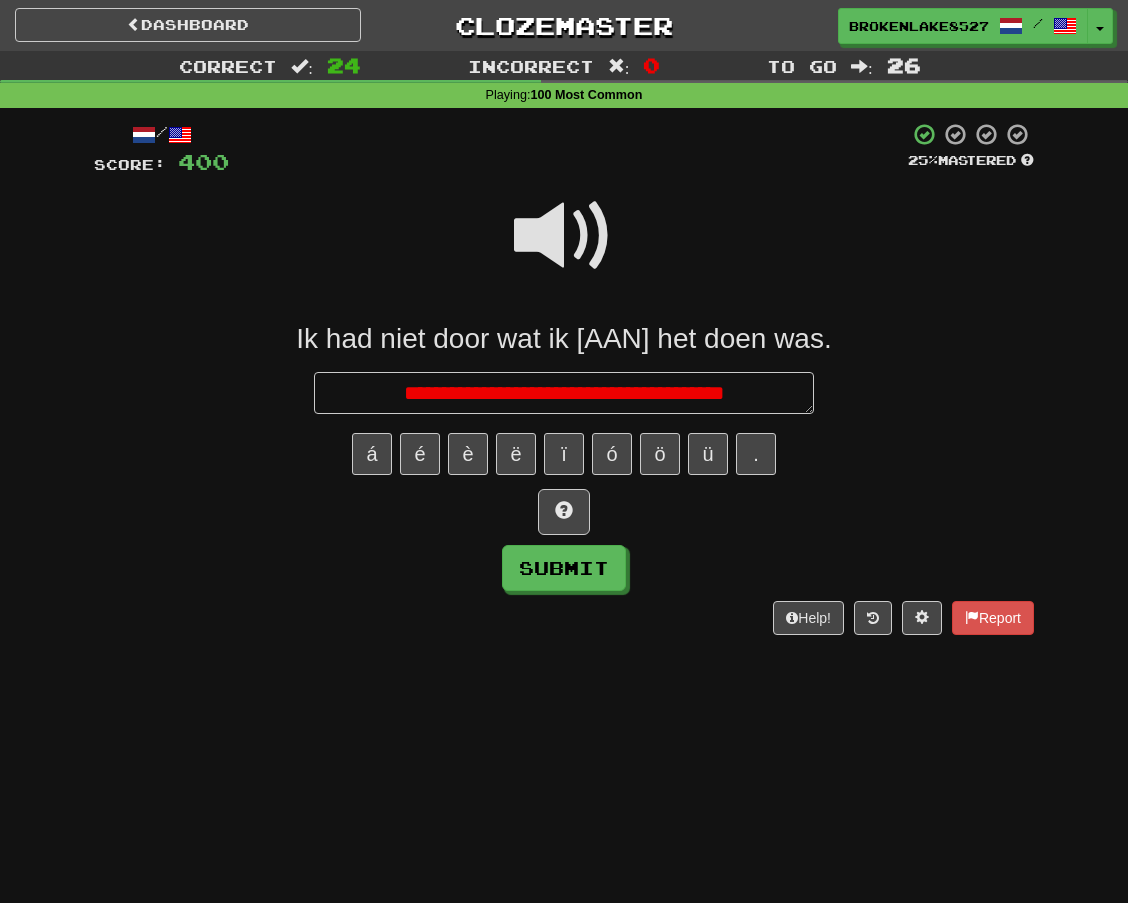 click on "**********" at bounding box center (564, 392) 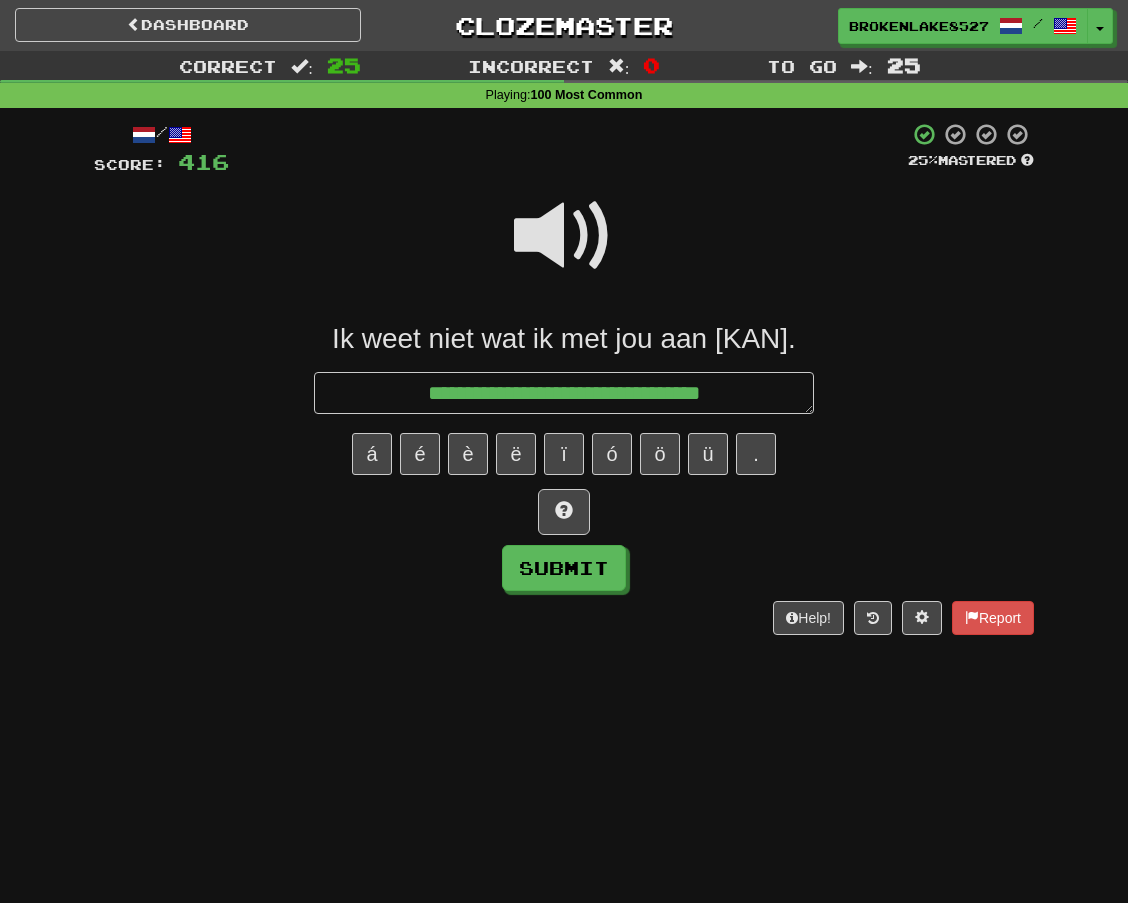 type on "**********" 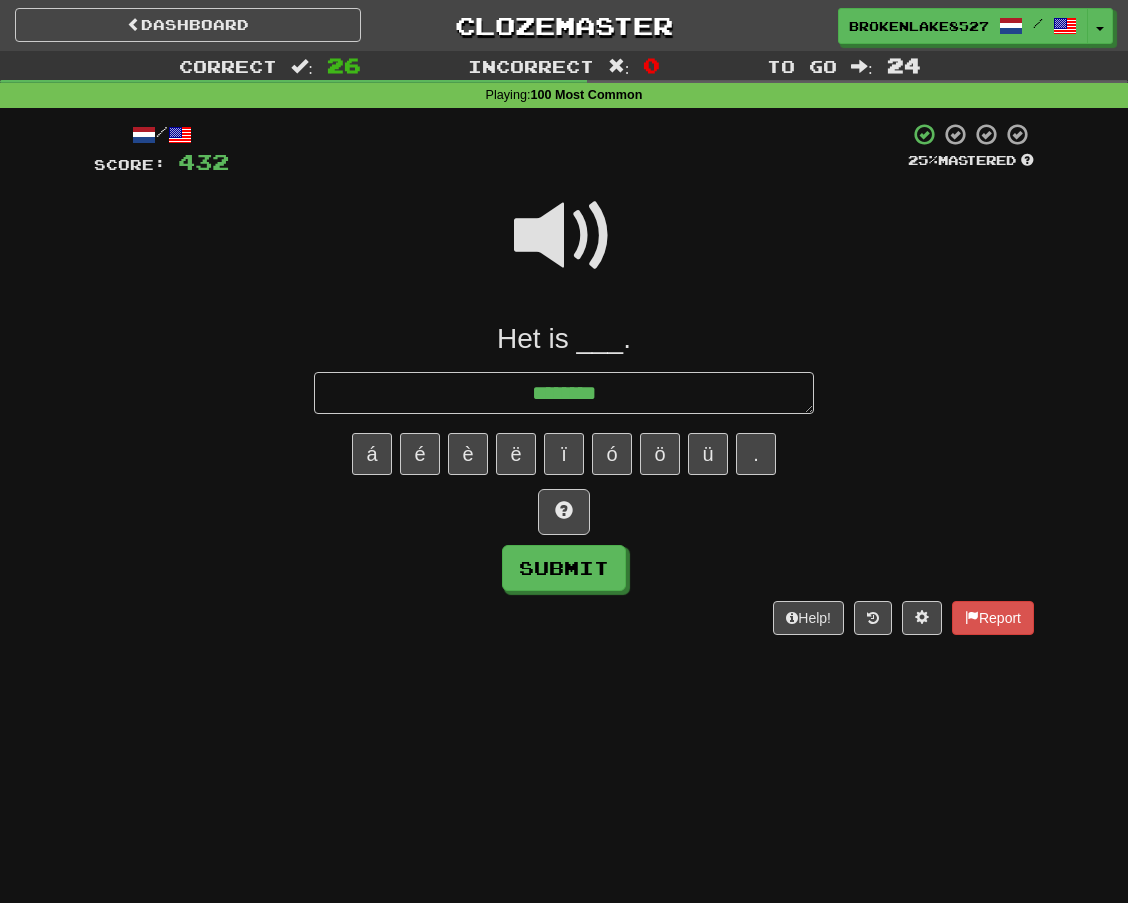 type on "*********" 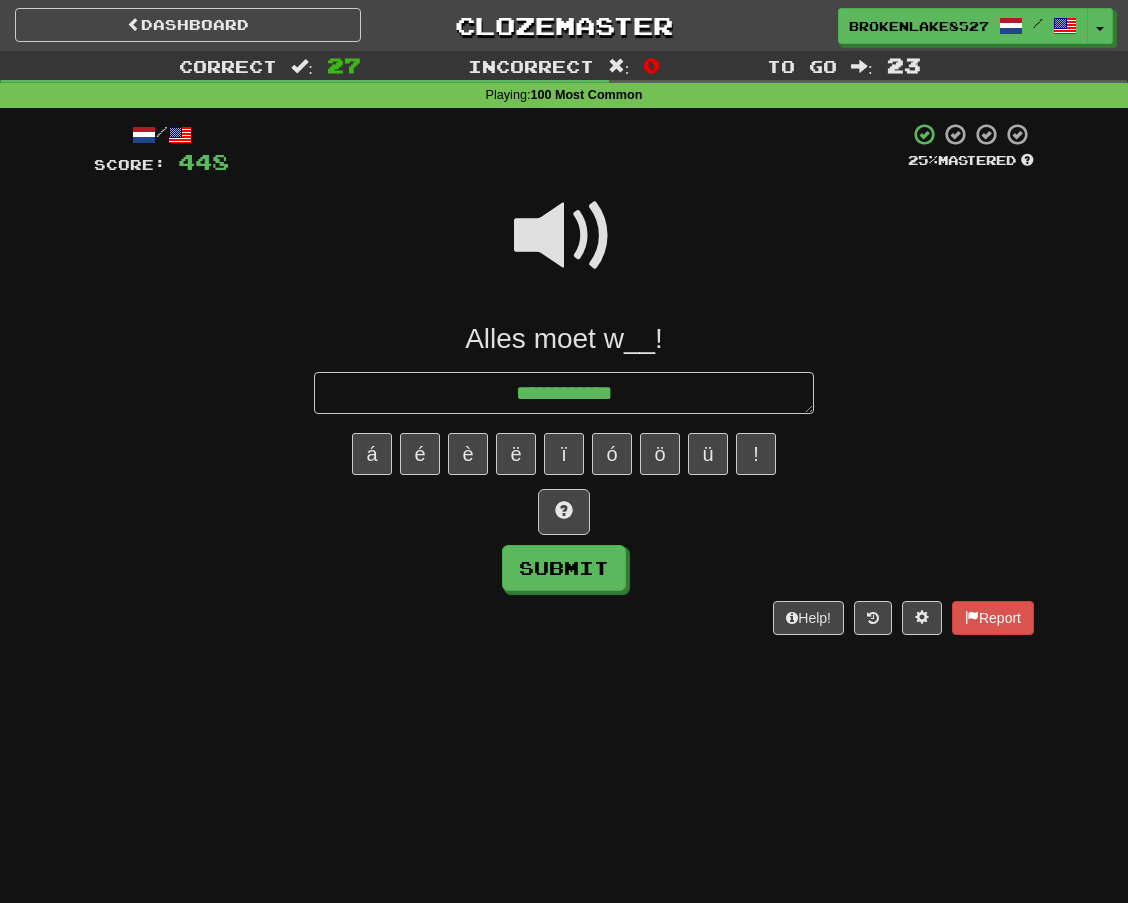 type on "**********" 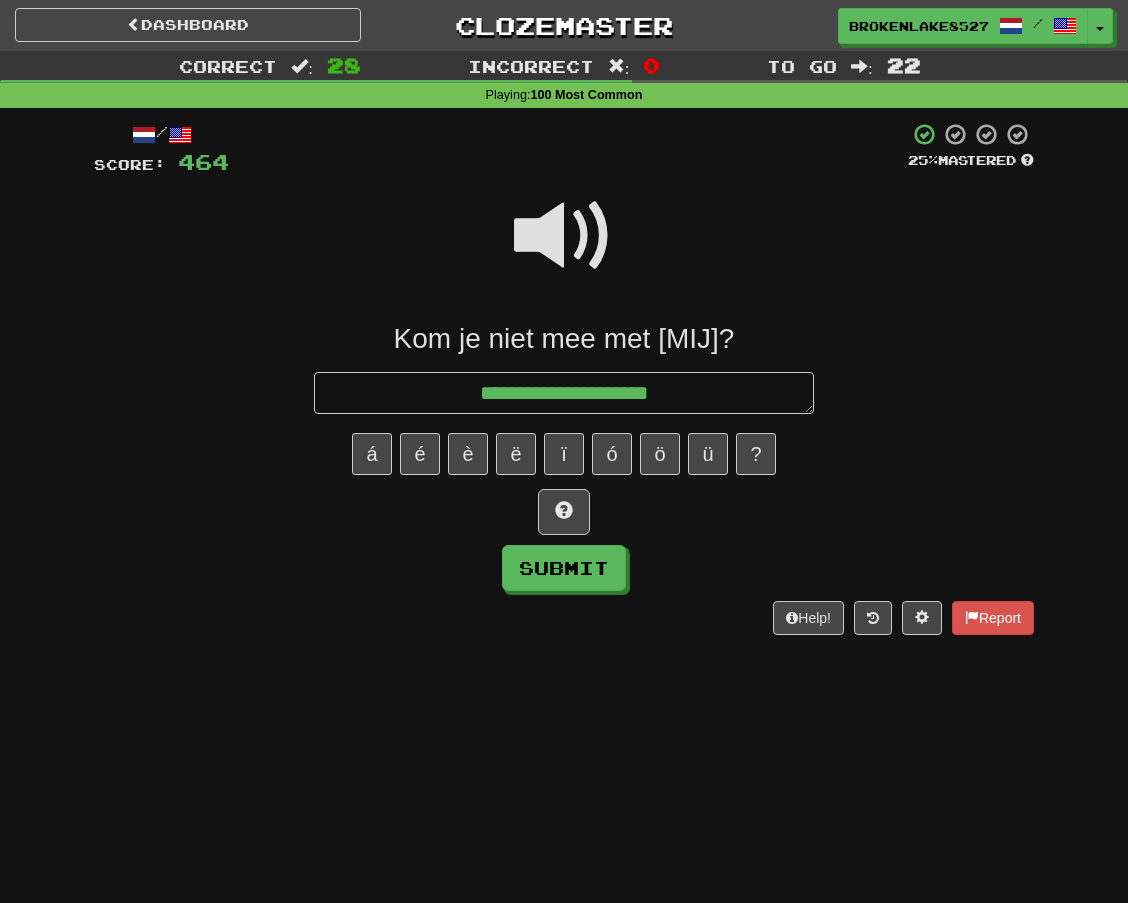 type on "**********" 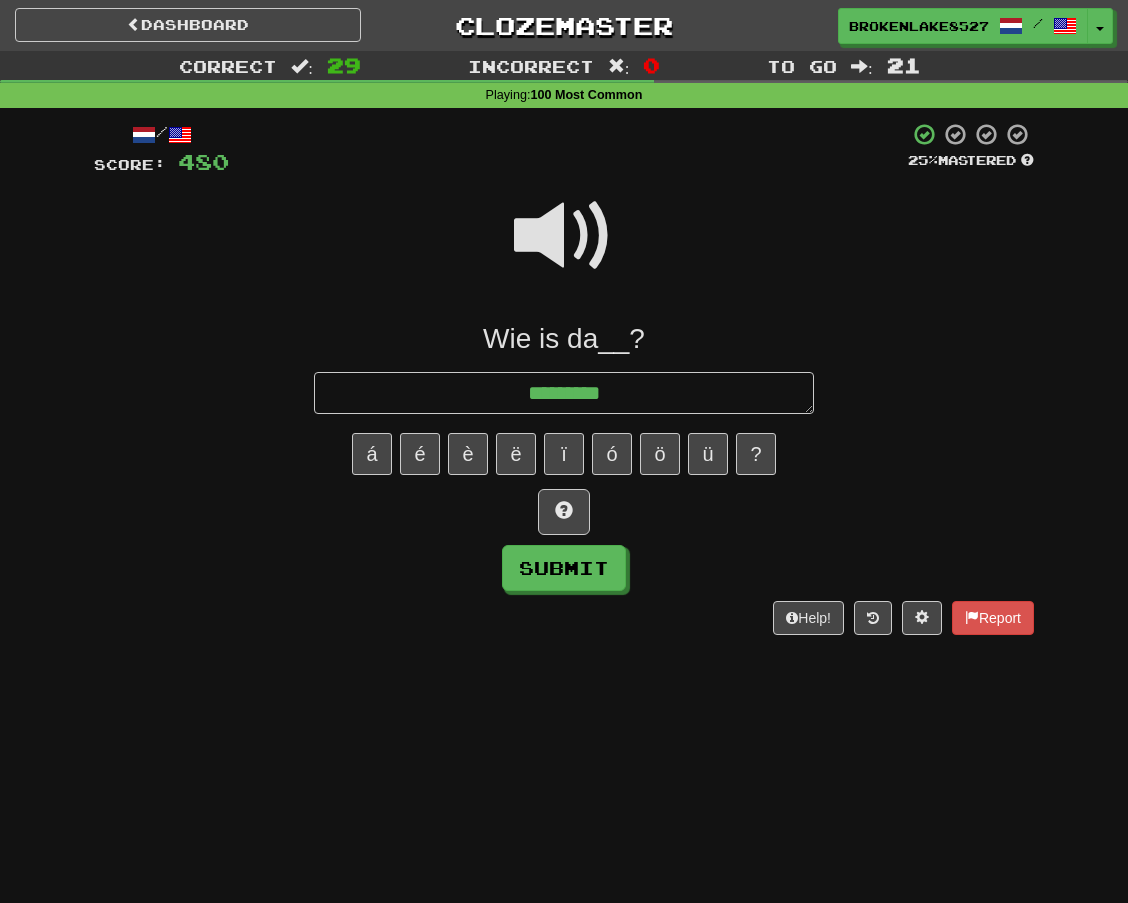 type on "**********" 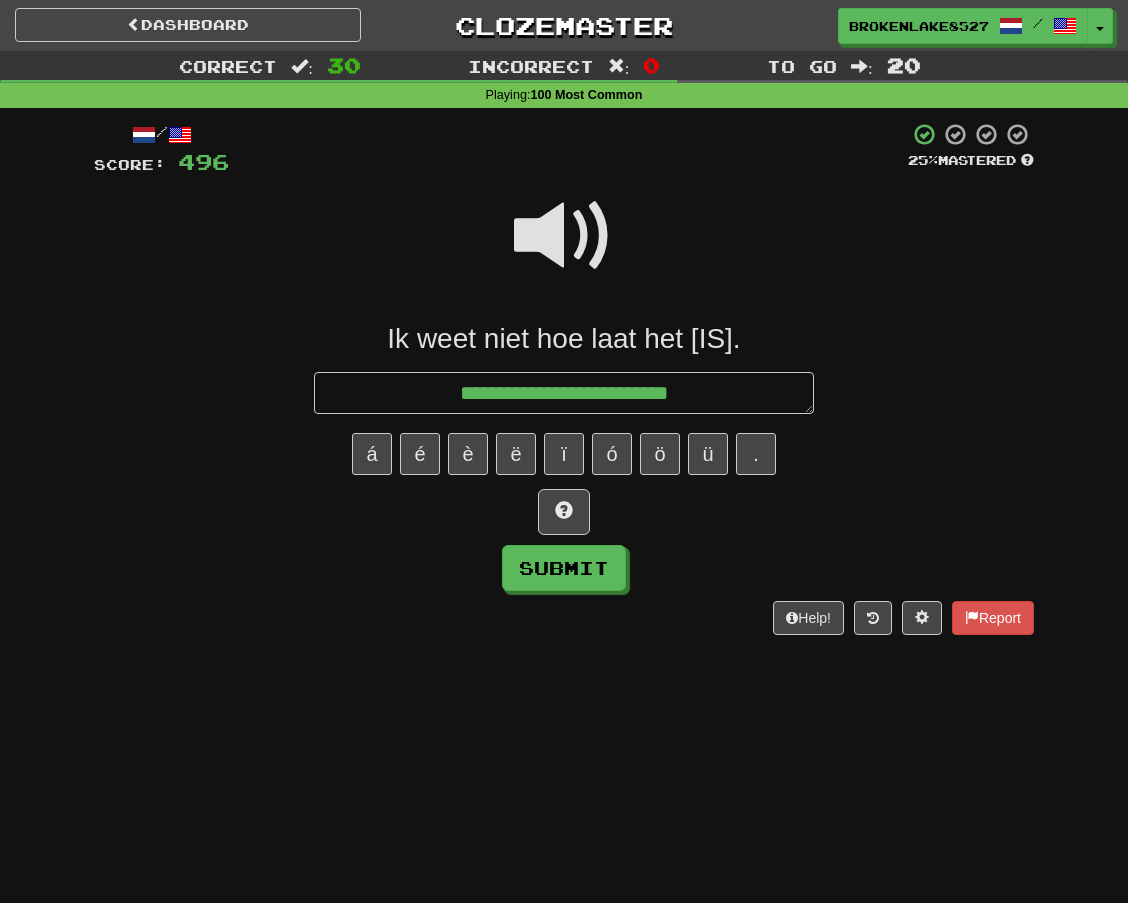type on "**********" 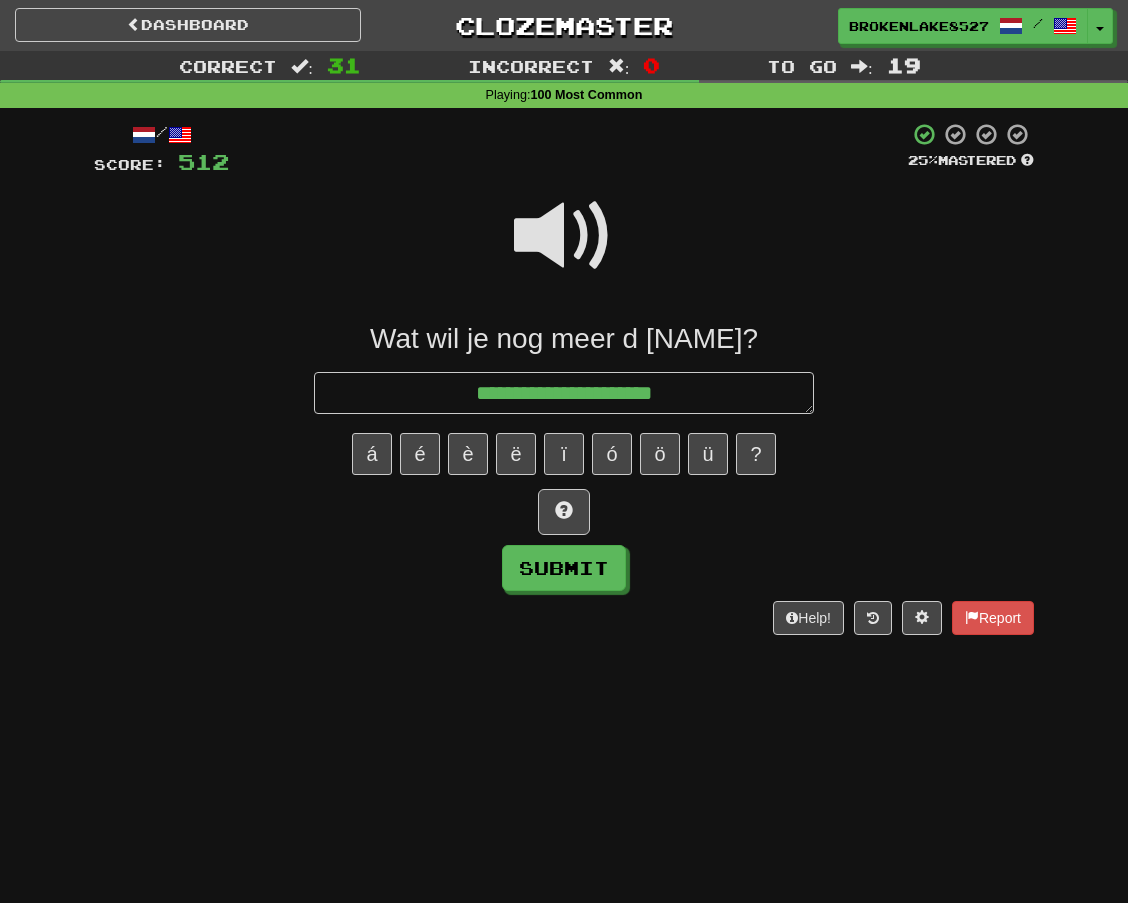 type on "**********" 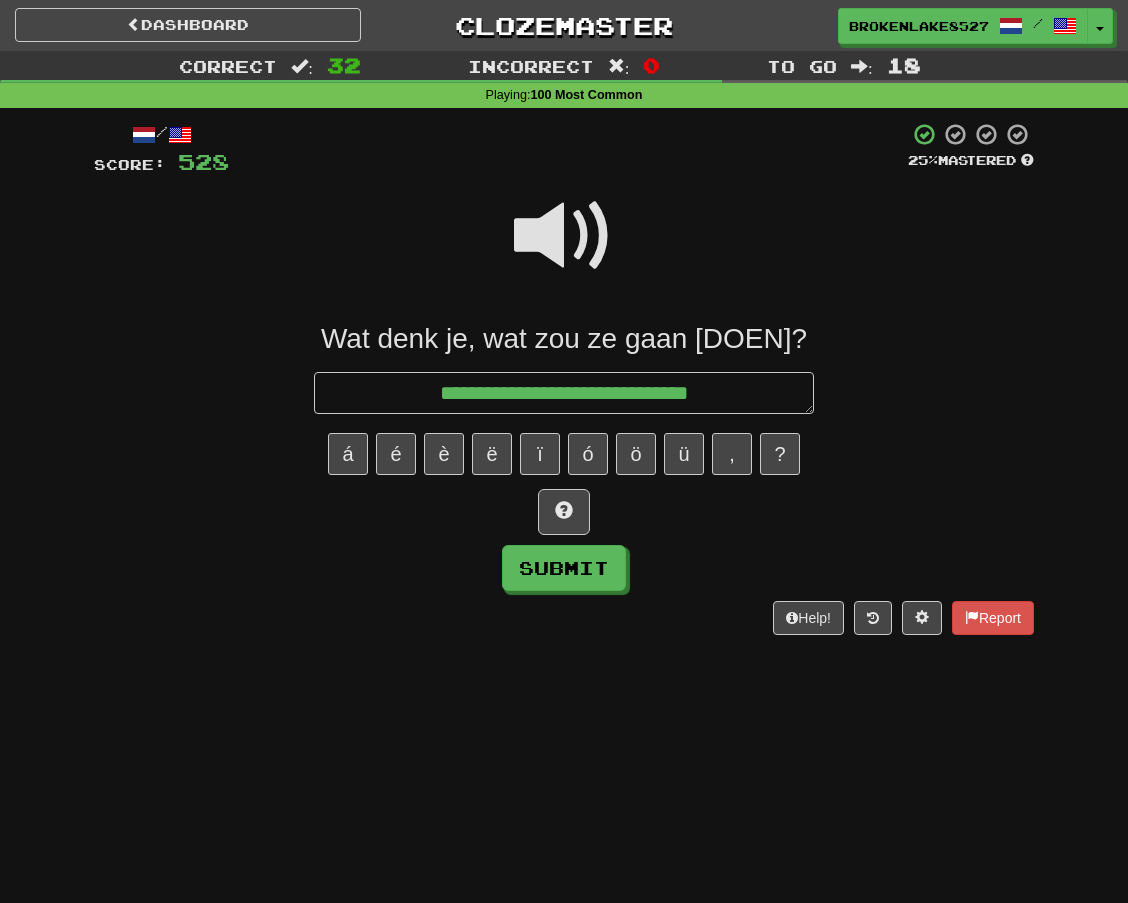 type on "**********" 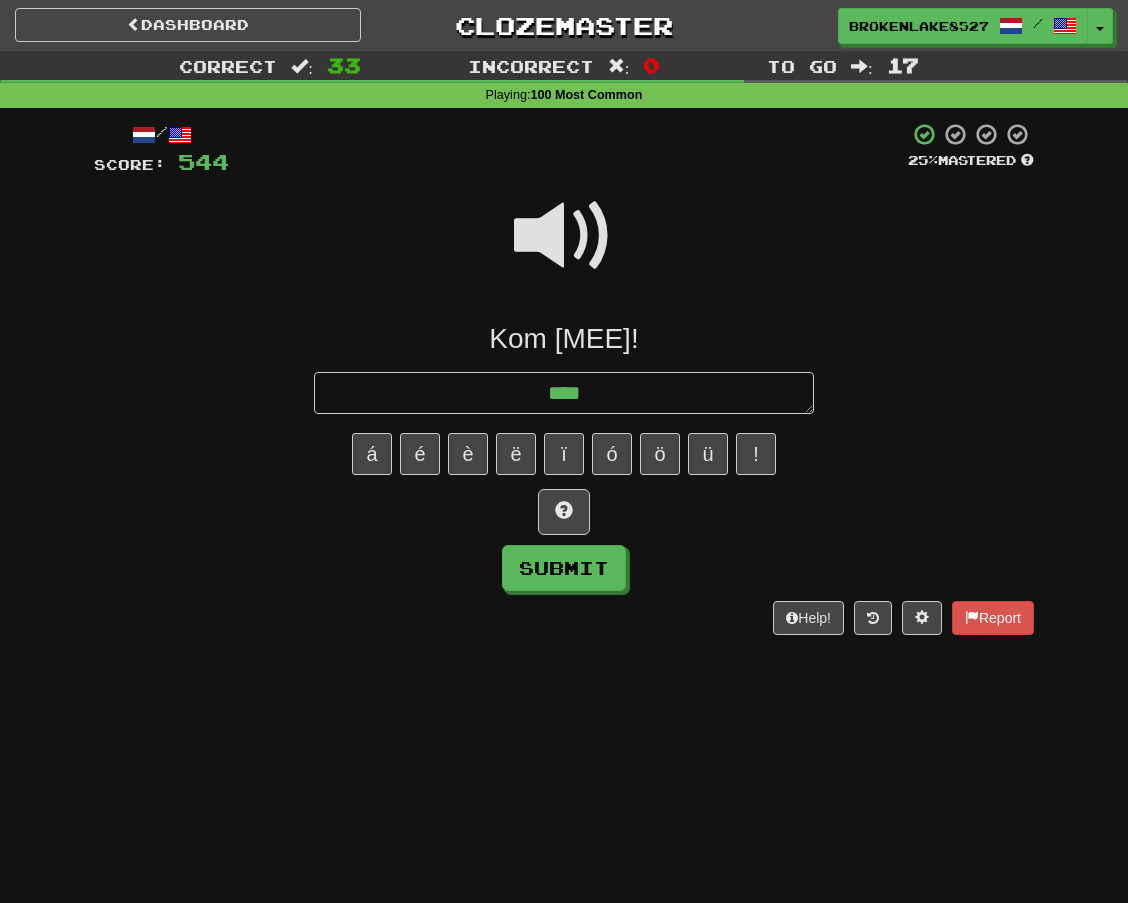 type on "*****" 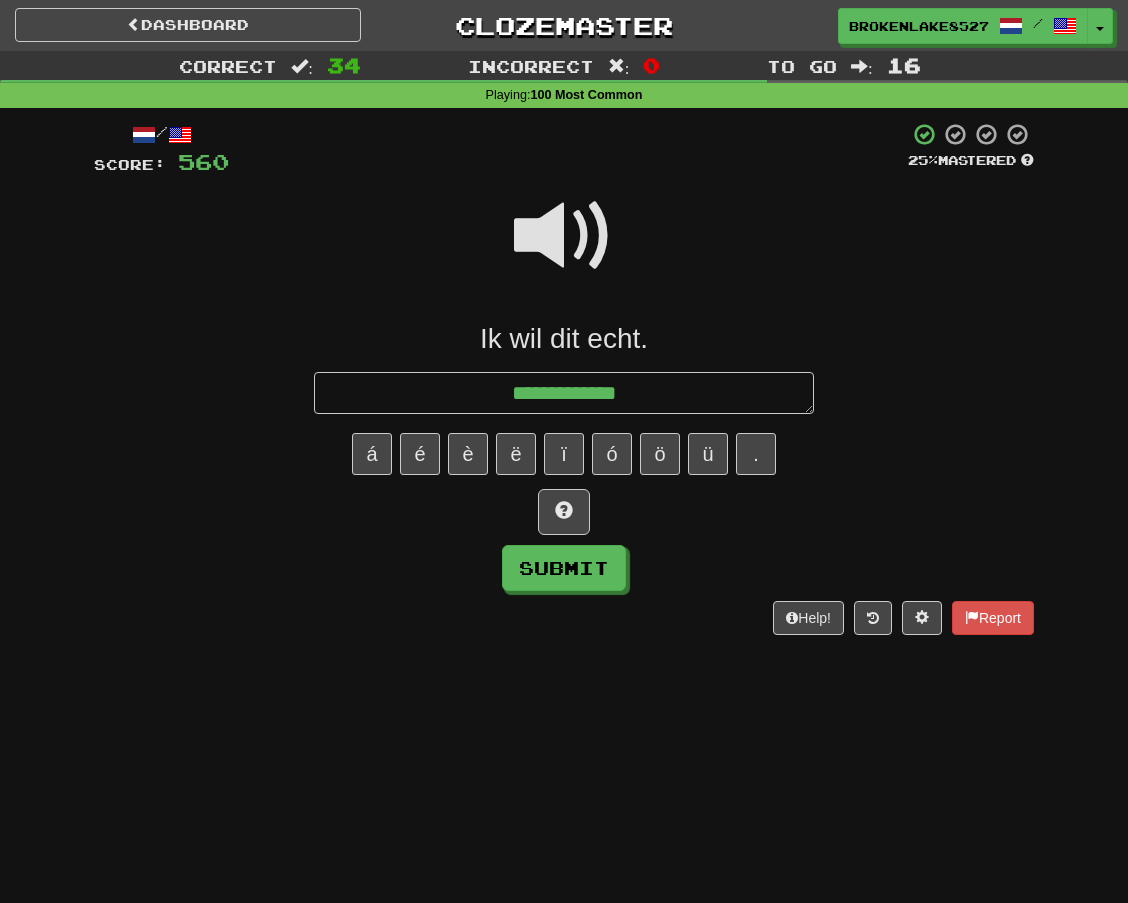 type on "**********" 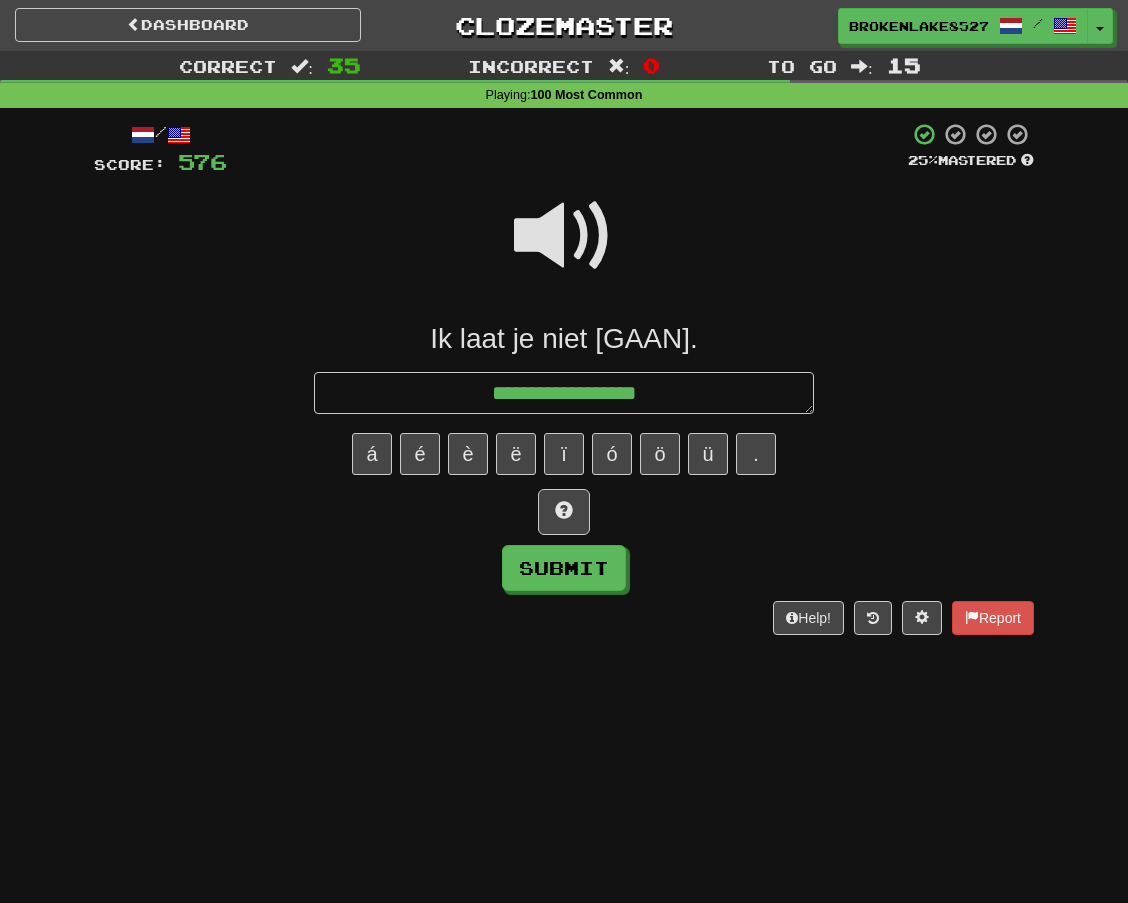 type on "**********" 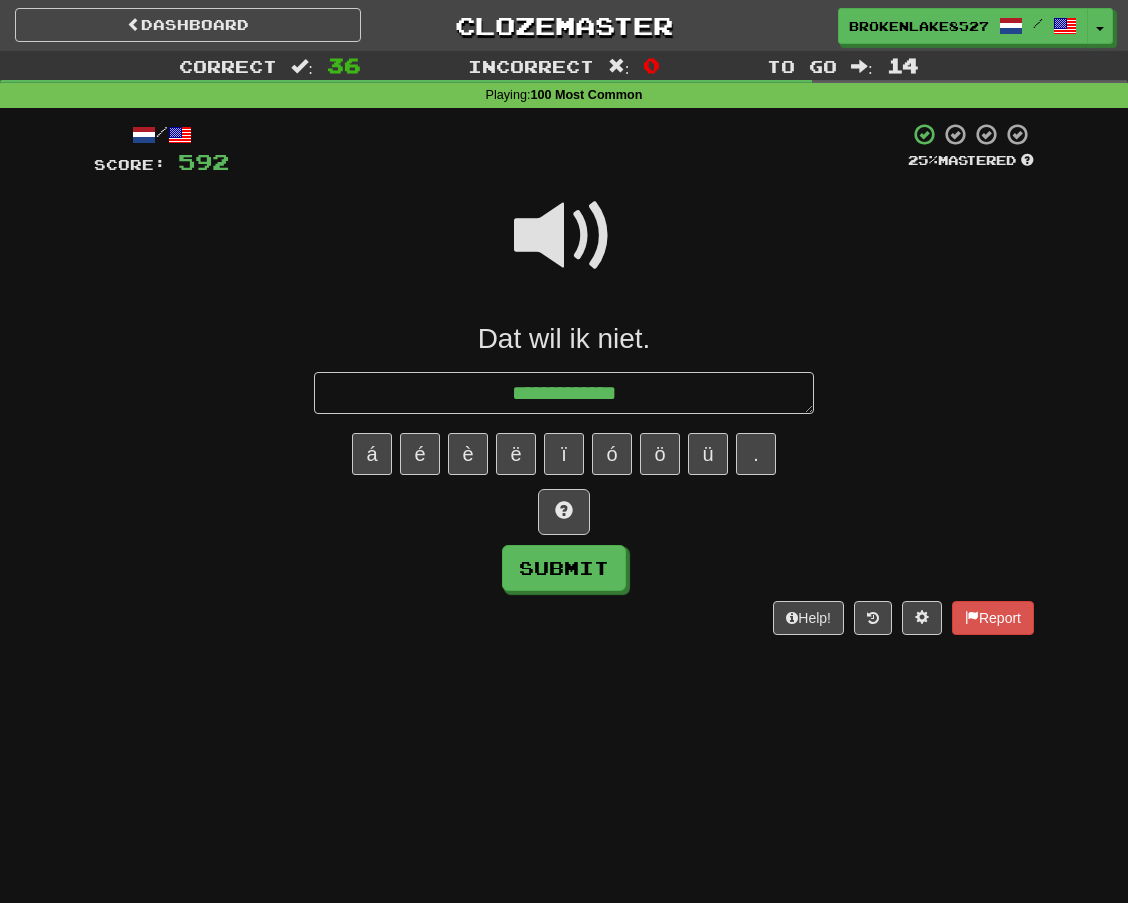 type on "**********" 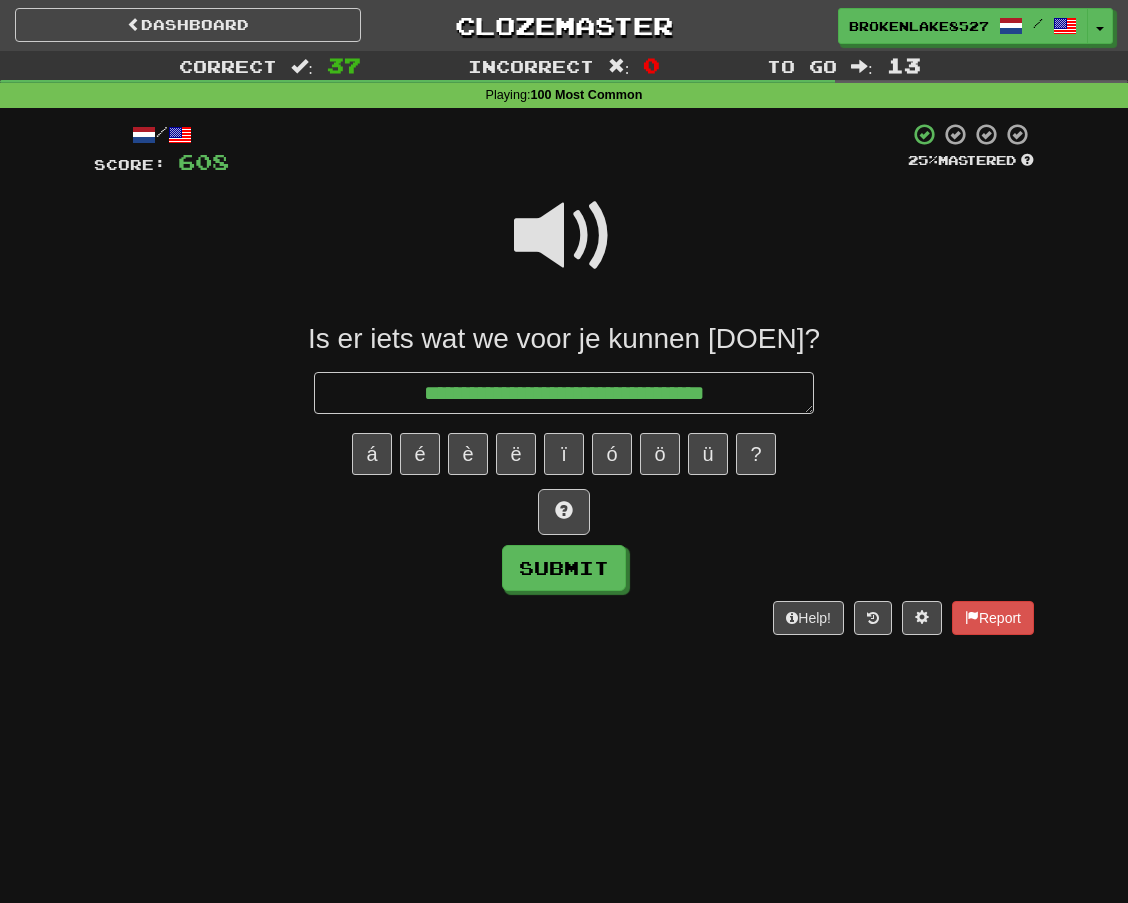 type on "**********" 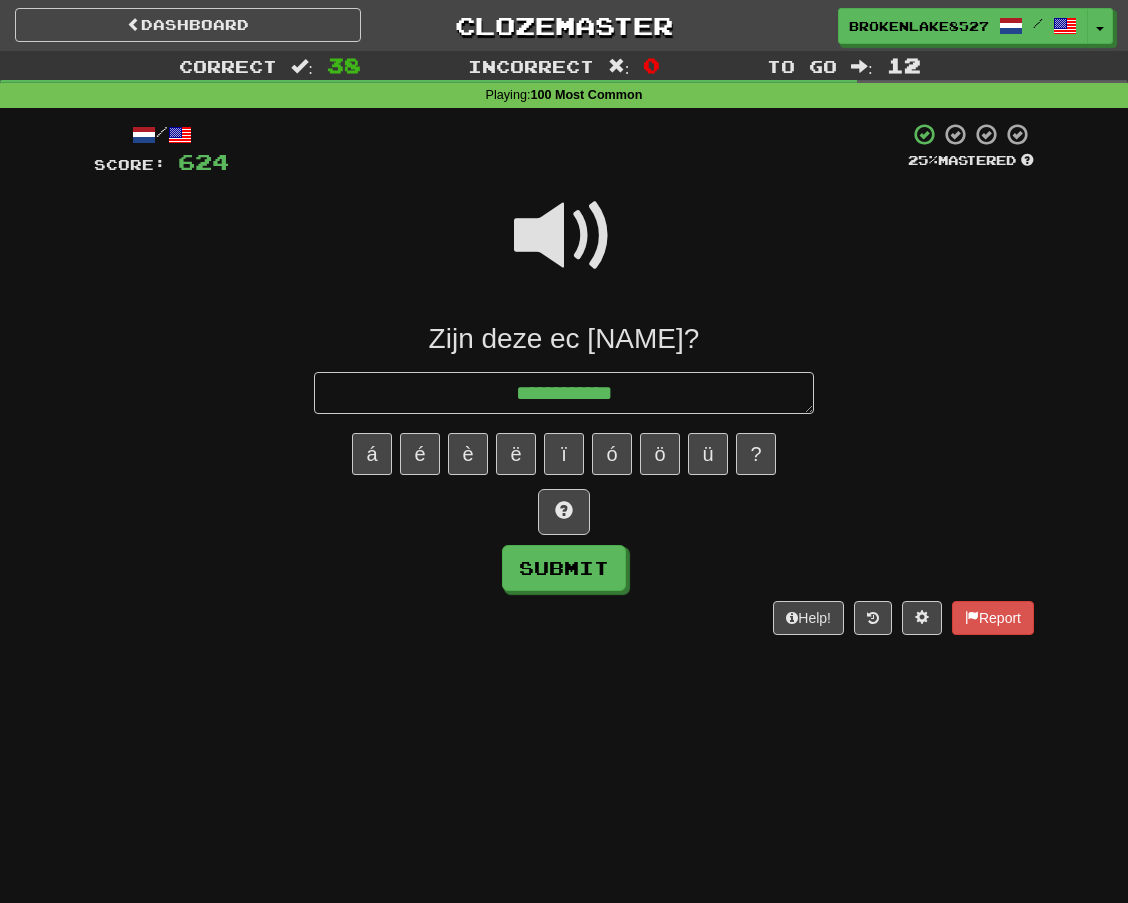 type on "**********" 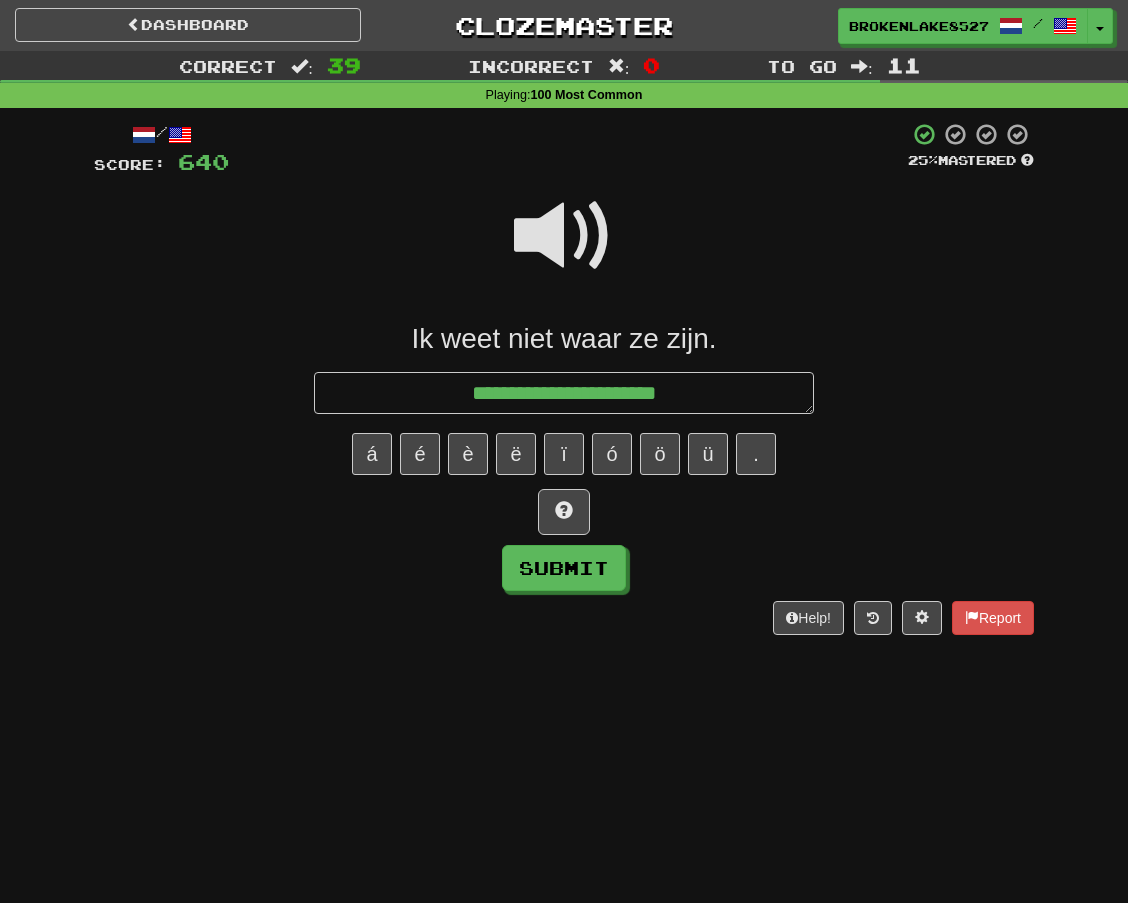 type on "**********" 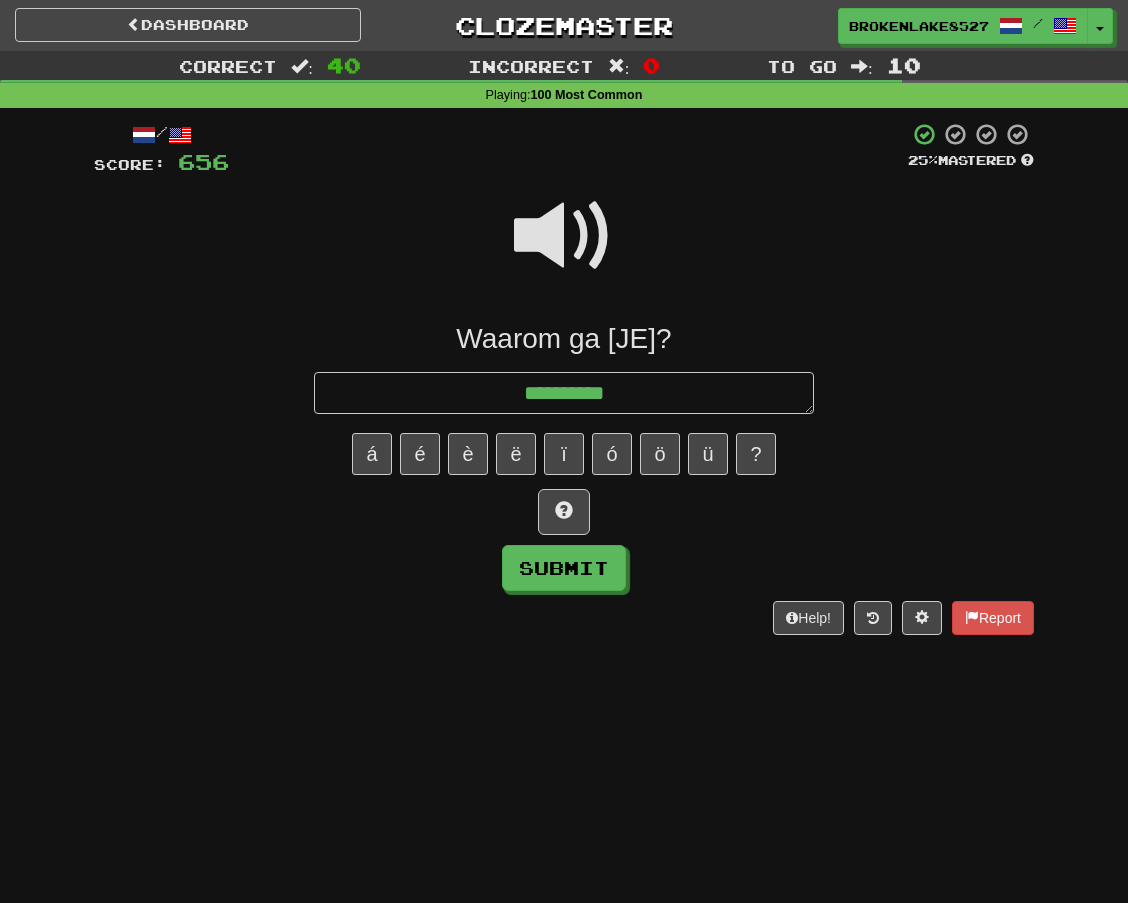type on "**********" 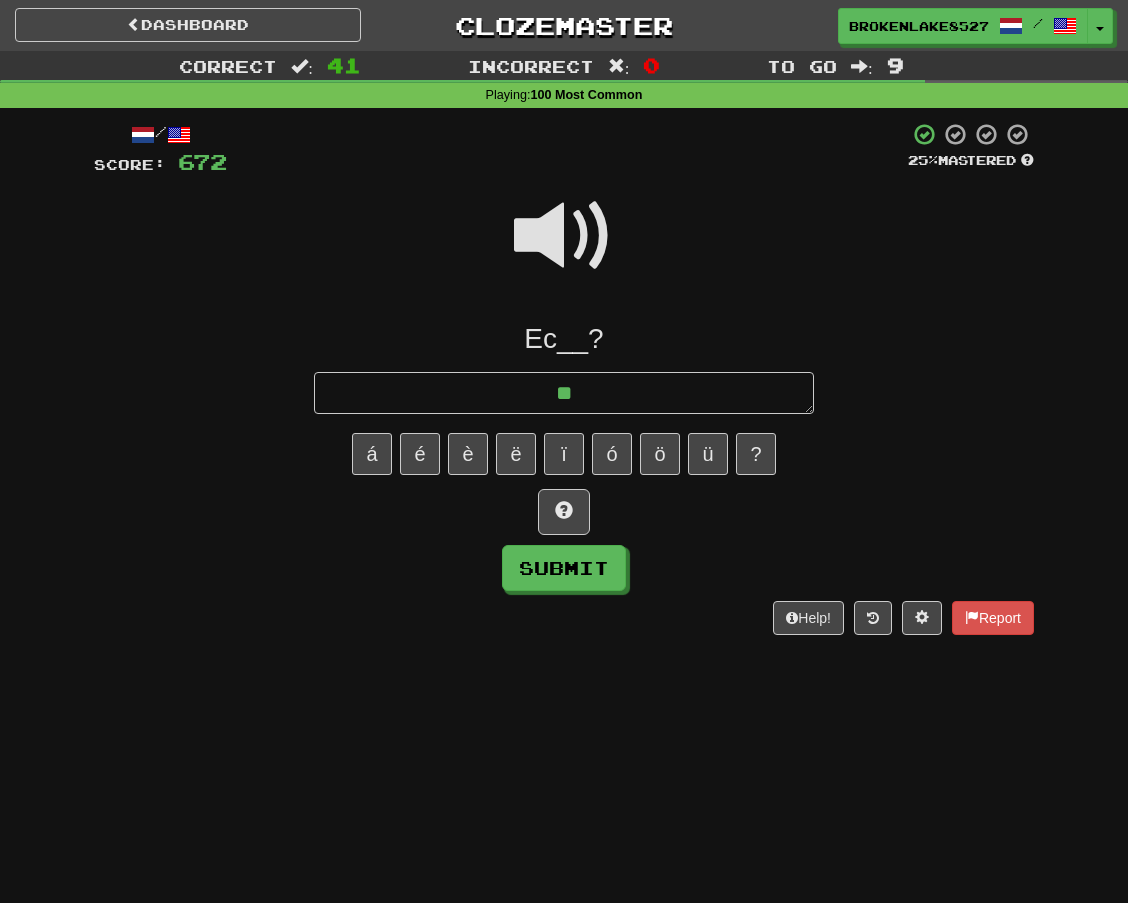 type on "***" 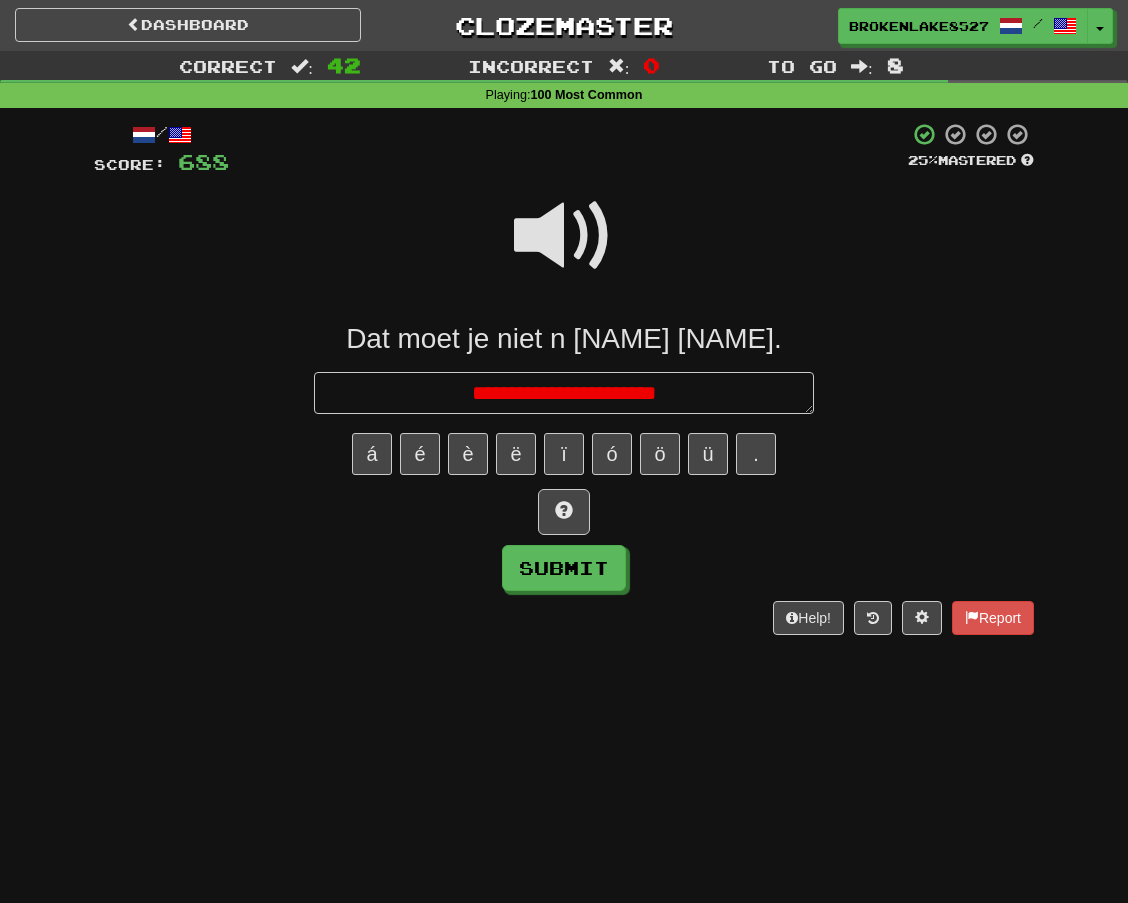 type on "**********" 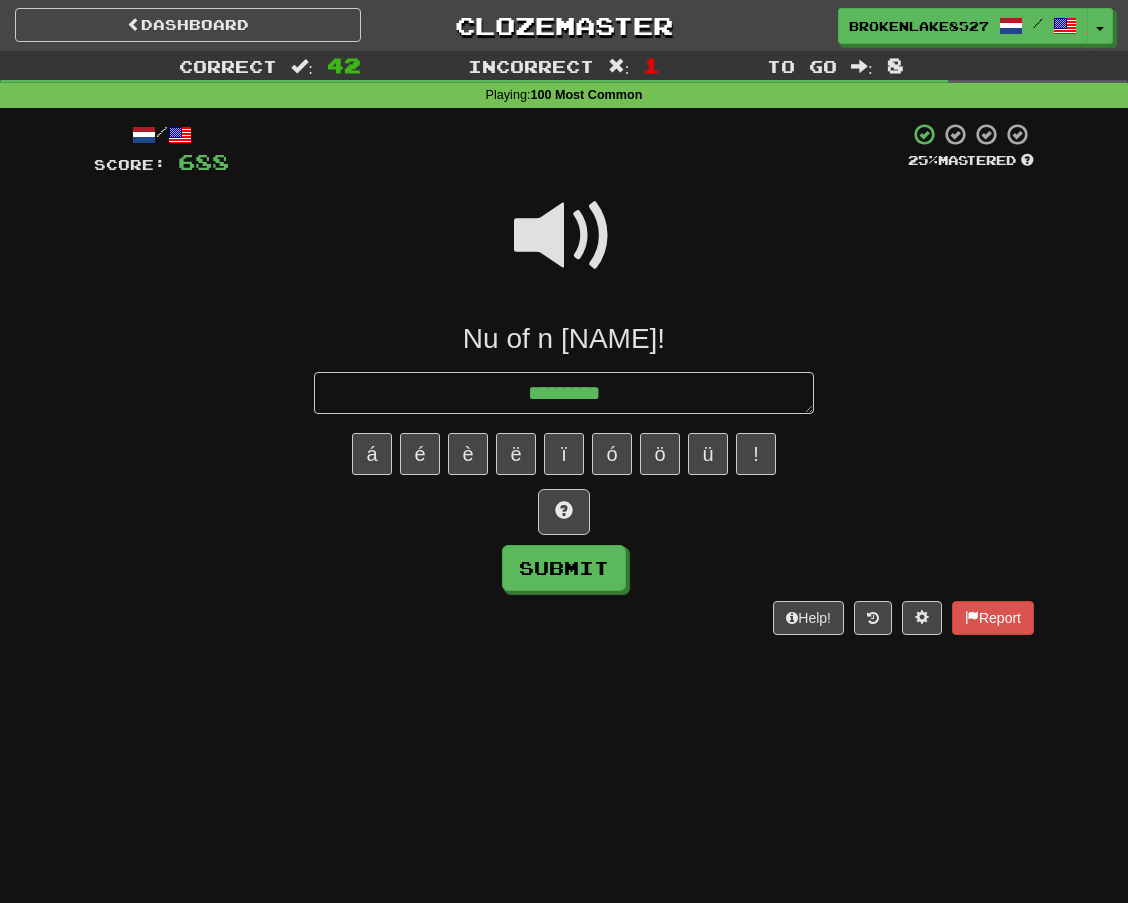 type on "**********" 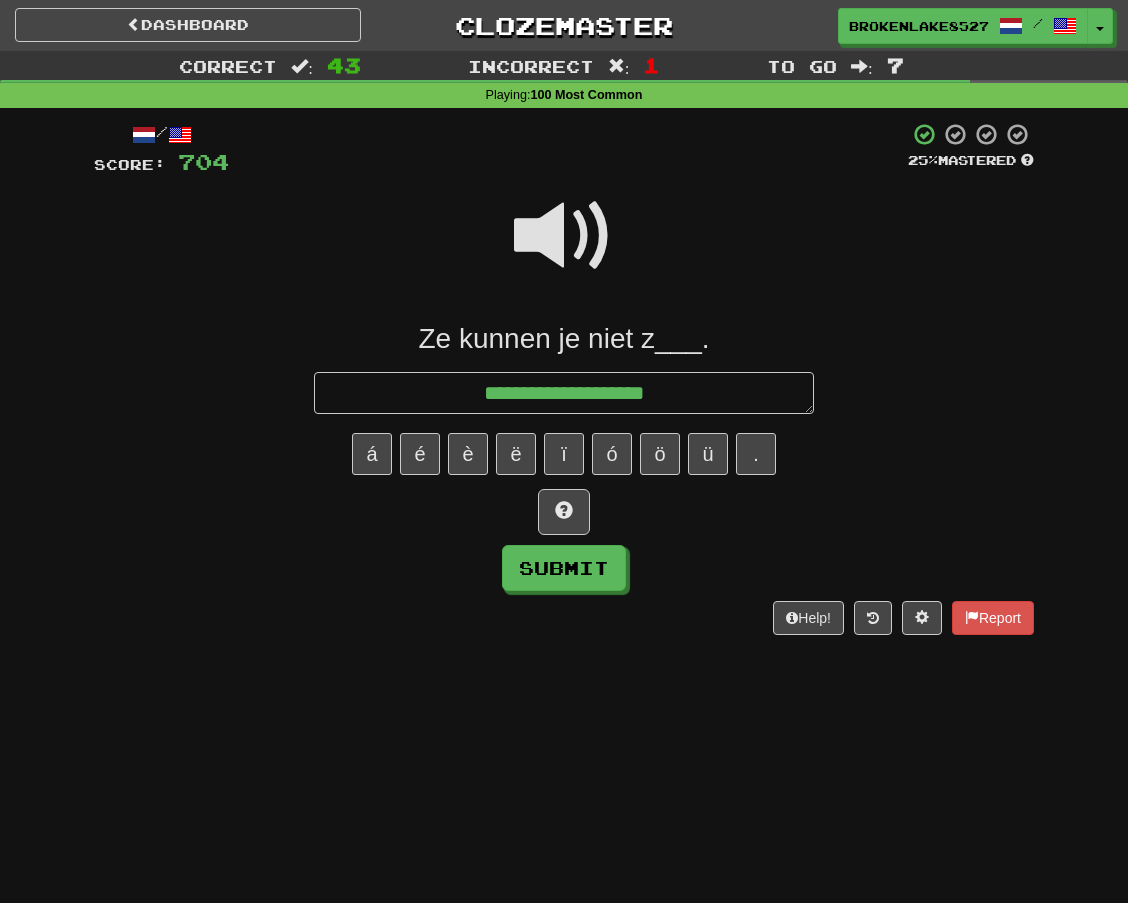 type on "**********" 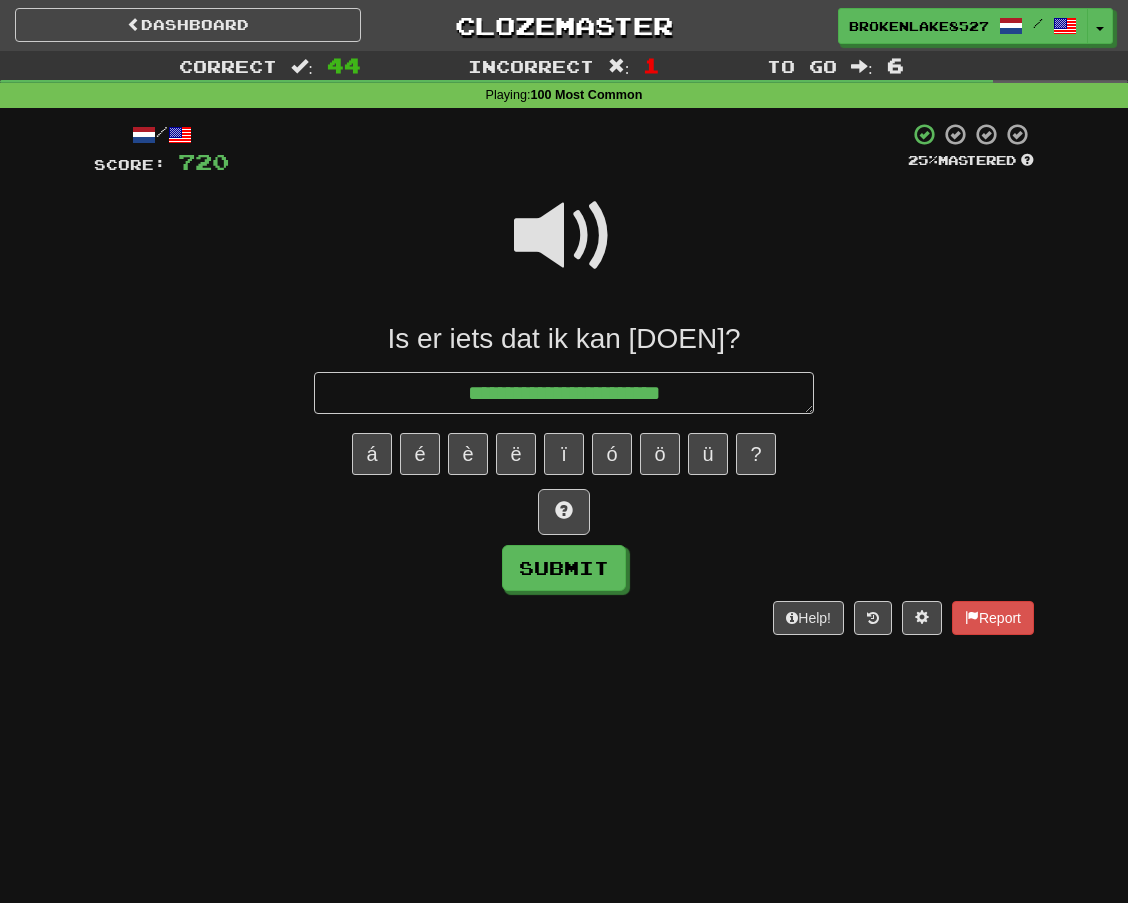 type on "**********" 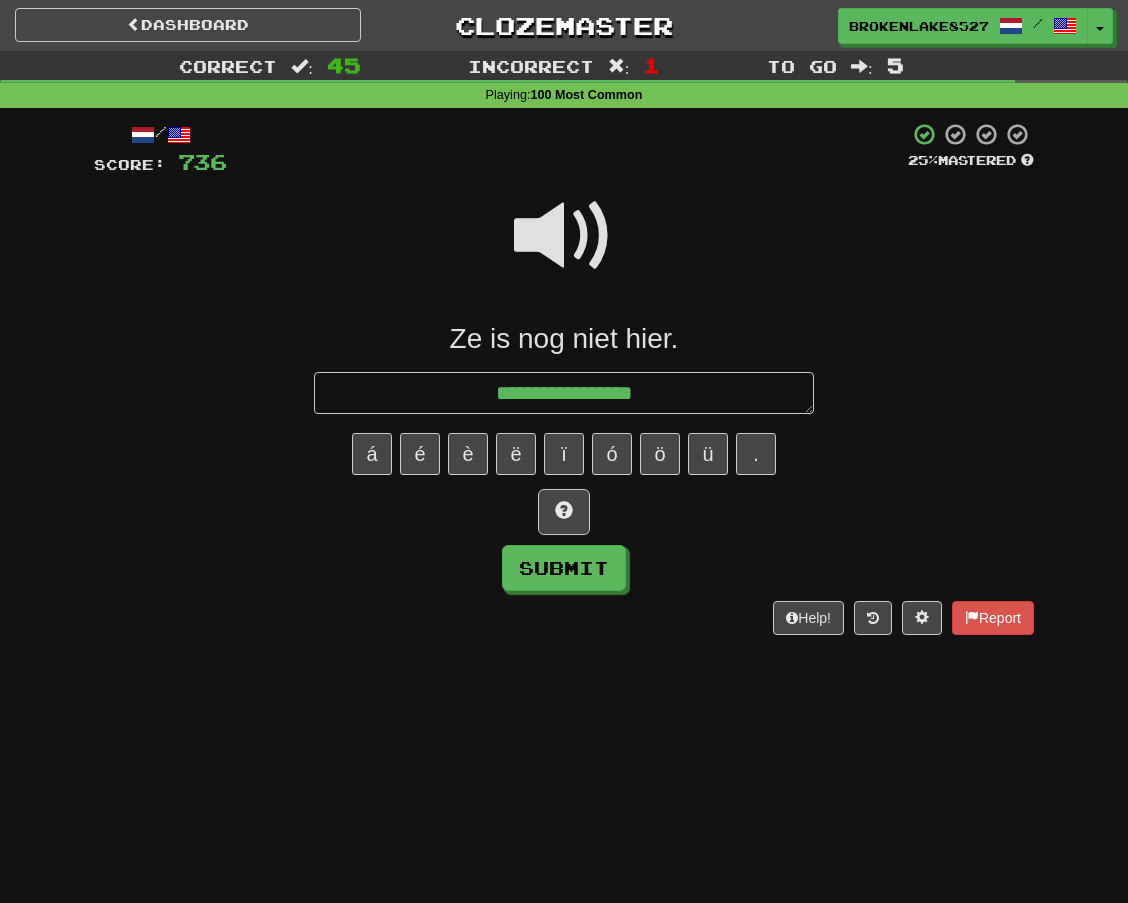 type on "**********" 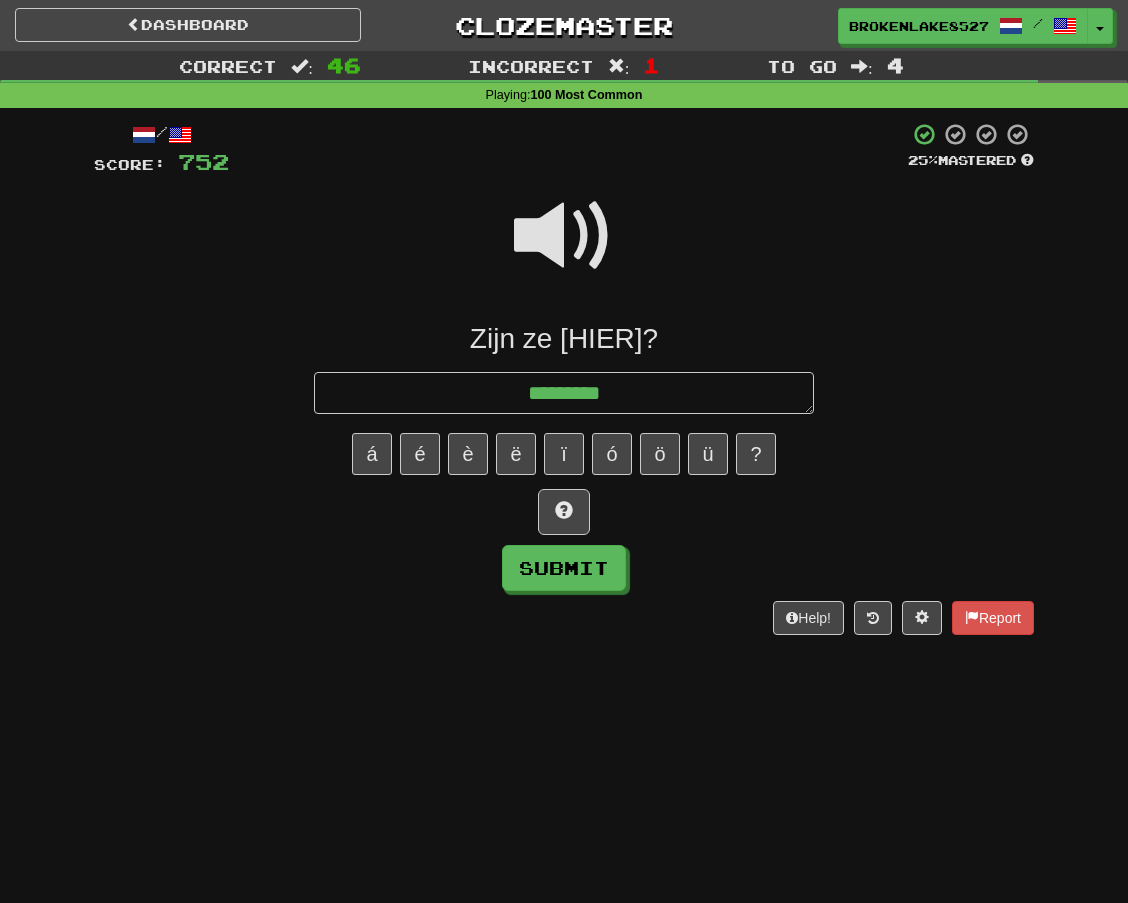 type on "**********" 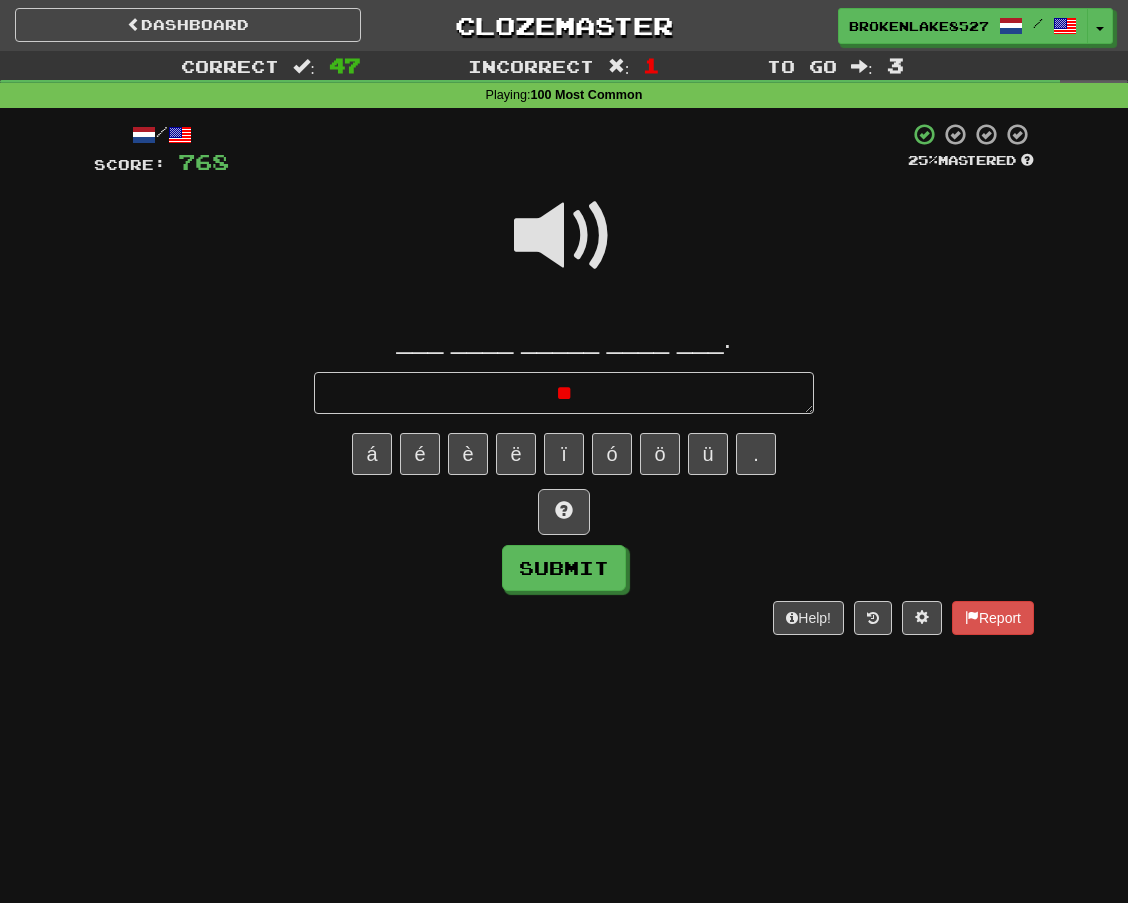 type on "*" 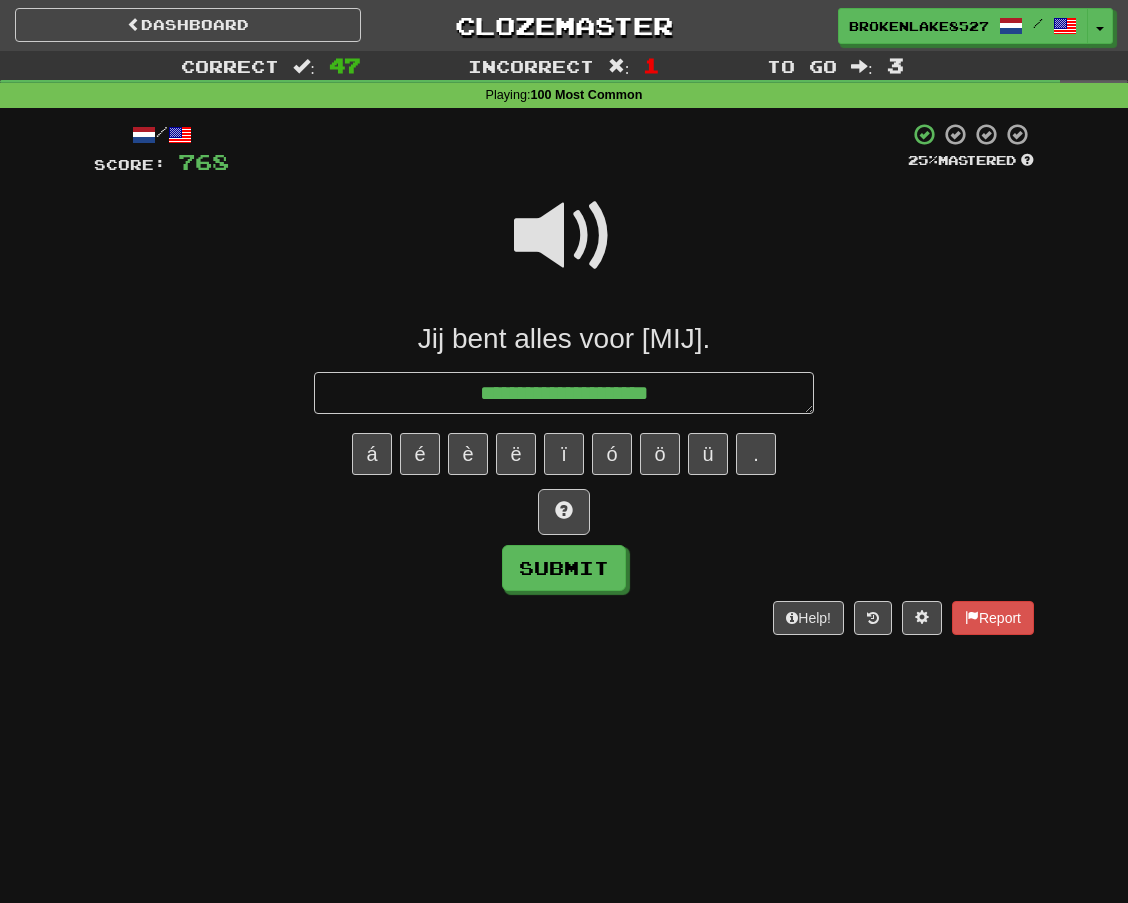 type on "**********" 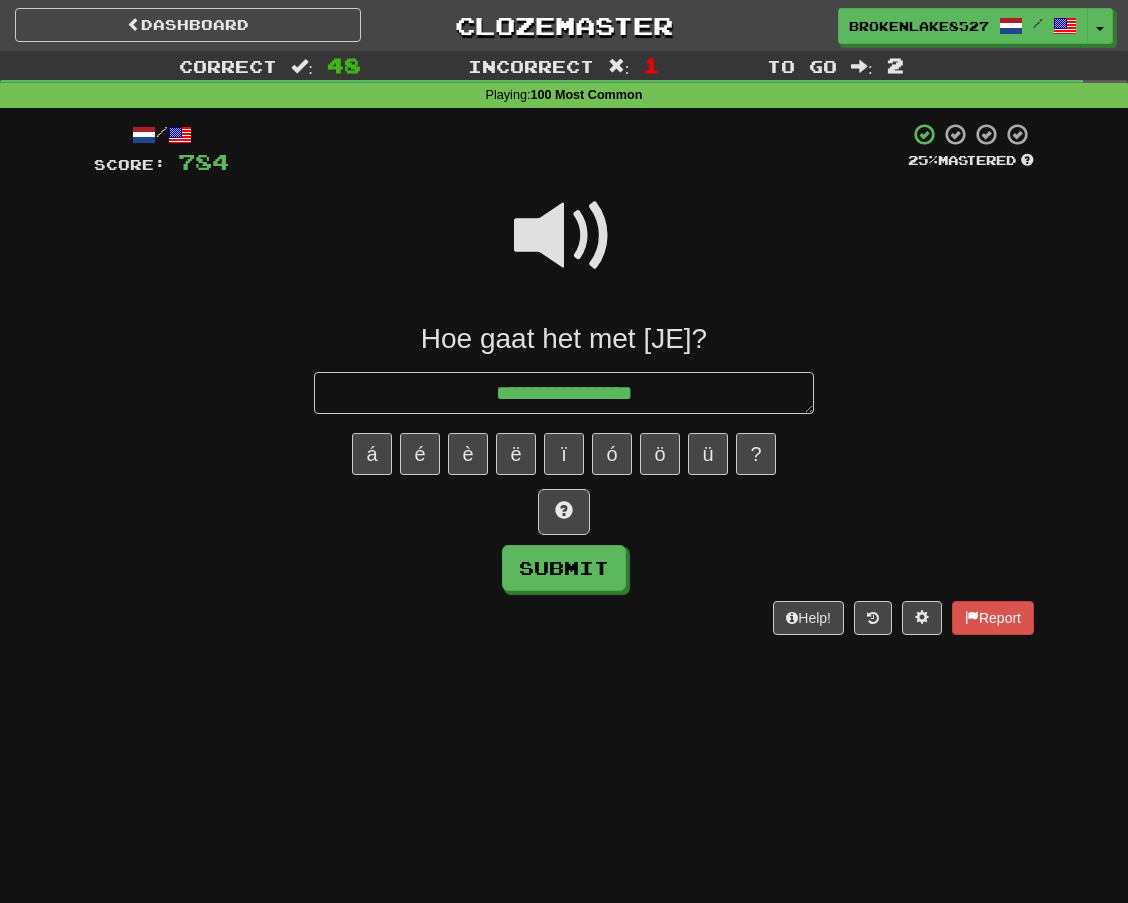 type on "**********" 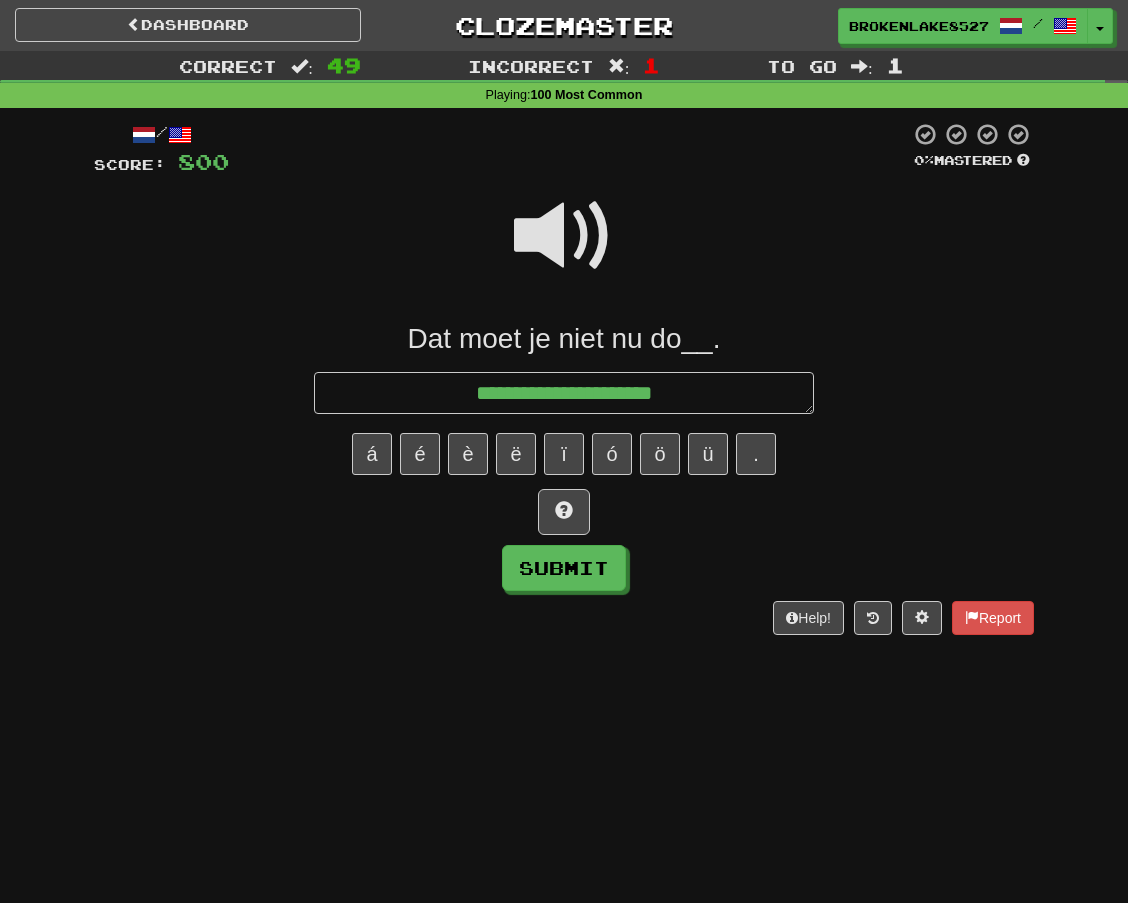 type on "**********" 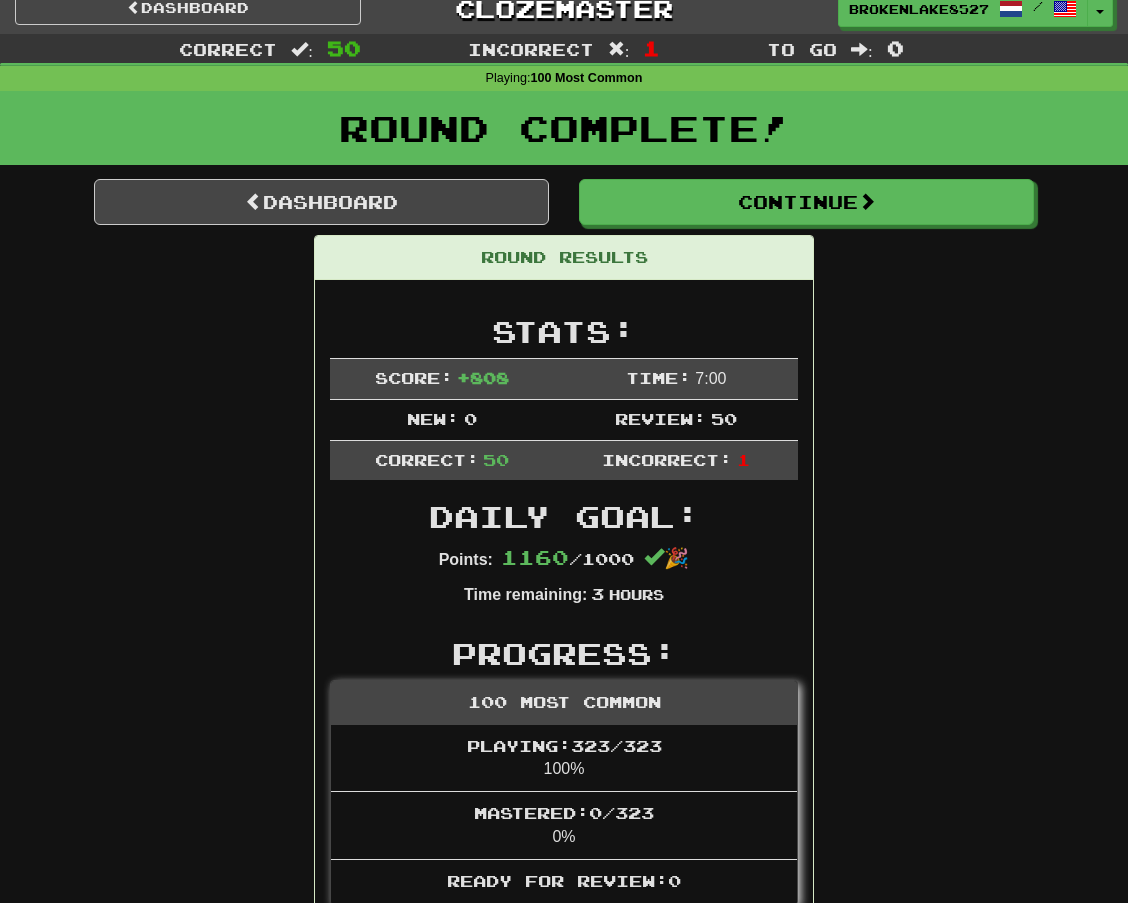 scroll, scrollTop: 0, scrollLeft: 0, axis: both 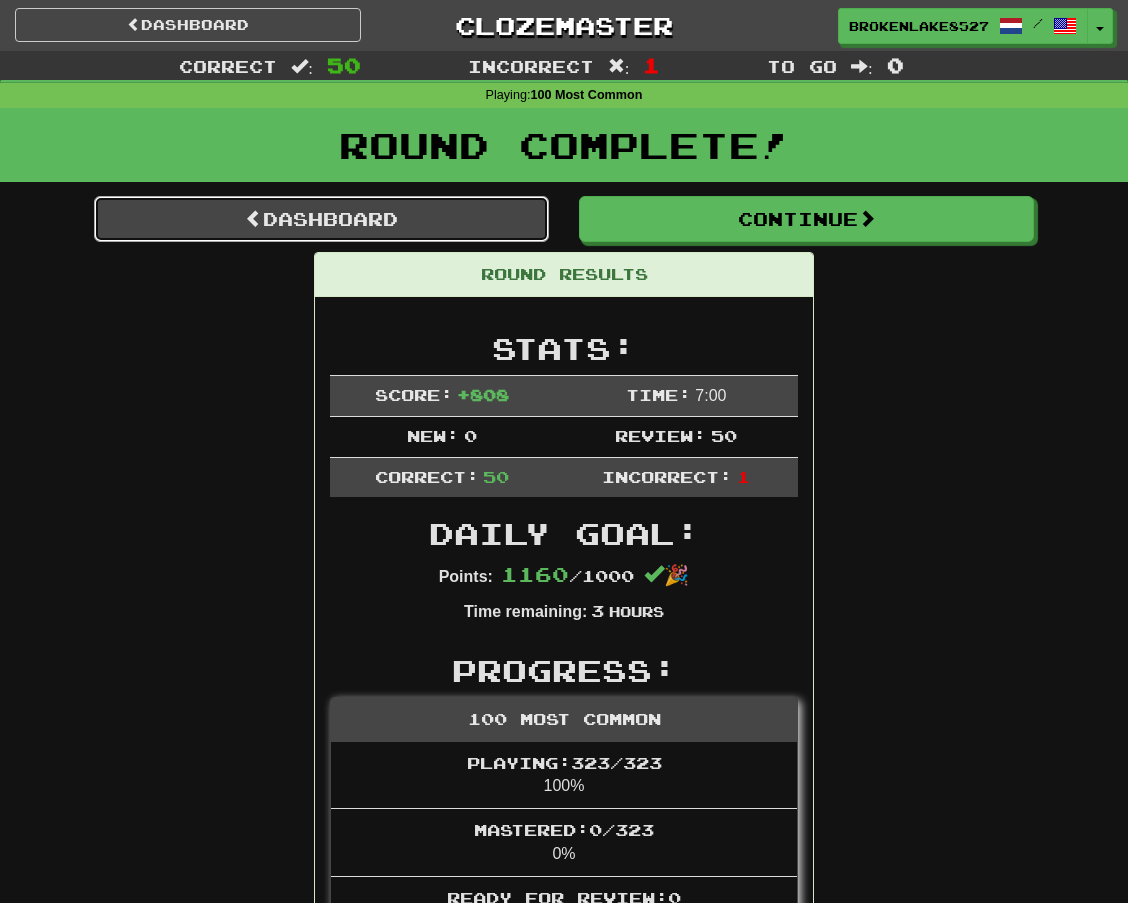 click on "Dashboard" at bounding box center [321, 219] 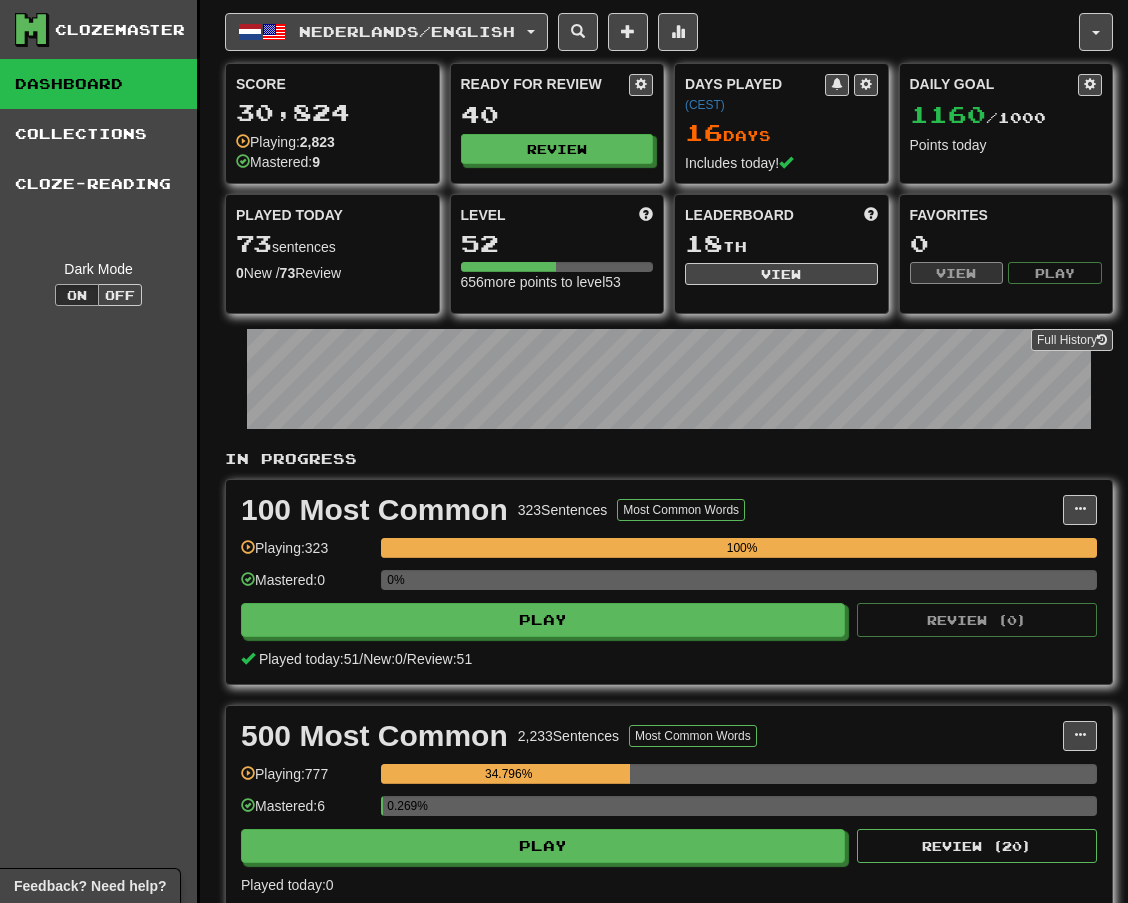 scroll, scrollTop: 0, scrollLeft: 0, axis: both 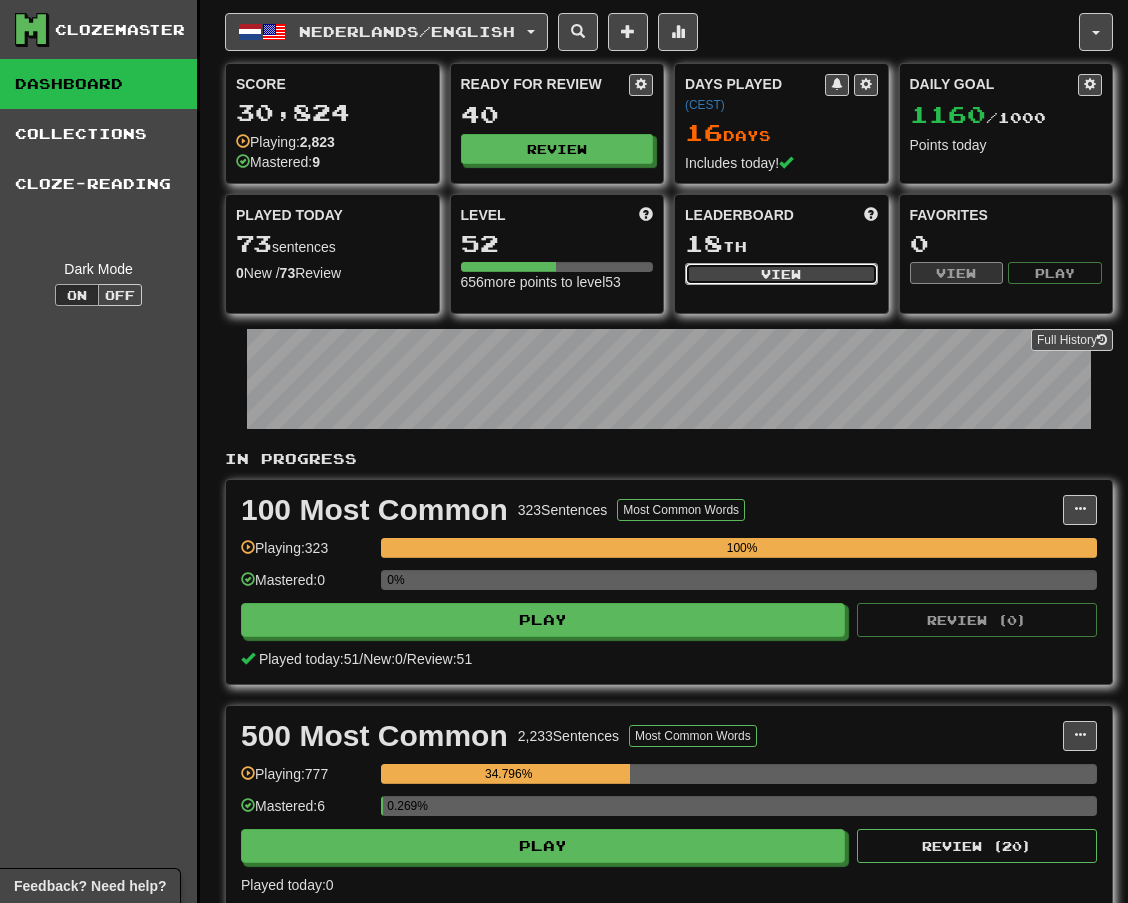 click on "View" at bounding box center (781, 274) 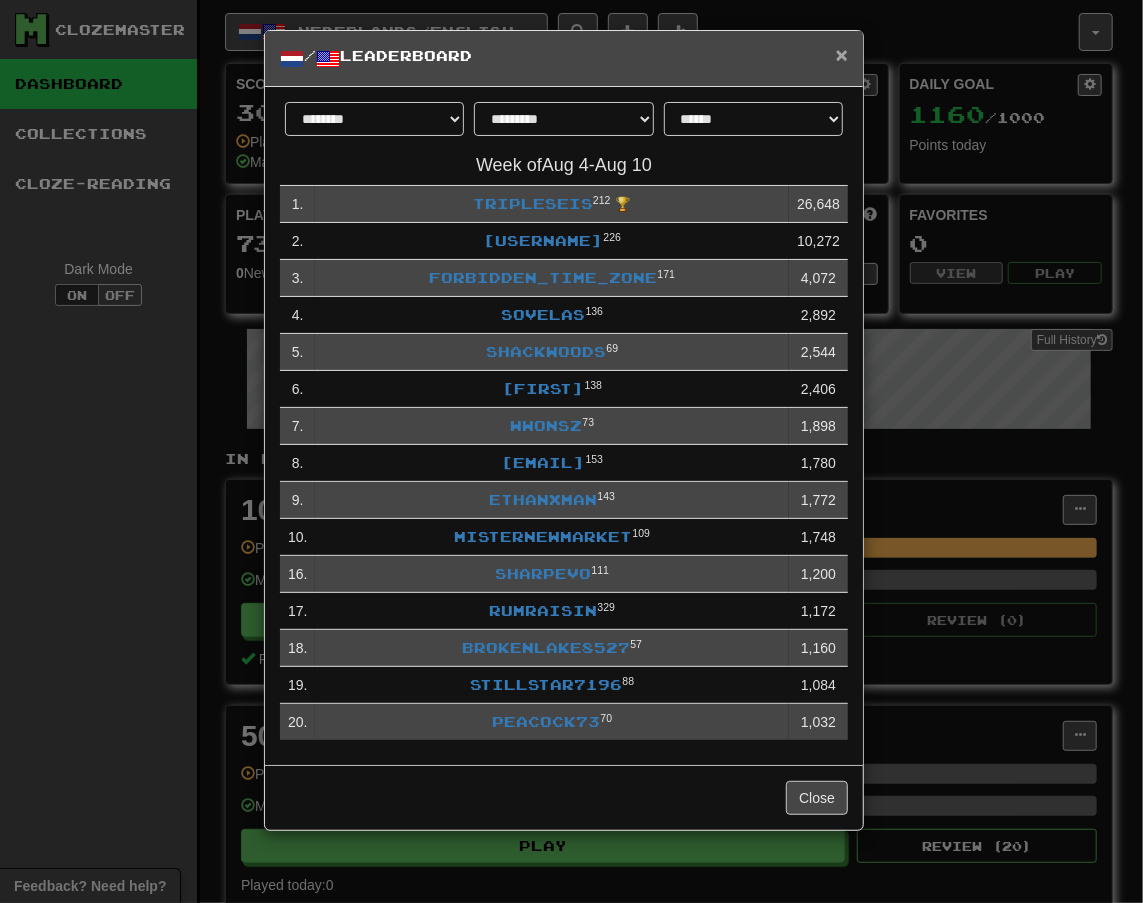 click on "×" at bounding box center (842, 54) 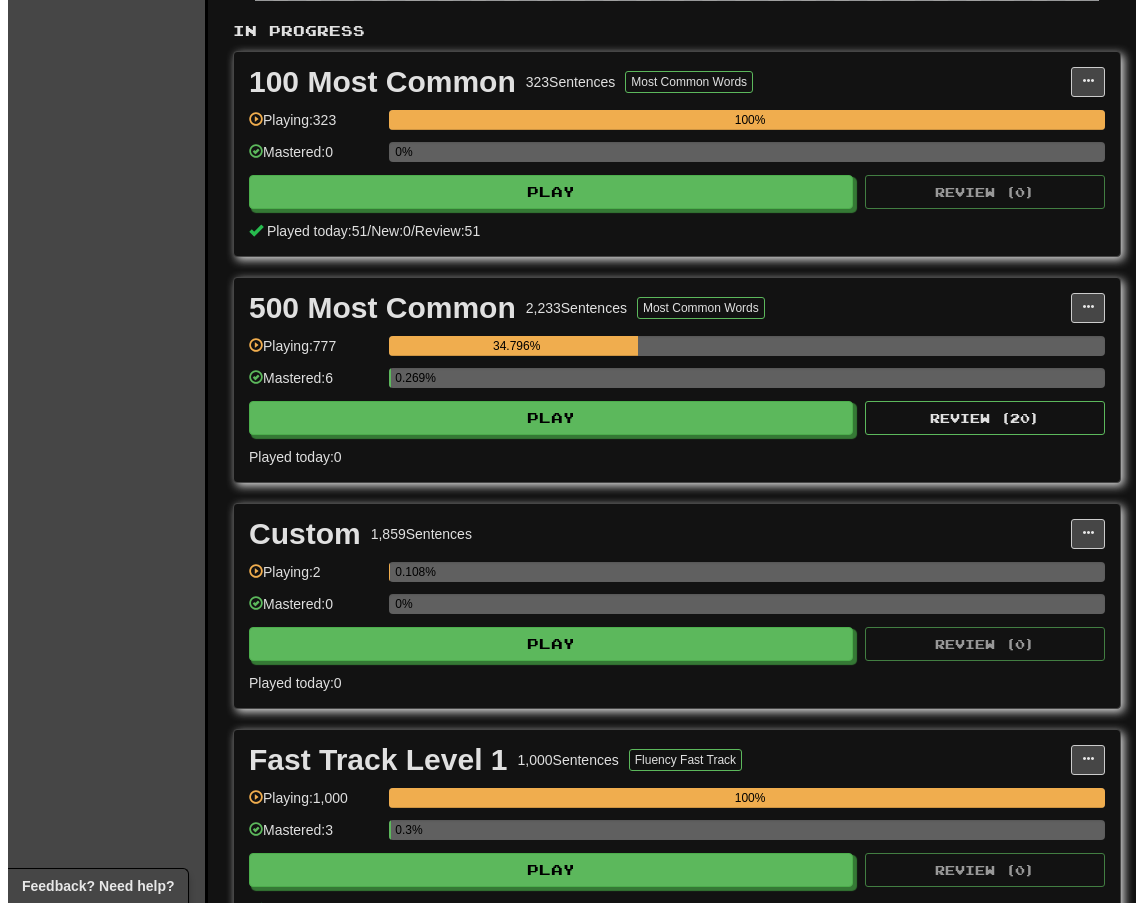 scroll, scrollTop: 400, scrollLeft: 0, axis: vertical 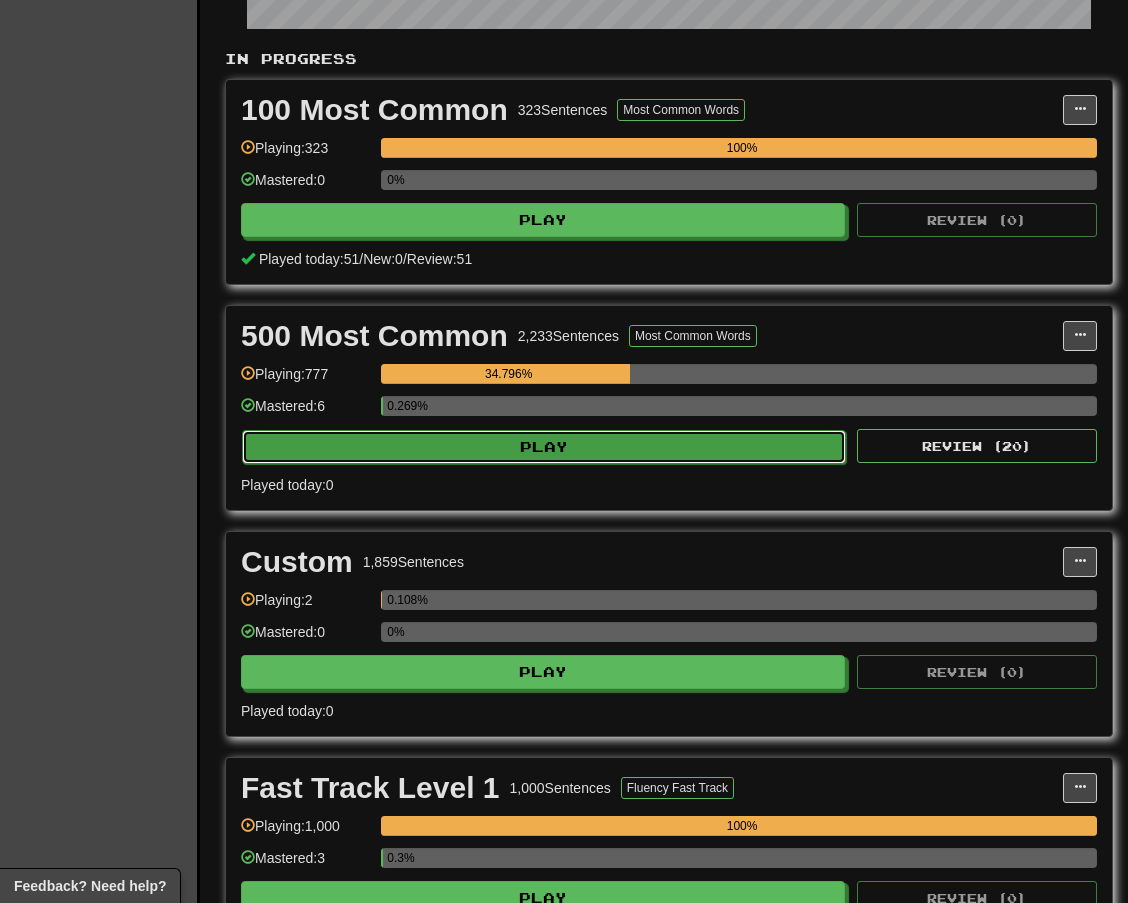 click on "Play" at bounding box center [544, 447] 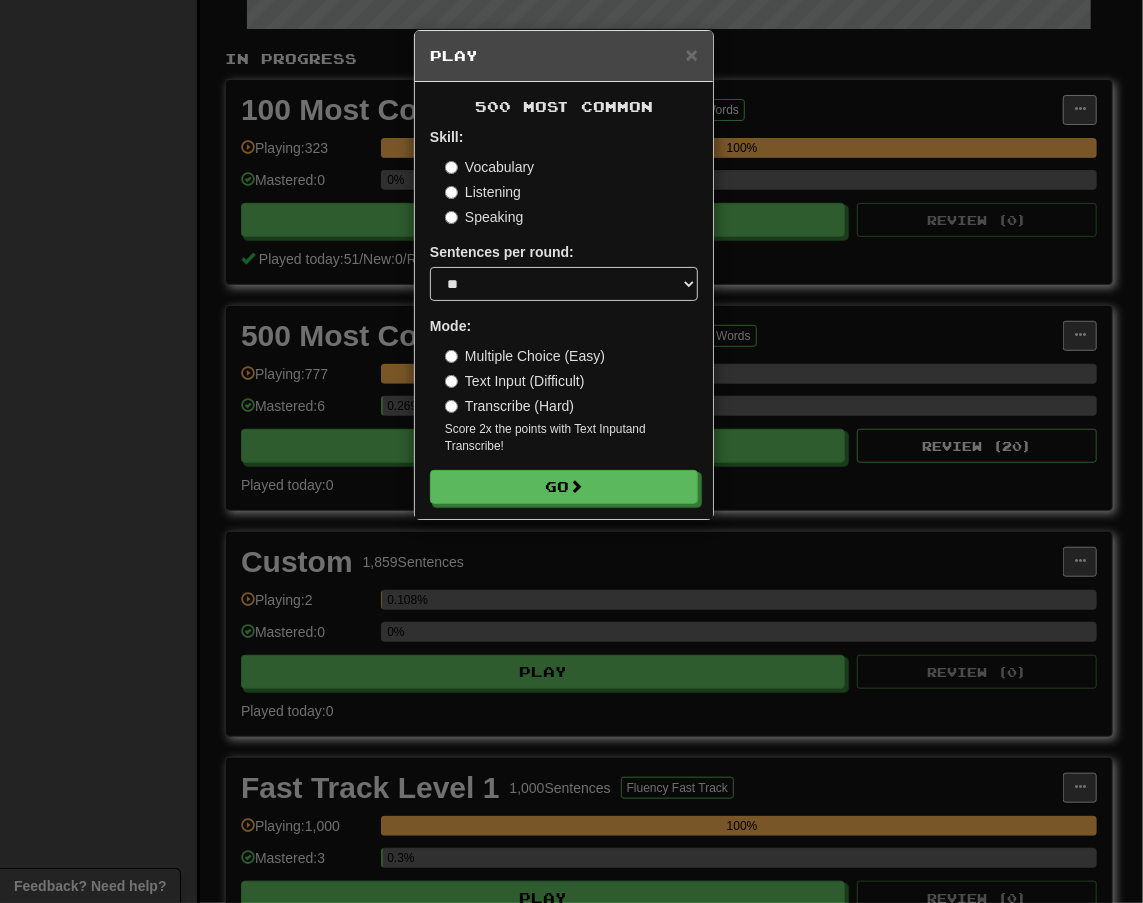 click on "Transcribe (Hard)" at bounding box center [509, 406] 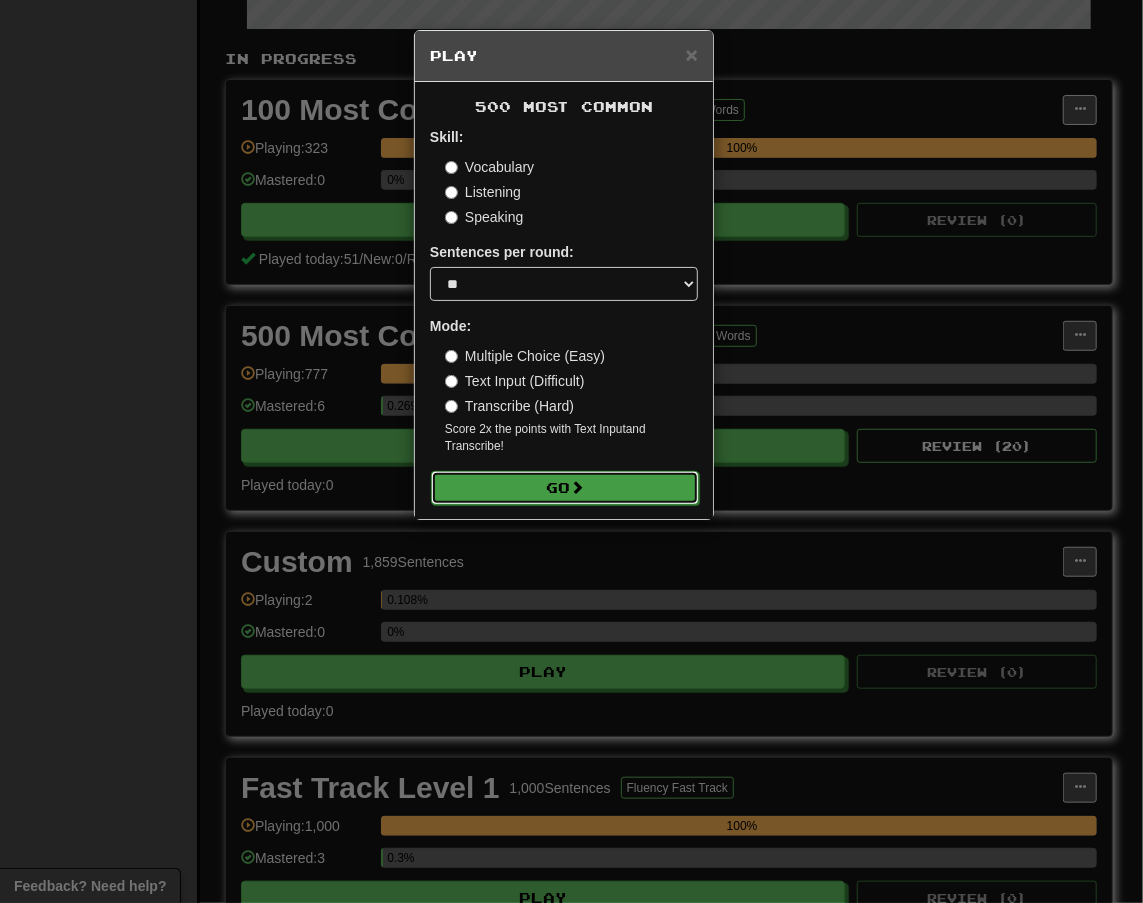 click on "Go" at bounding box center (565, 488) 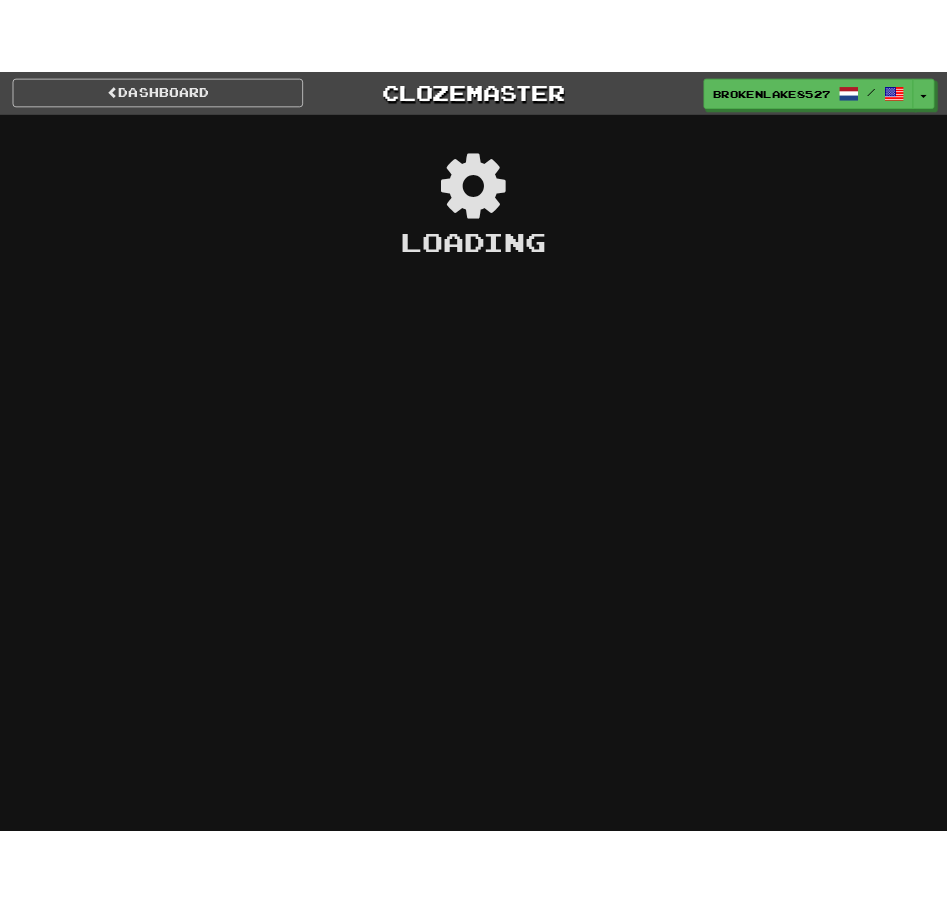 scroll, scrollTop: 0, scrollLeft: 0, axis: both 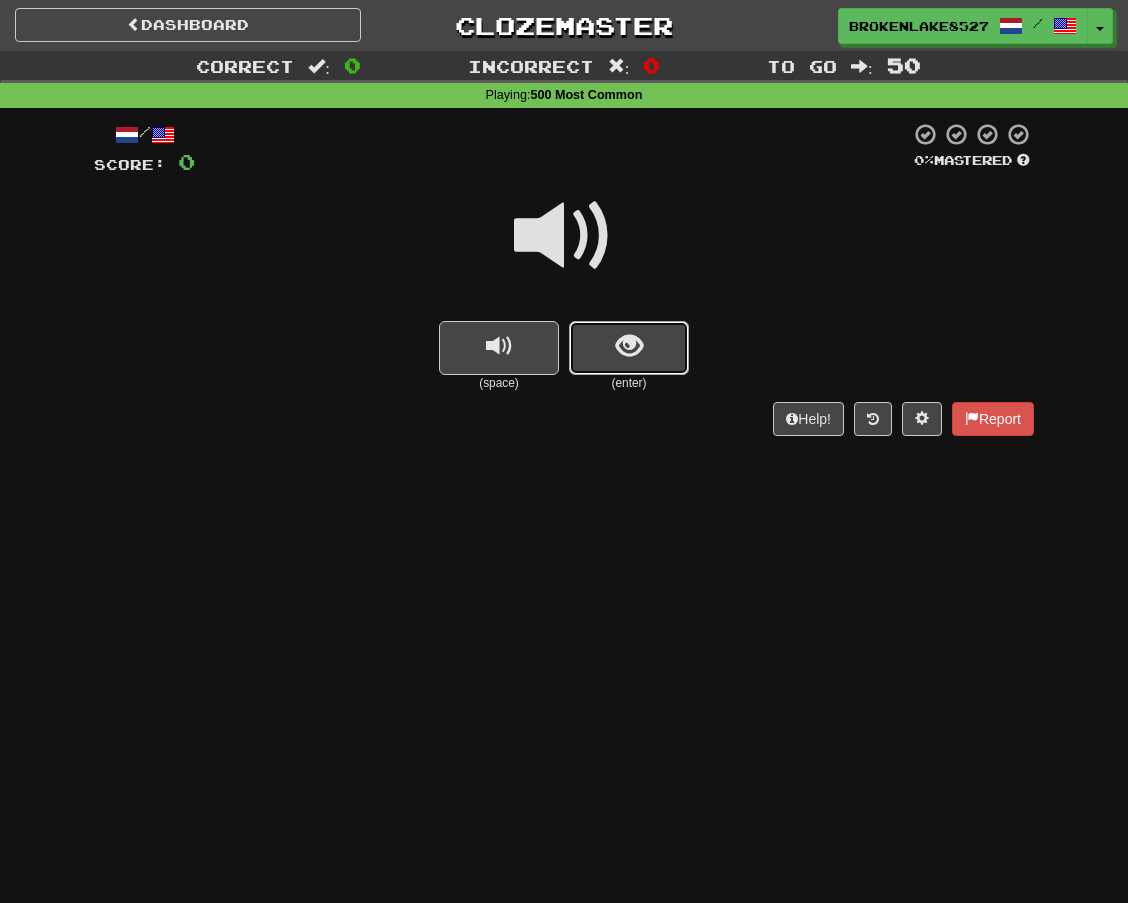 click at bounding box center (629, 346) 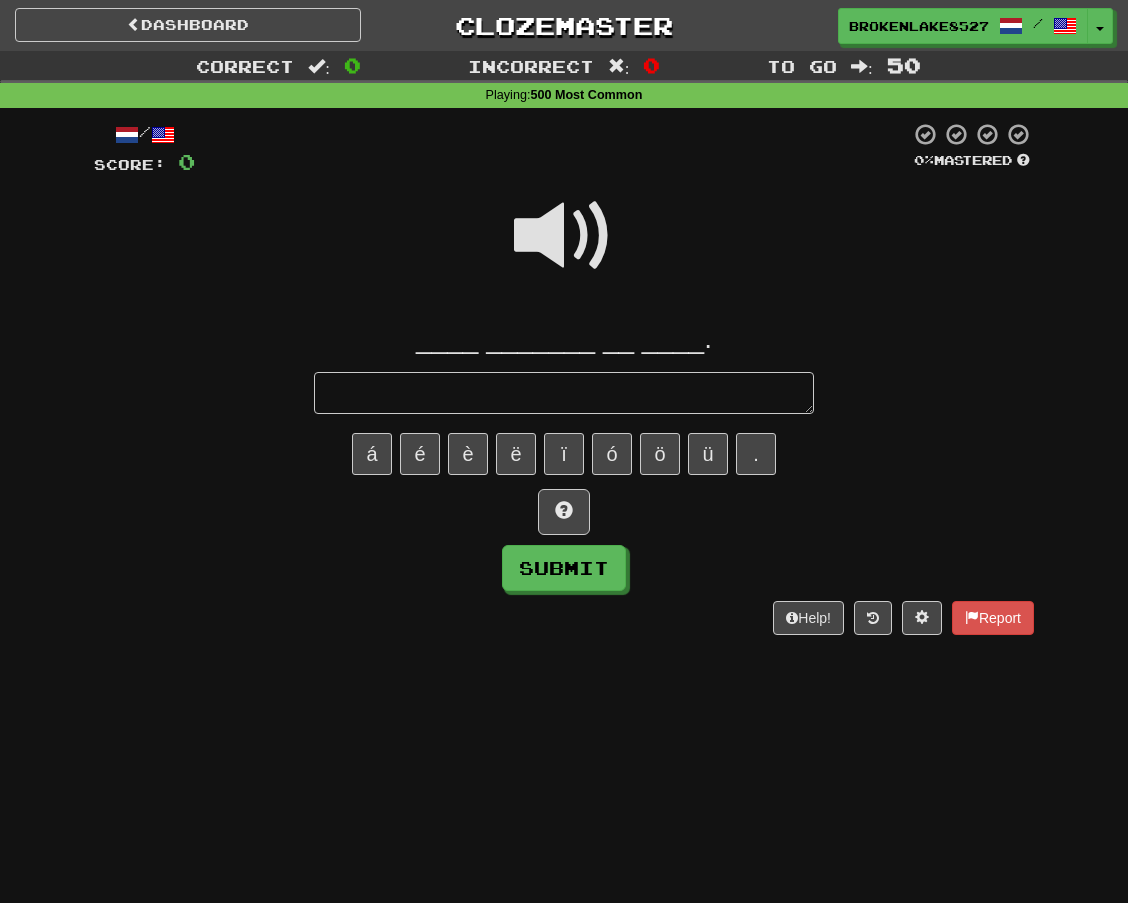 type on "*" 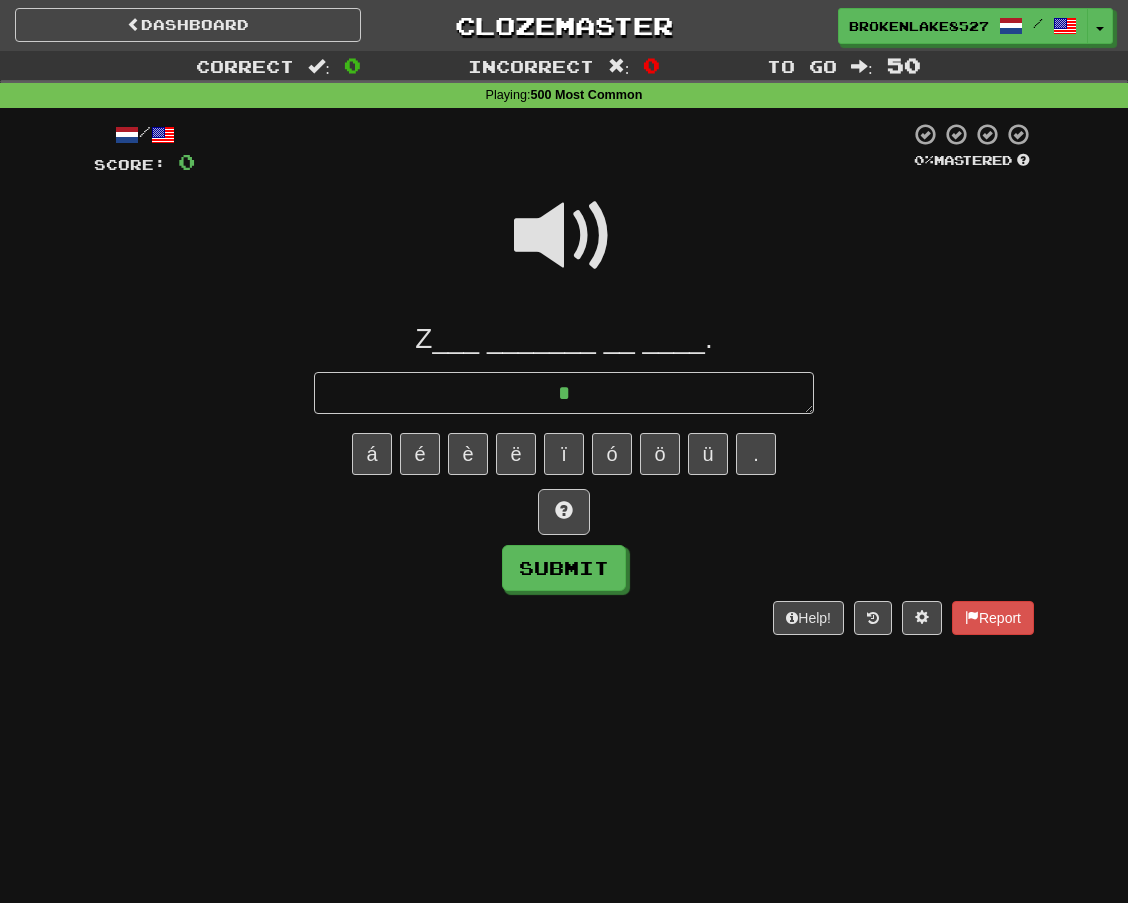 type on "*" 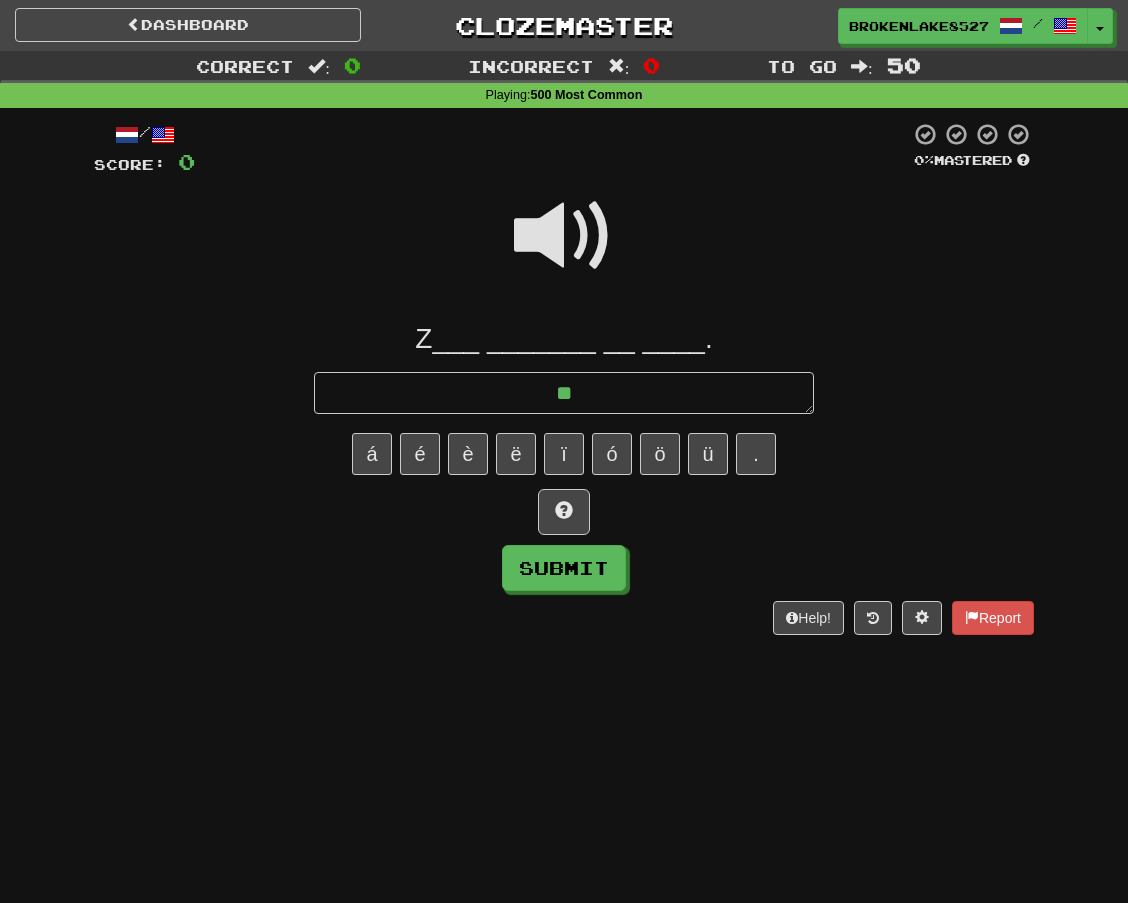 type on "*" 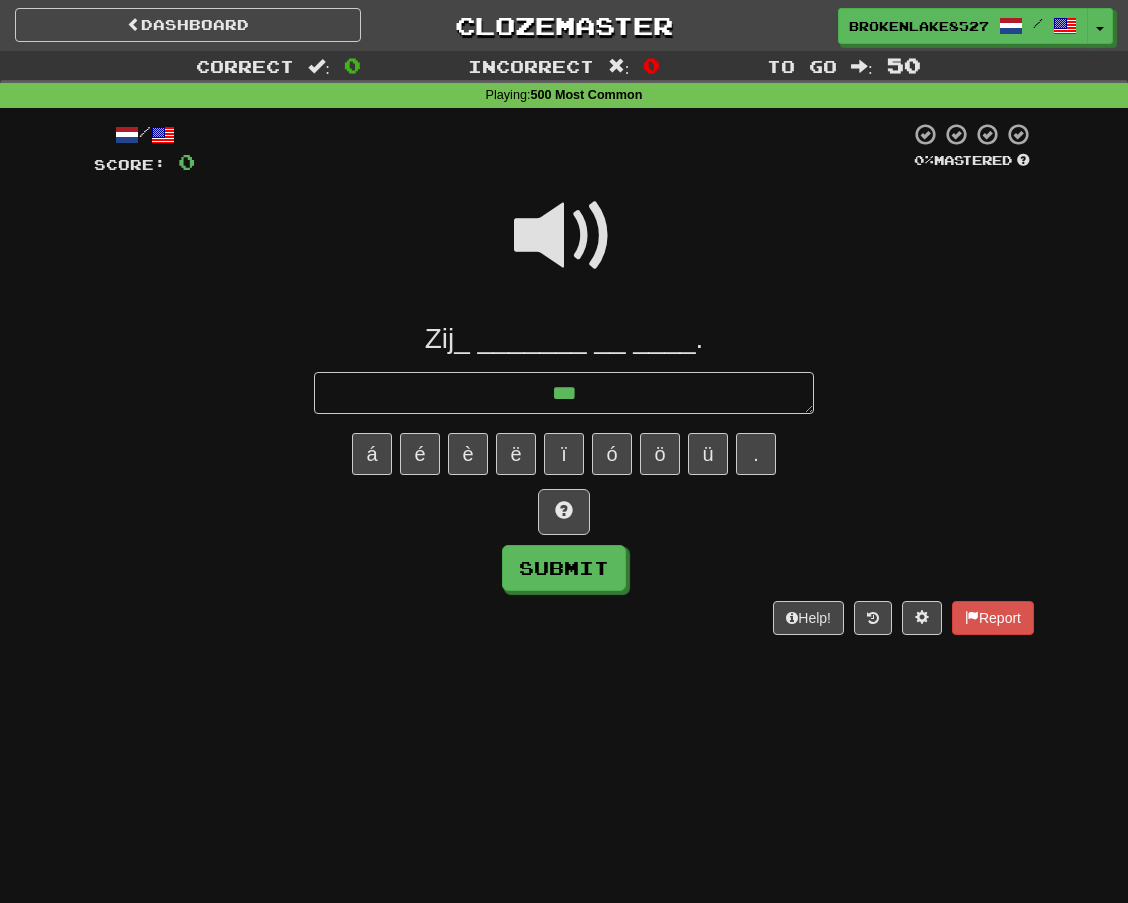 type on "*" 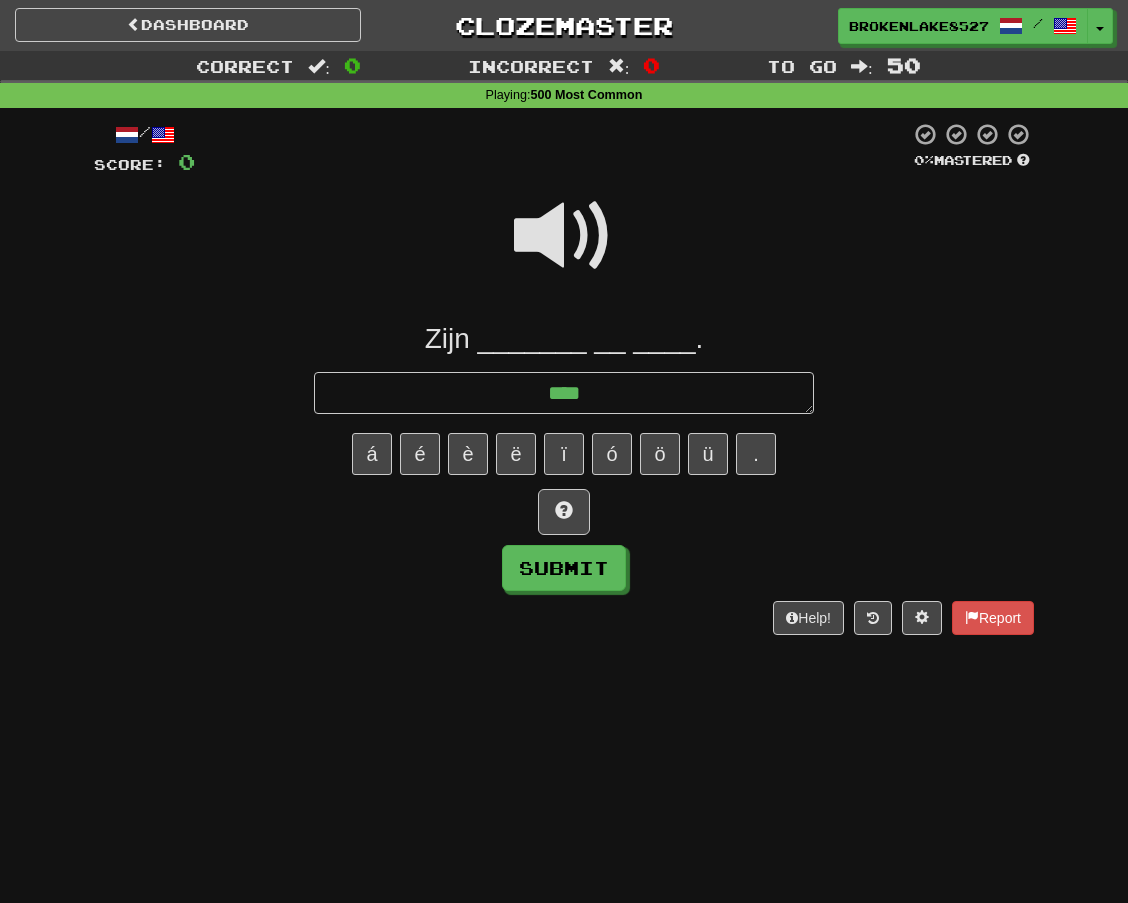 type on "*" 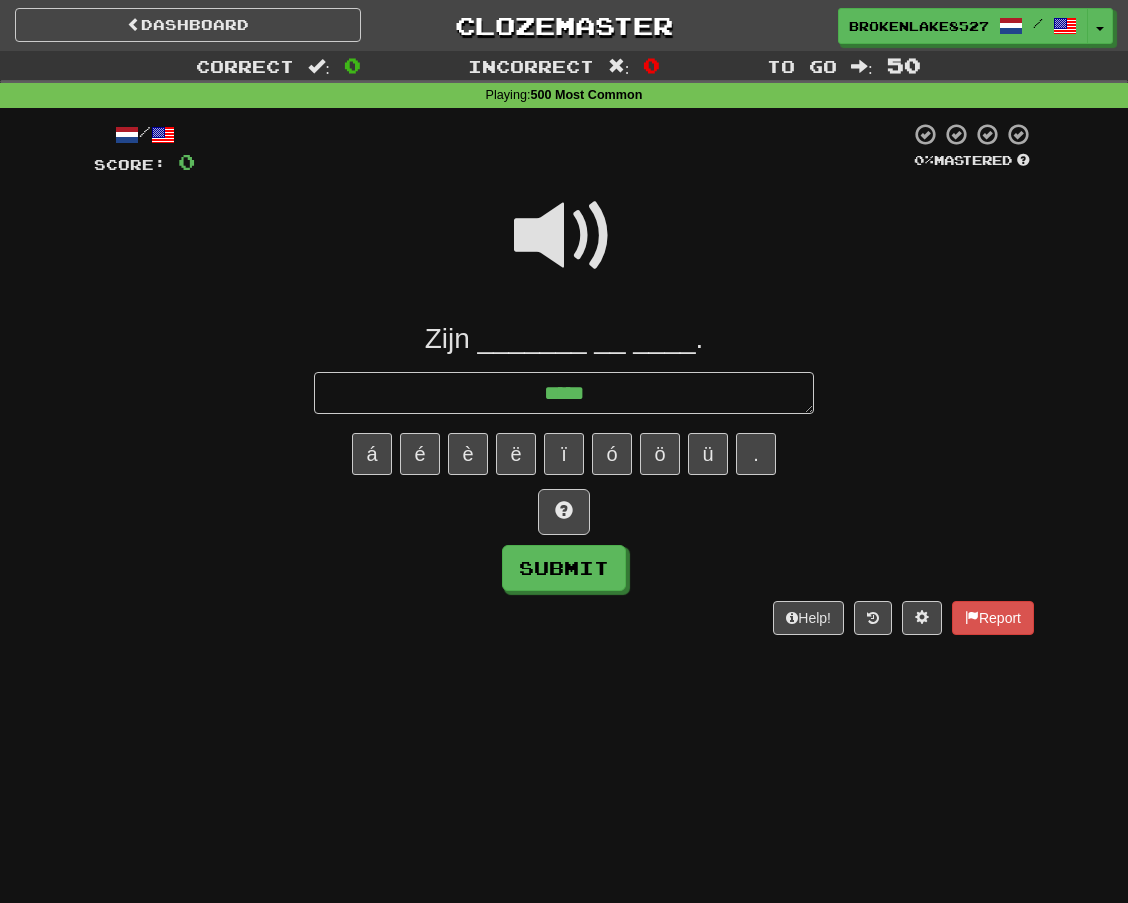 type on "*" 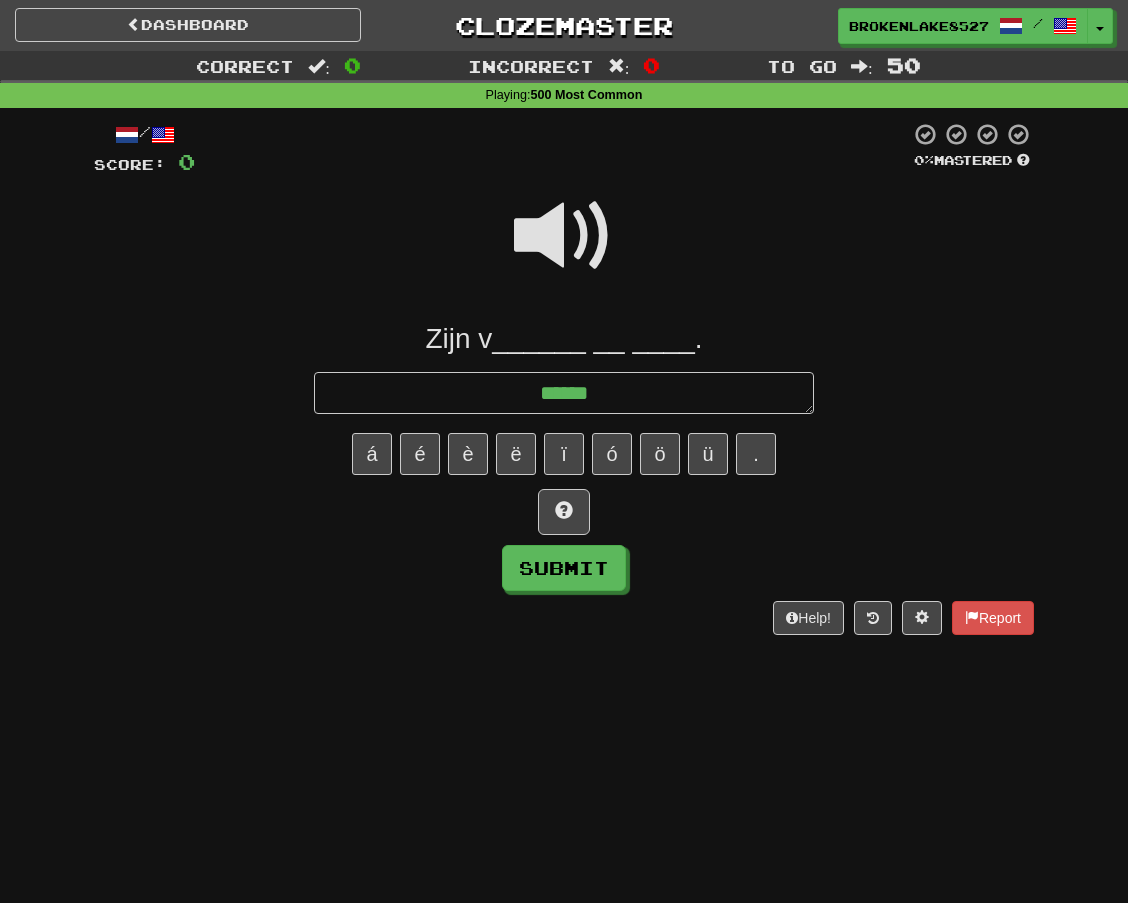 type on "*" 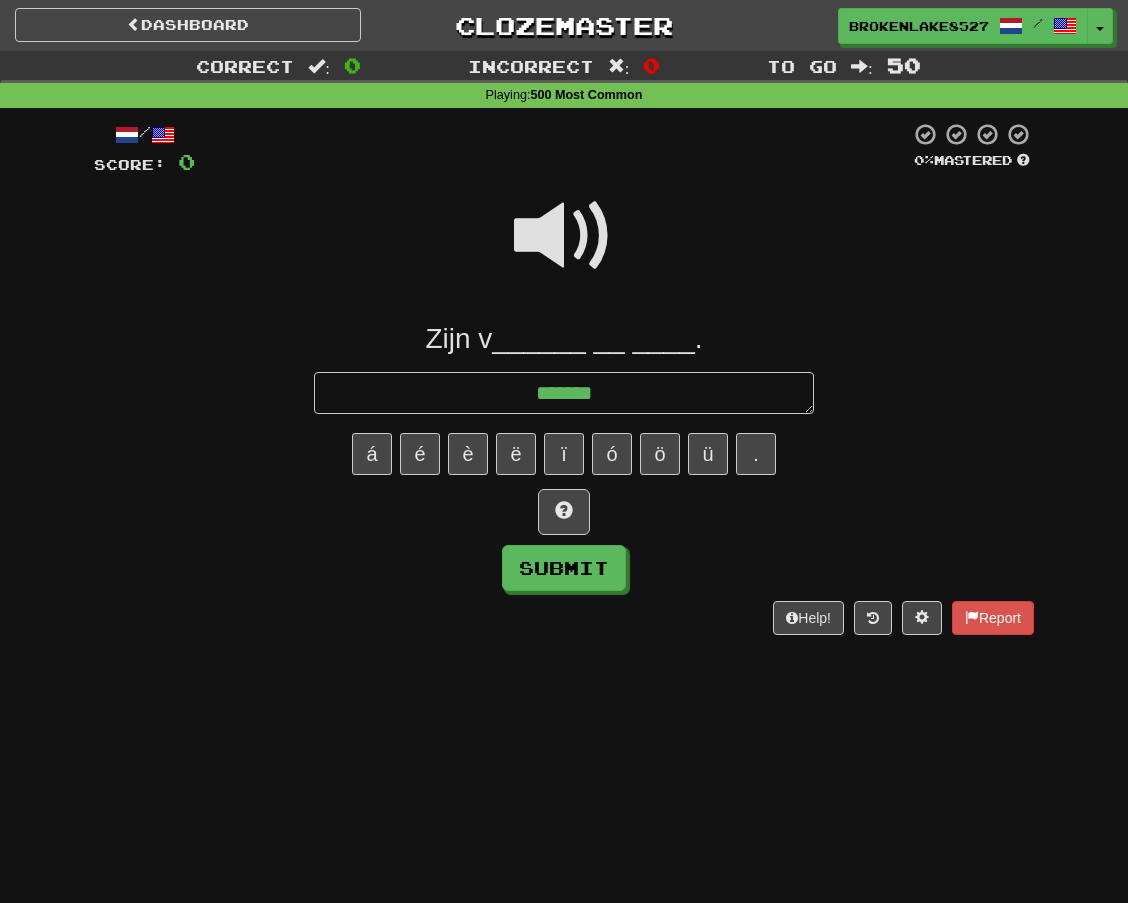 type on "*" 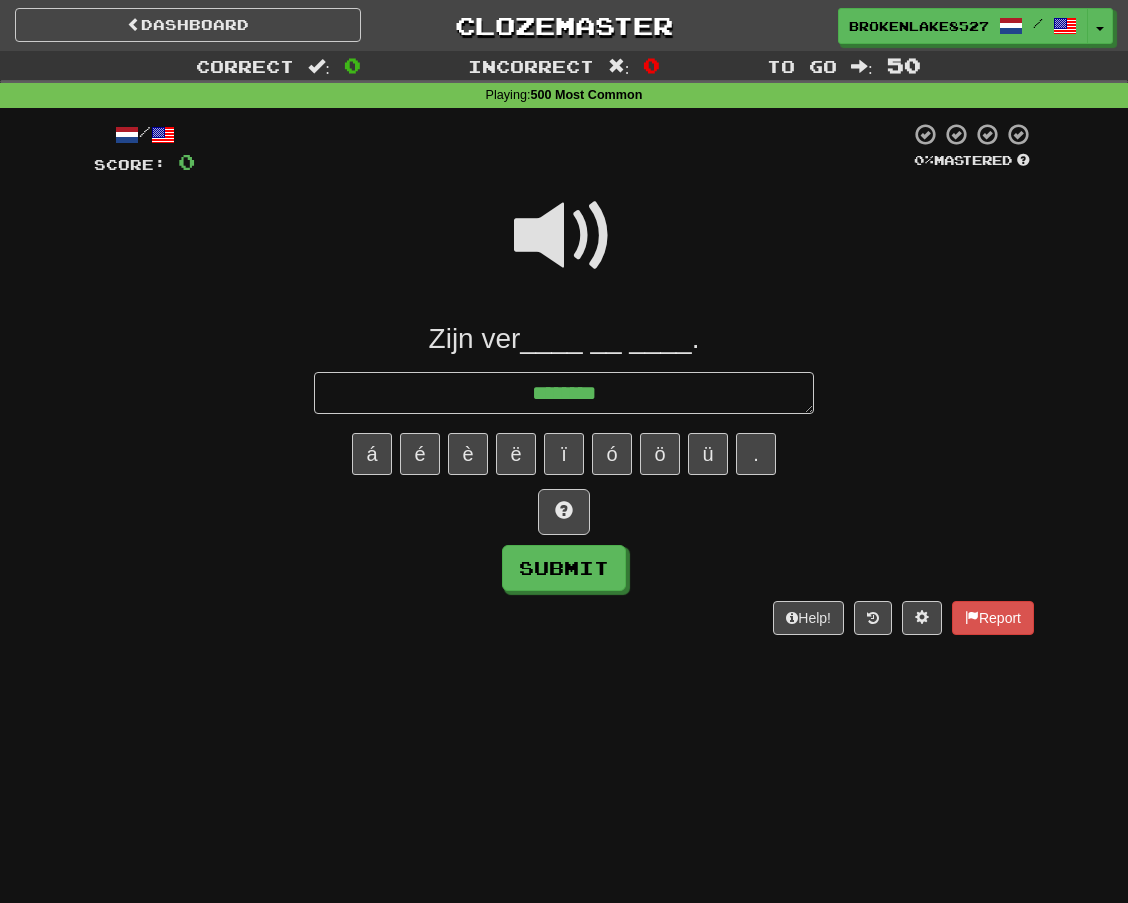 type on "*" 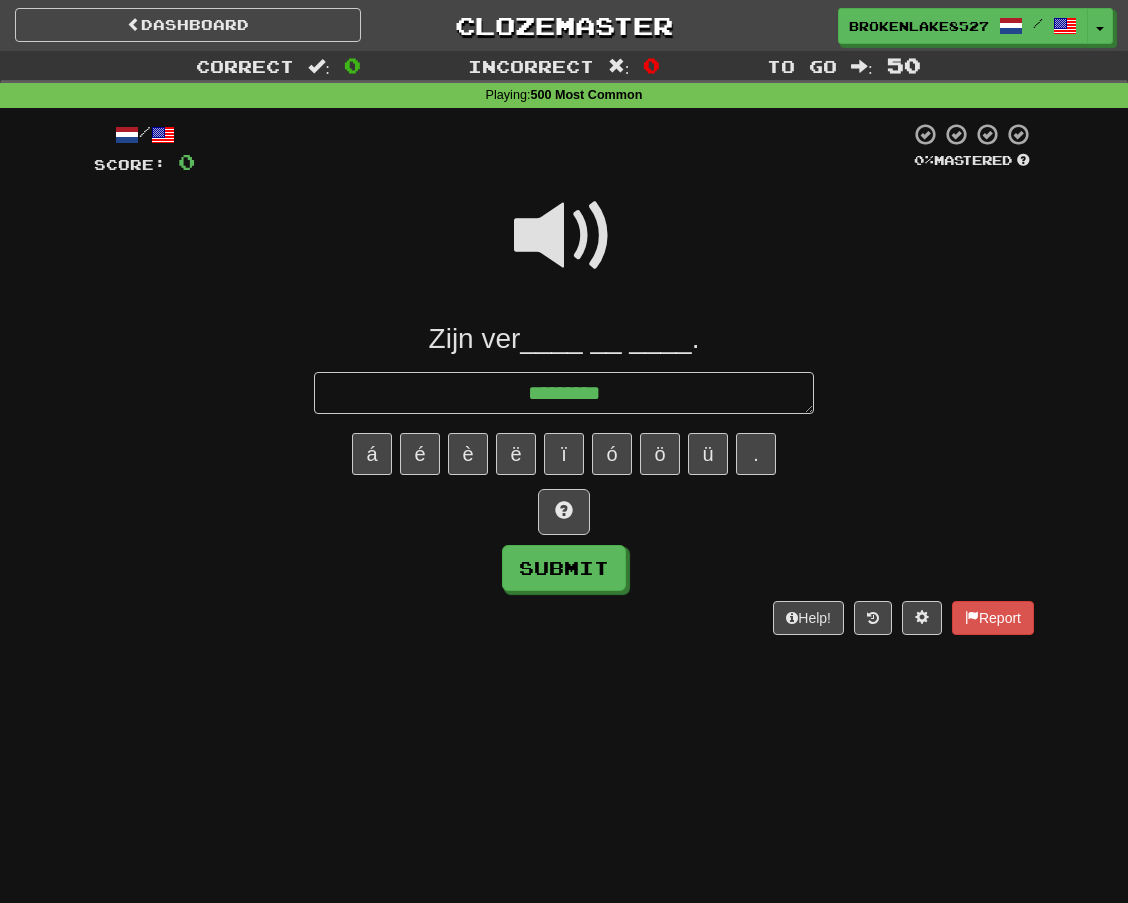 type on "*" 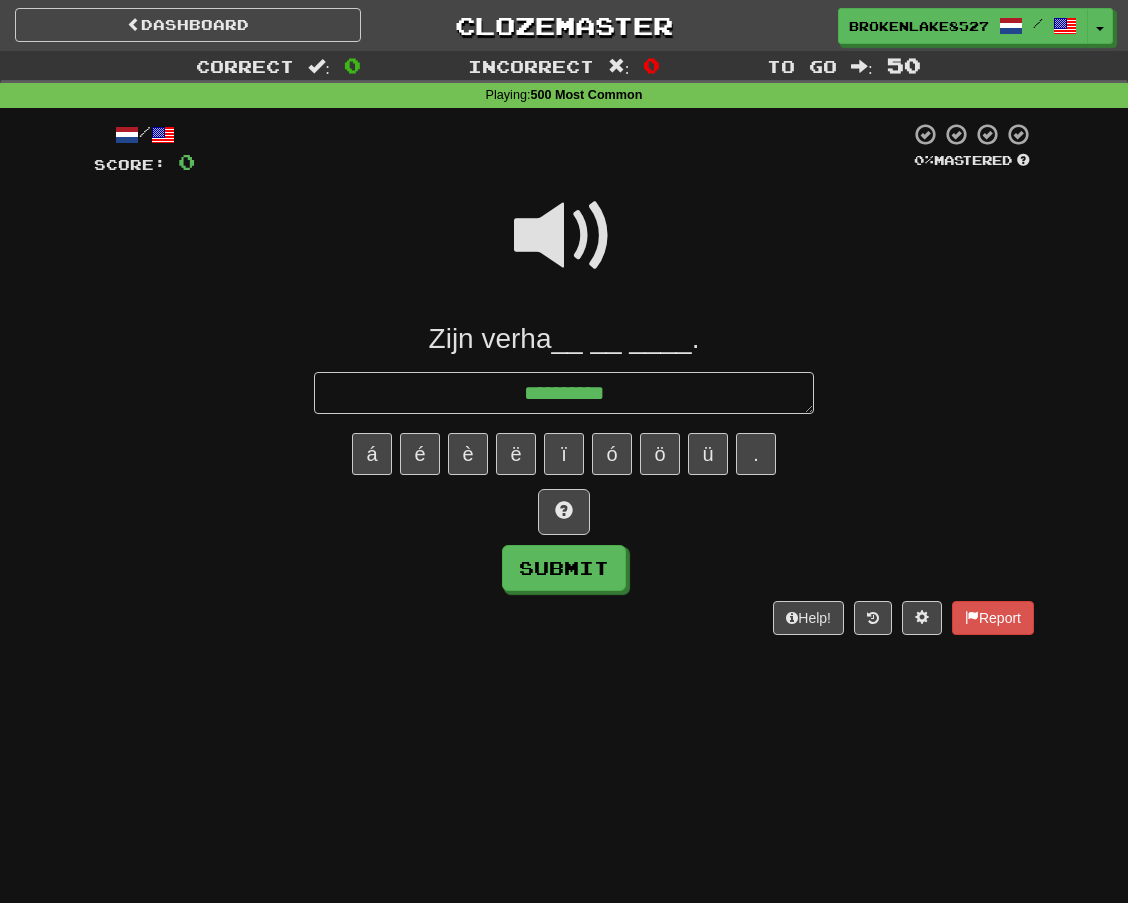 type on "*" 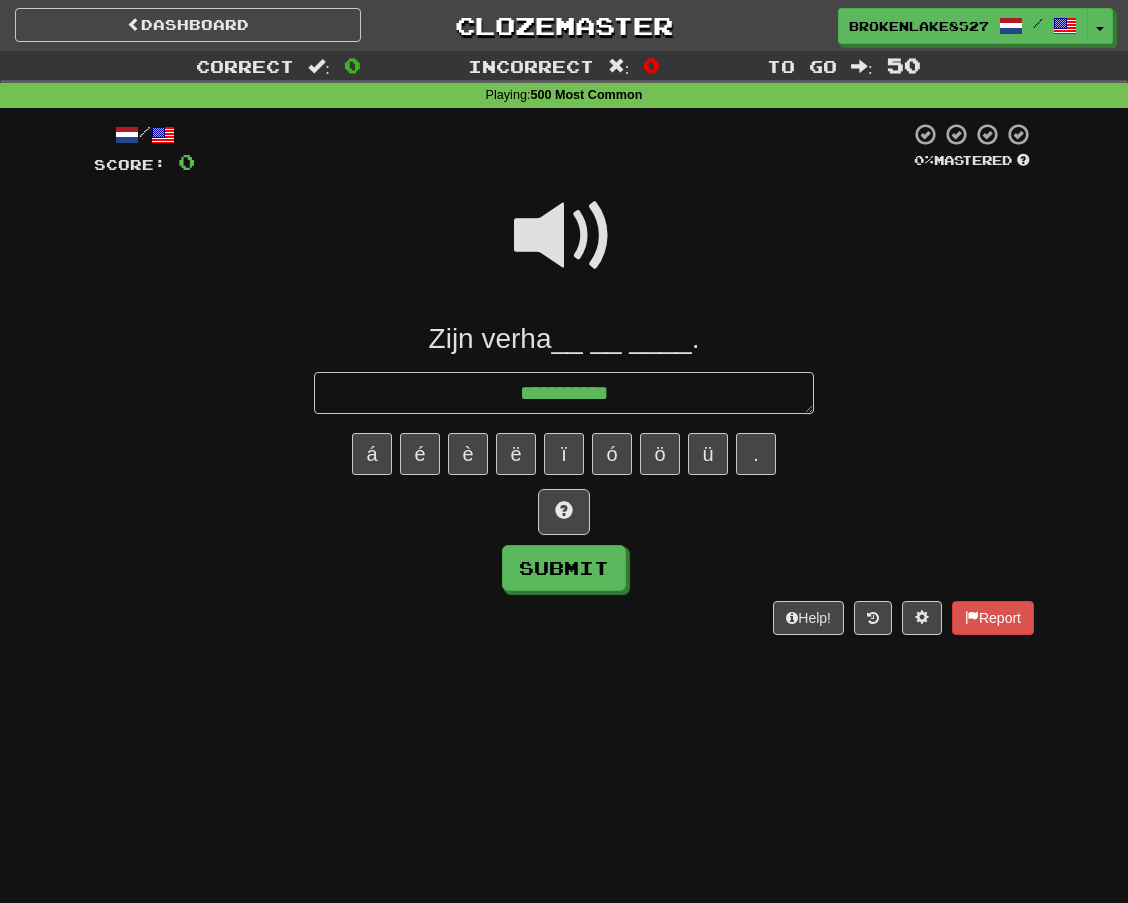 type on "**********" 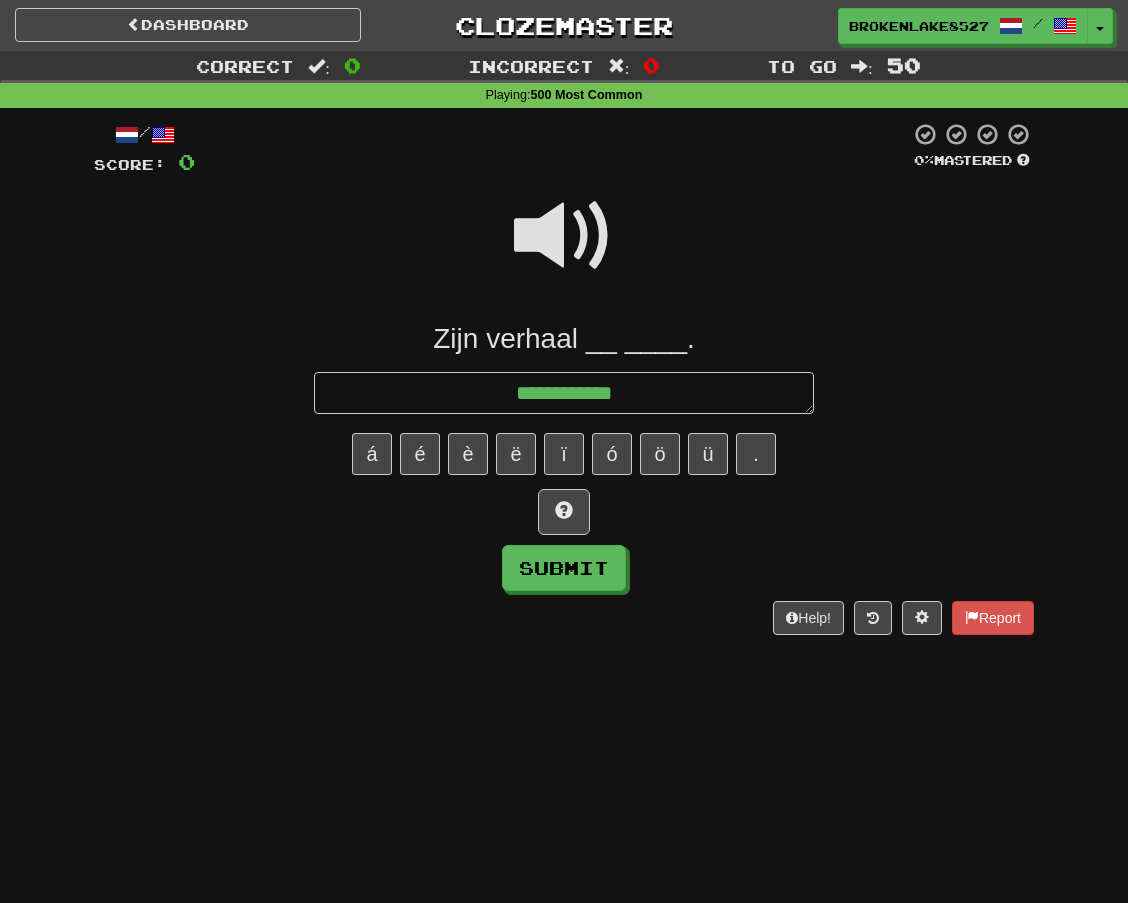 type on "*" 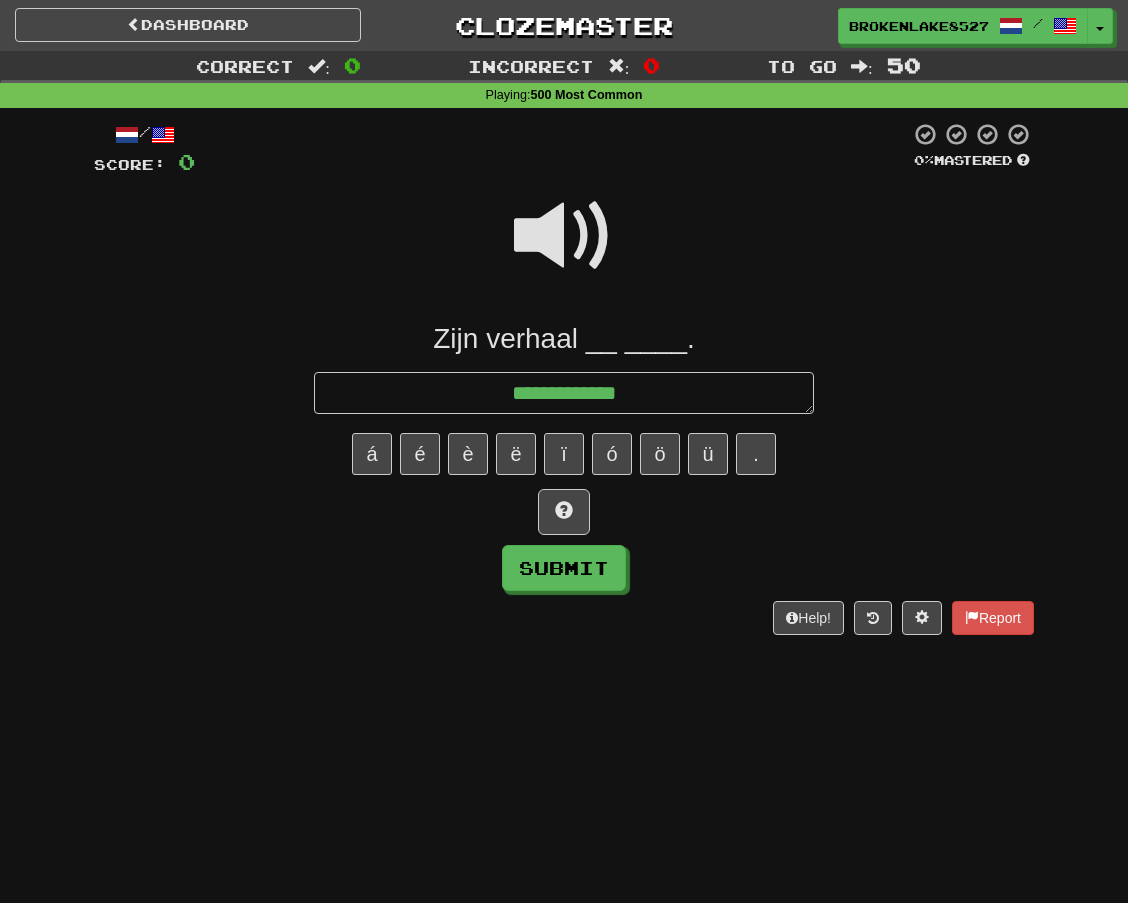 type on "*" 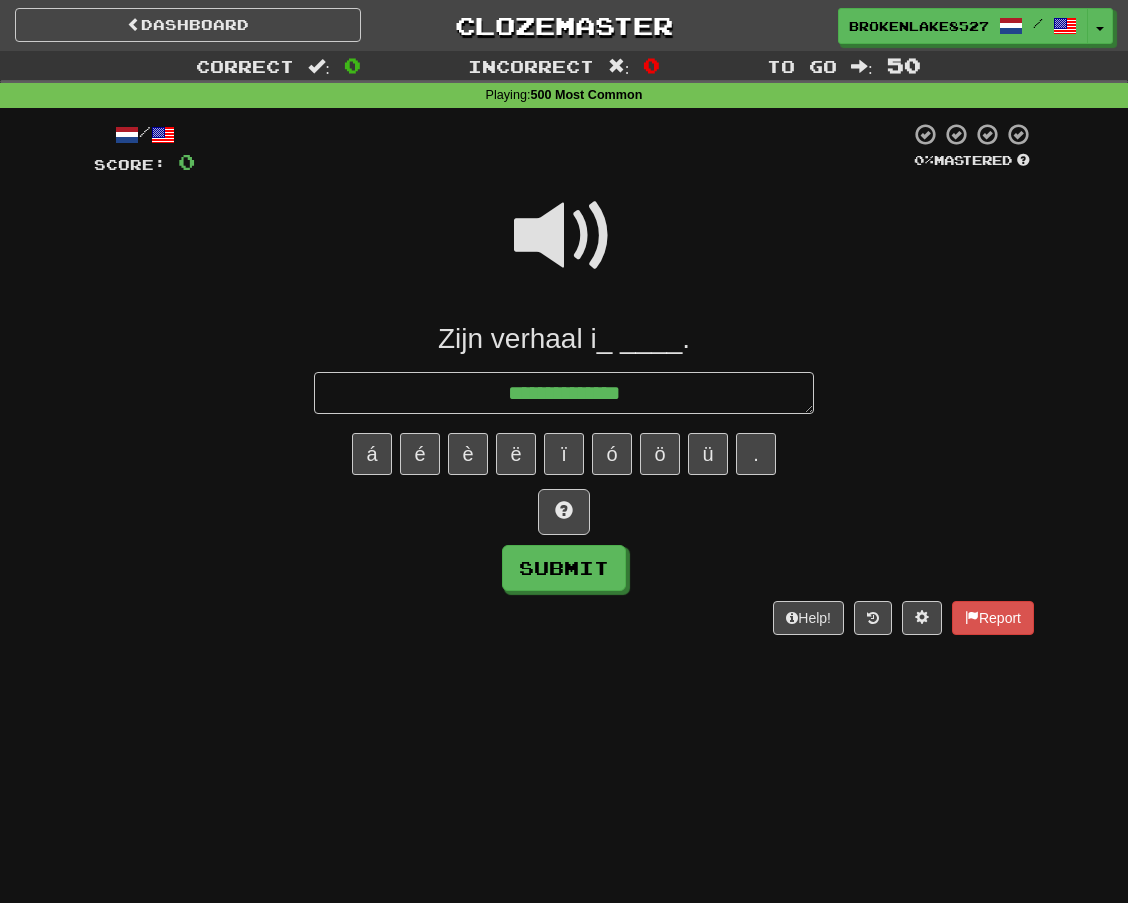 type on "*" 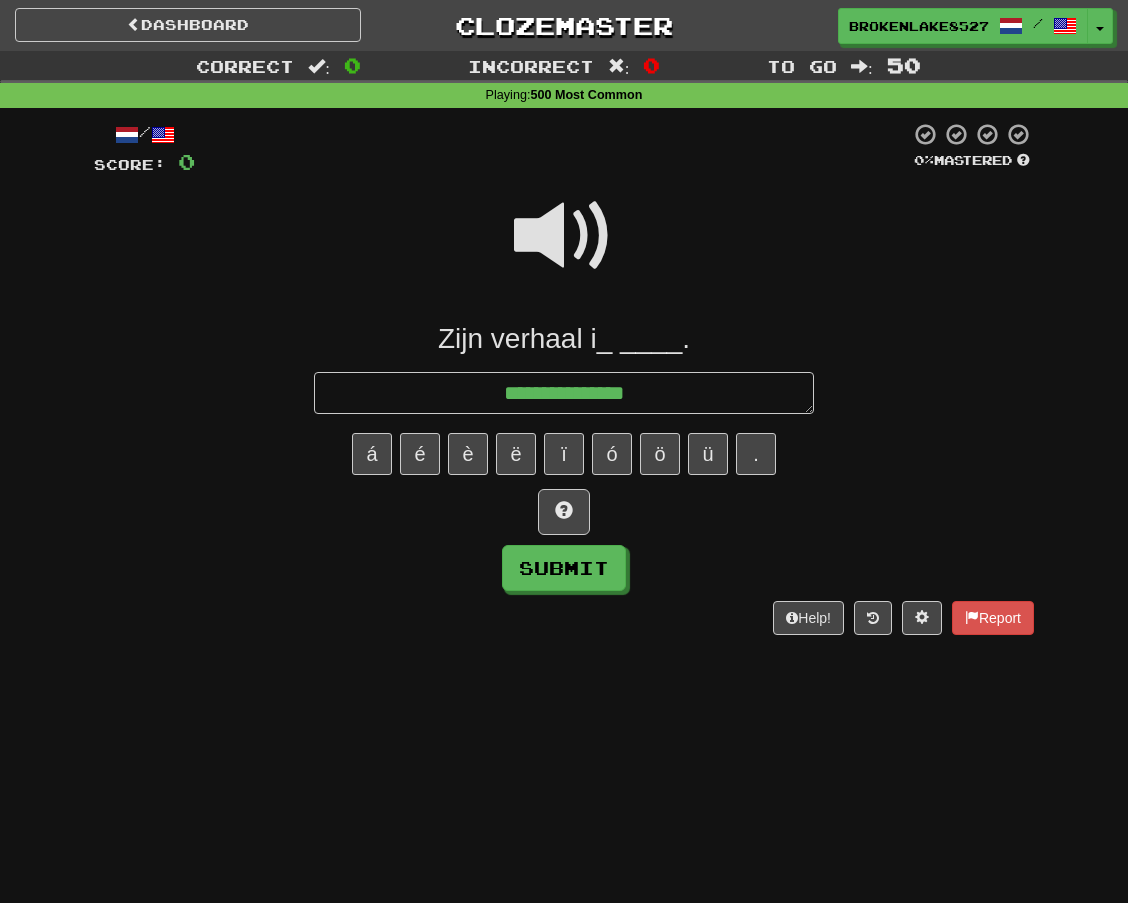 type on "*" 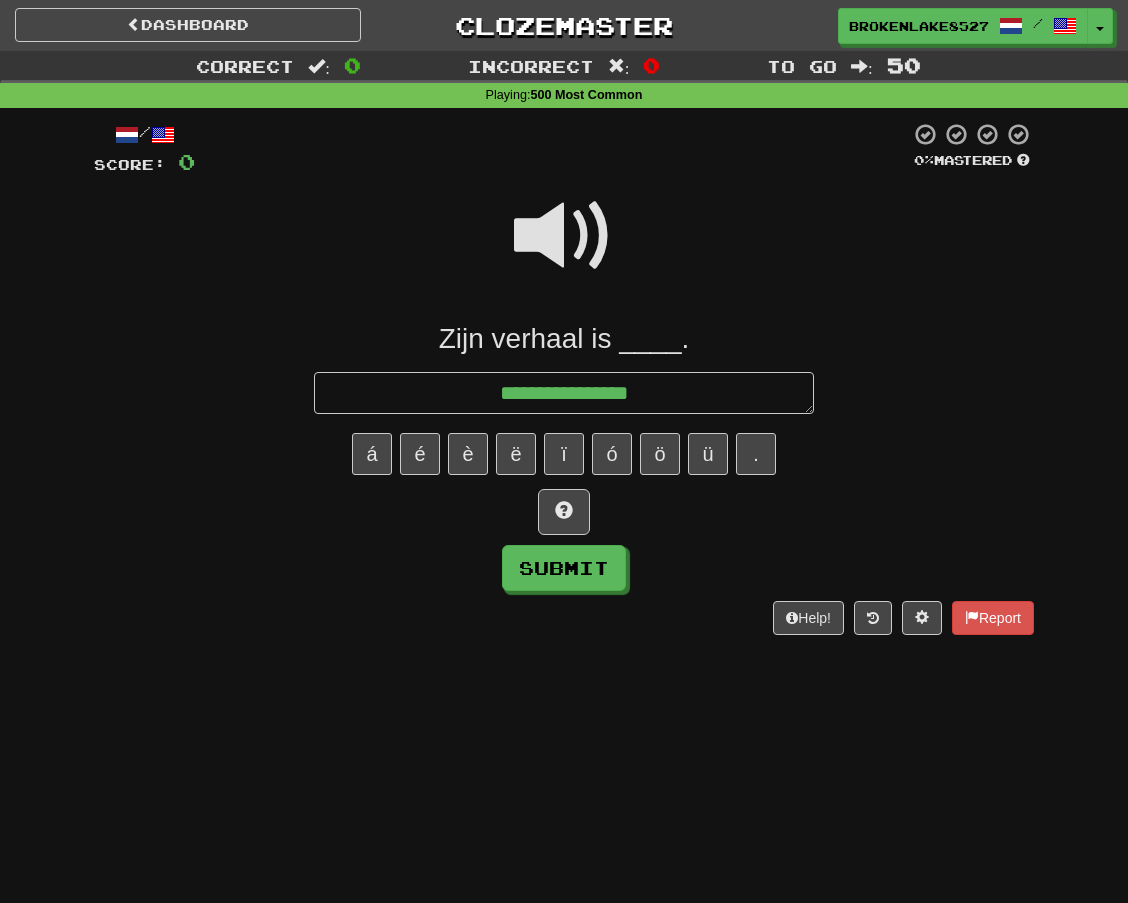 type on "*" 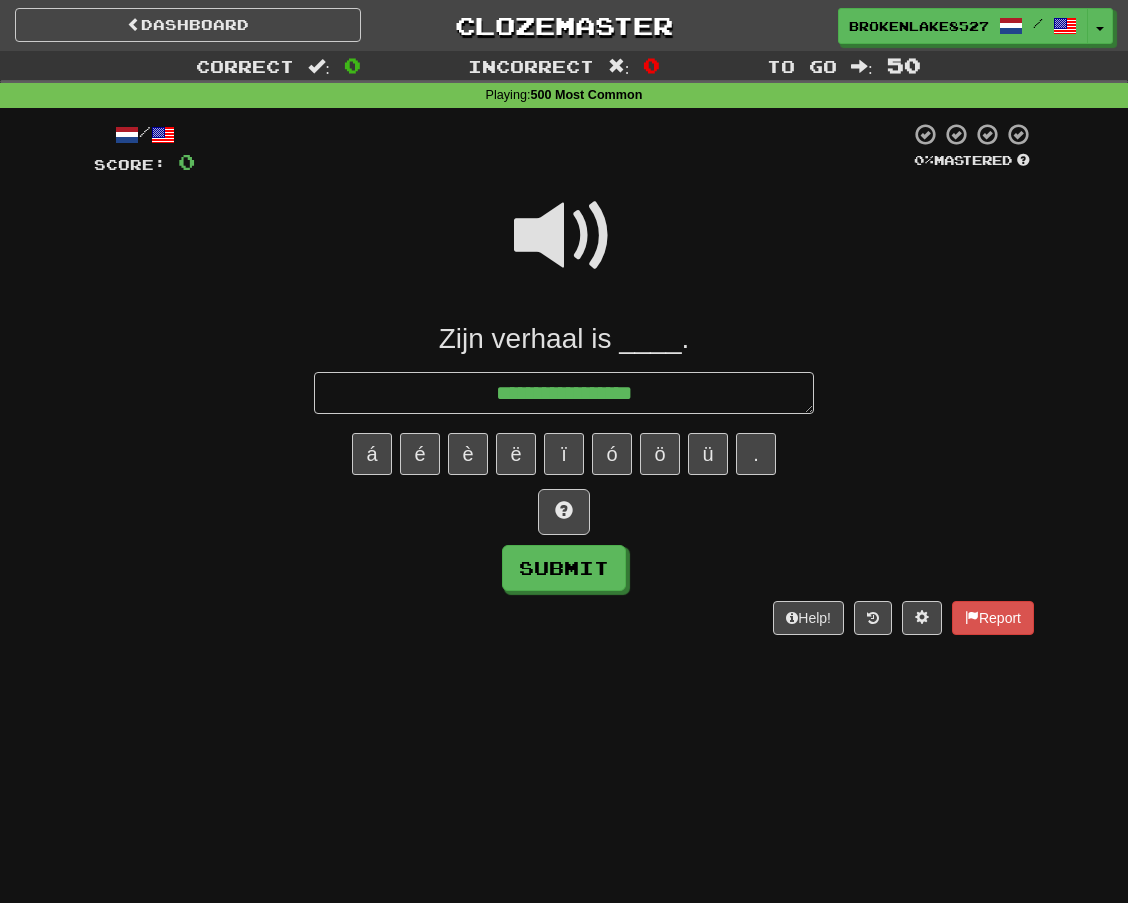 type on "*" 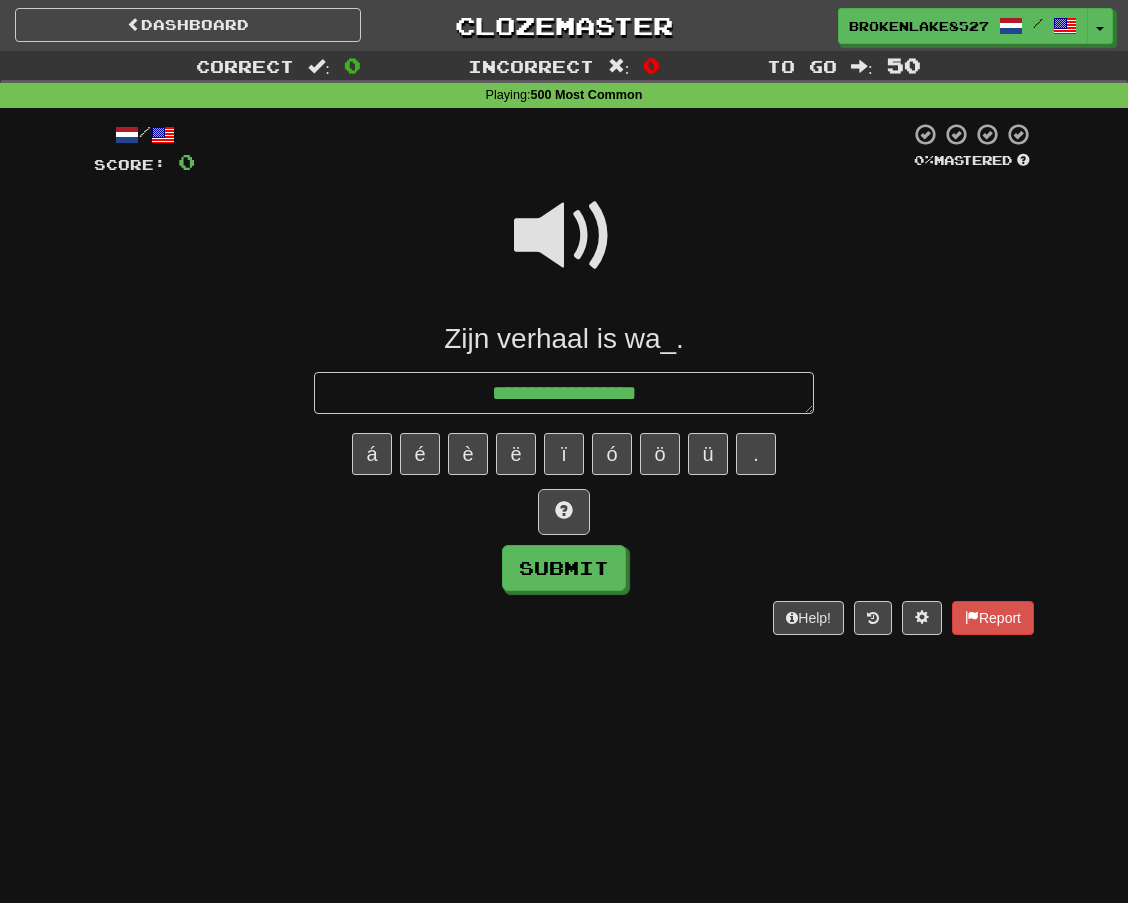 type on "*" 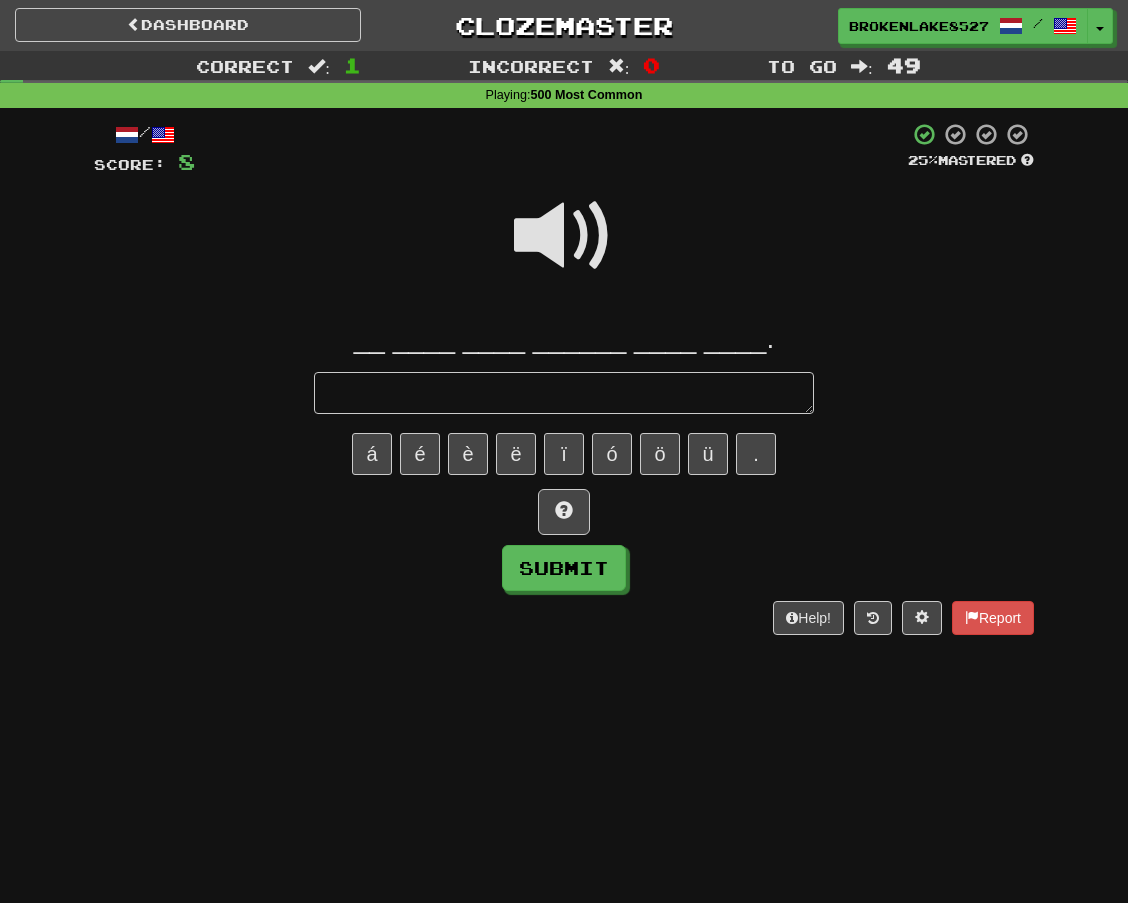 type on "*" 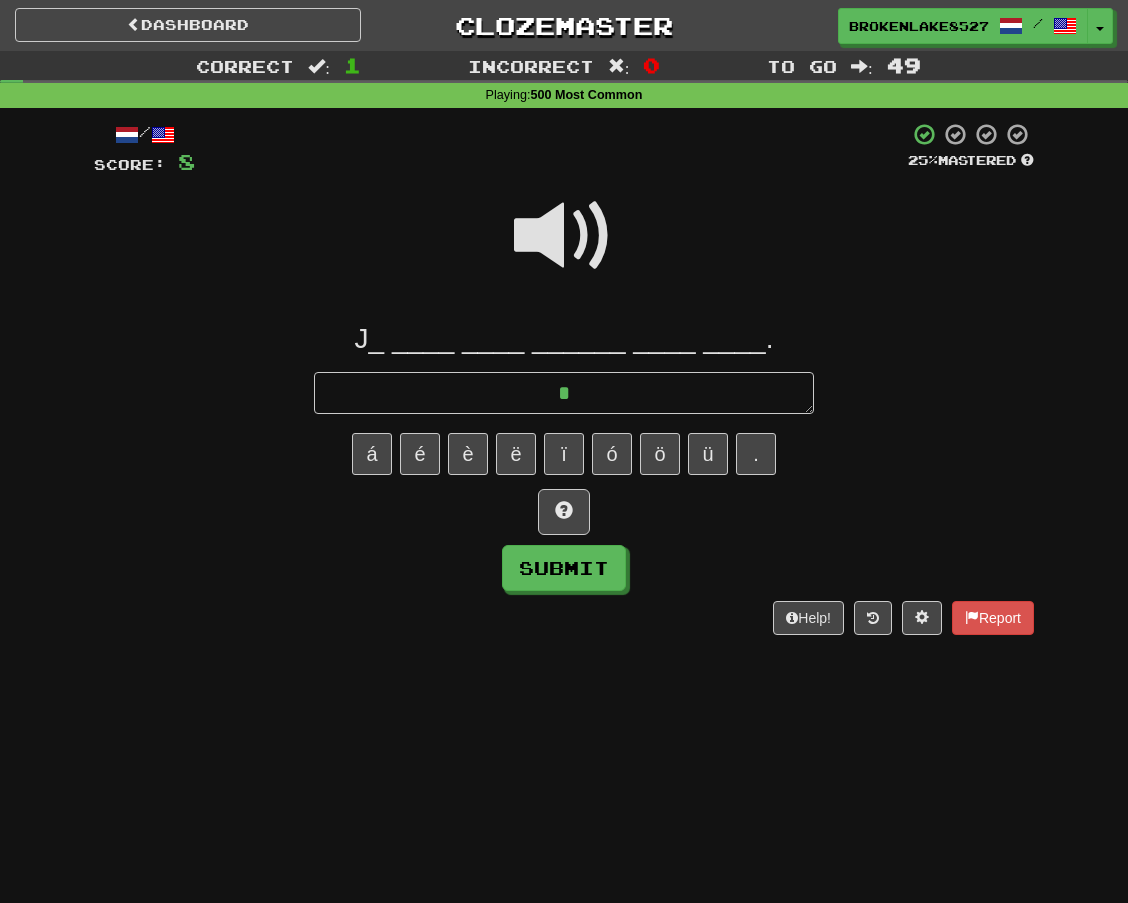 type on "*" 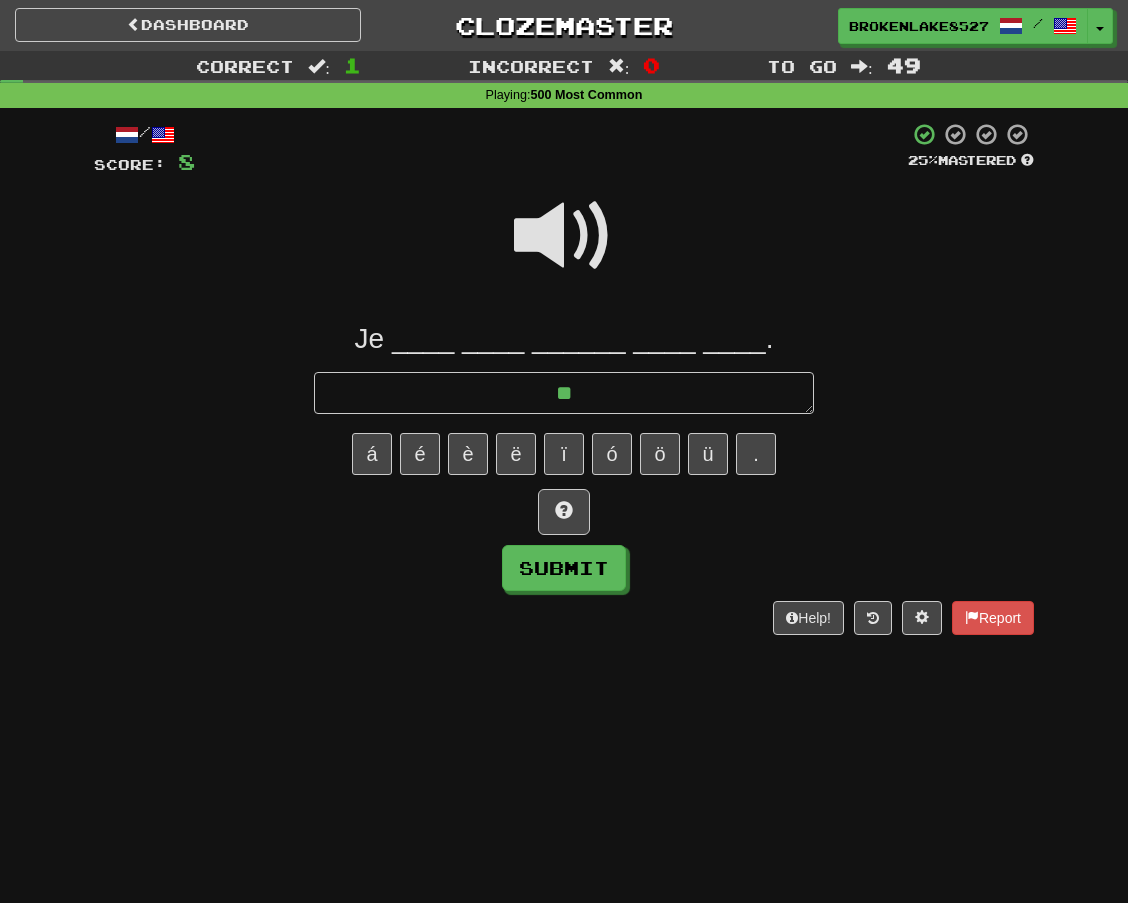 type on "*" 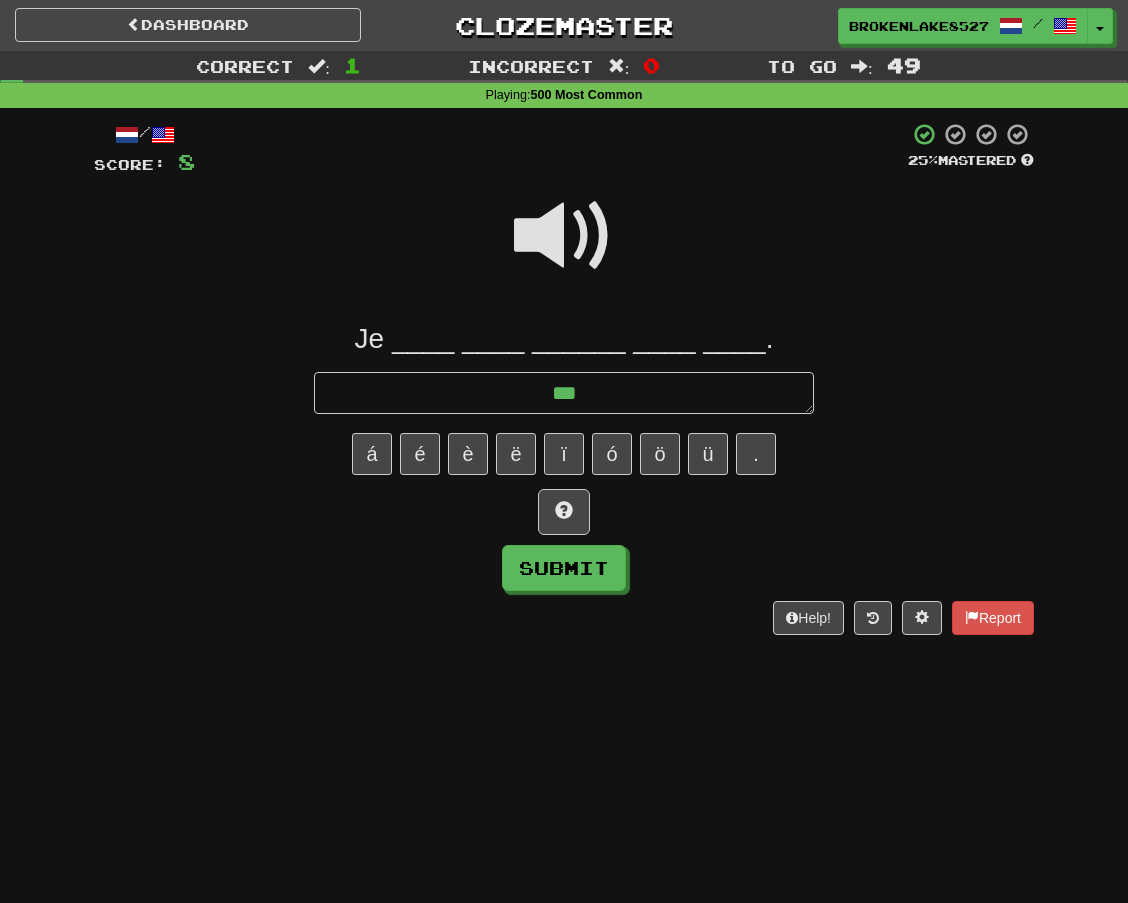 type on "*" 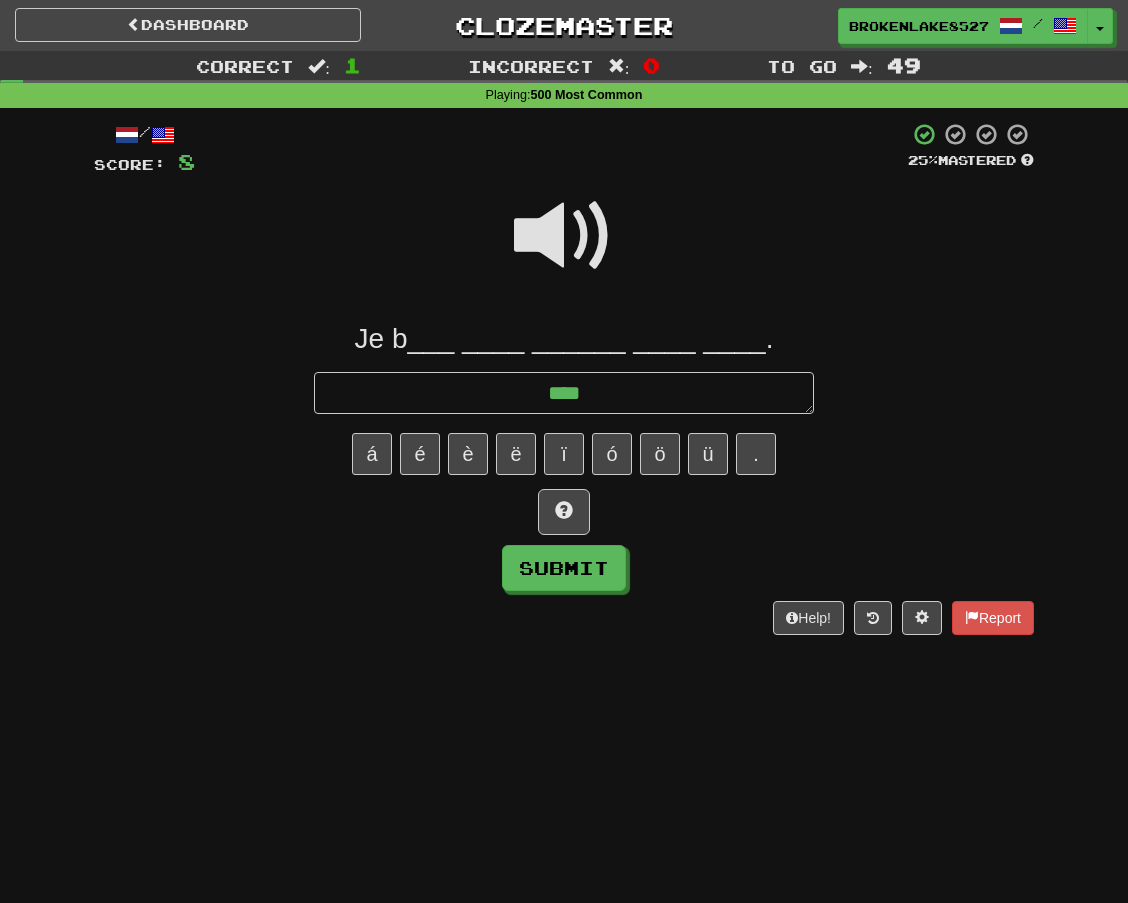 type on "*****" 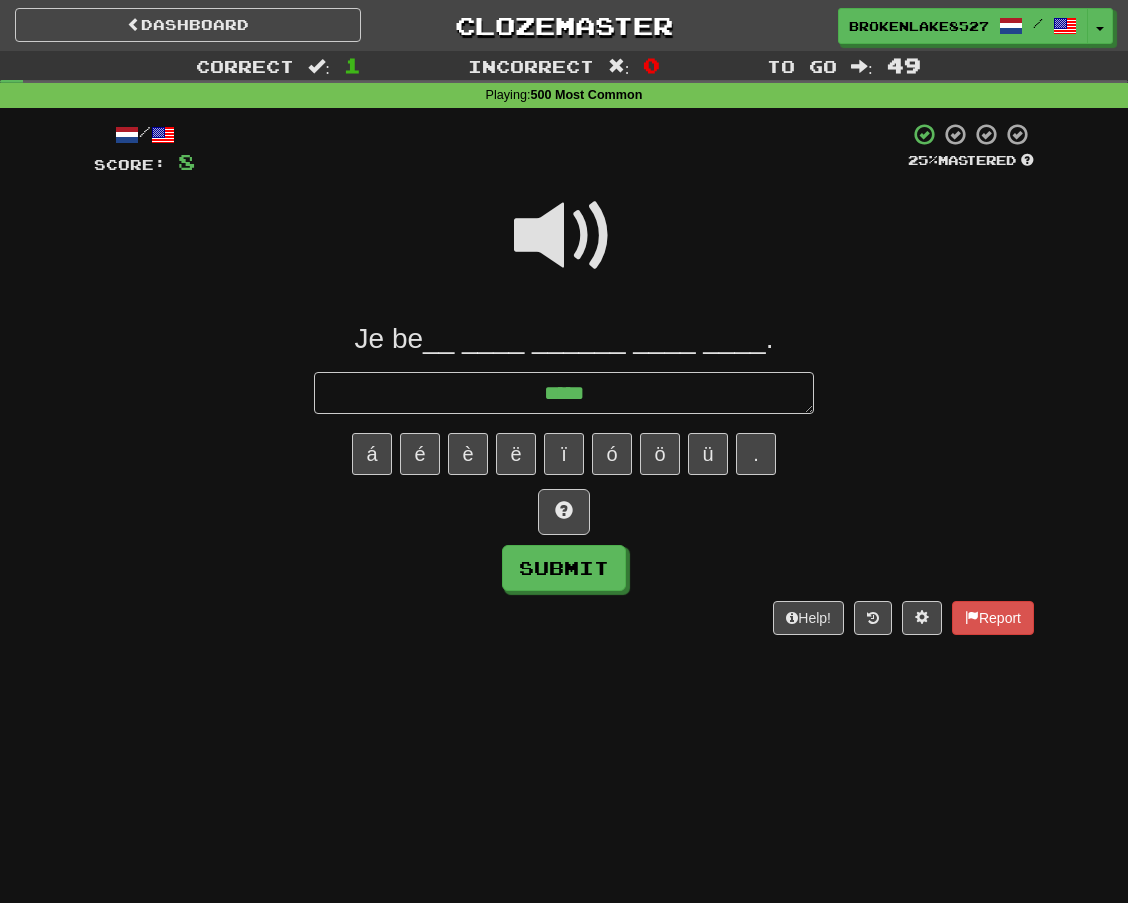 type on "*" 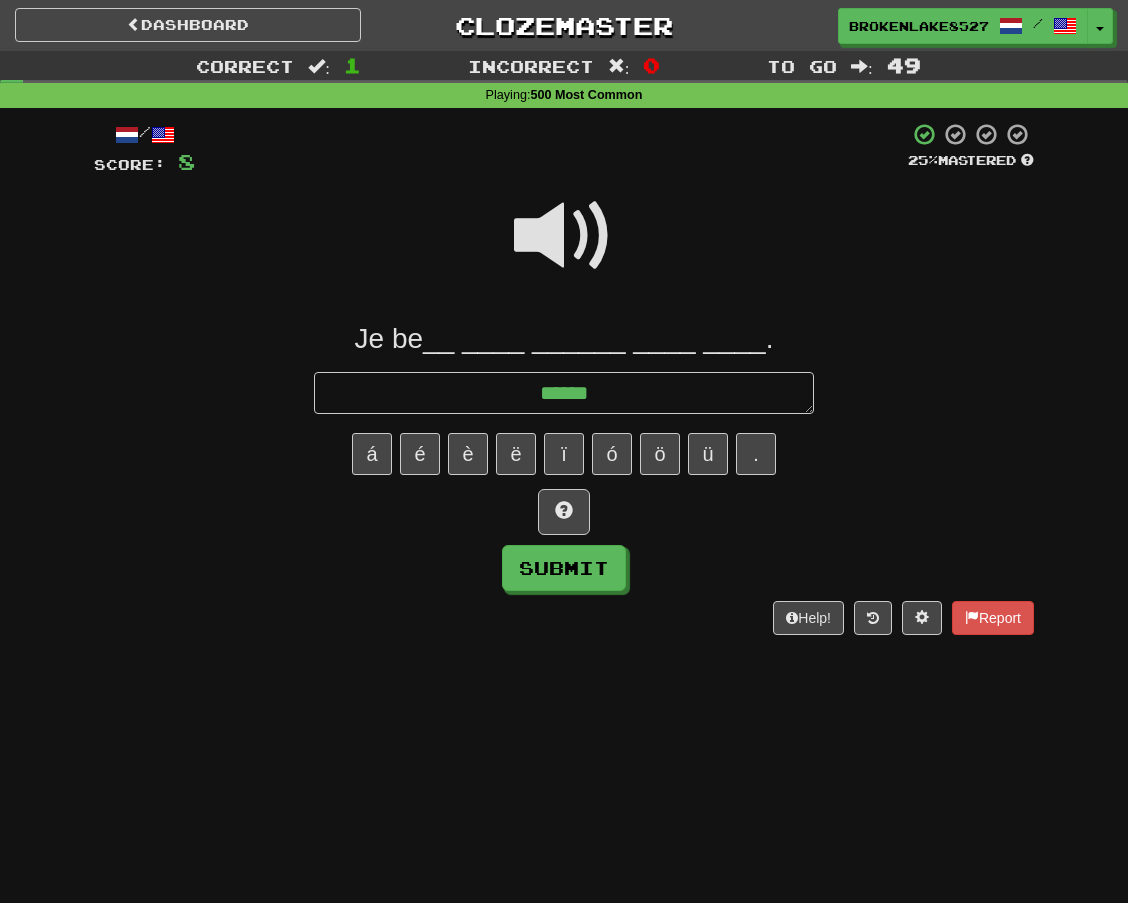 type on "*" 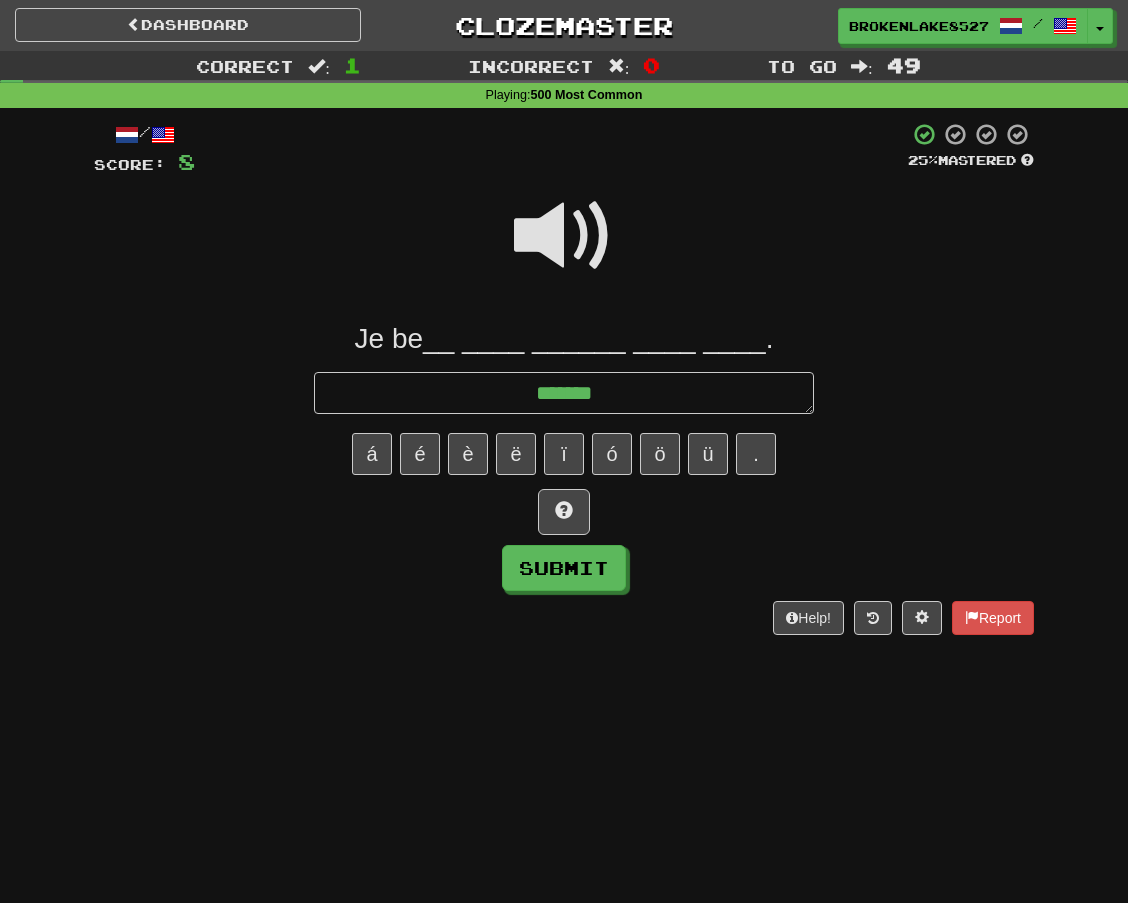 type on "*" 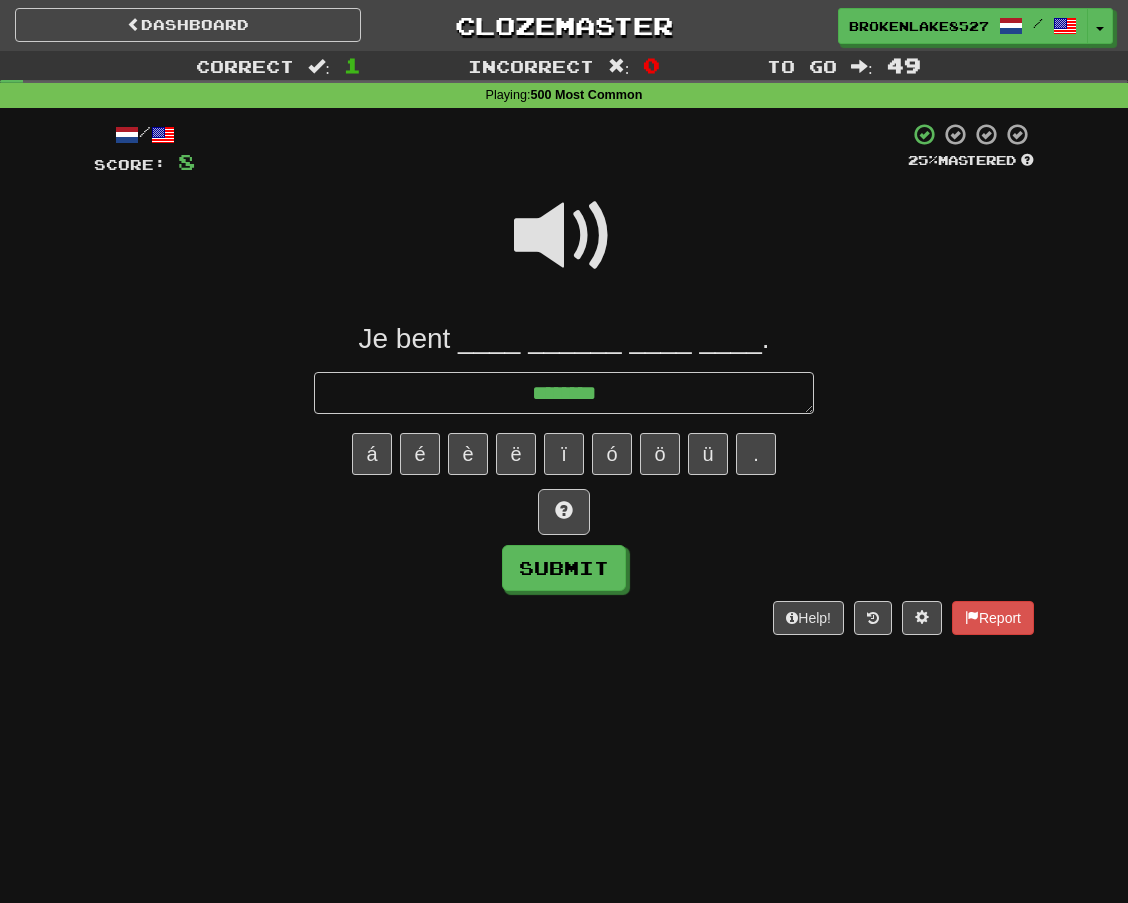 type on "*" 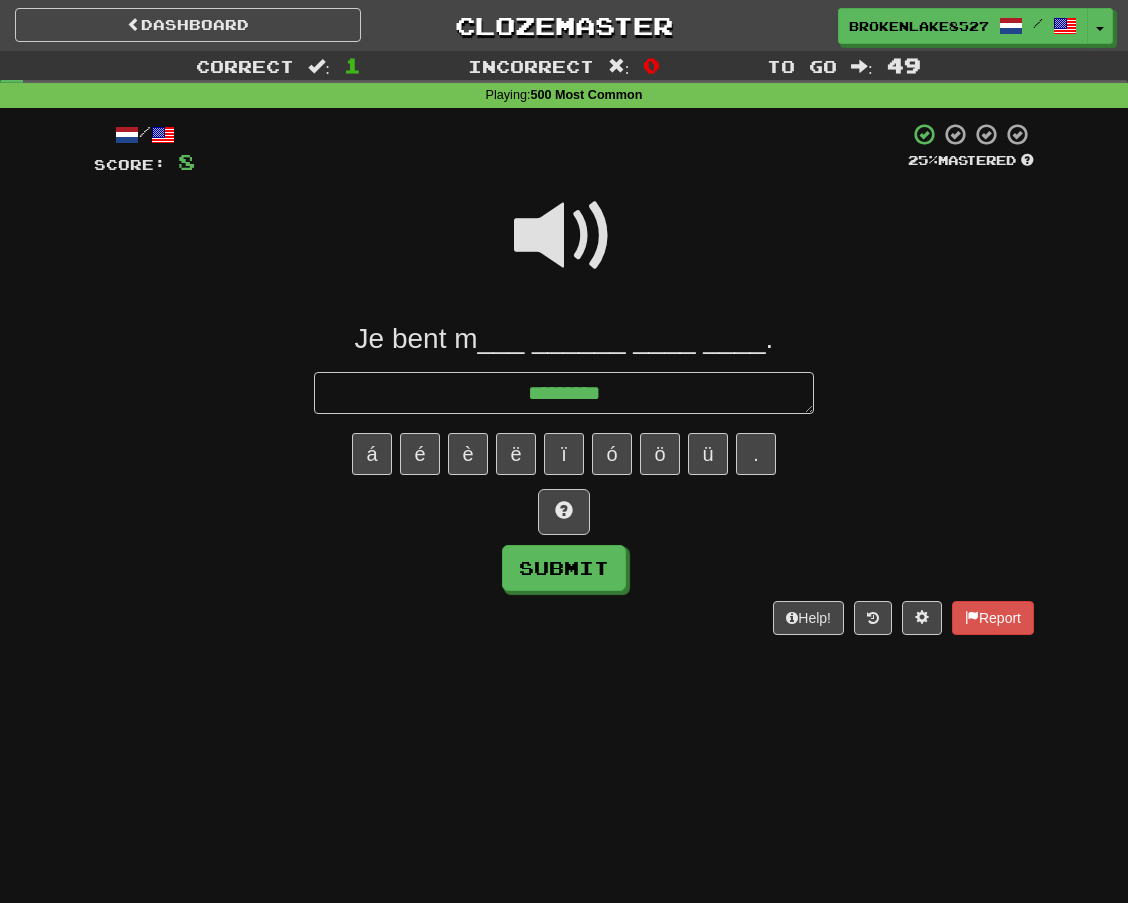 type on "*" 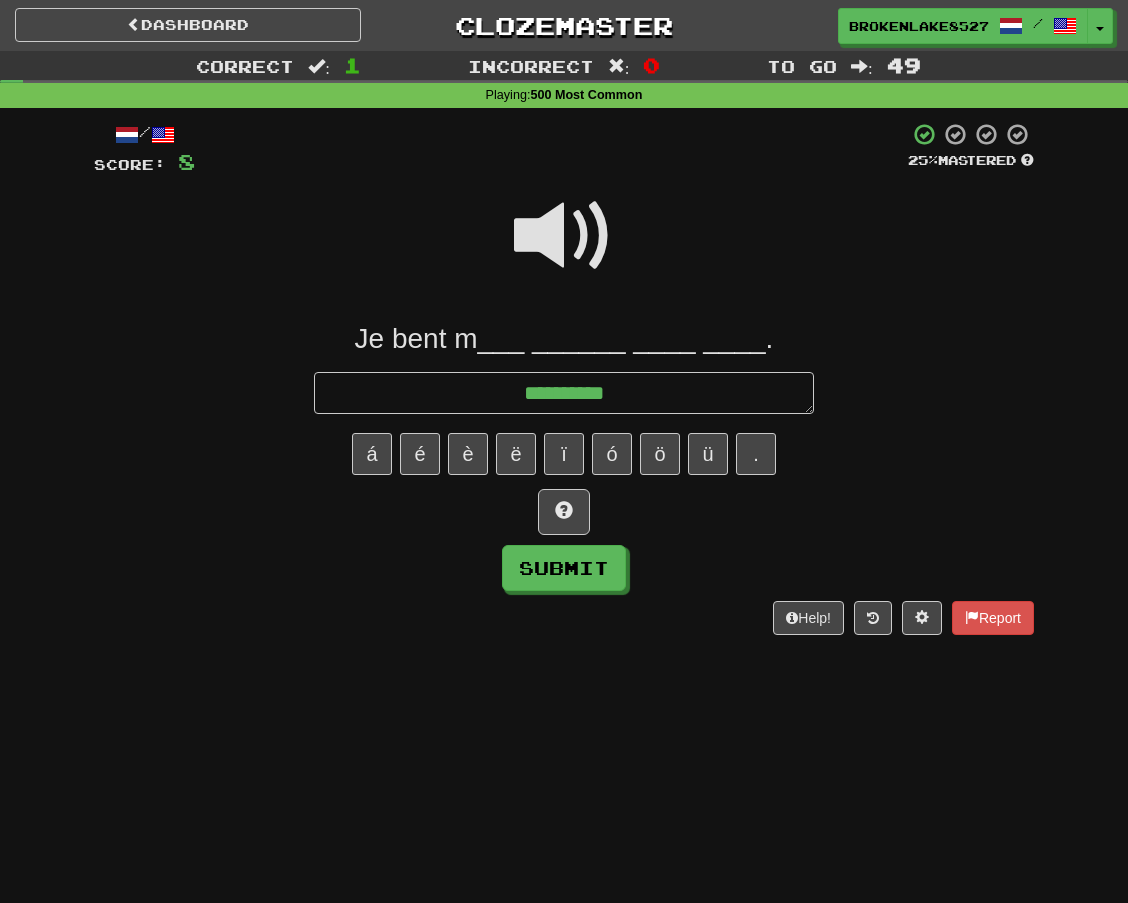 type on "*" 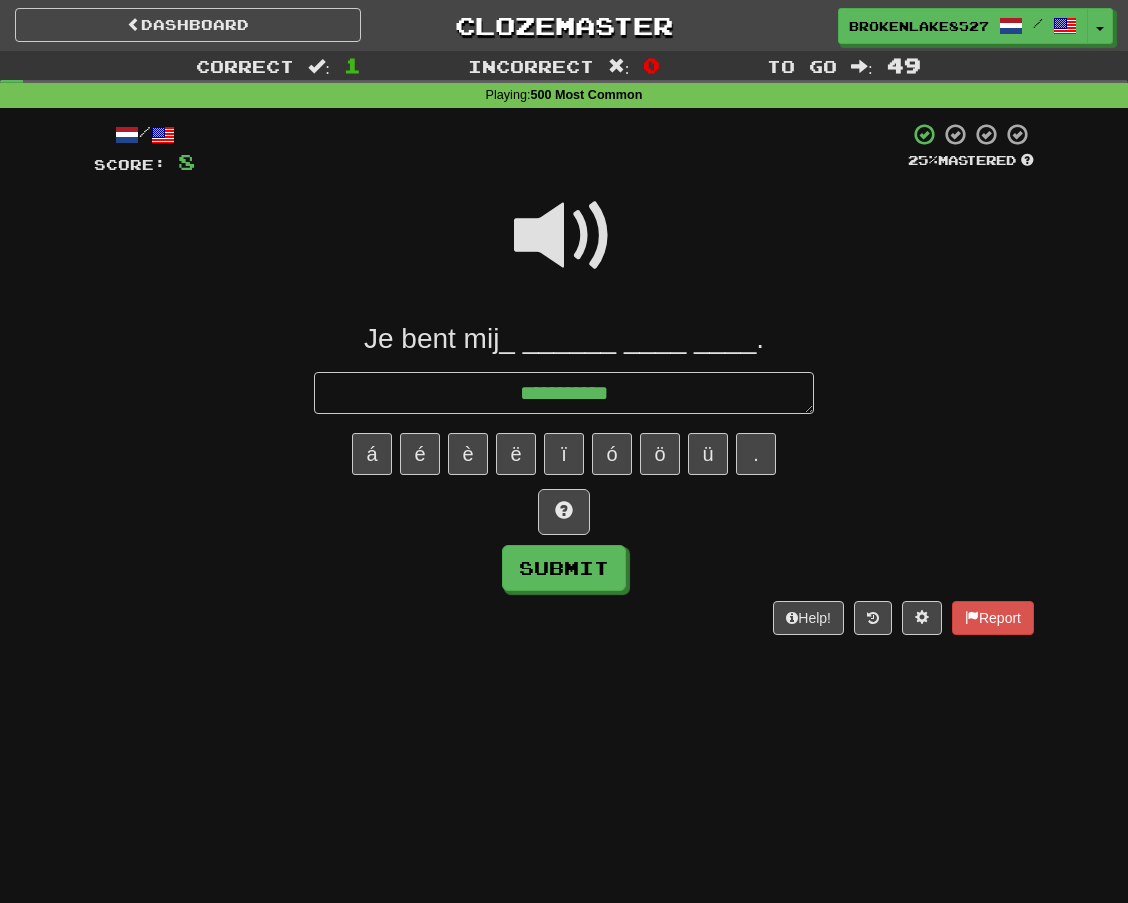 type on "*" 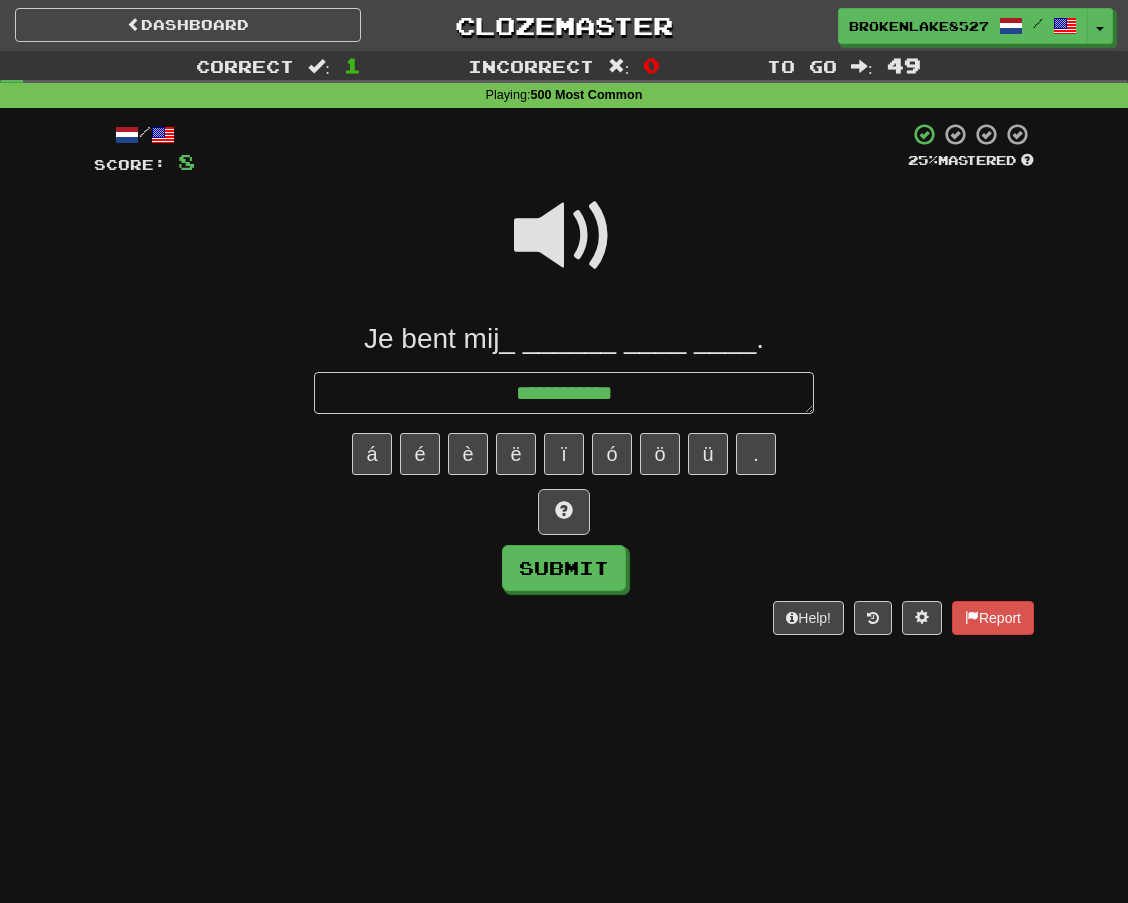 type on "*" 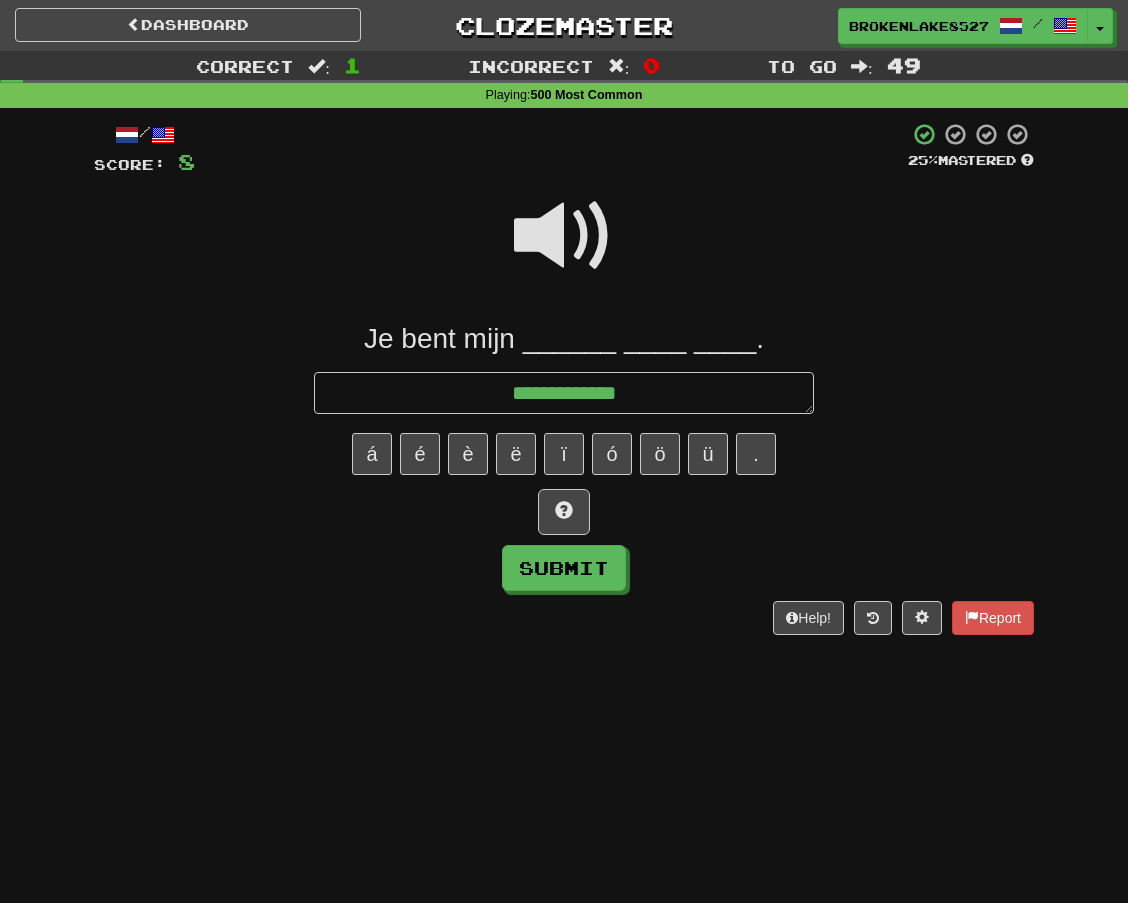 type on "*" 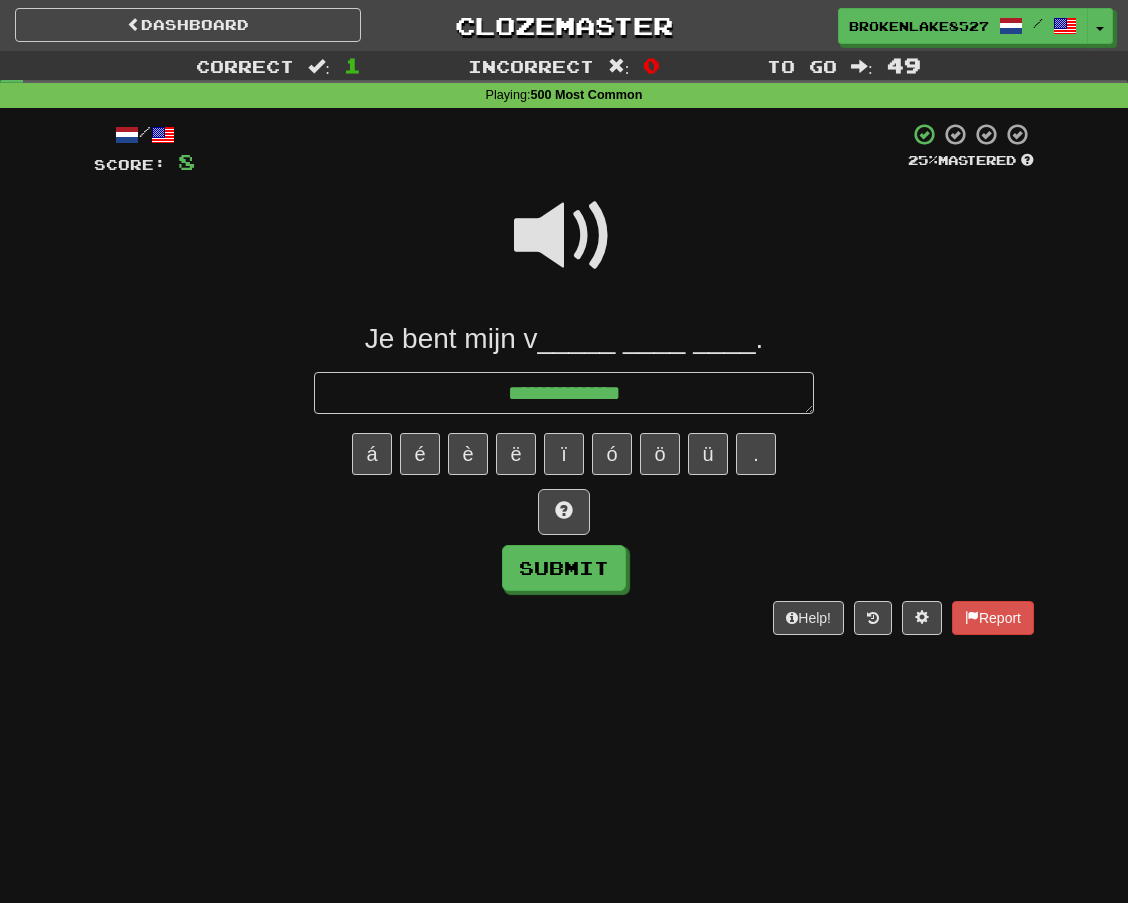 type on "*" 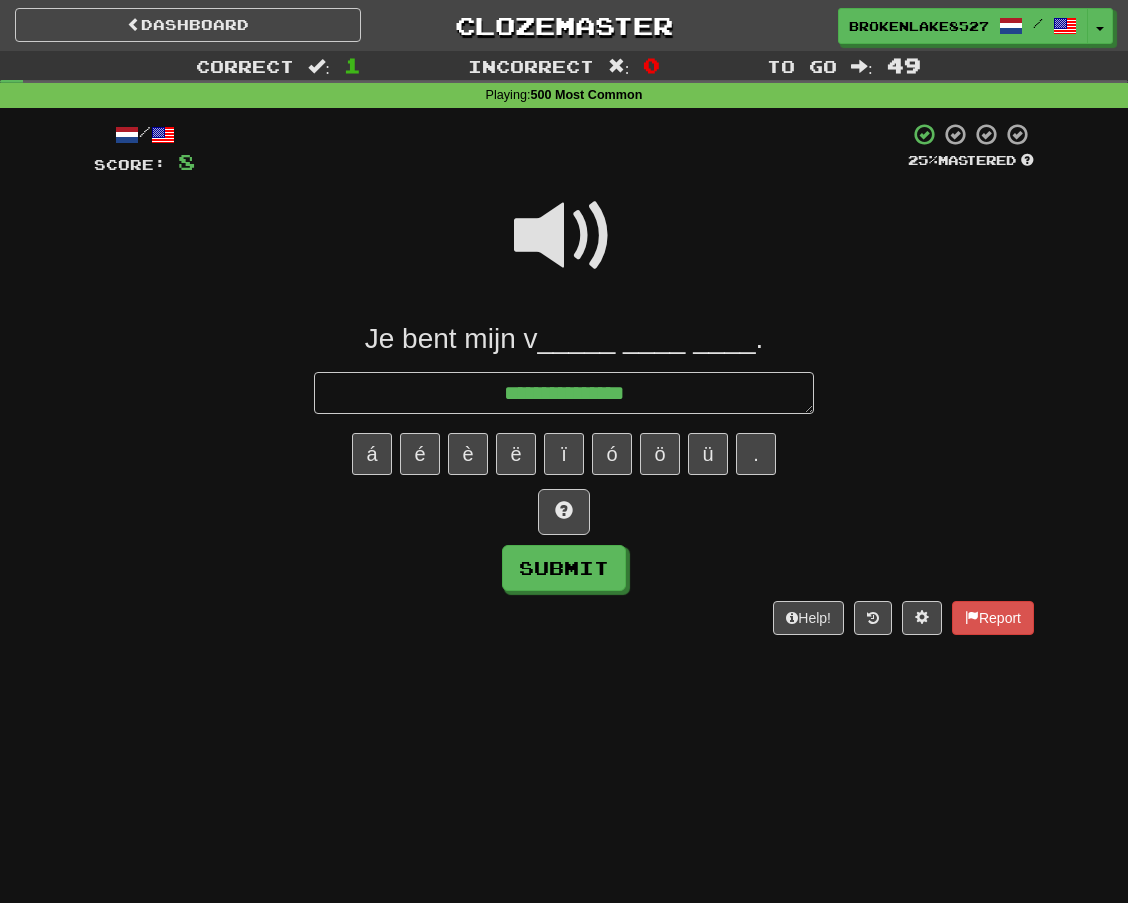 type on "*" 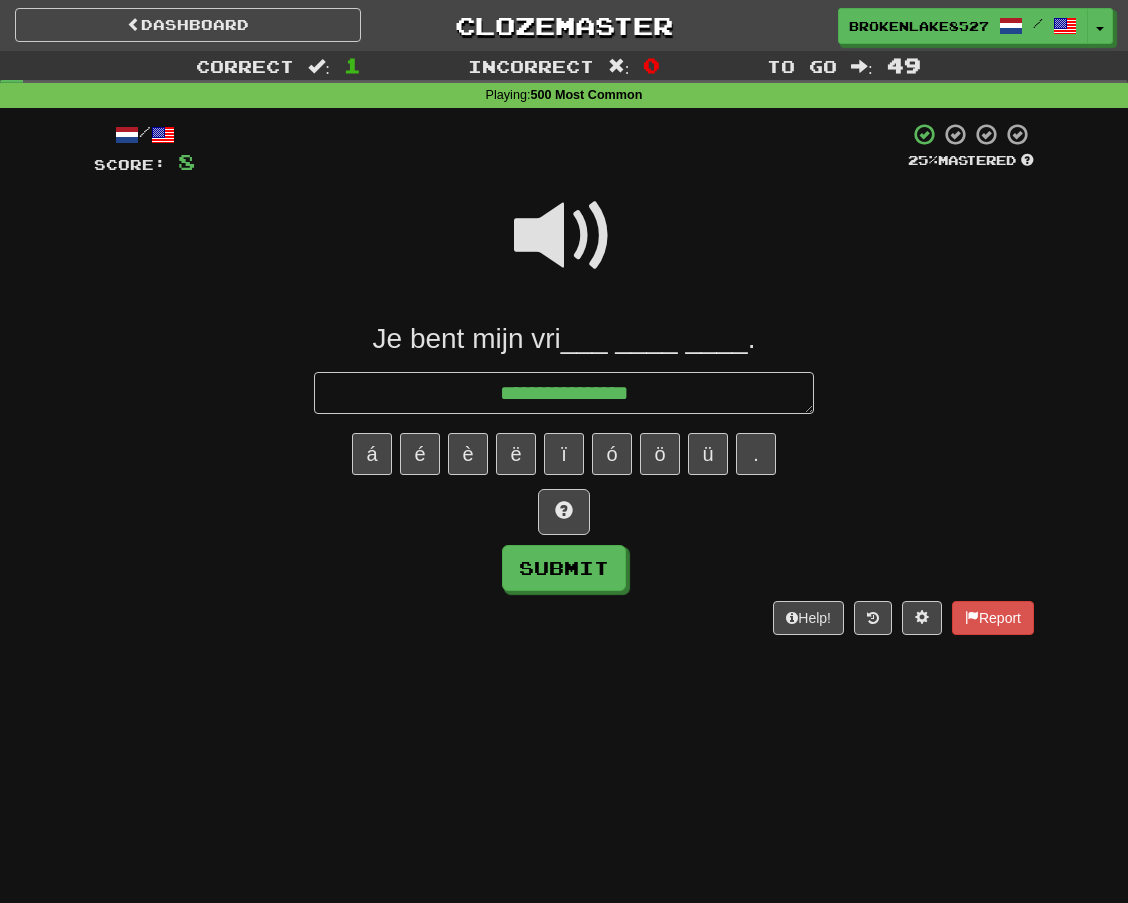 type on "*" 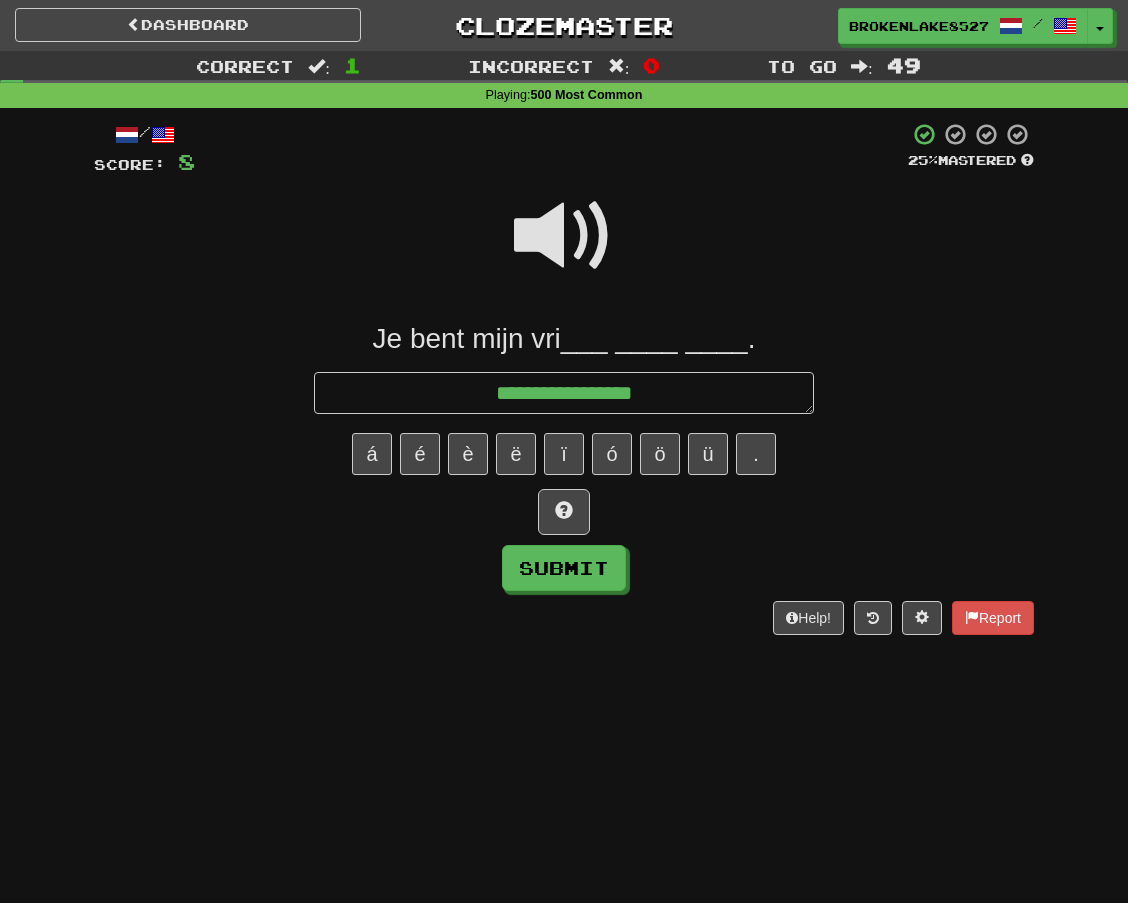 type on "*" 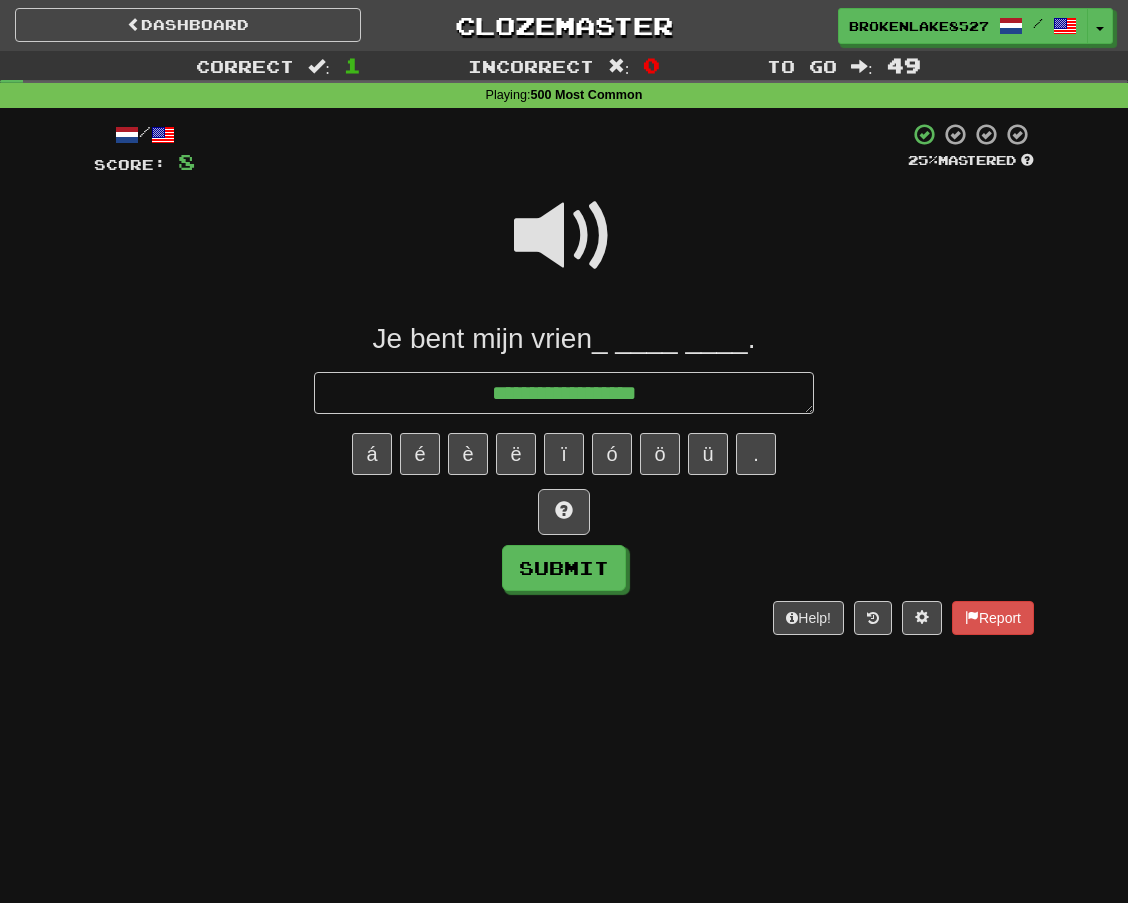 type on "*" 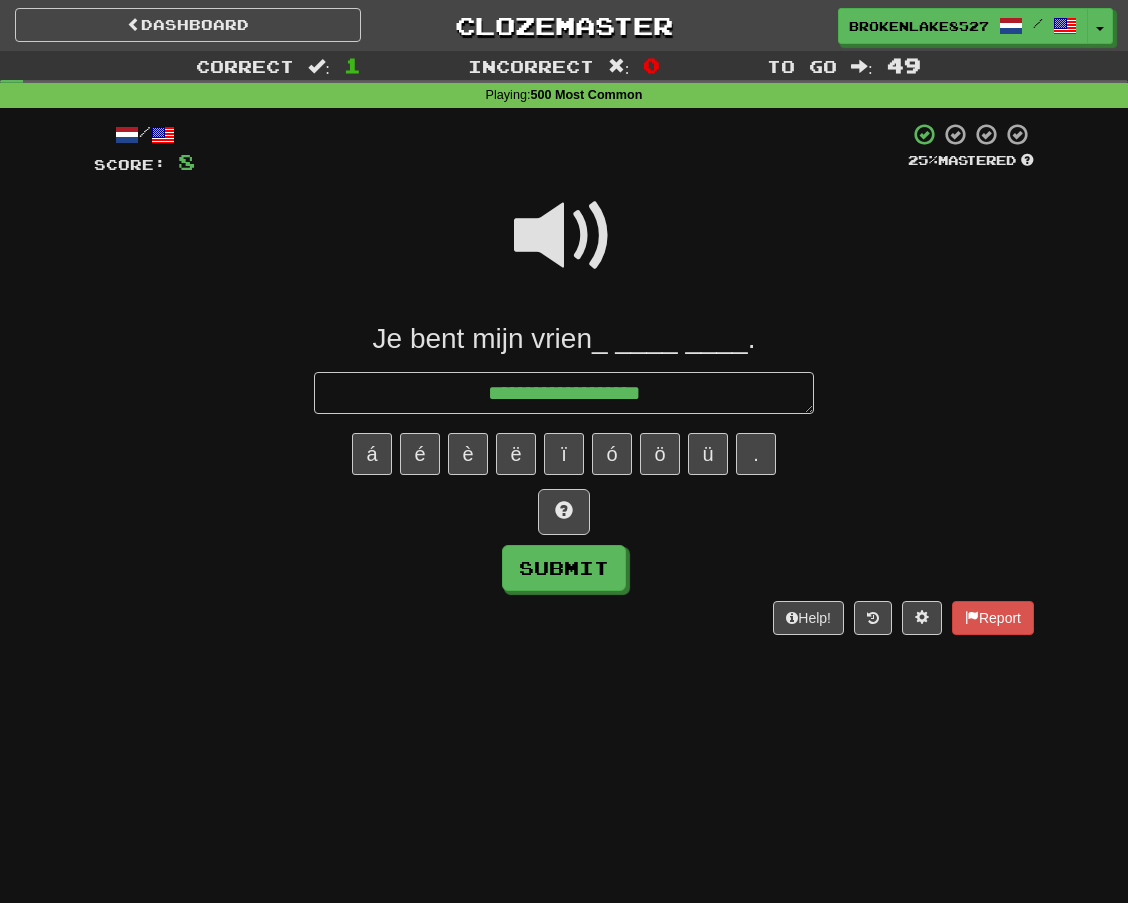 type on "*" 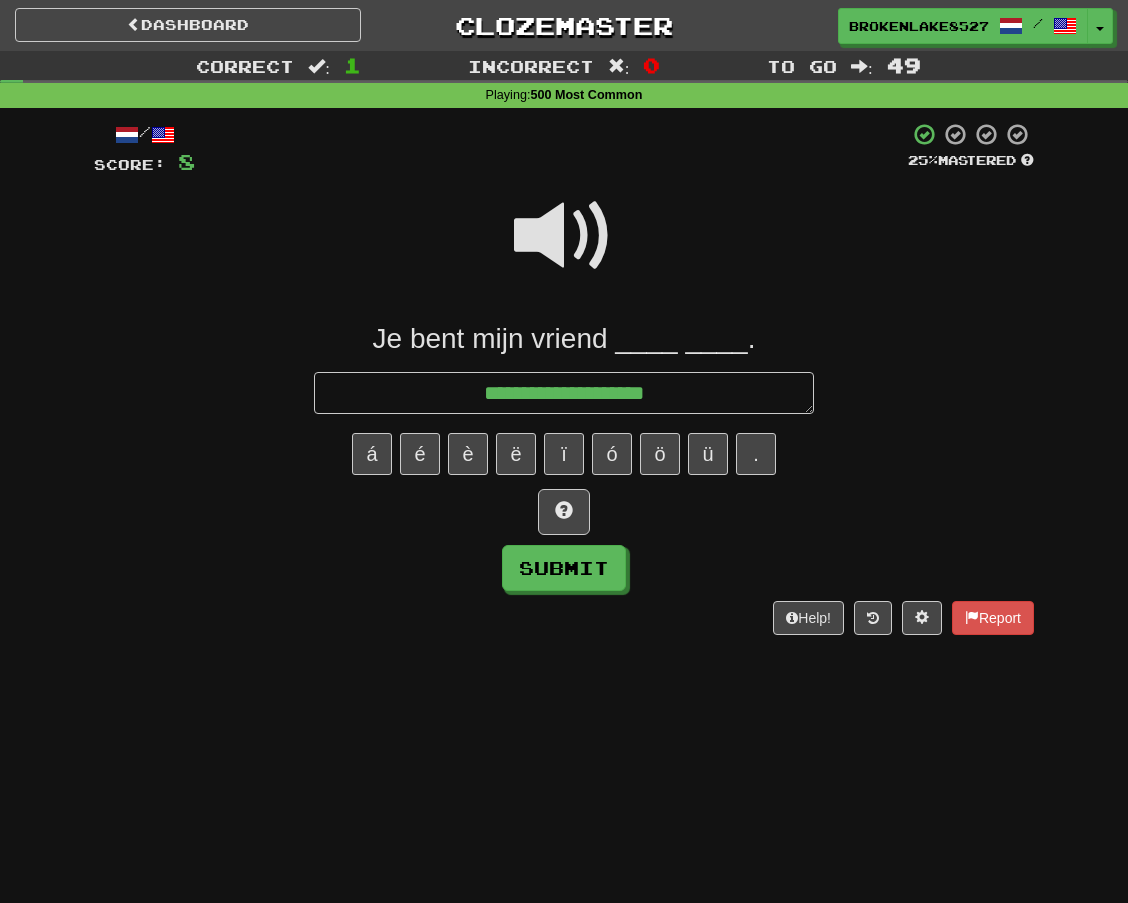 type on "*" 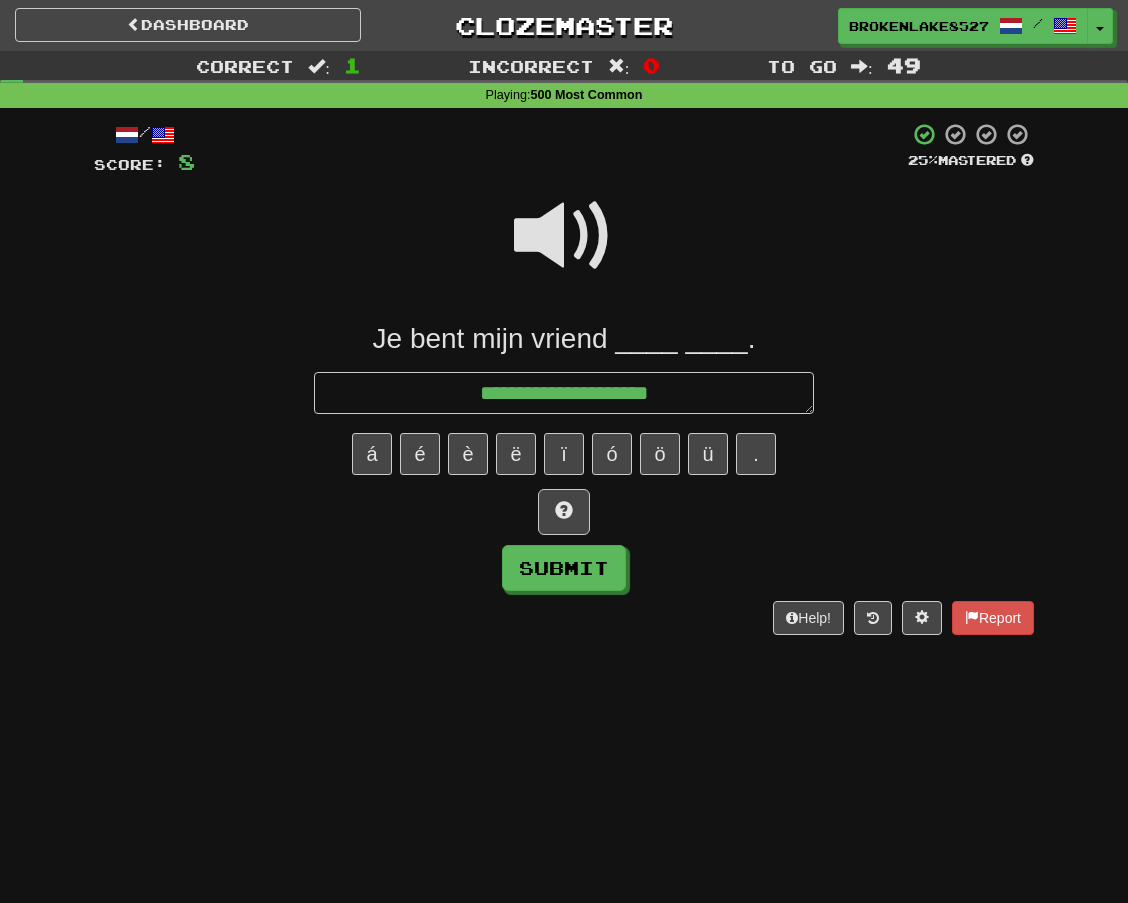type on "*" 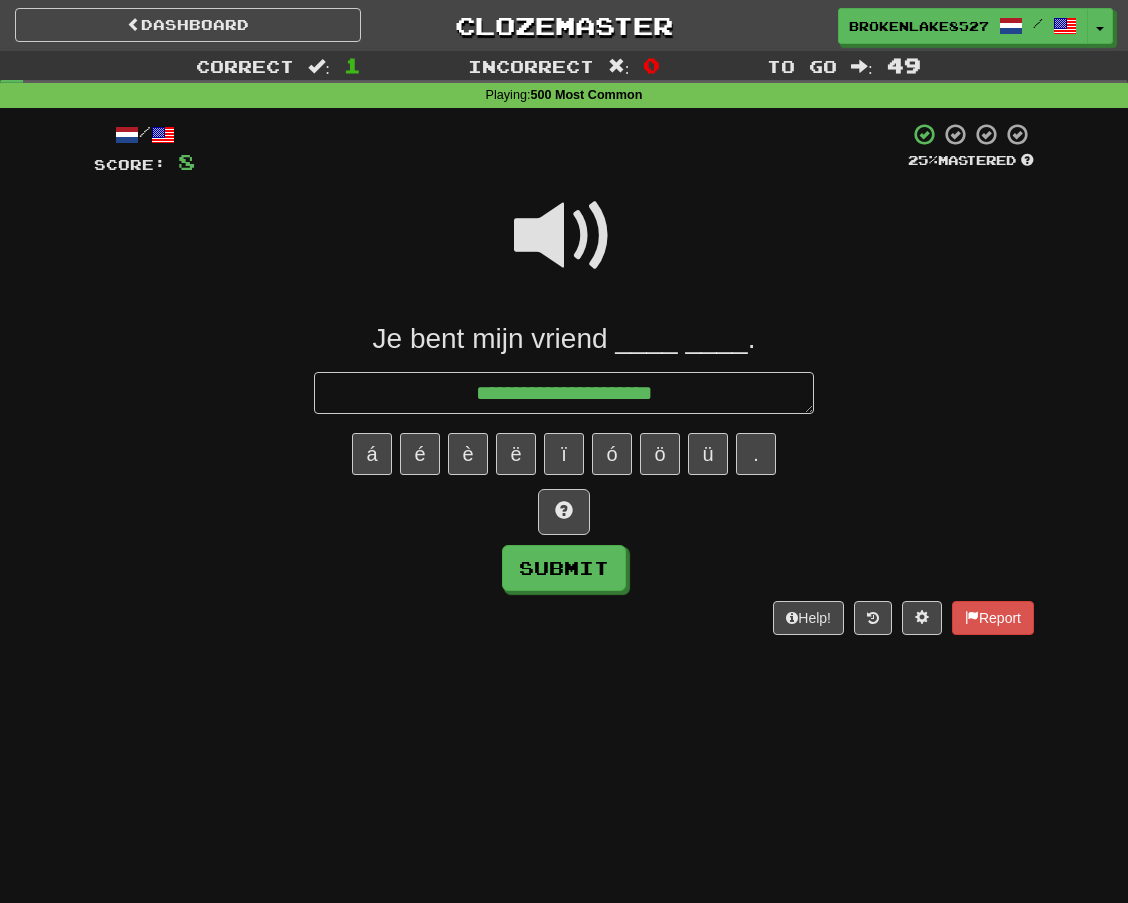 type on "*" 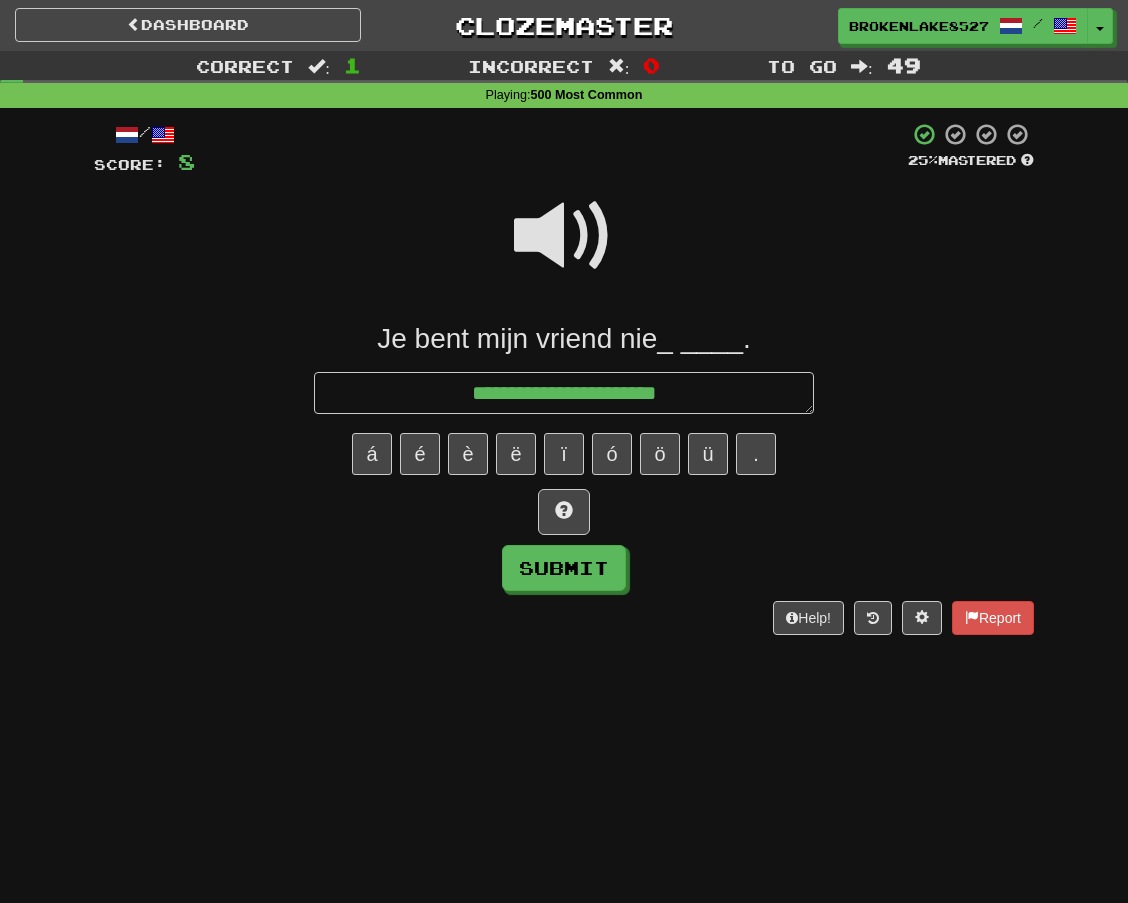 type on "*" 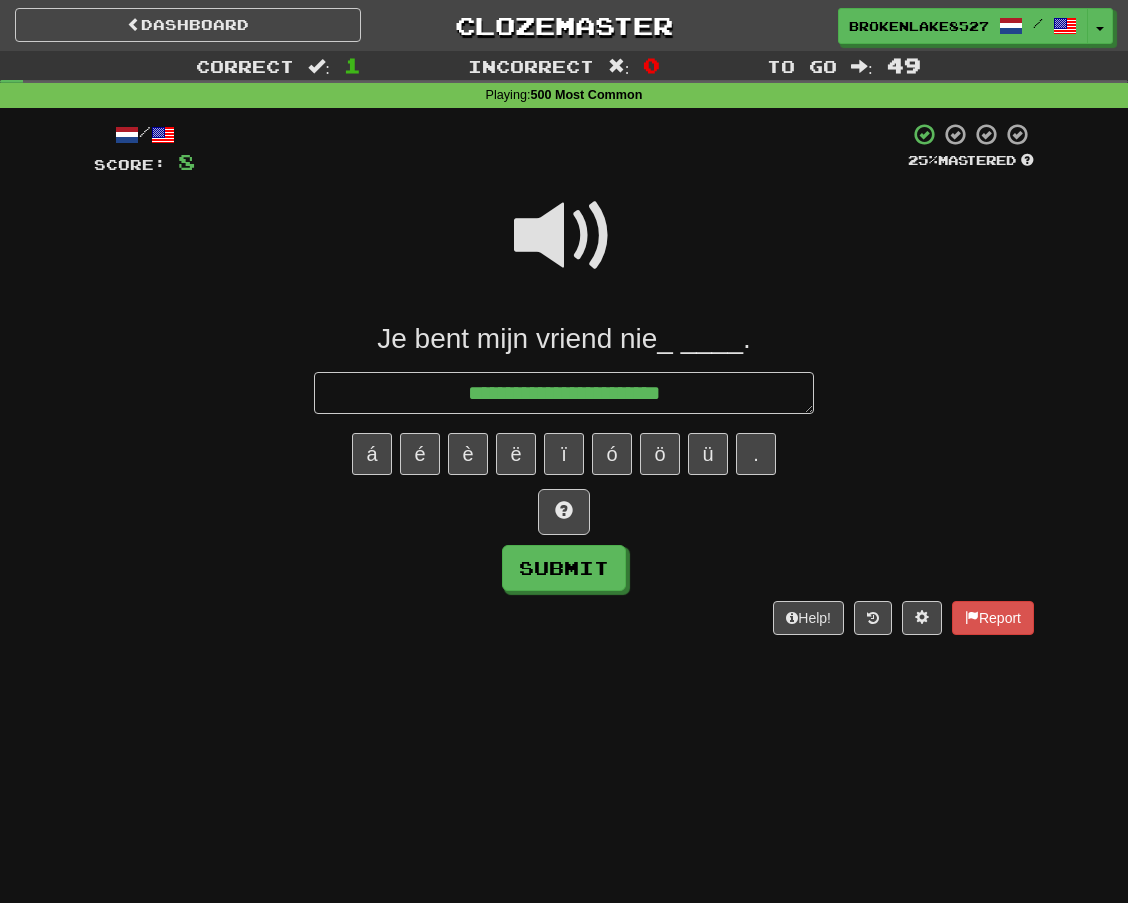 type on "*" 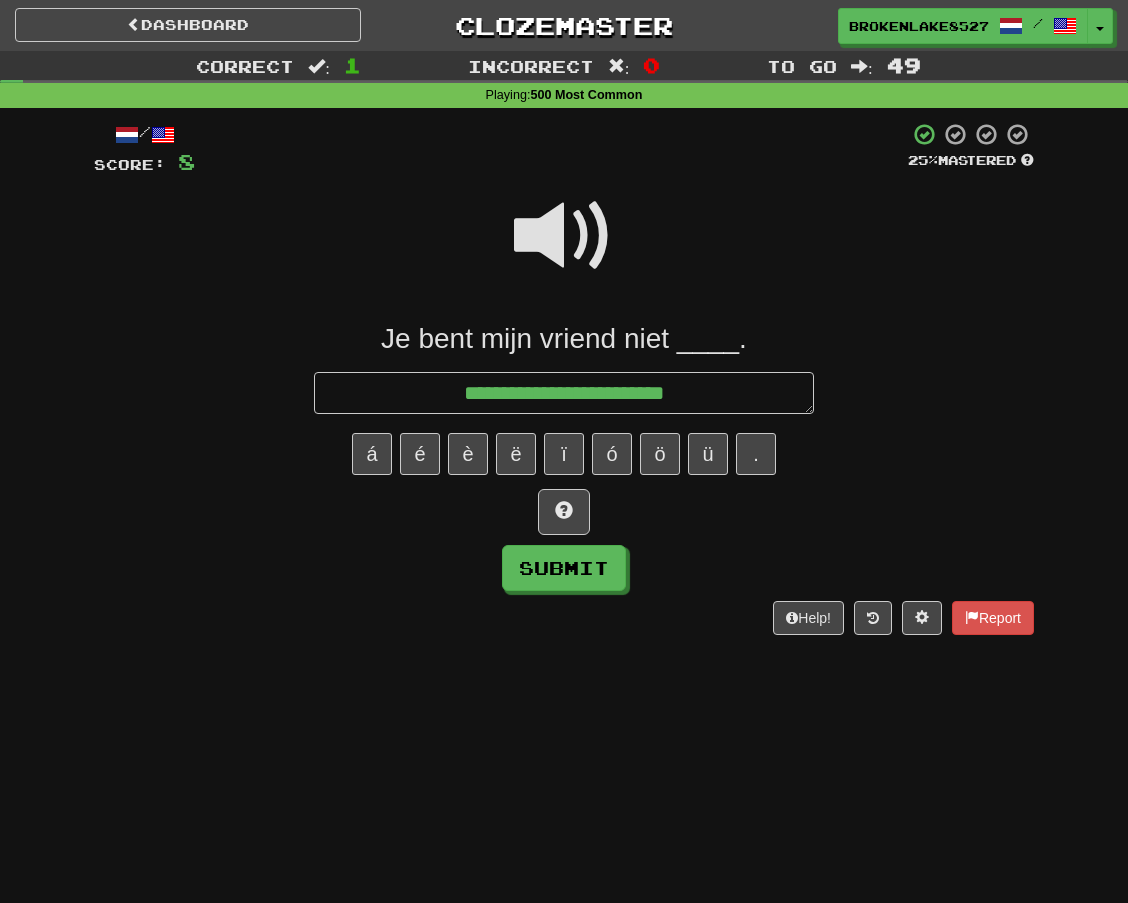 type on "*" 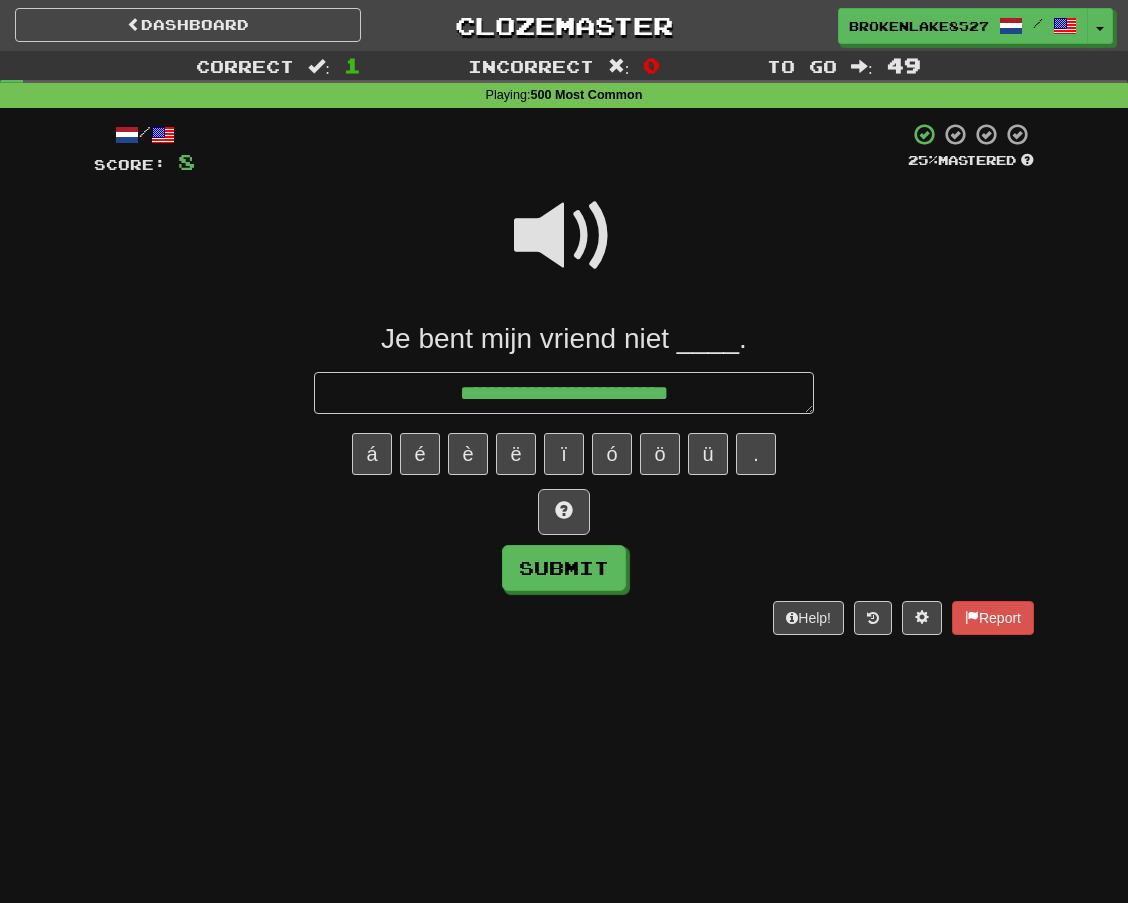 type on "*" 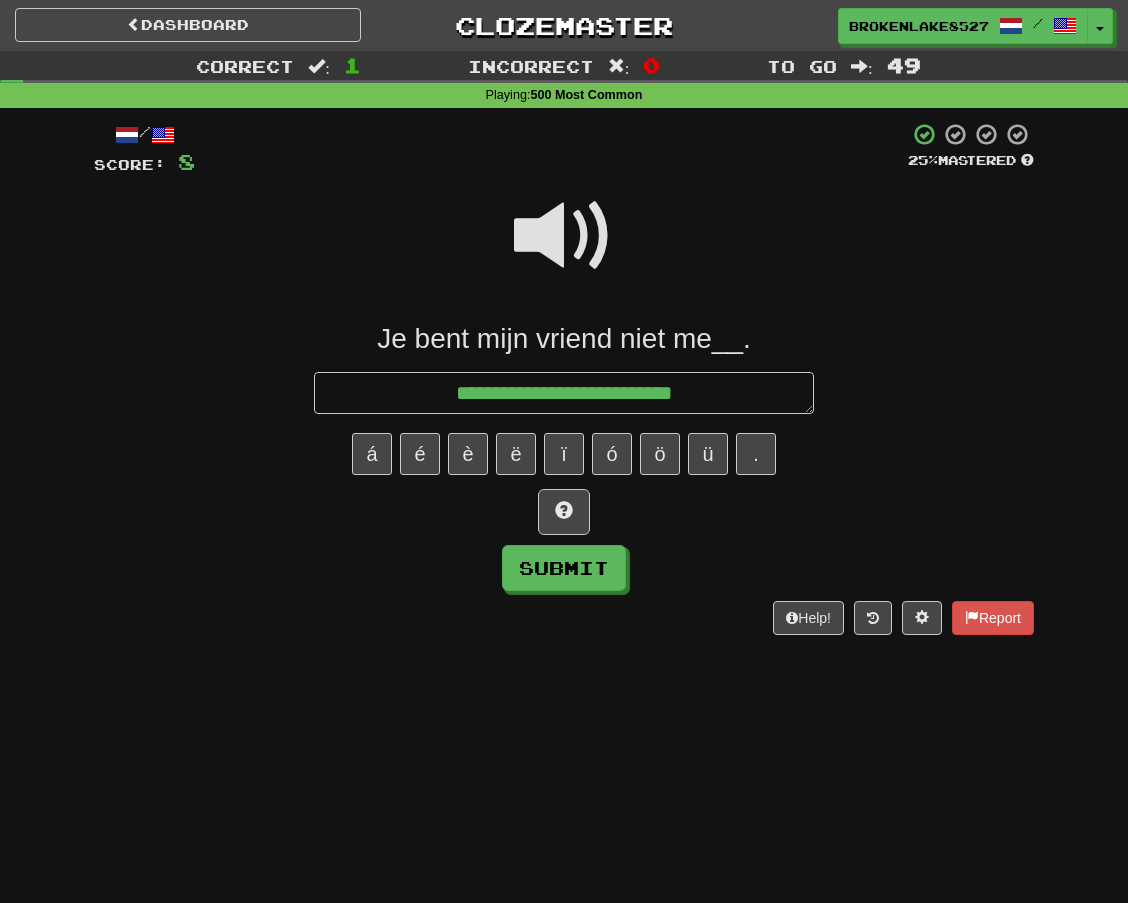 type on "*" 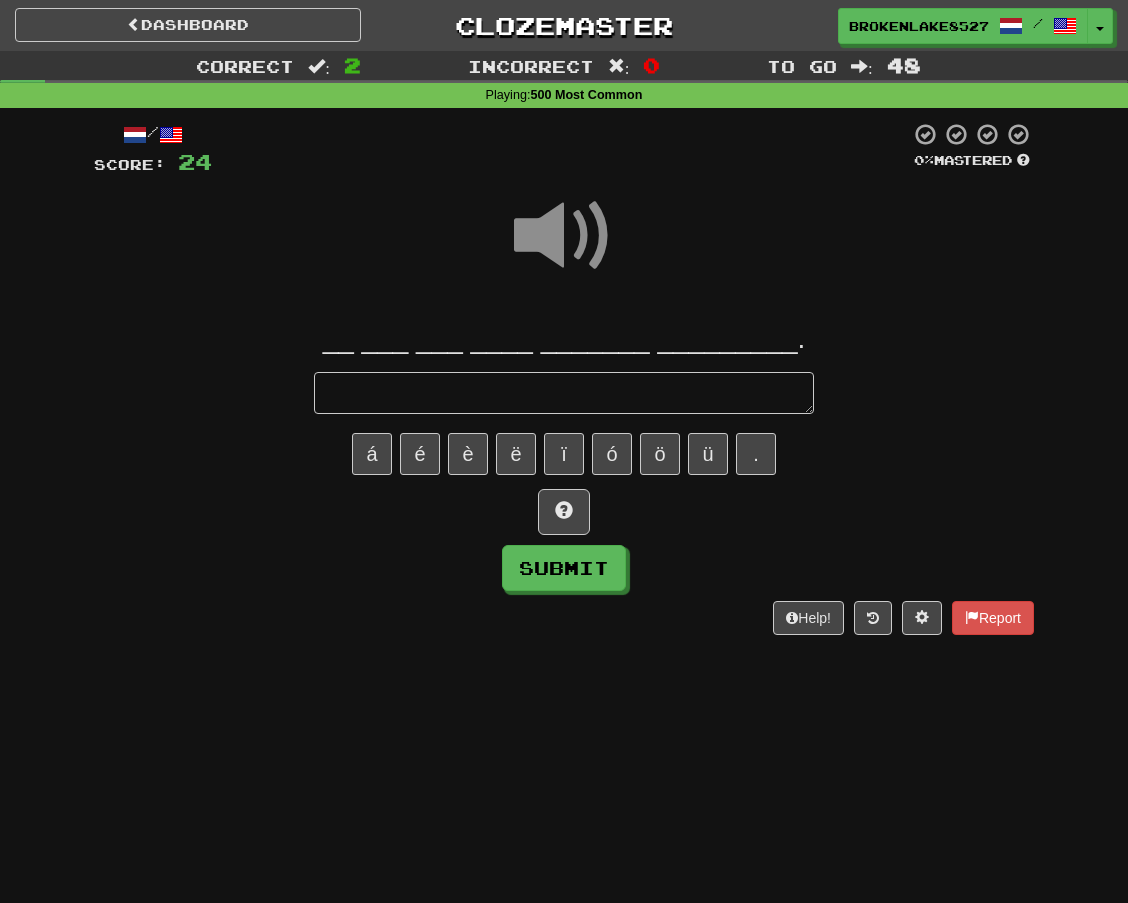 type on "*" 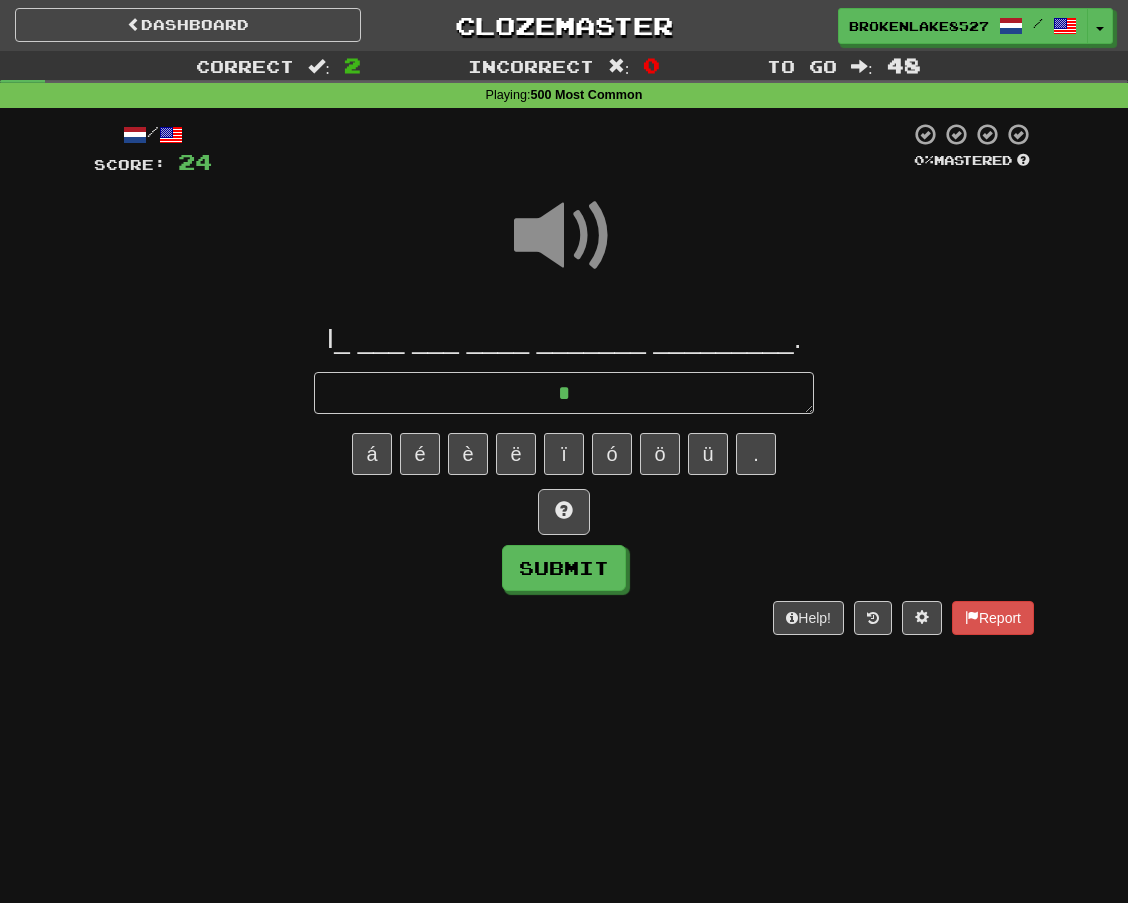 type on "*" 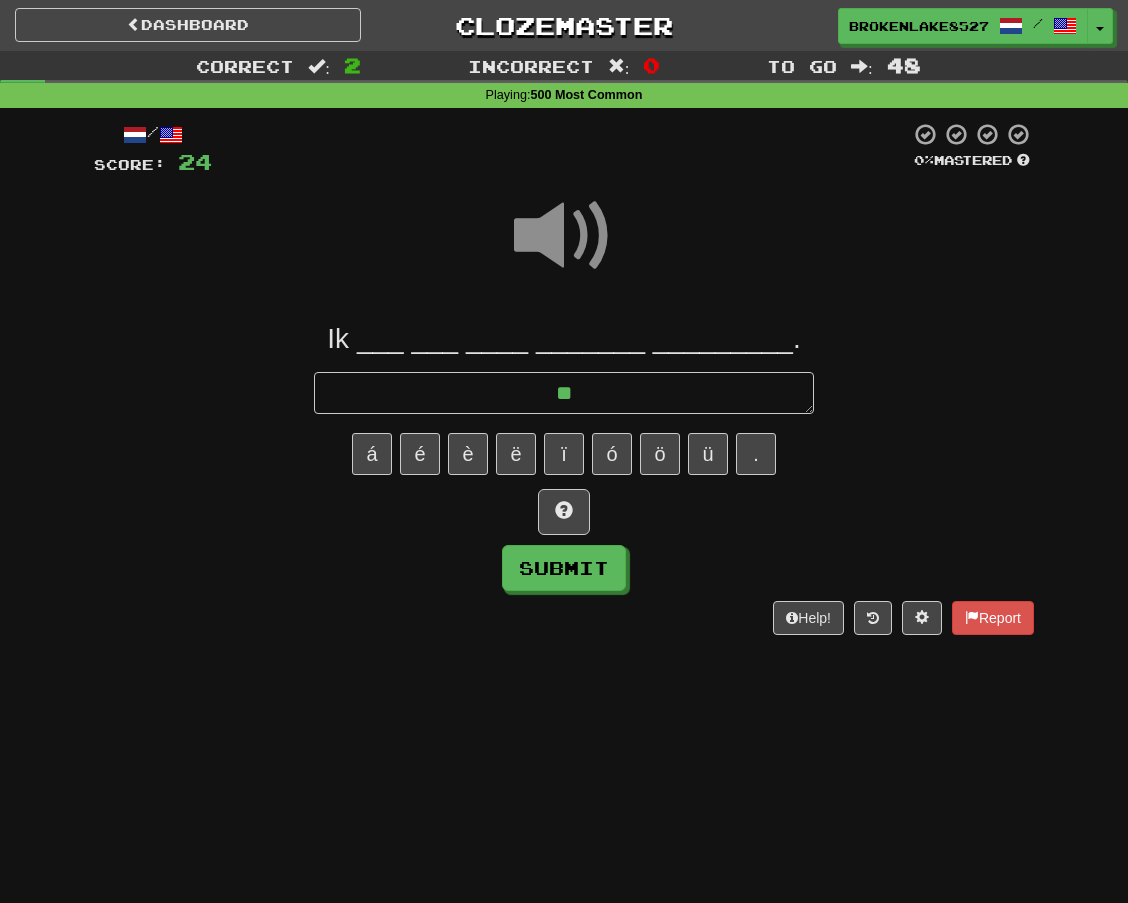 type on "*" 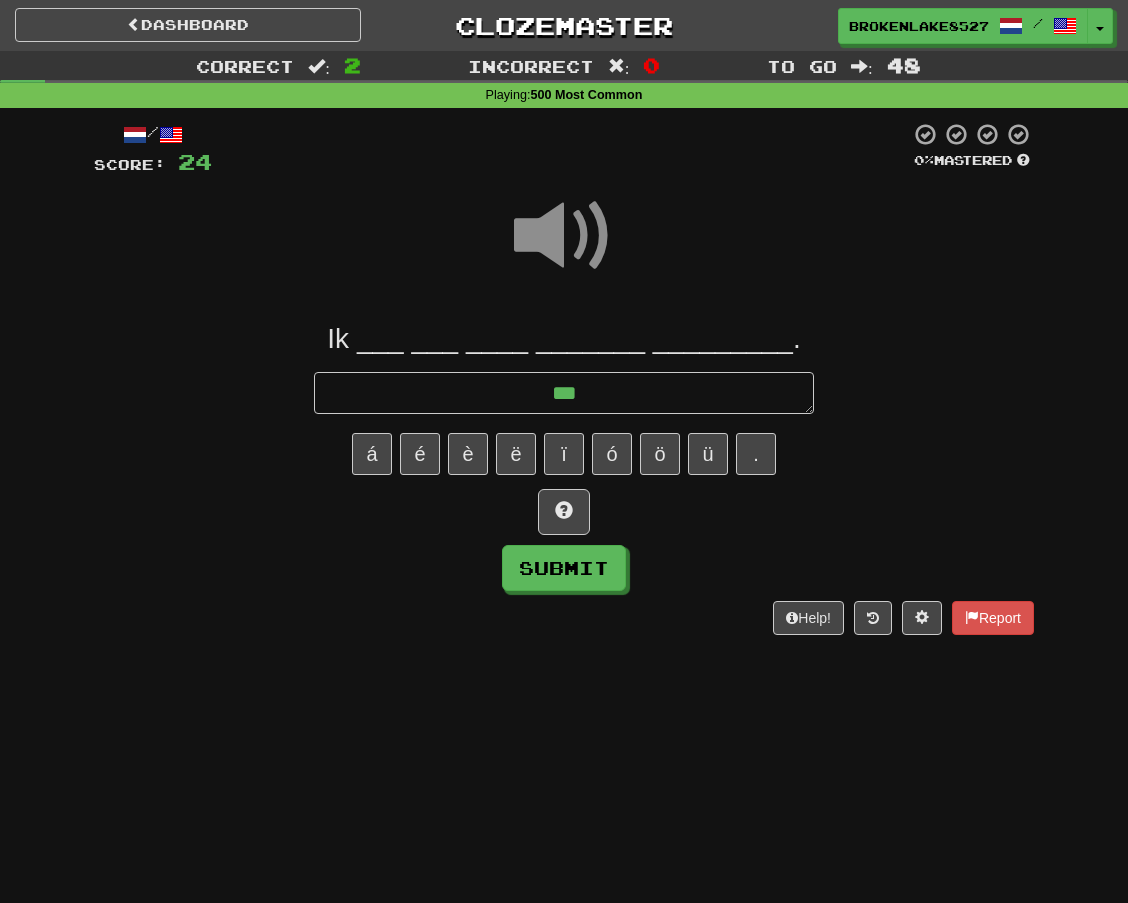 type on "*" 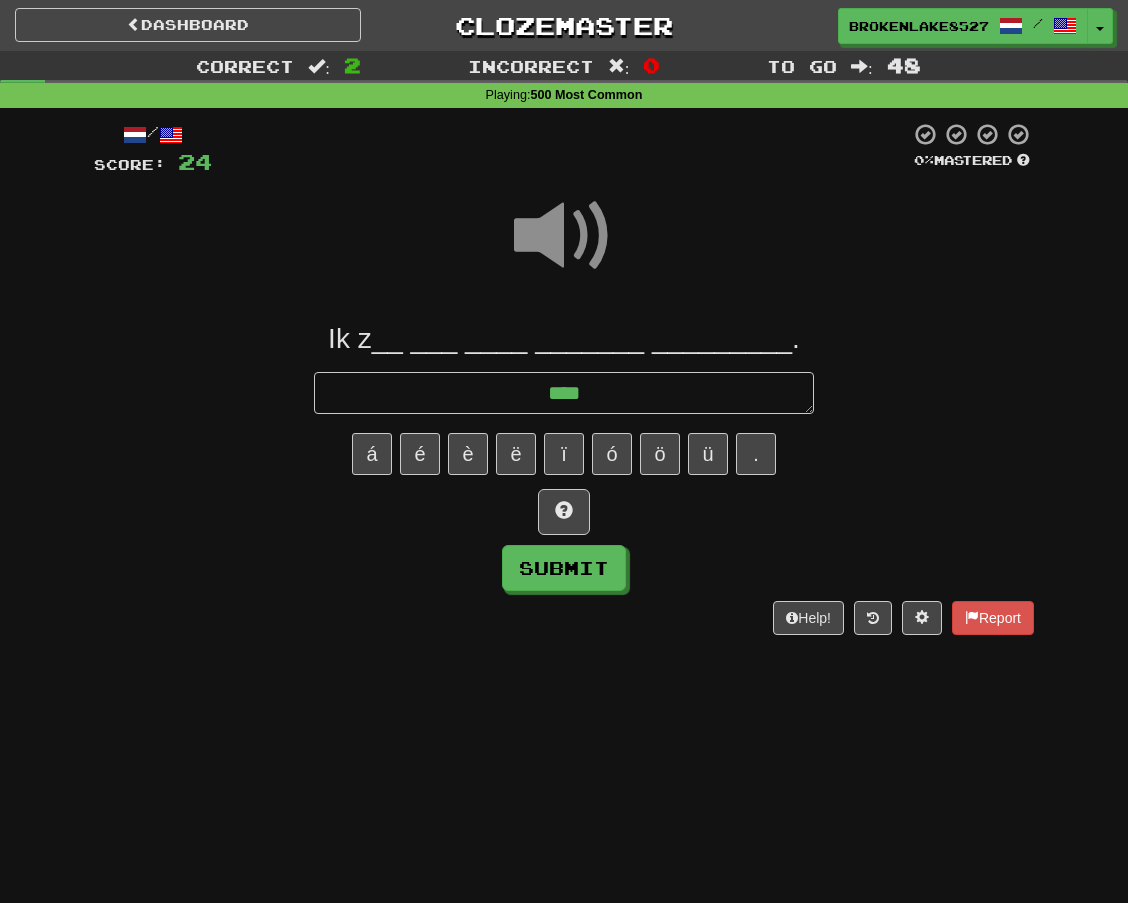 type on "*" 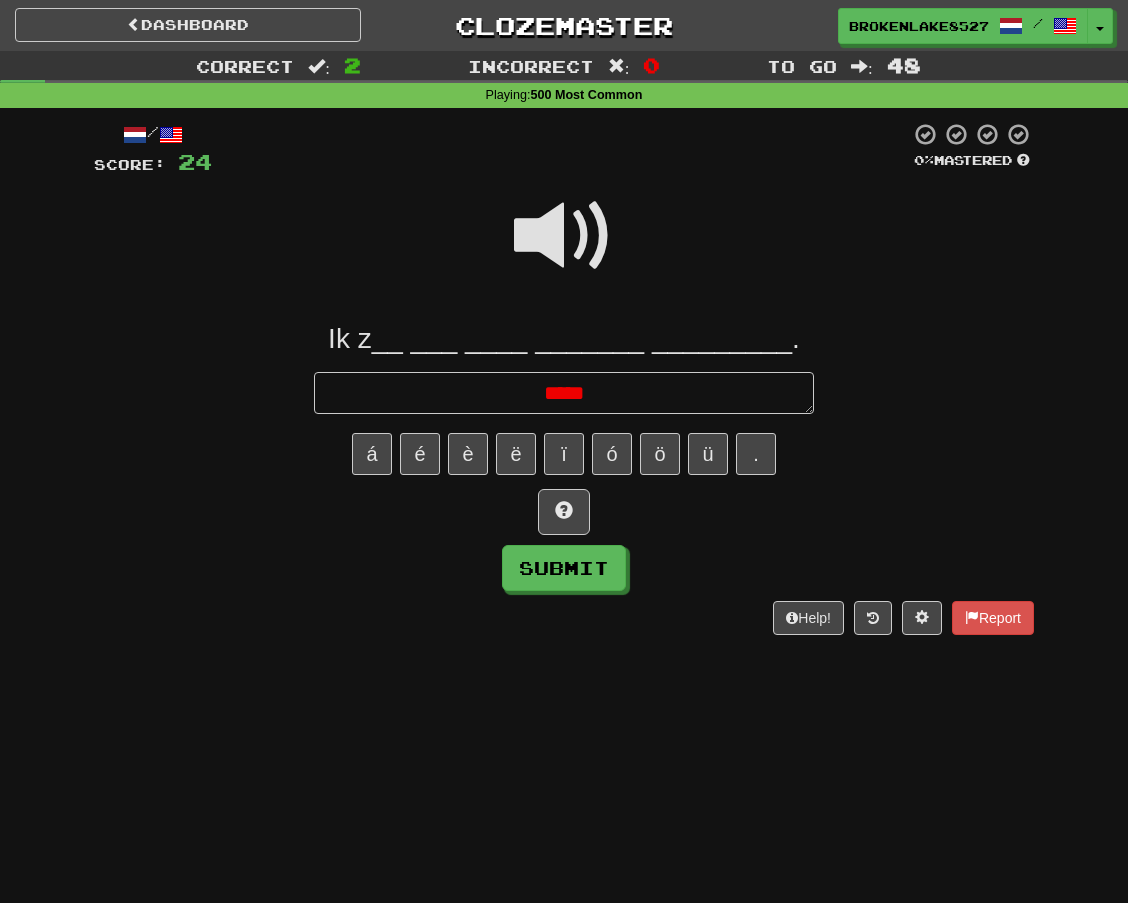 type on "*" 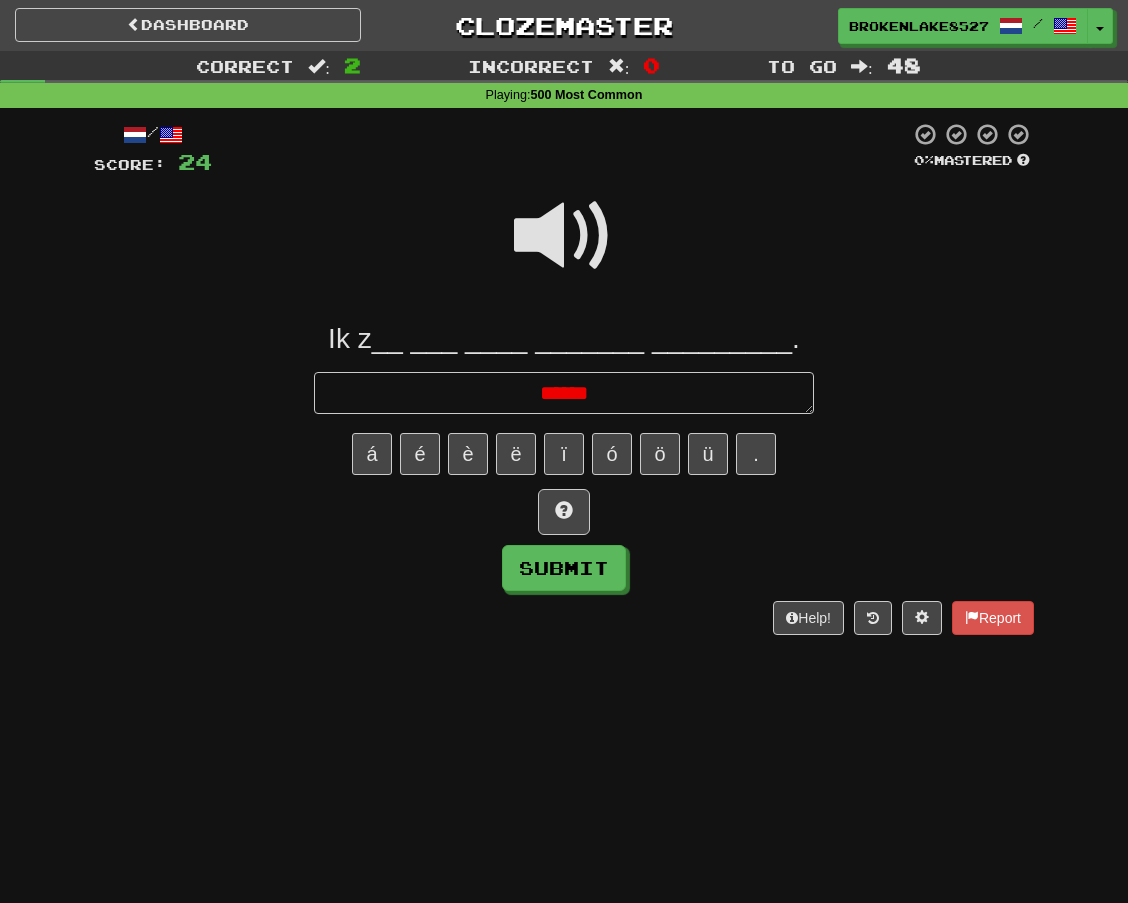 type on "*" 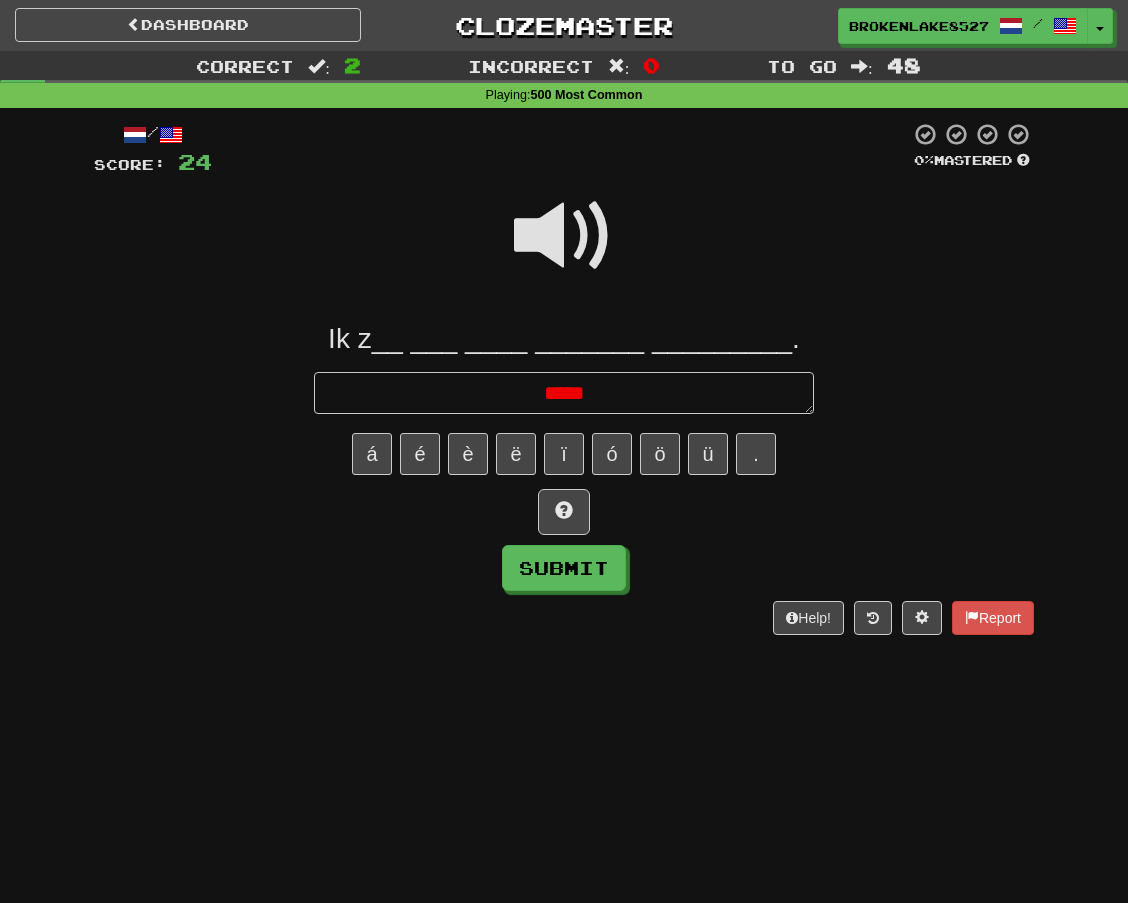 type on "*" 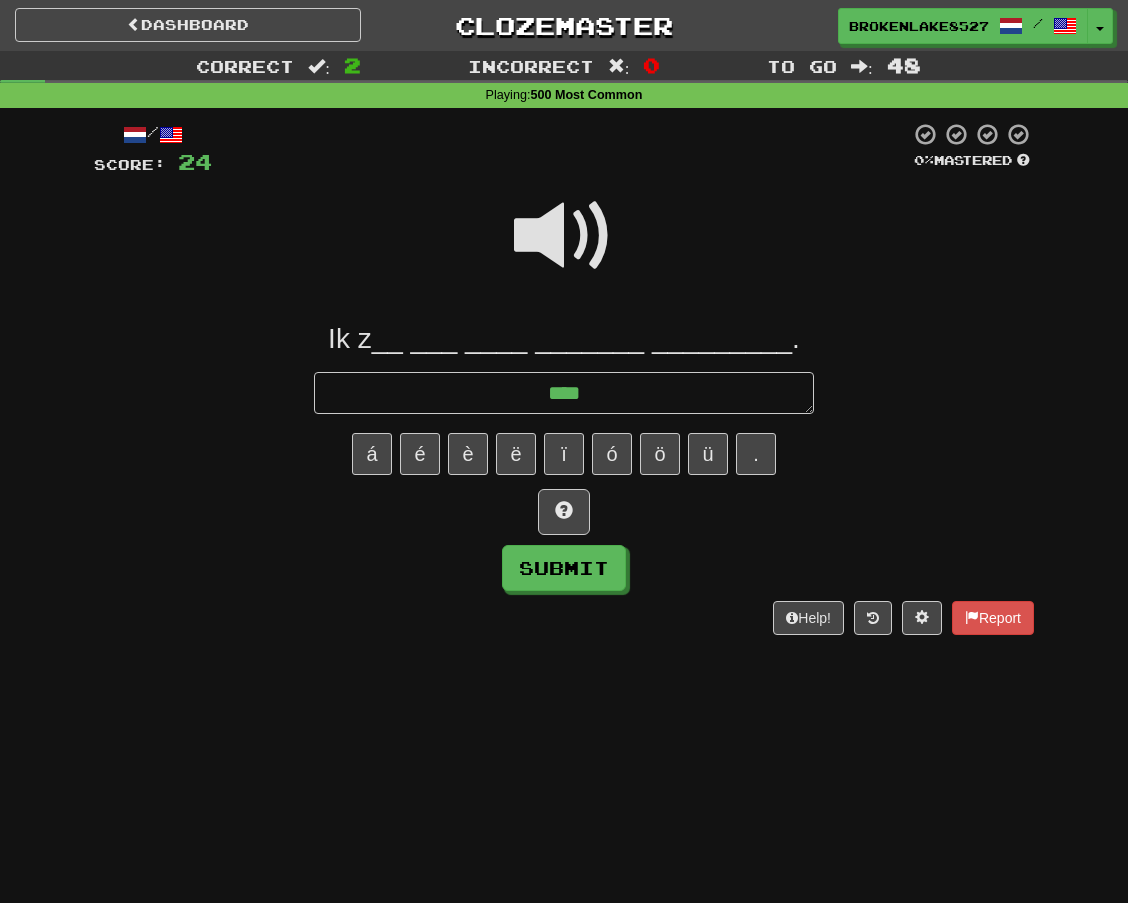type on "*" 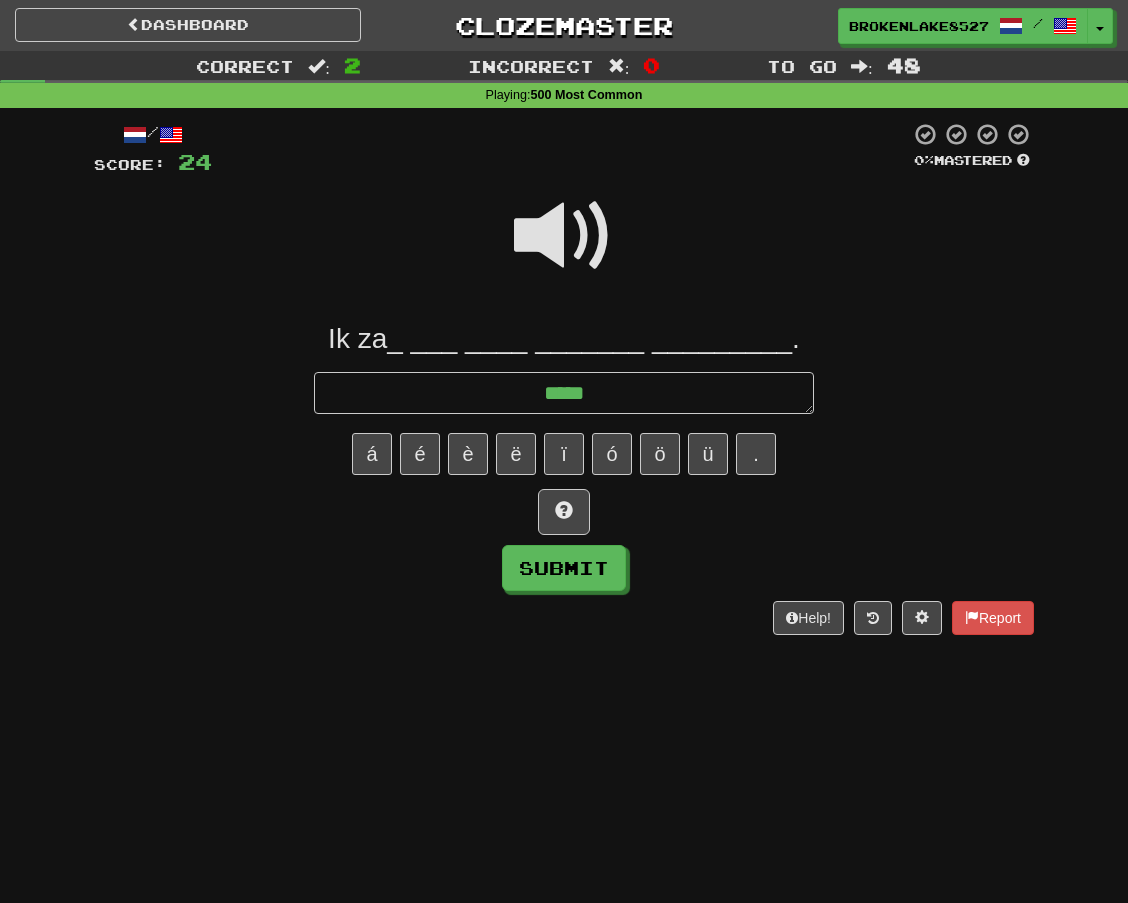 type on "*" 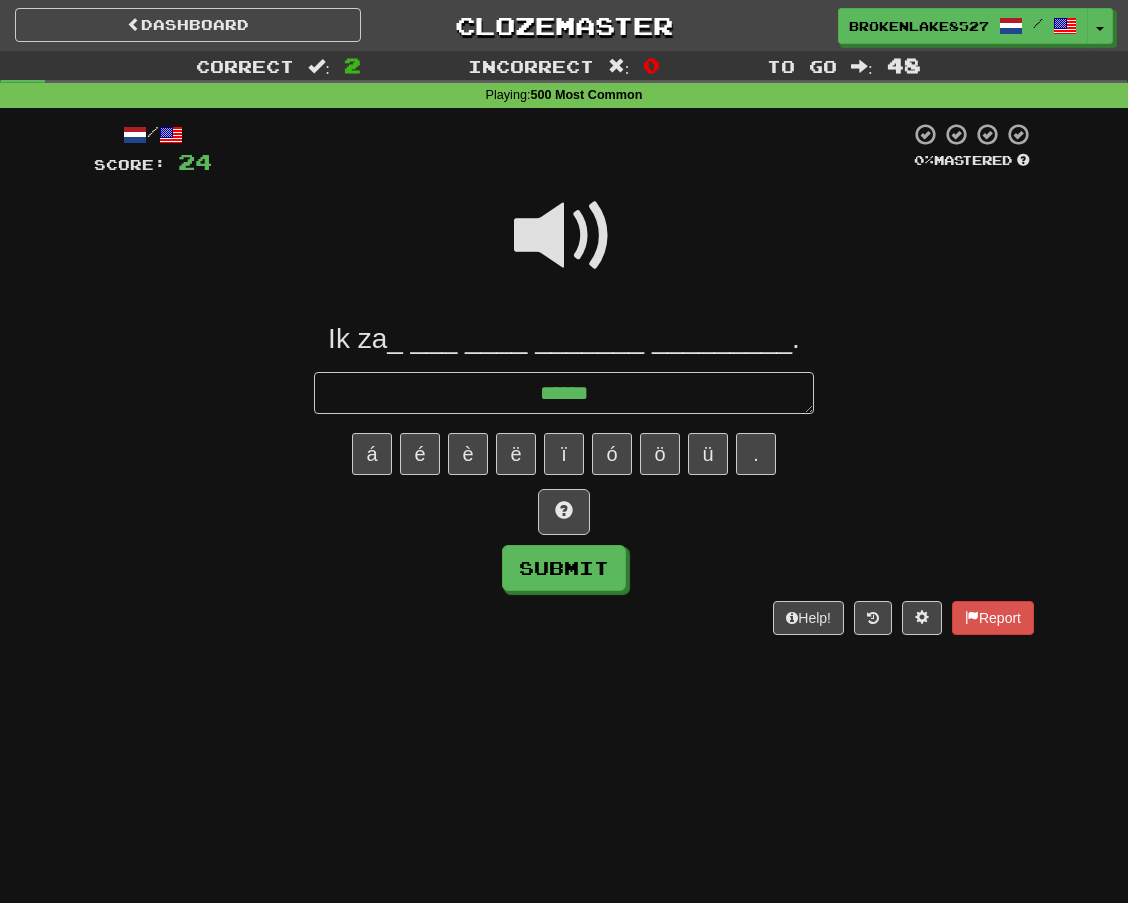 type on "*" 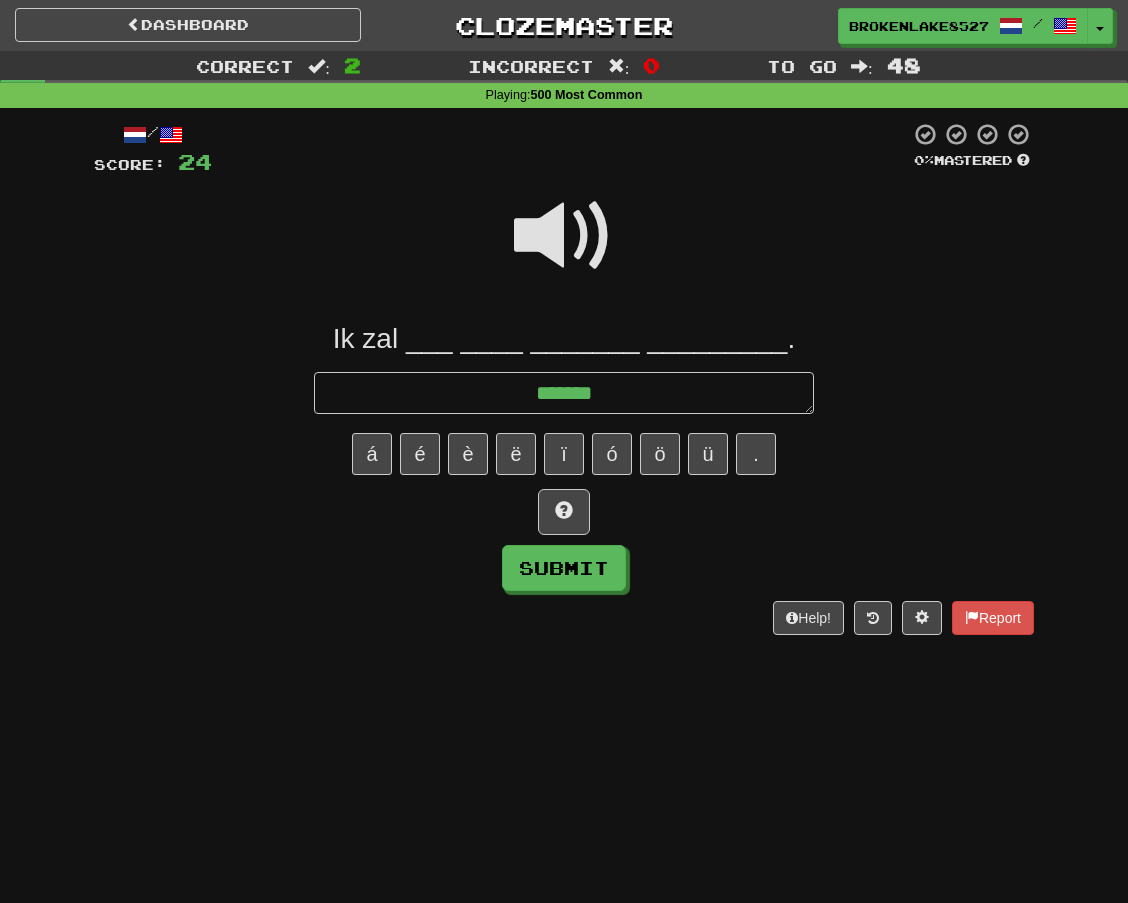 type on "*" 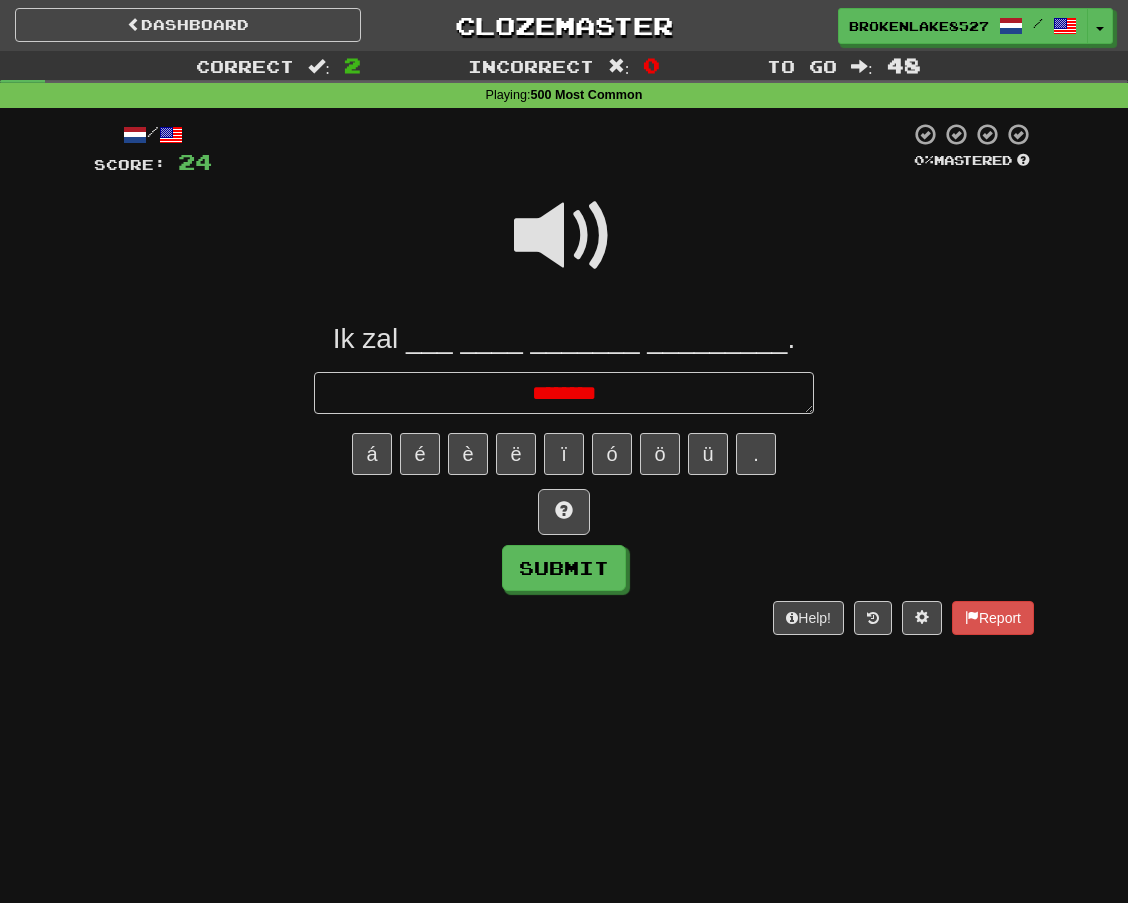 type on "*********" 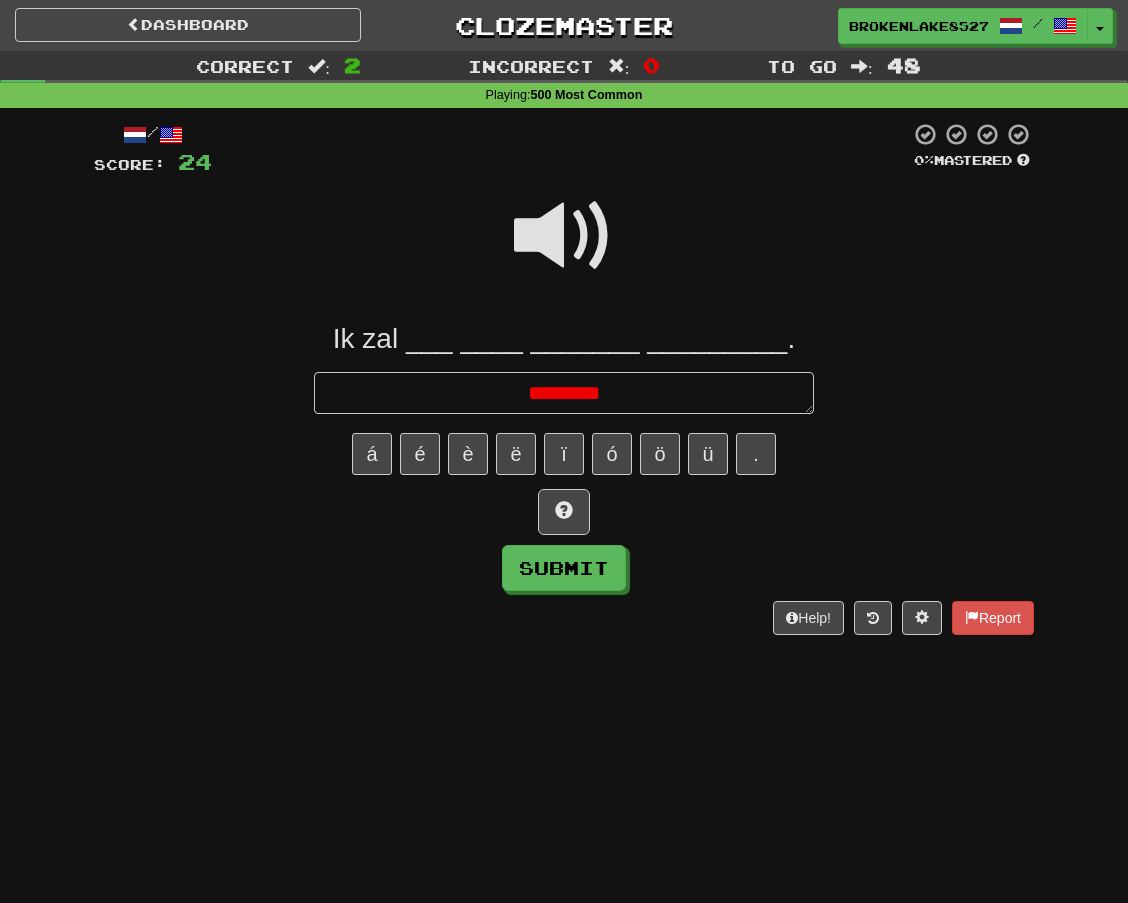 type on "*" 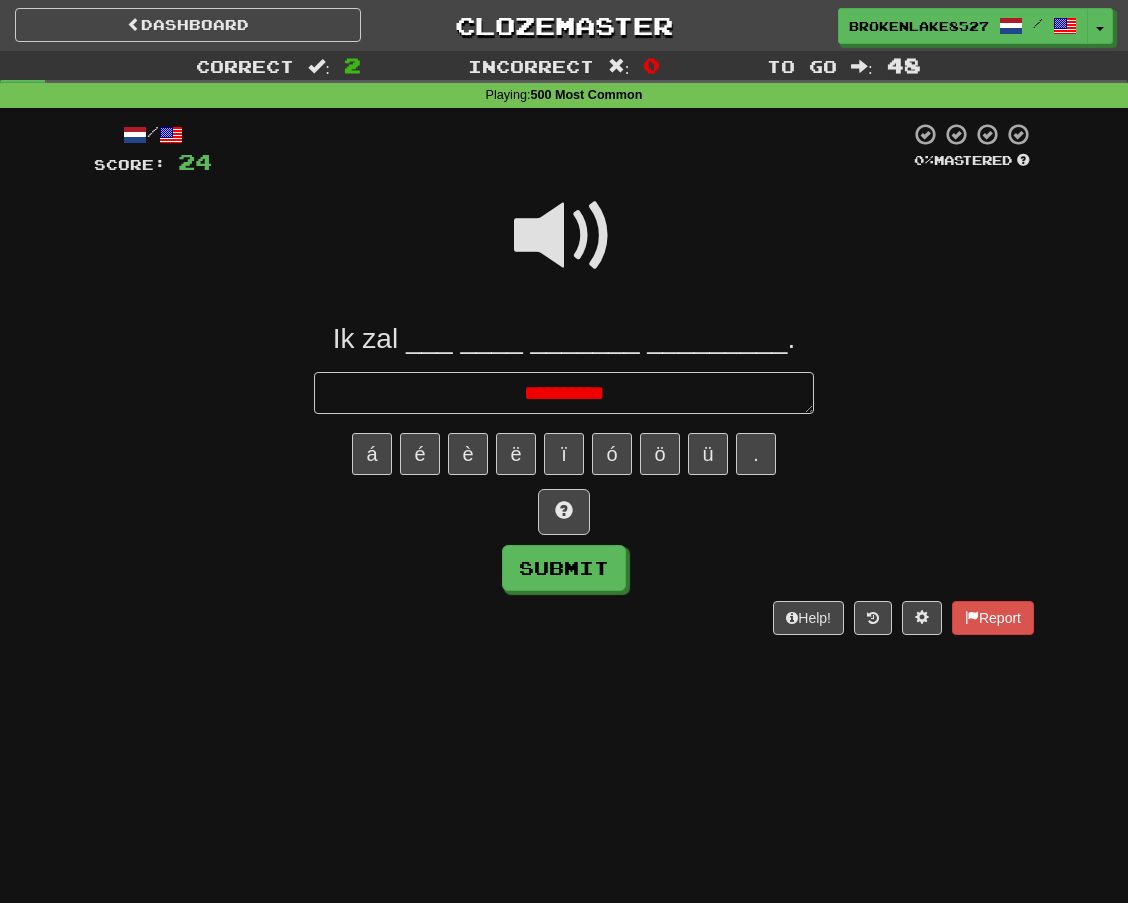 type on "*" 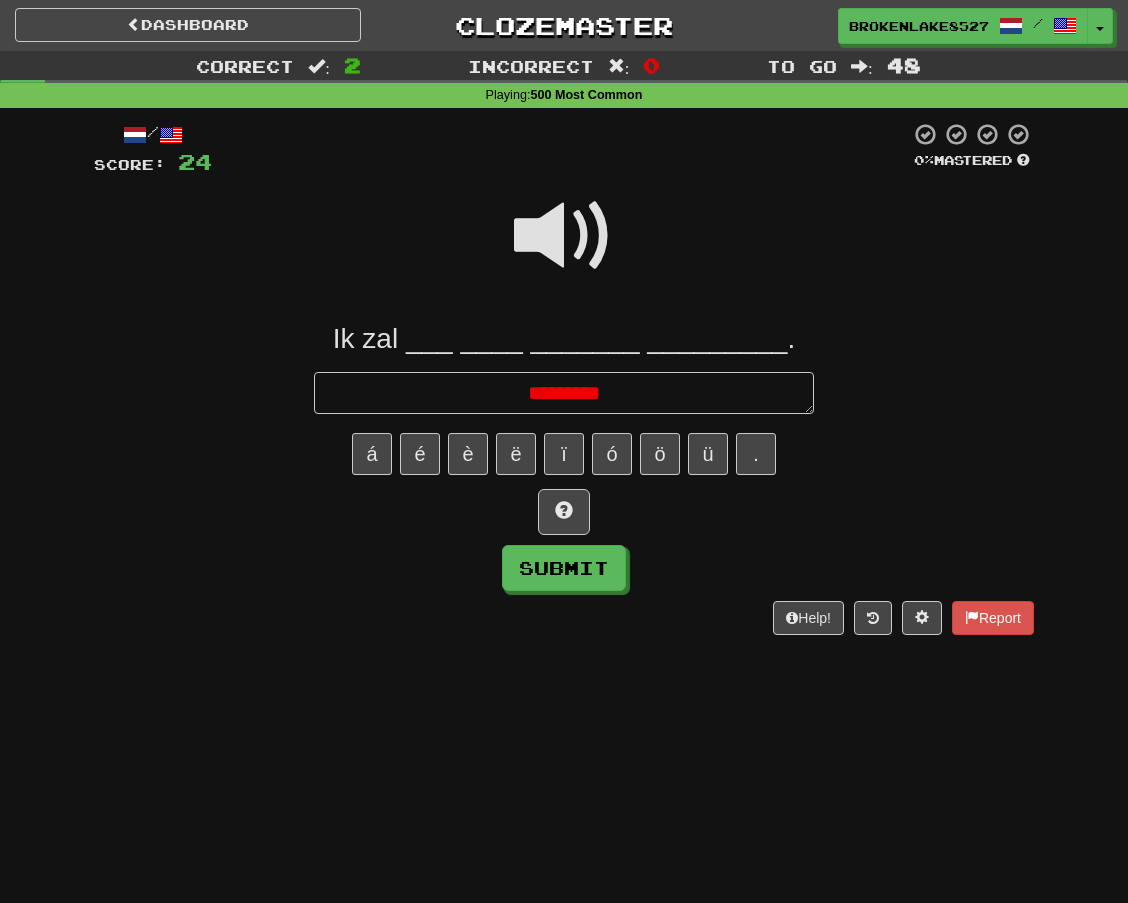 type on "*" 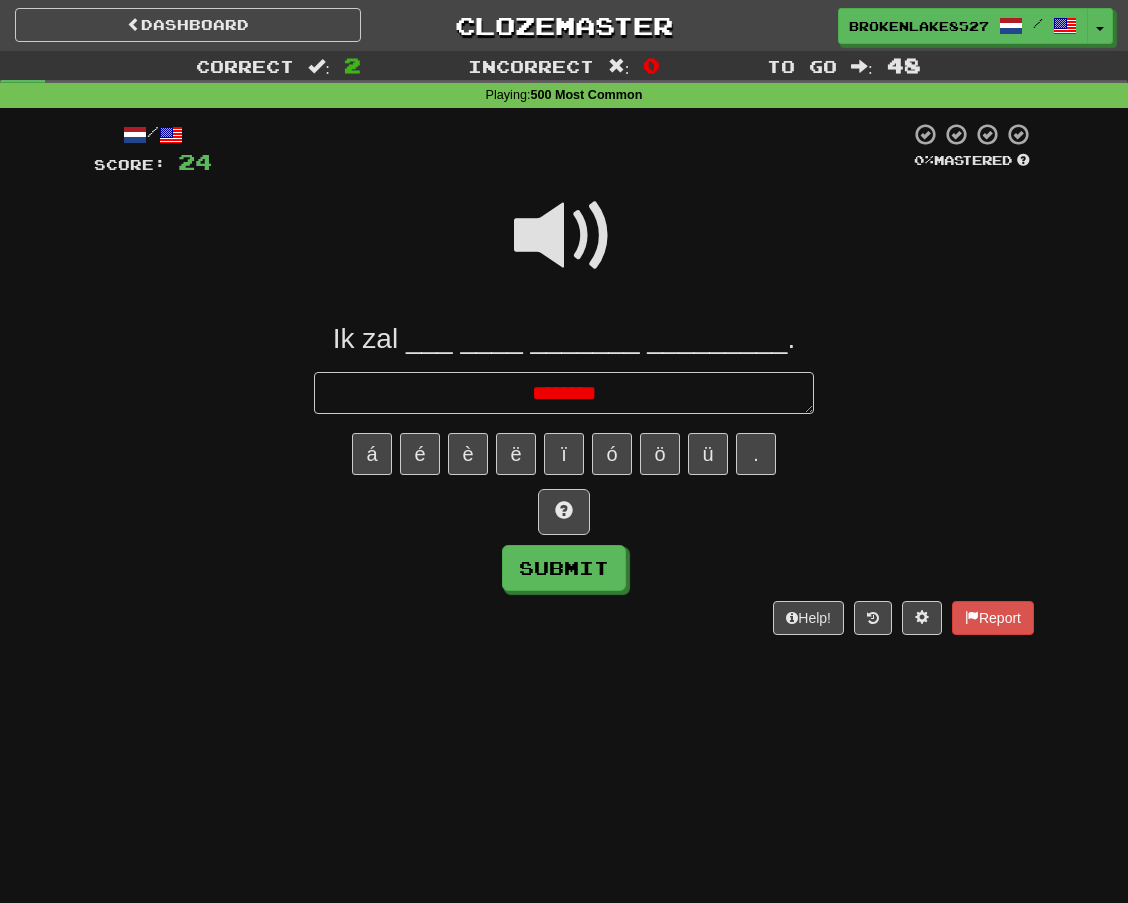 type on "*" 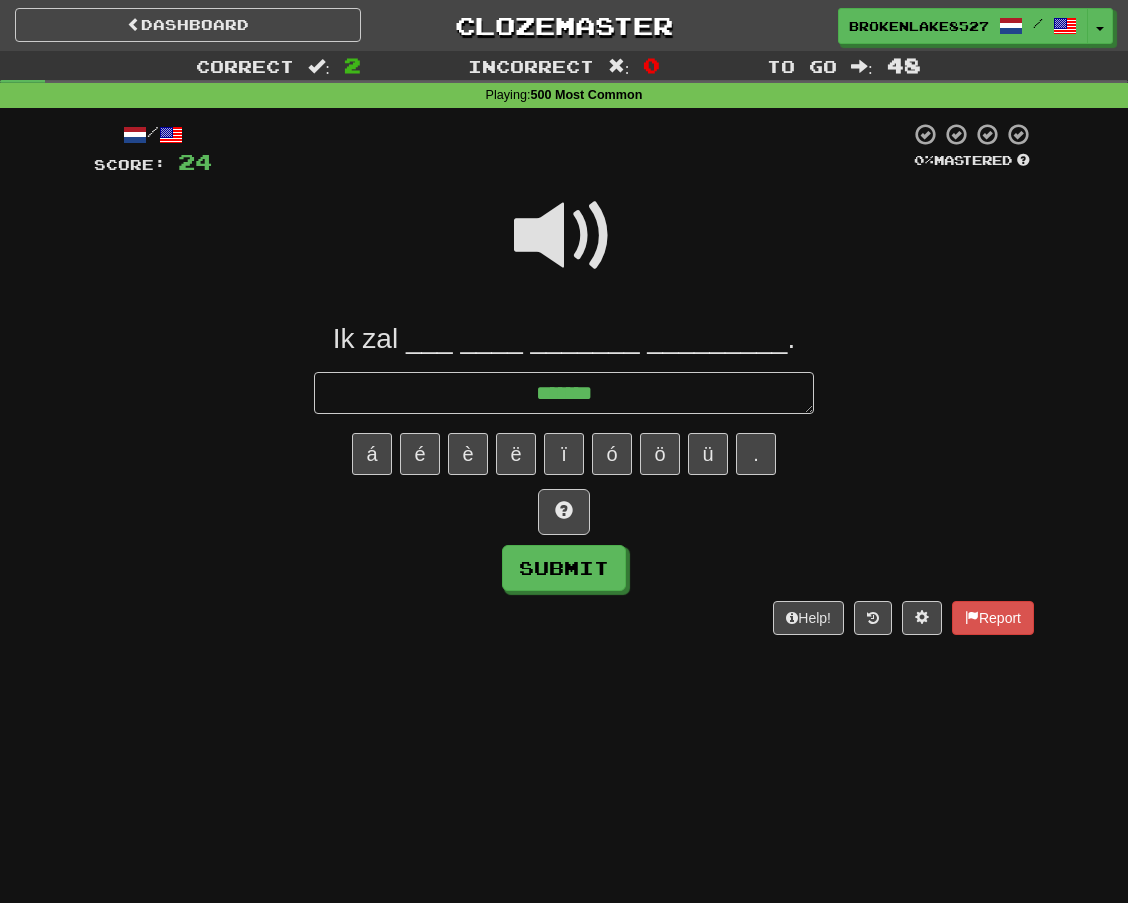 type on "*" 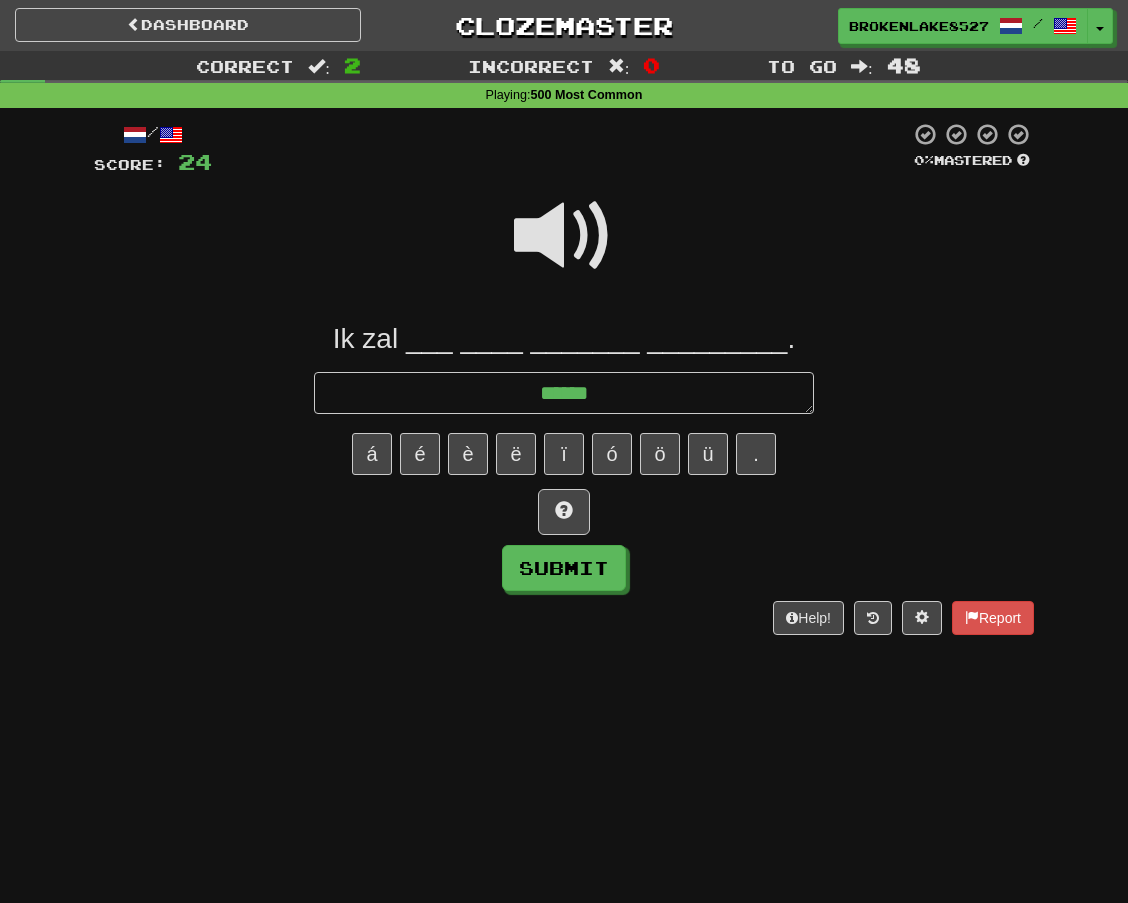 type on "*" 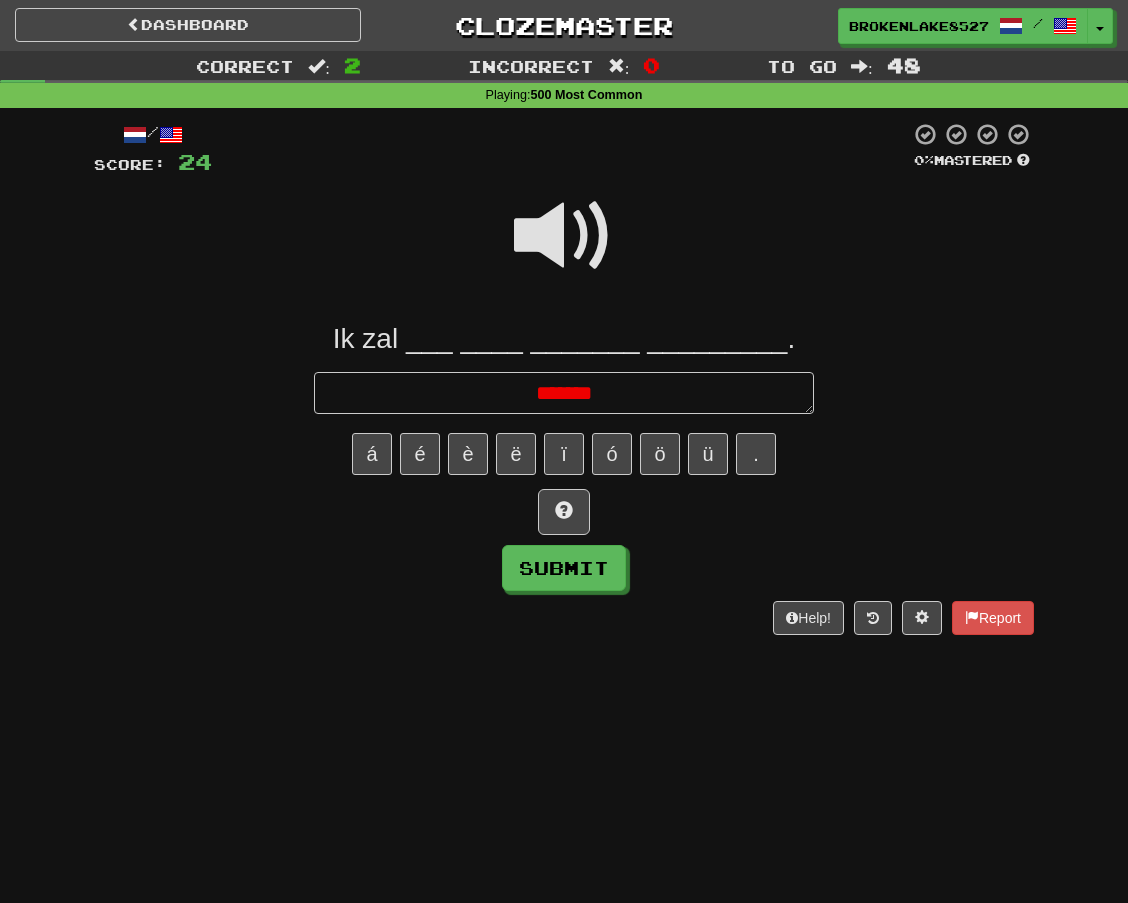 type on "*" 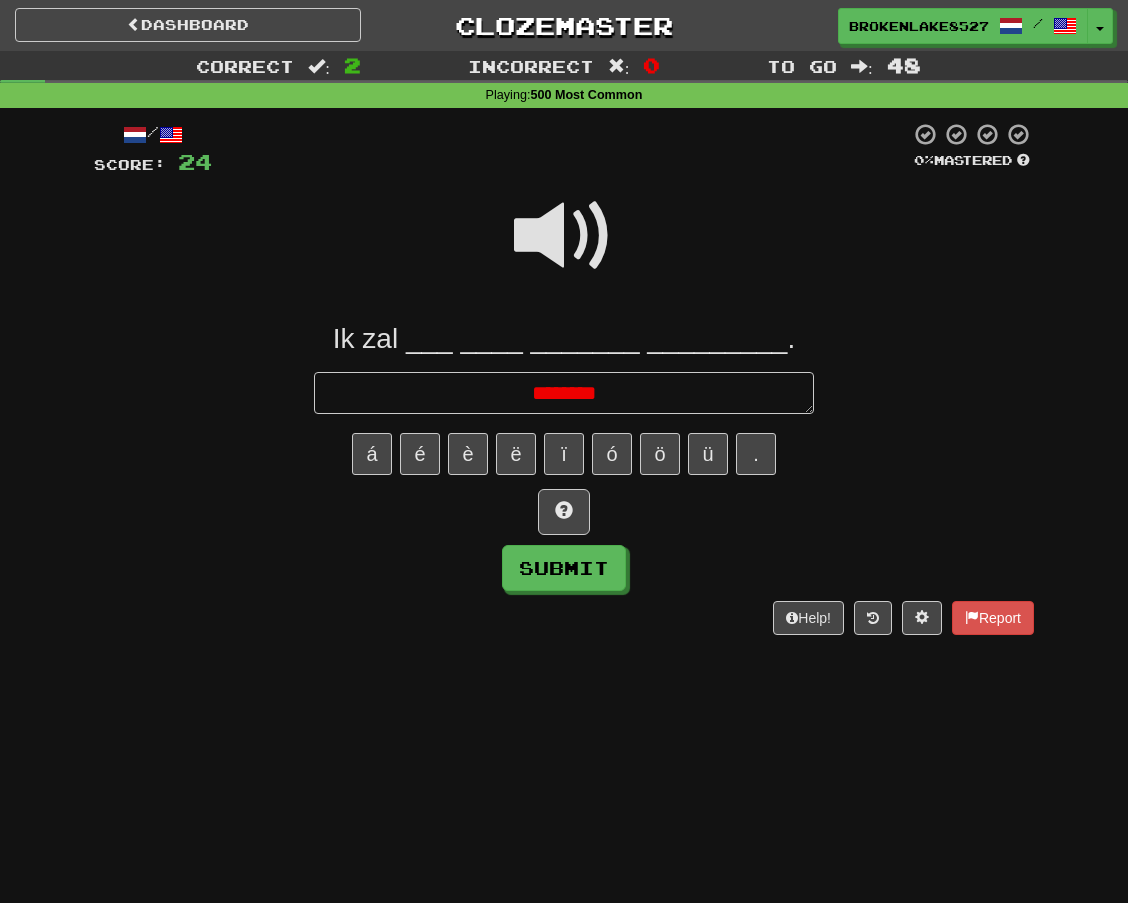 type on "*" 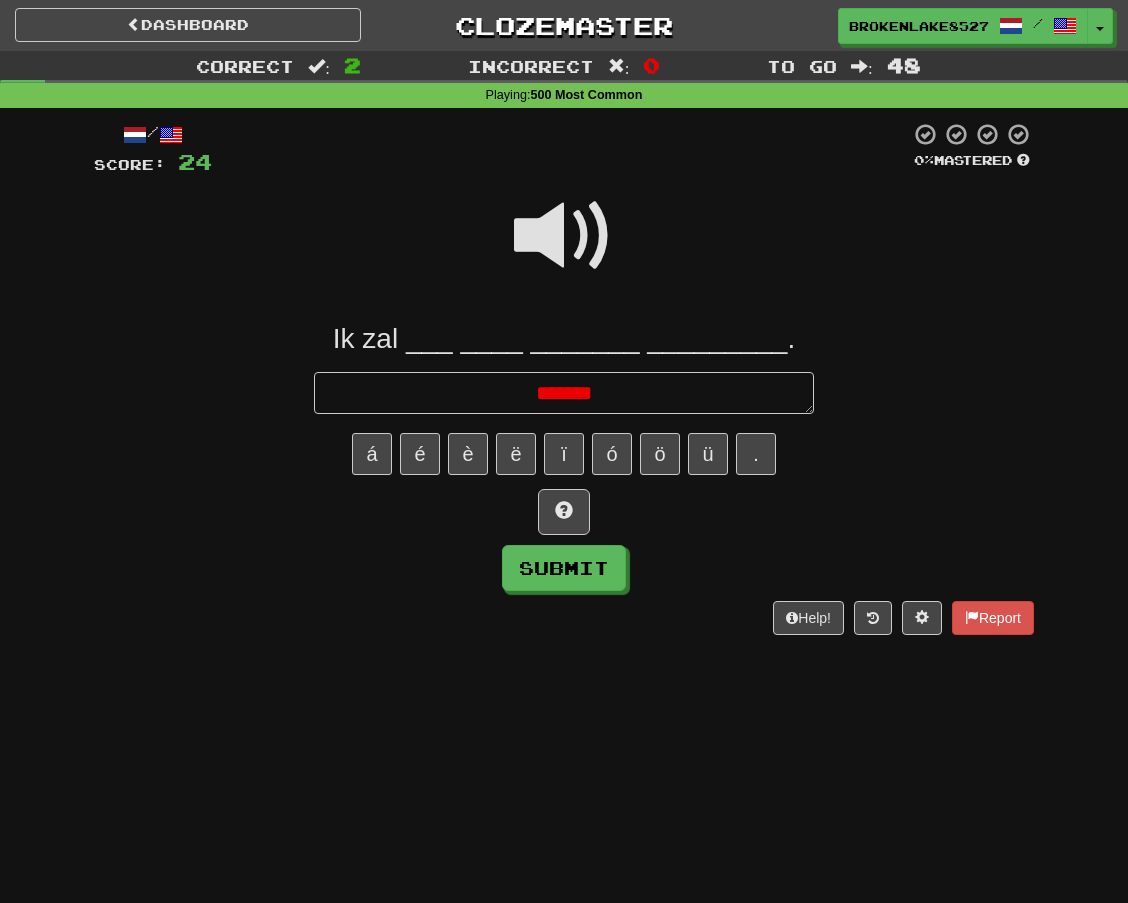 type on "*" 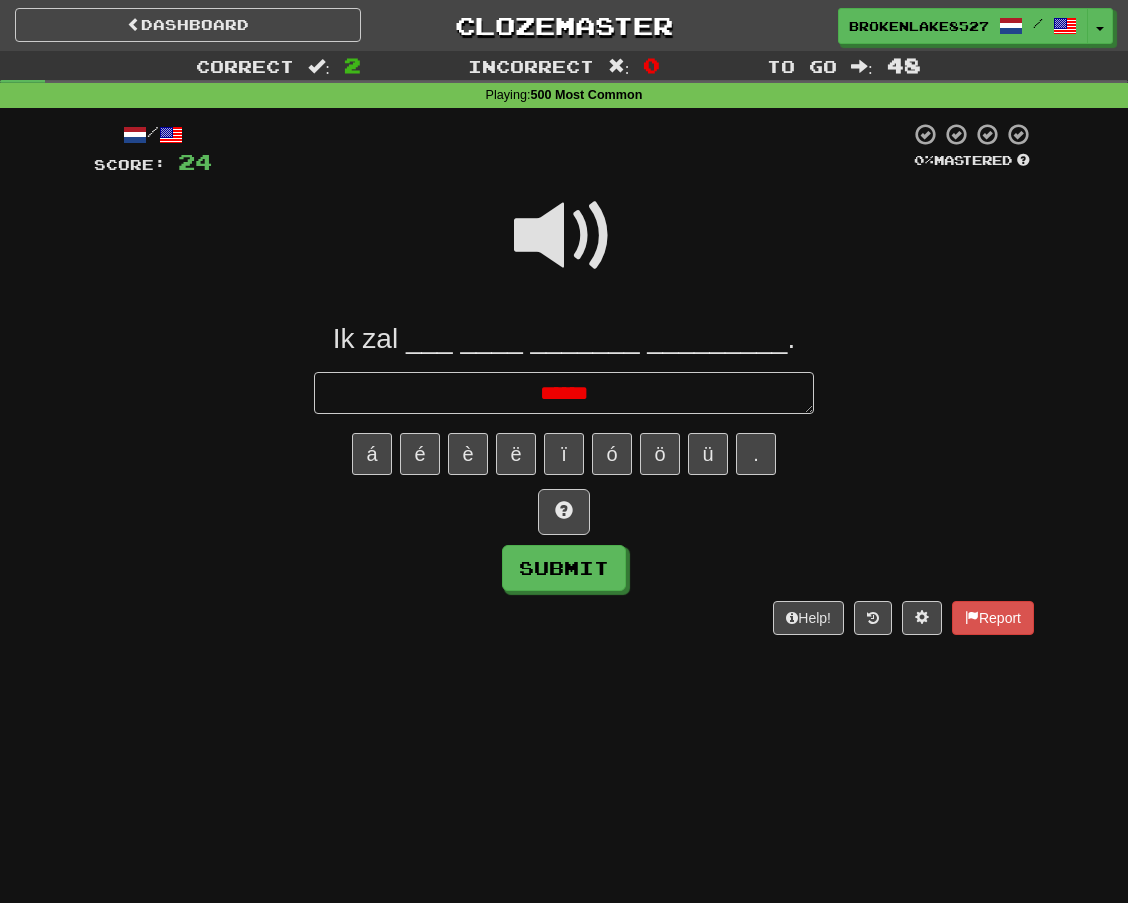 type on "*" 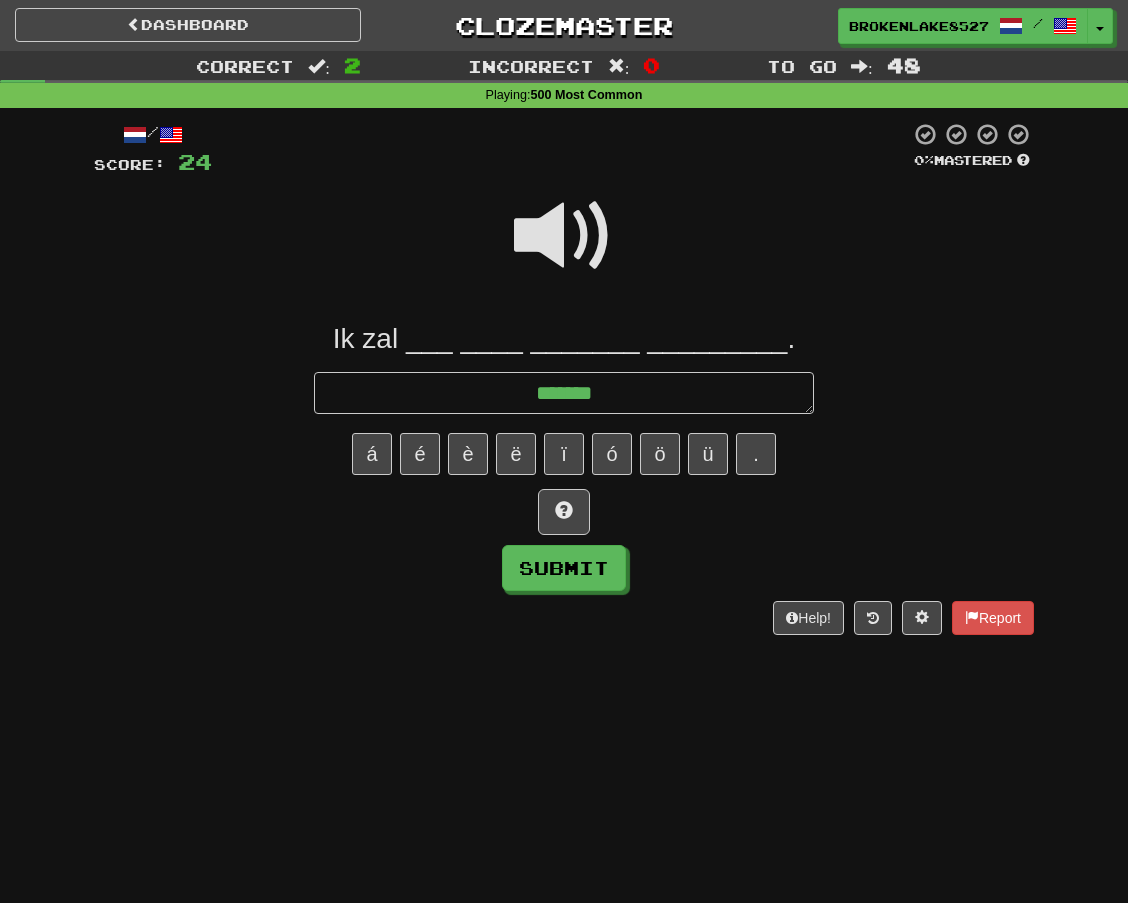 type on "*" 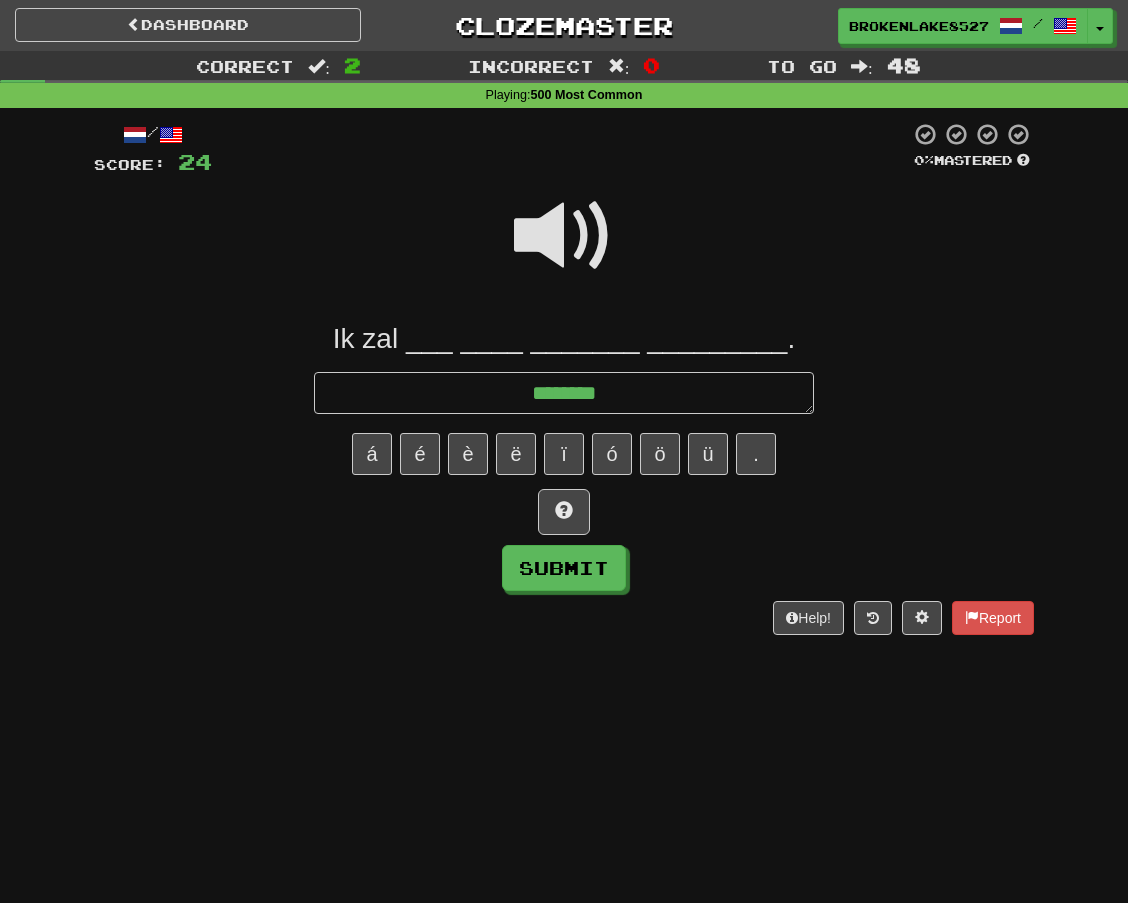 type on "*" 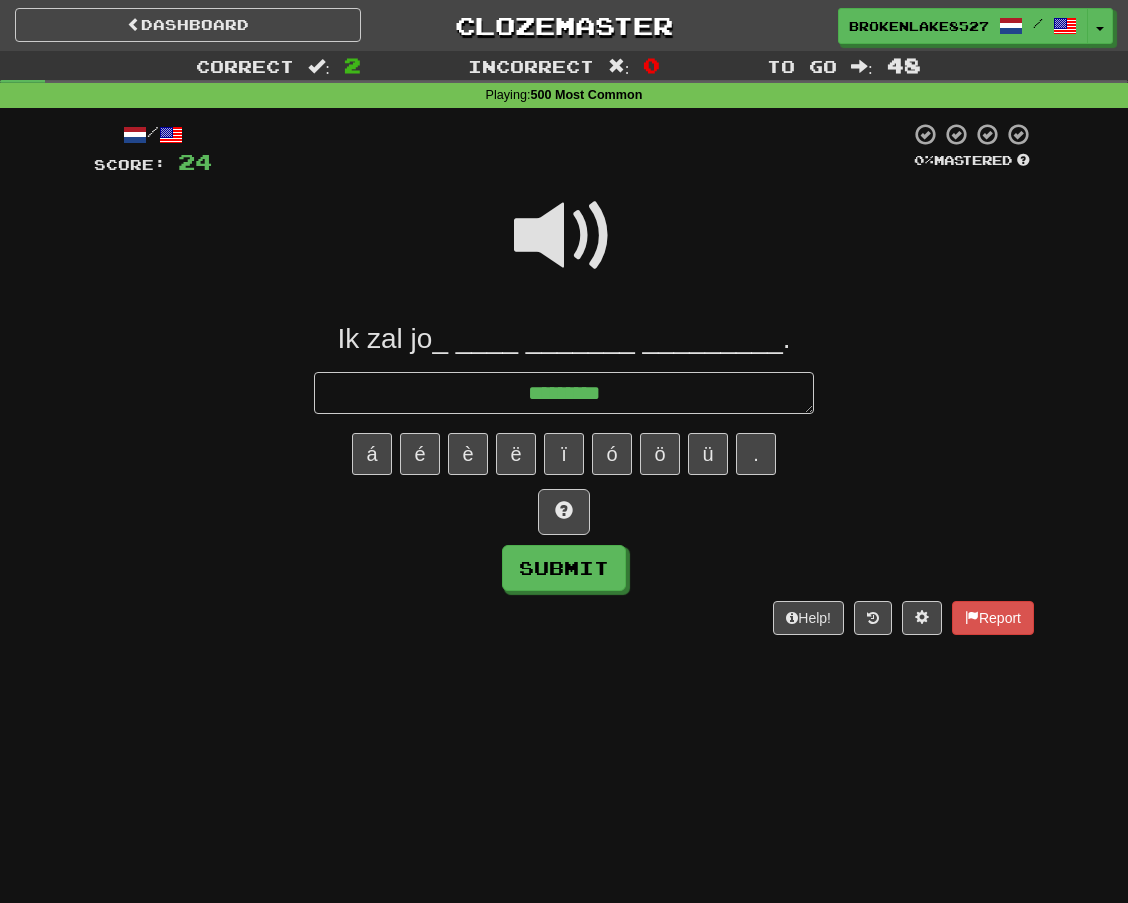 type on "*" 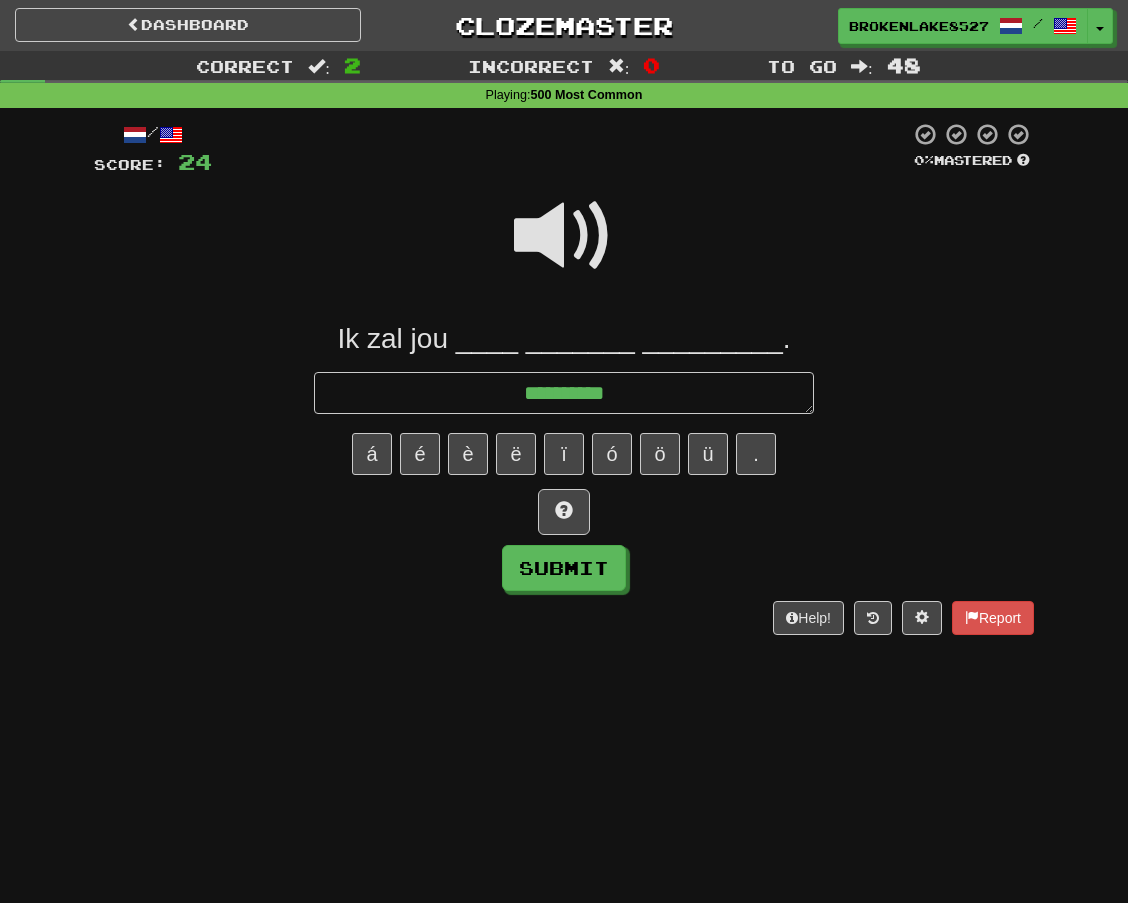 type on "*" 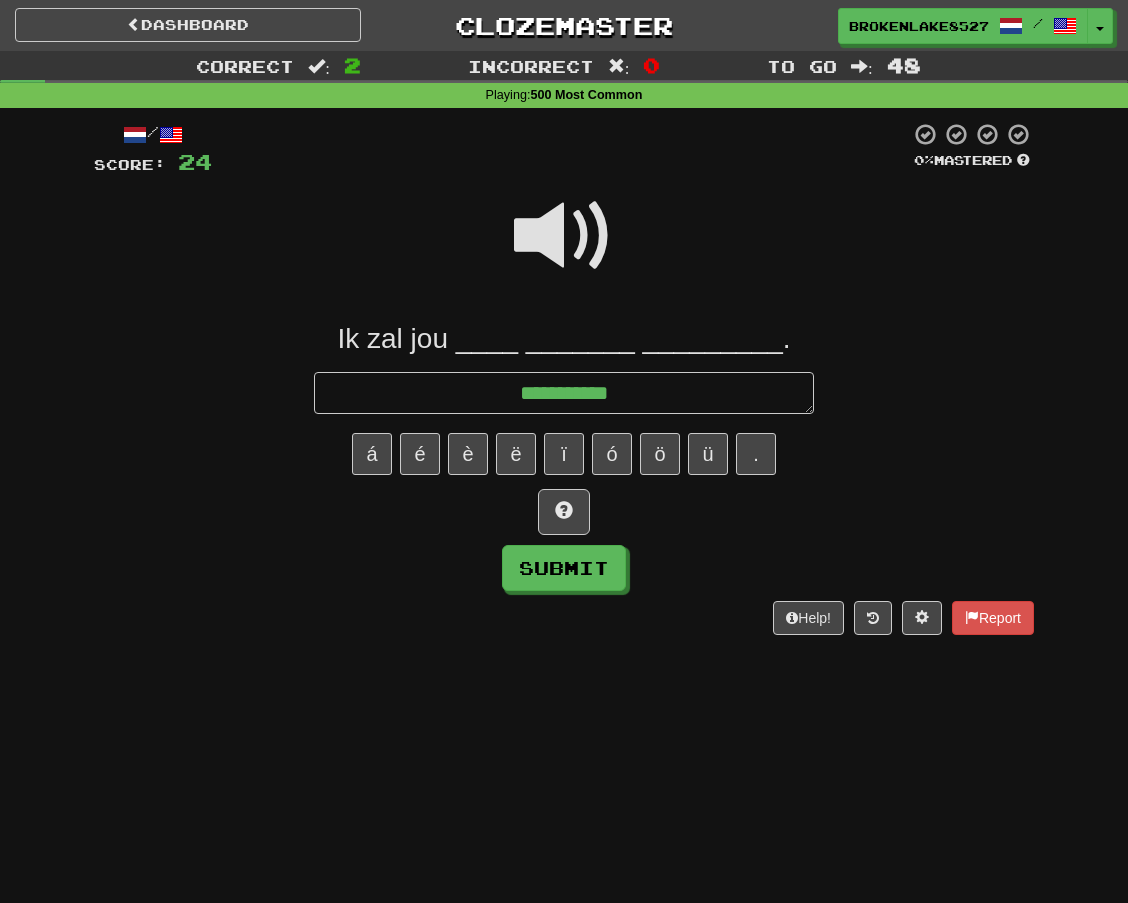 type on "*" 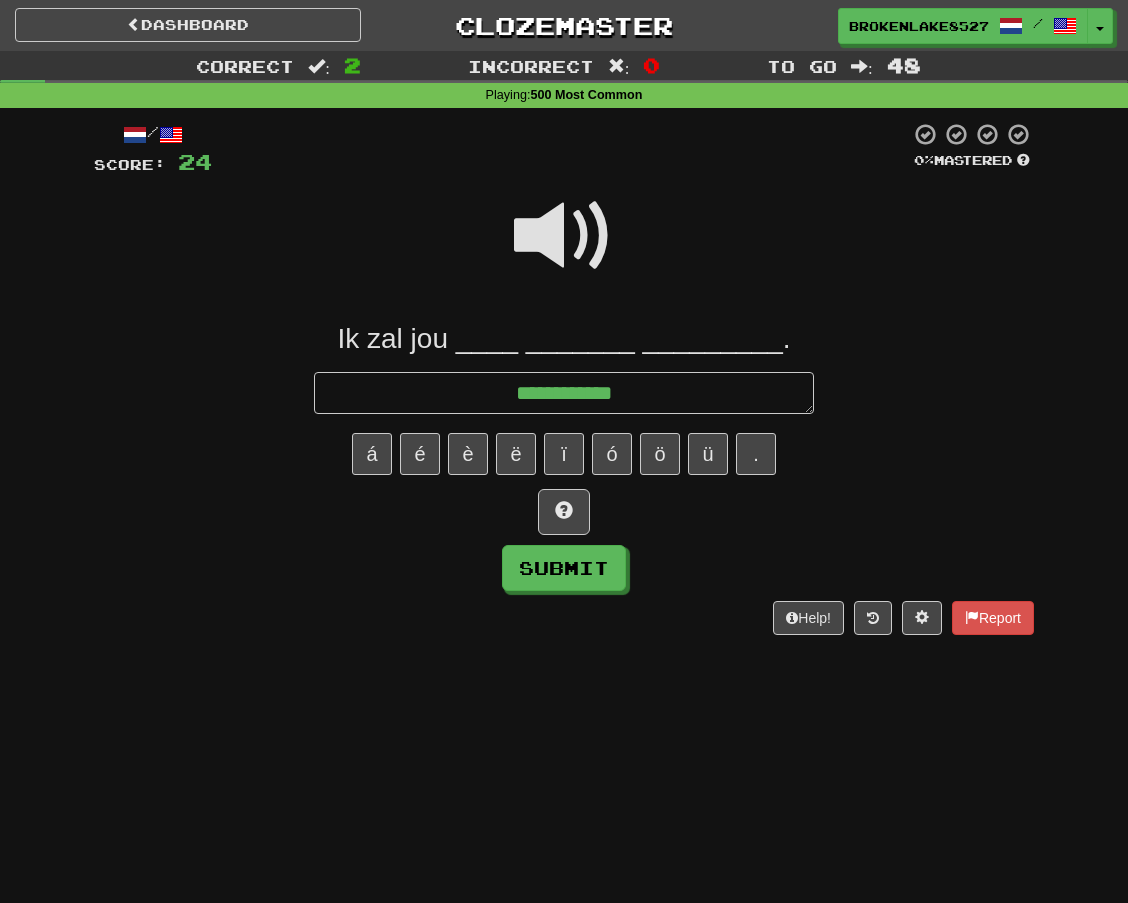 type on "*" 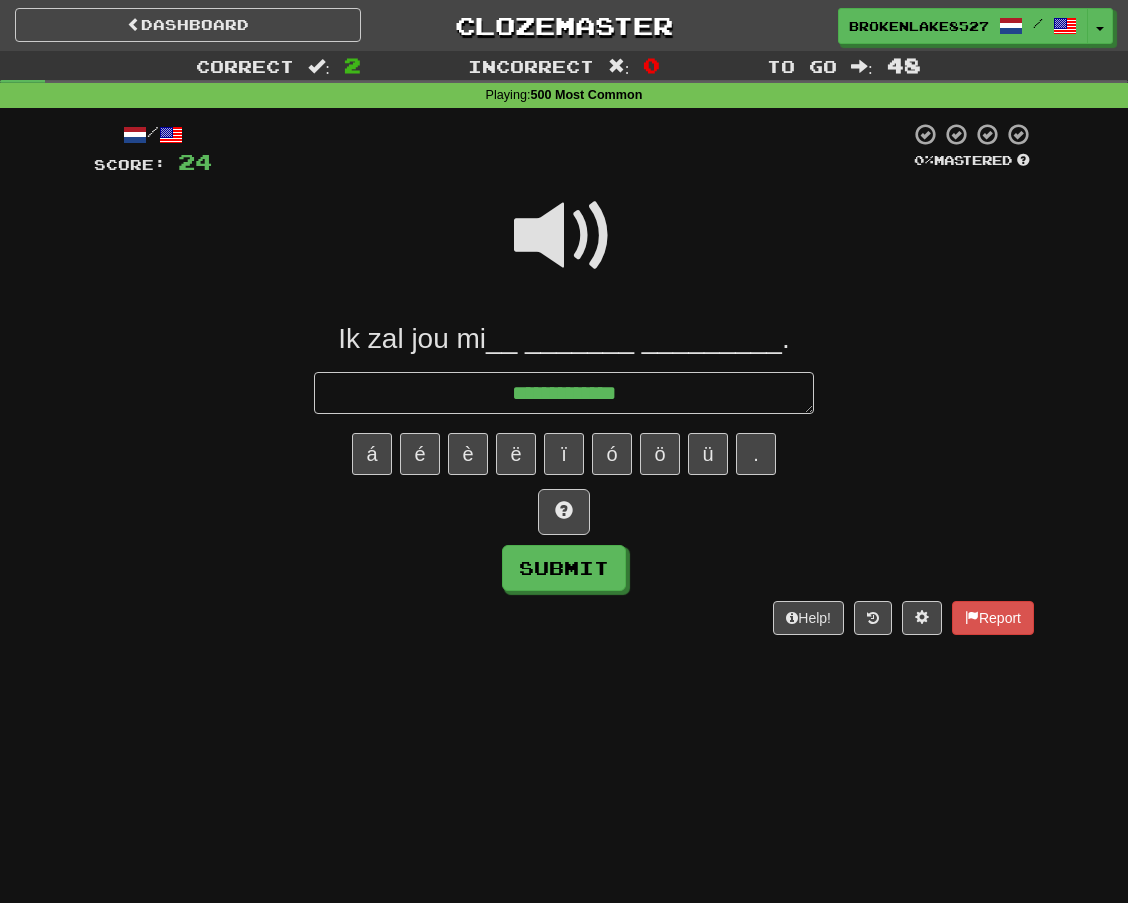 type on "*" 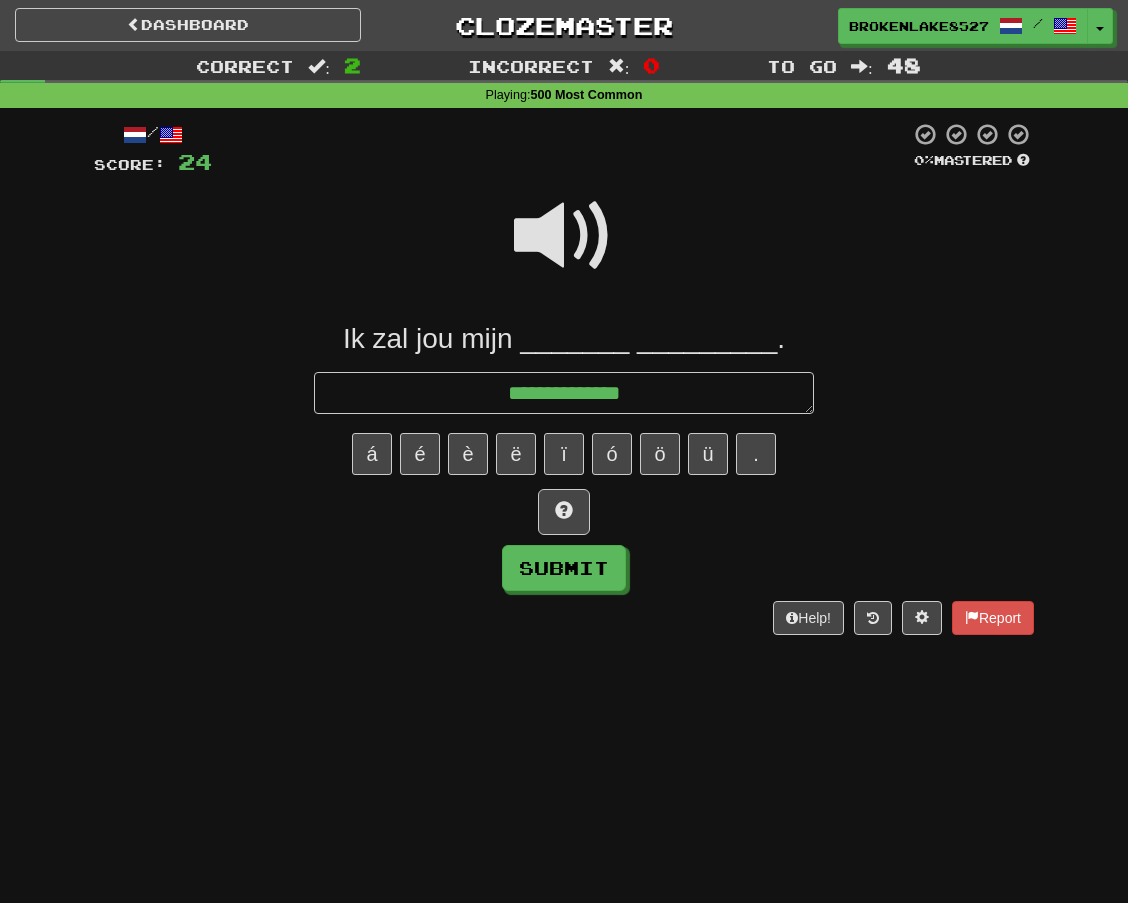 type on "*" 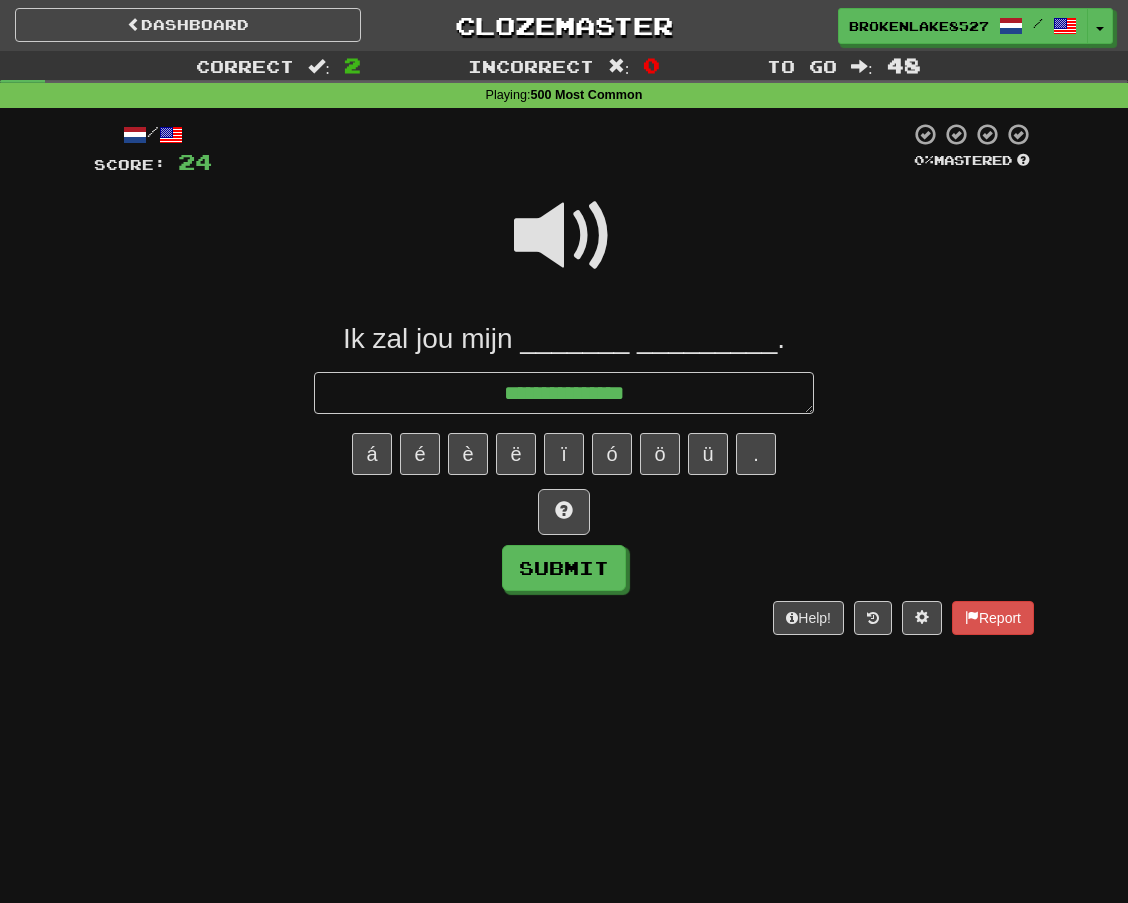 type on "**********" 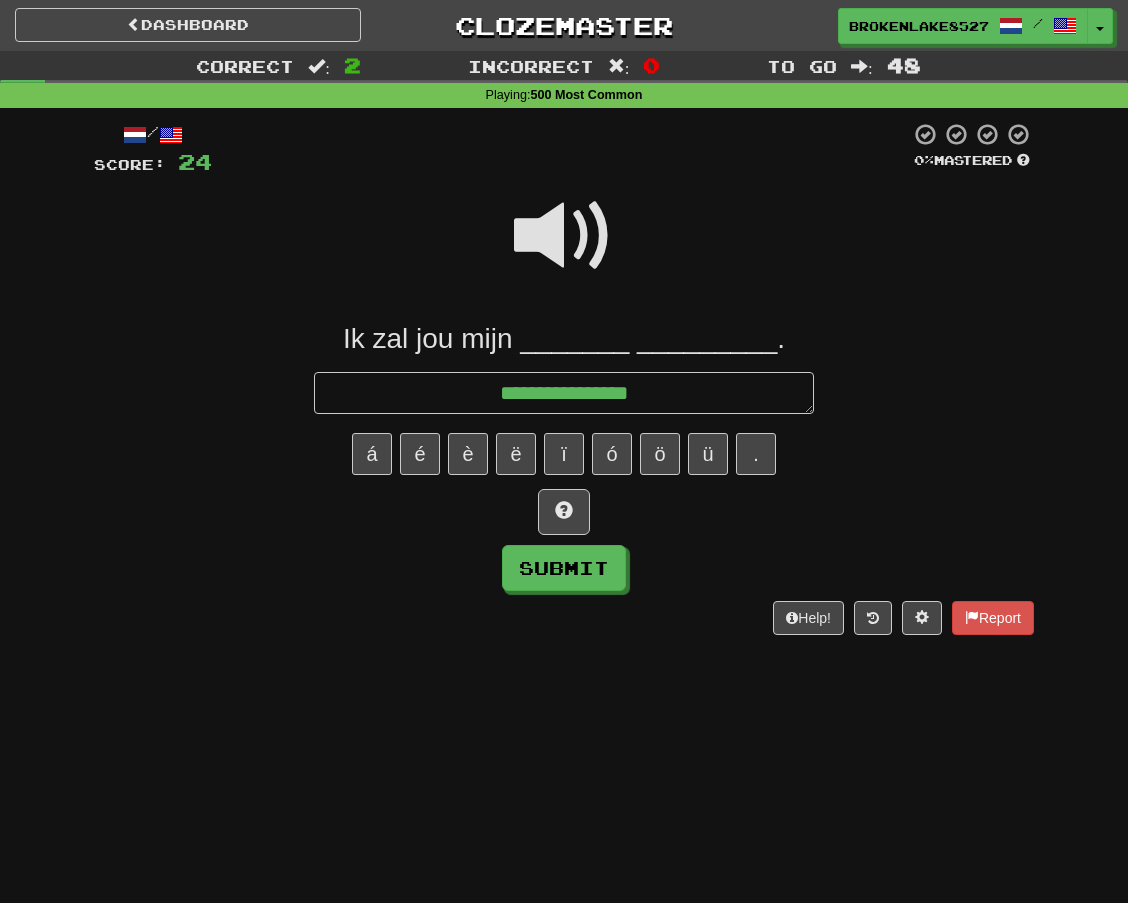 type on "*" 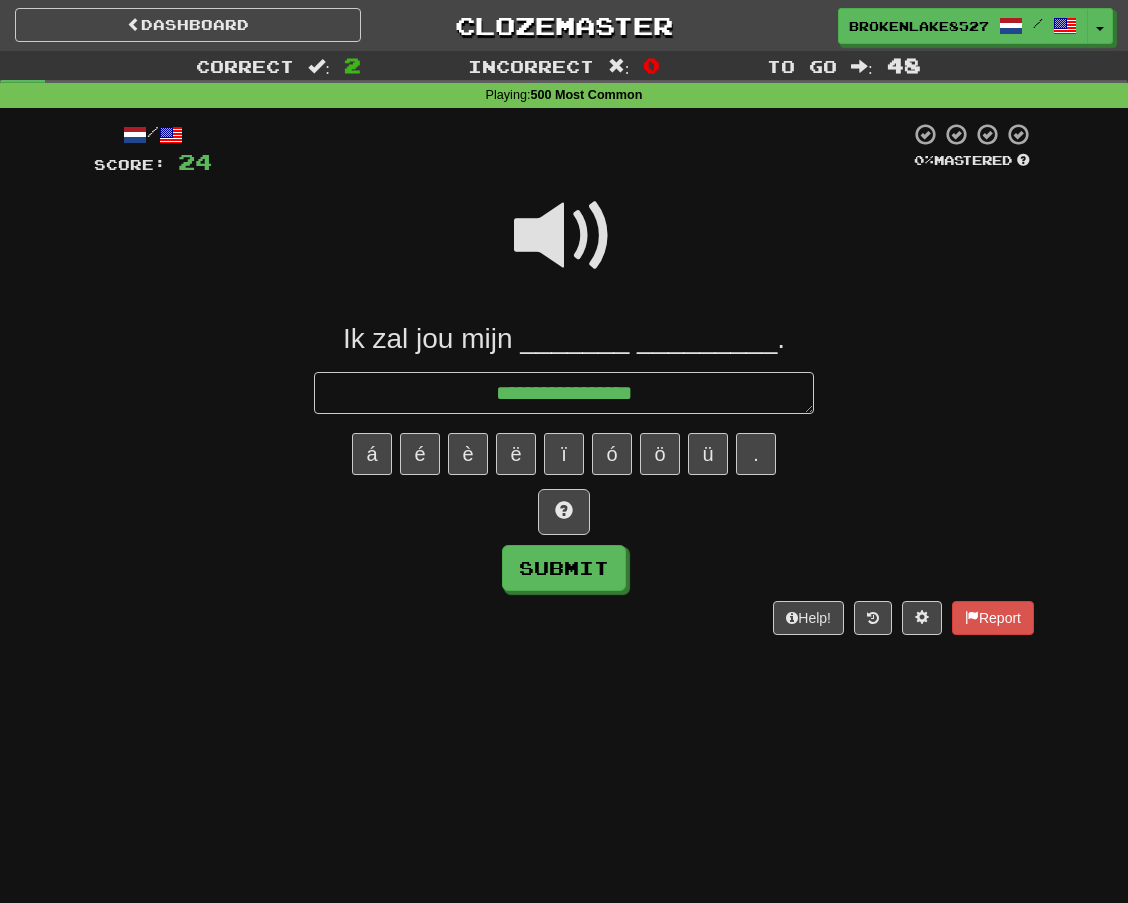 type on "*" 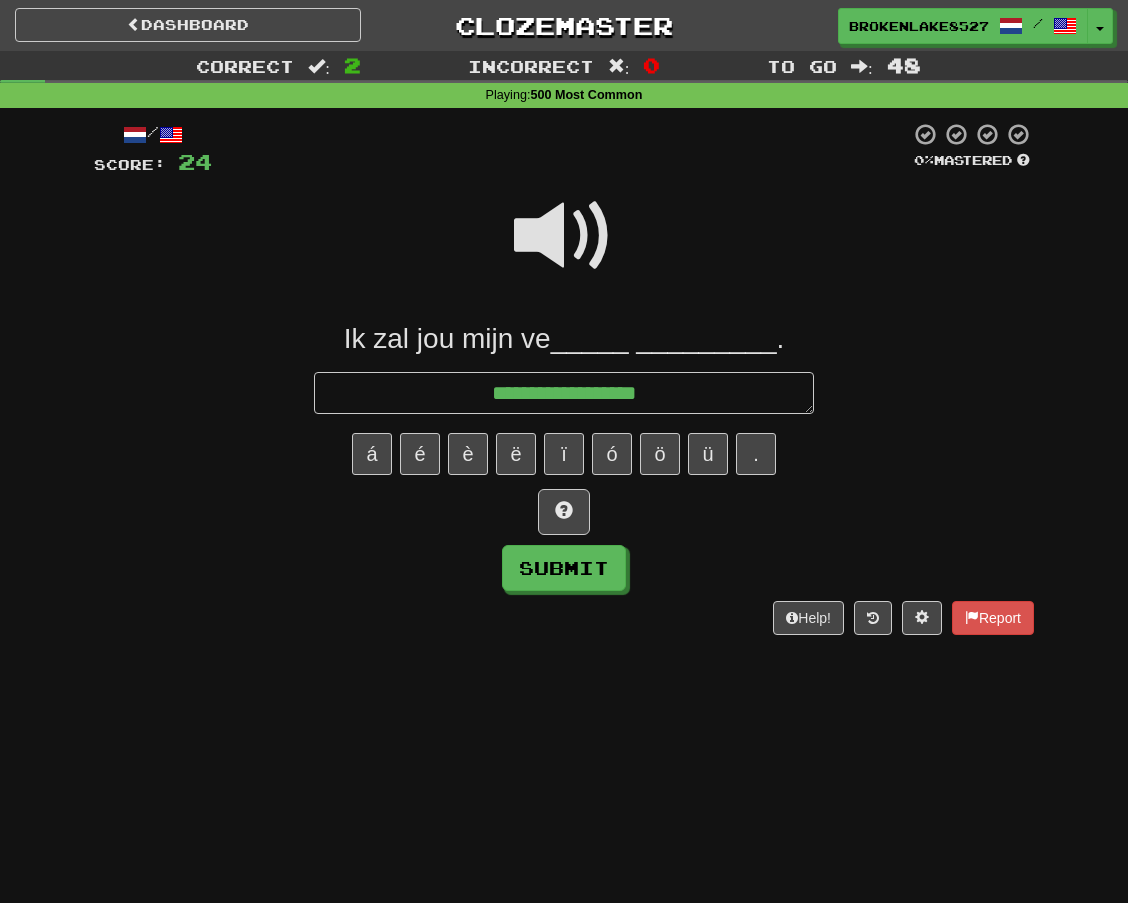 type on "*" 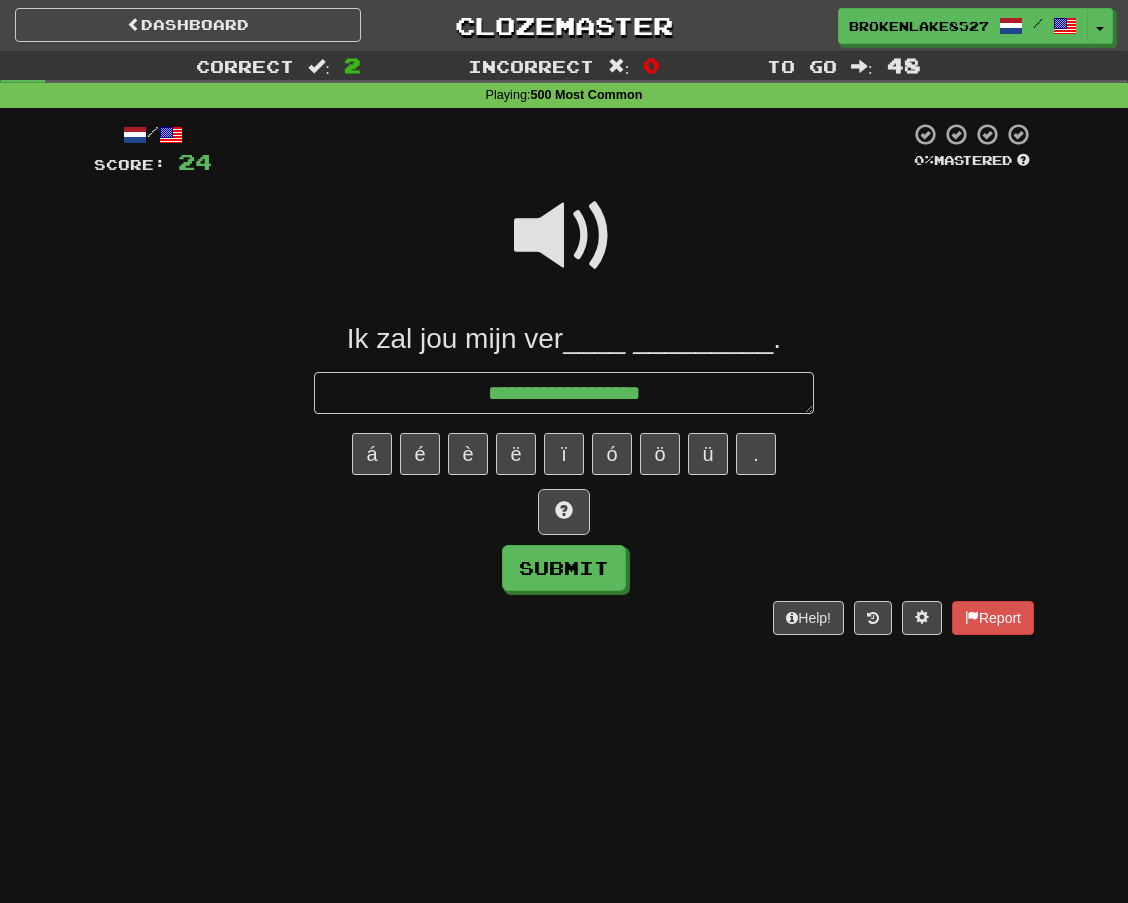 type on "*" 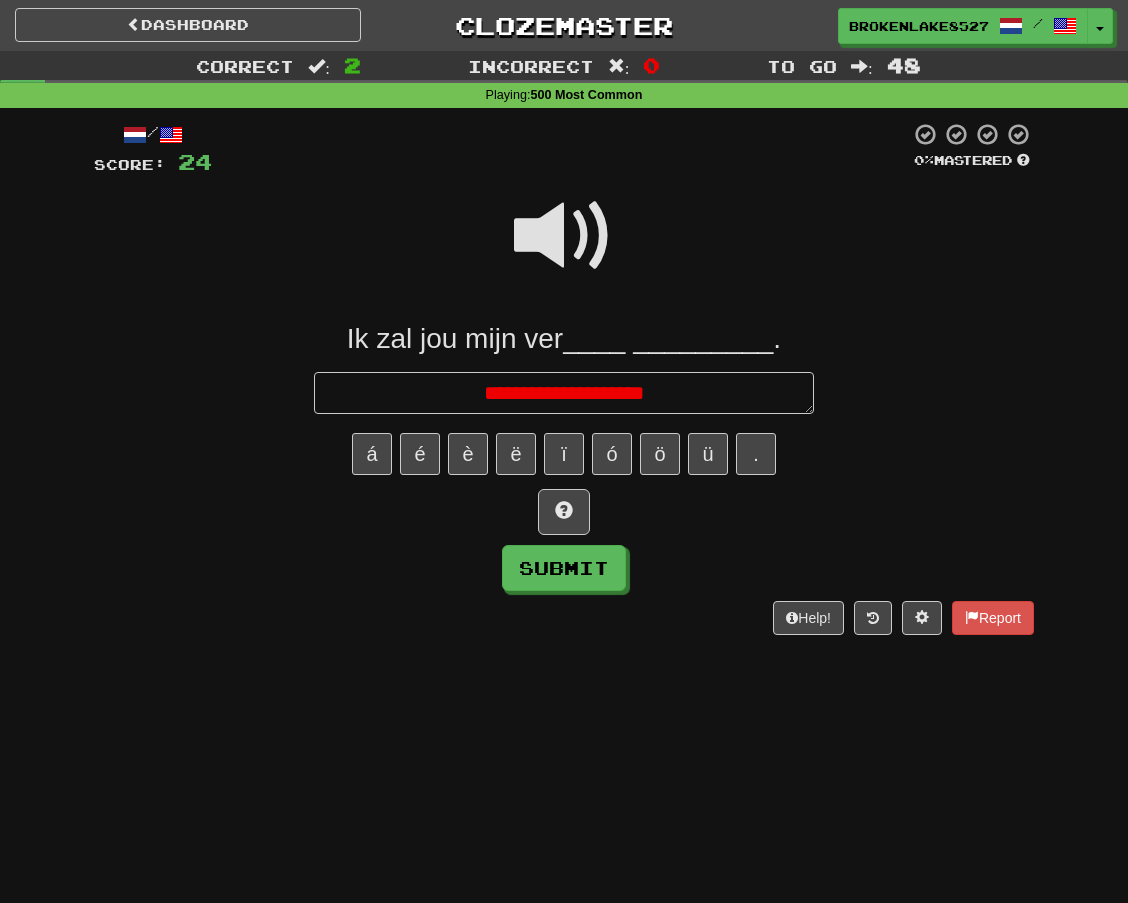 type on "*" 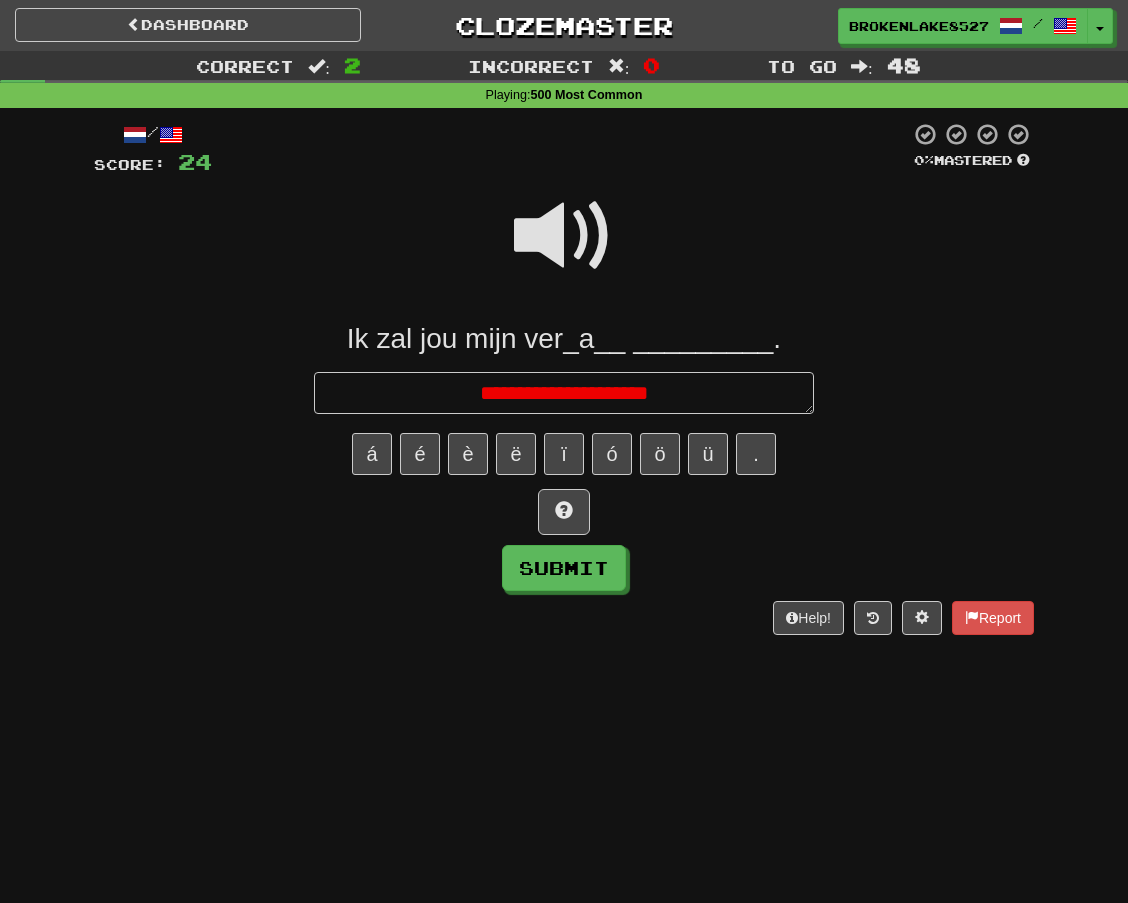 type on "*" 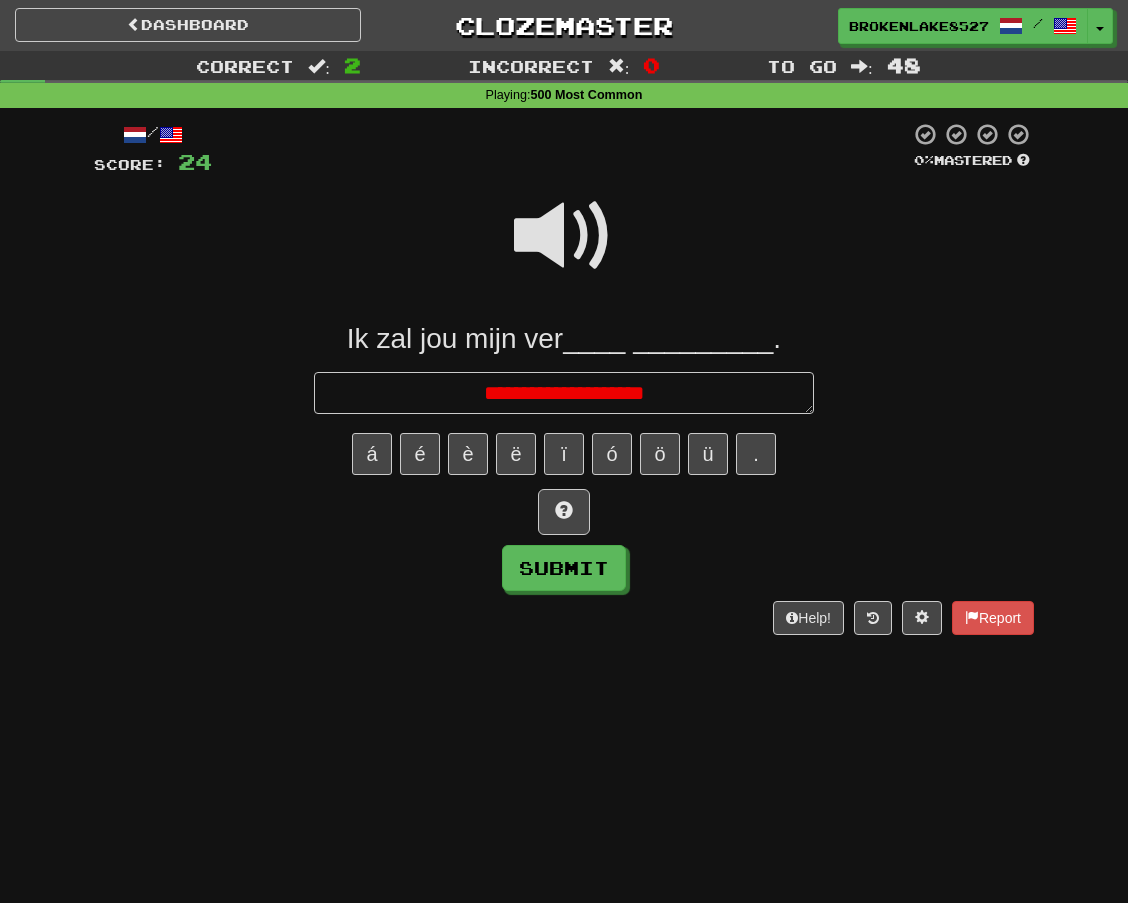 type on "*" 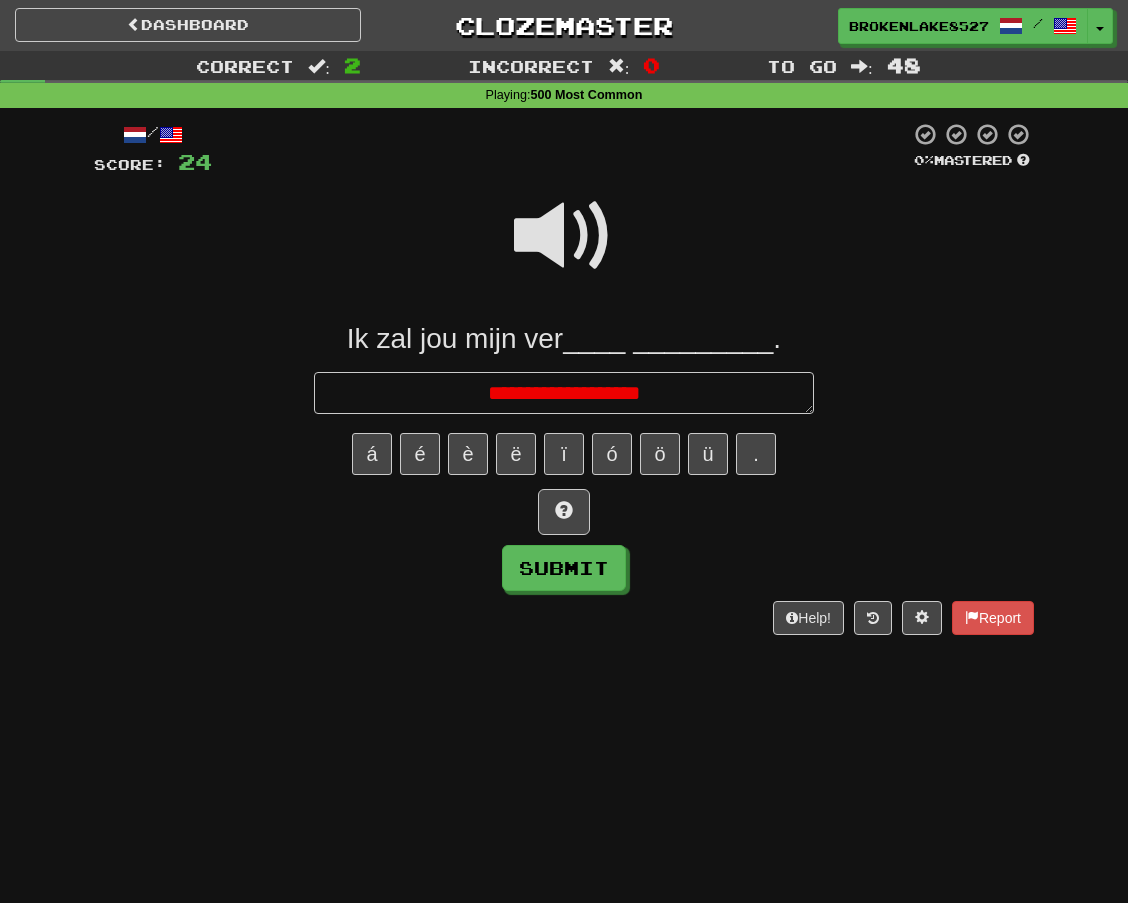 type on "*" 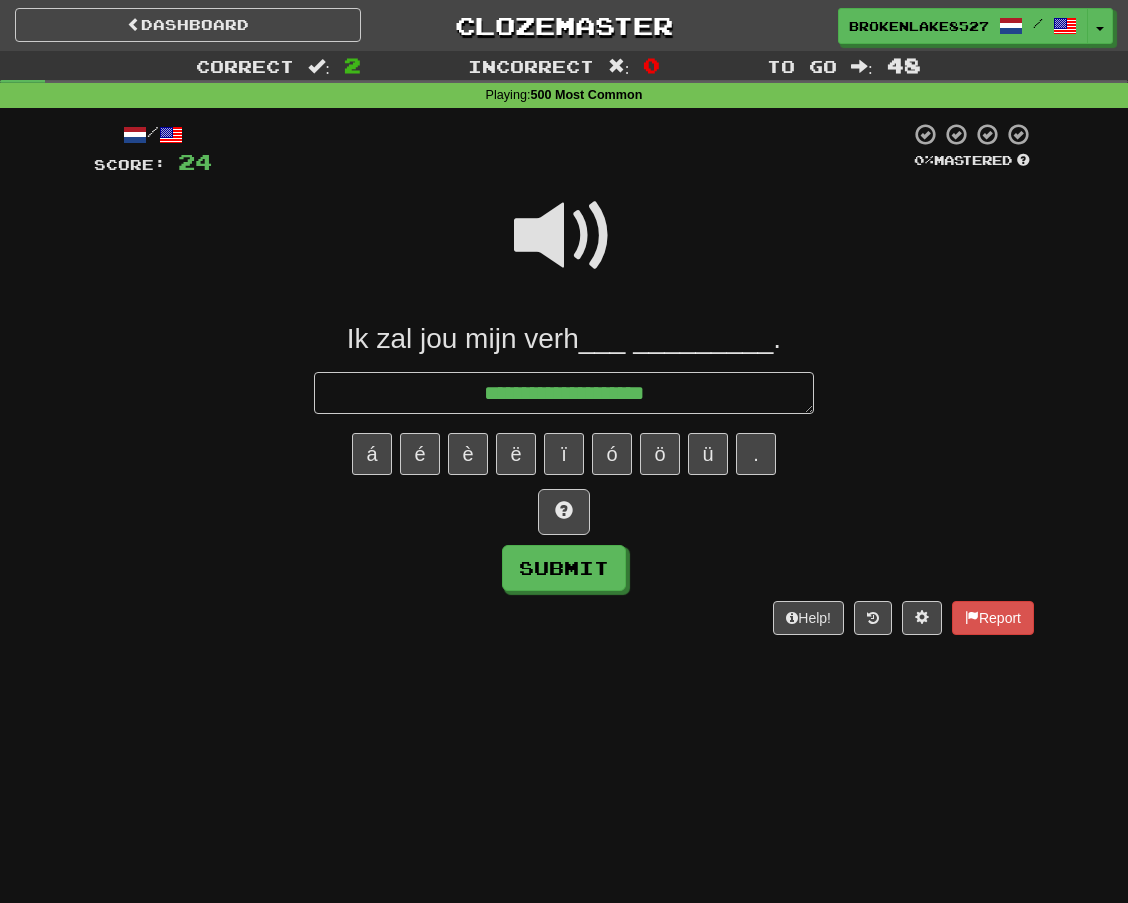 type on "*" 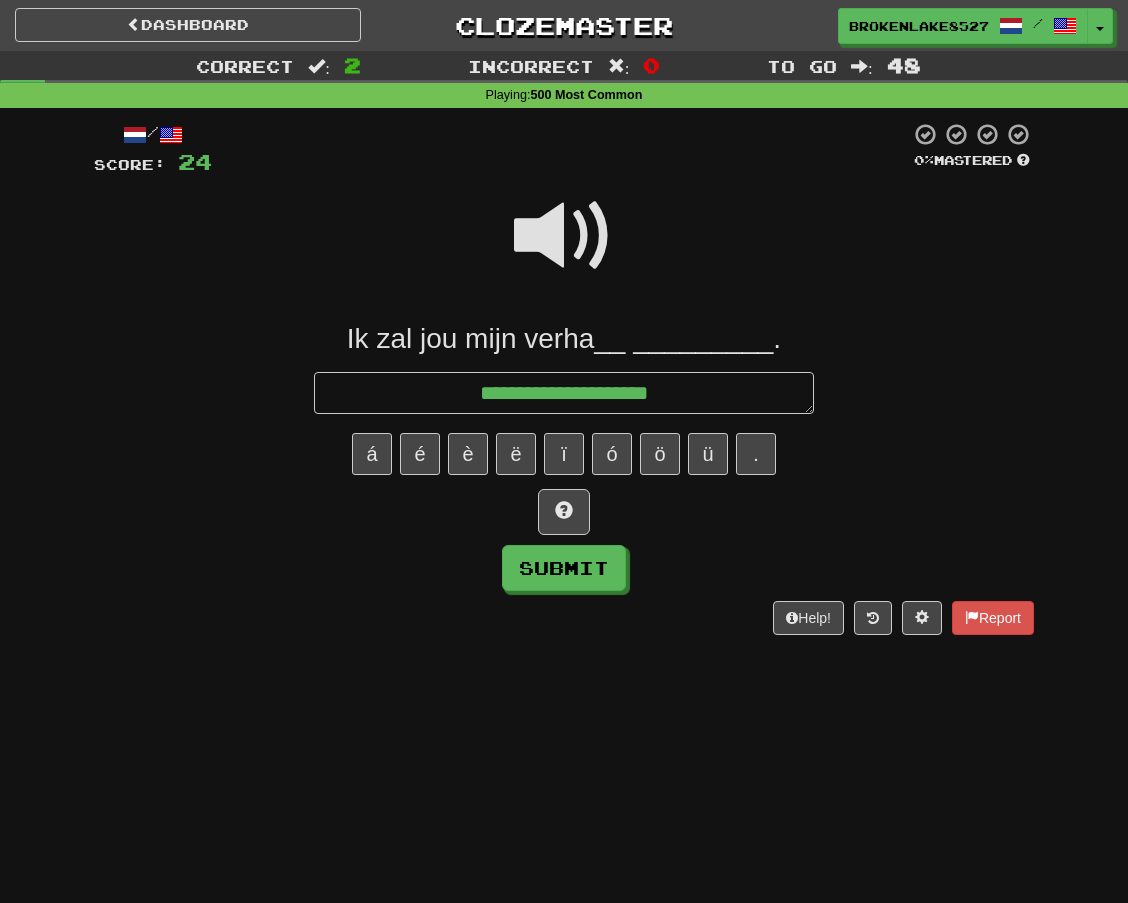 type on "*" 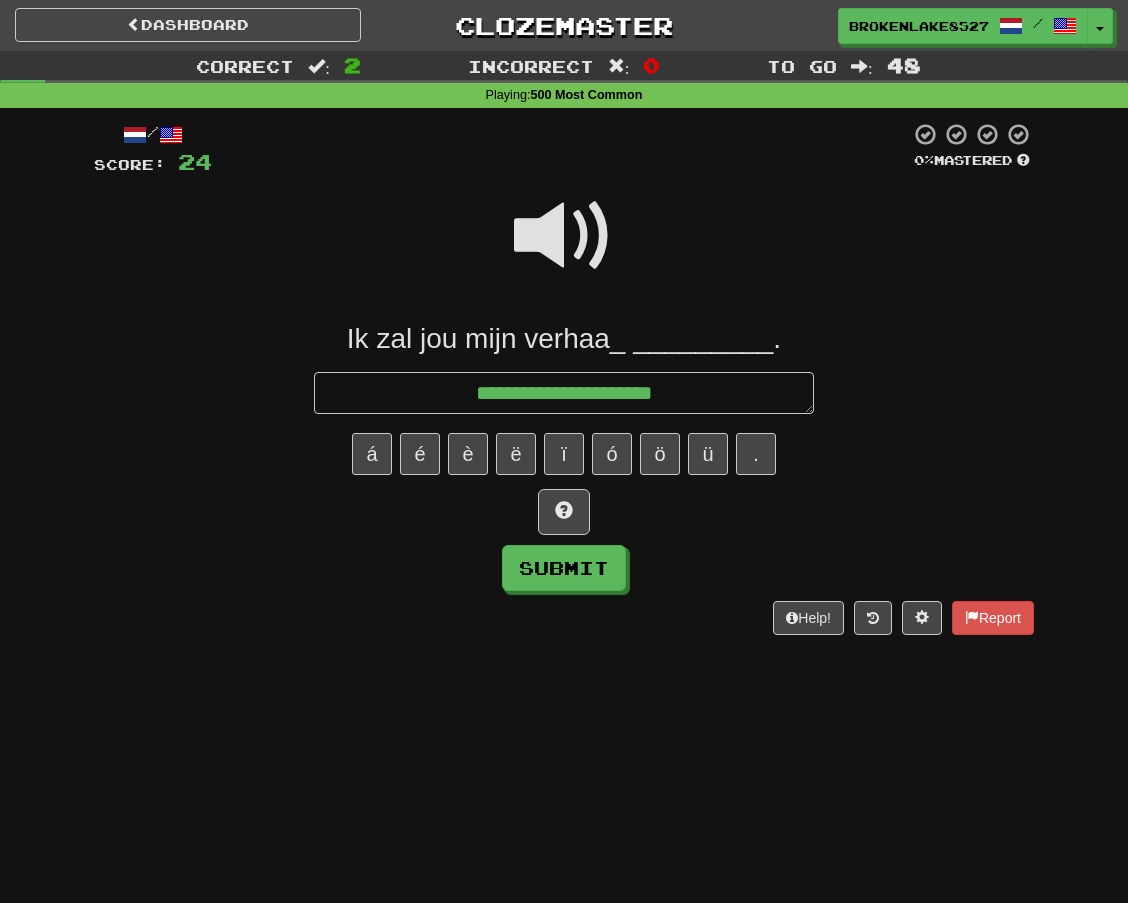 type on "*" 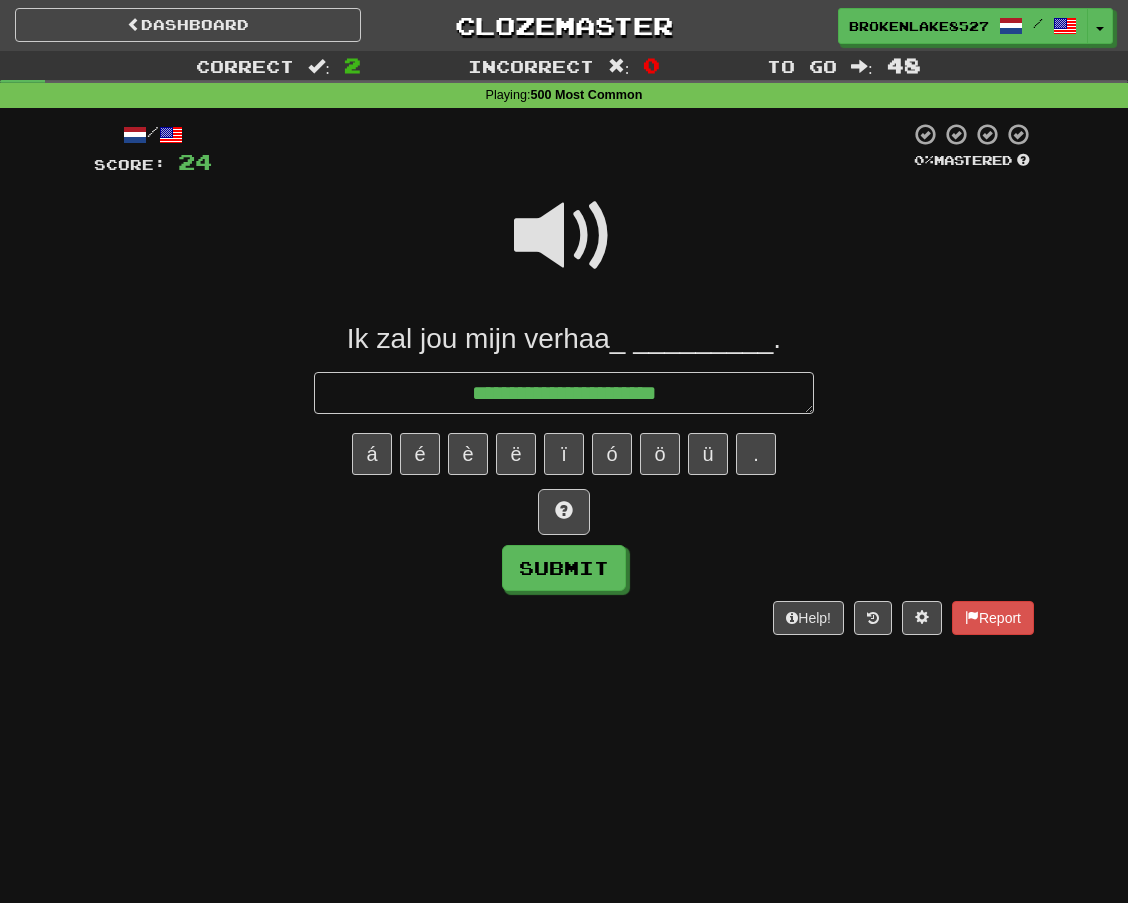 type on "*" 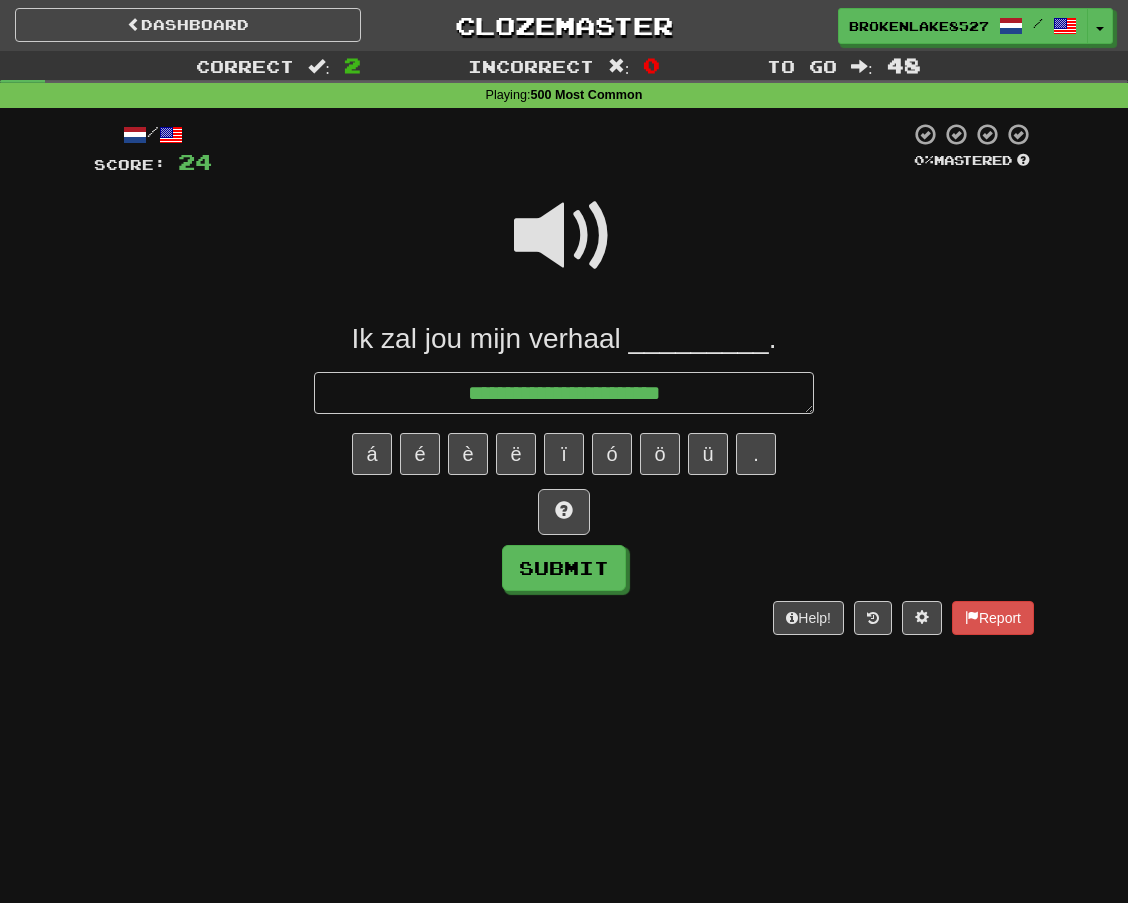 type on "*" 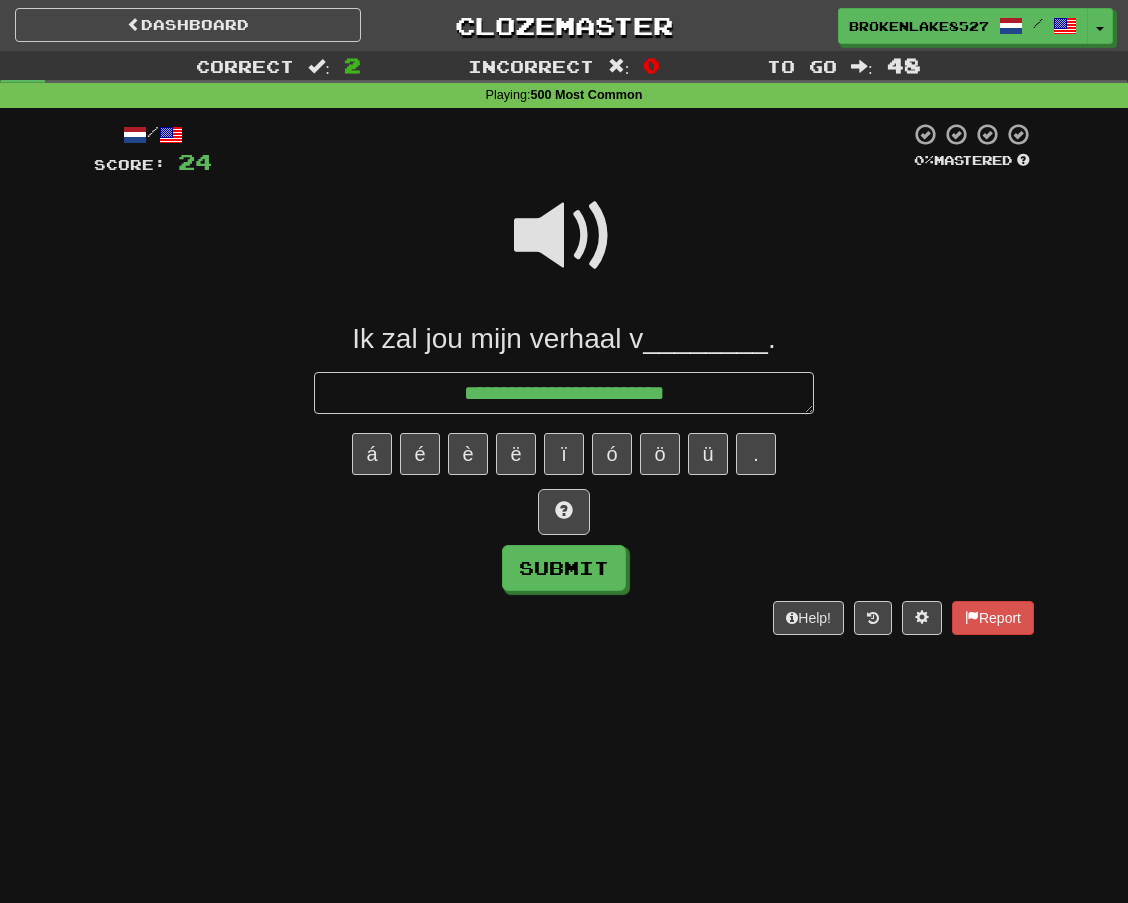 type on "*" 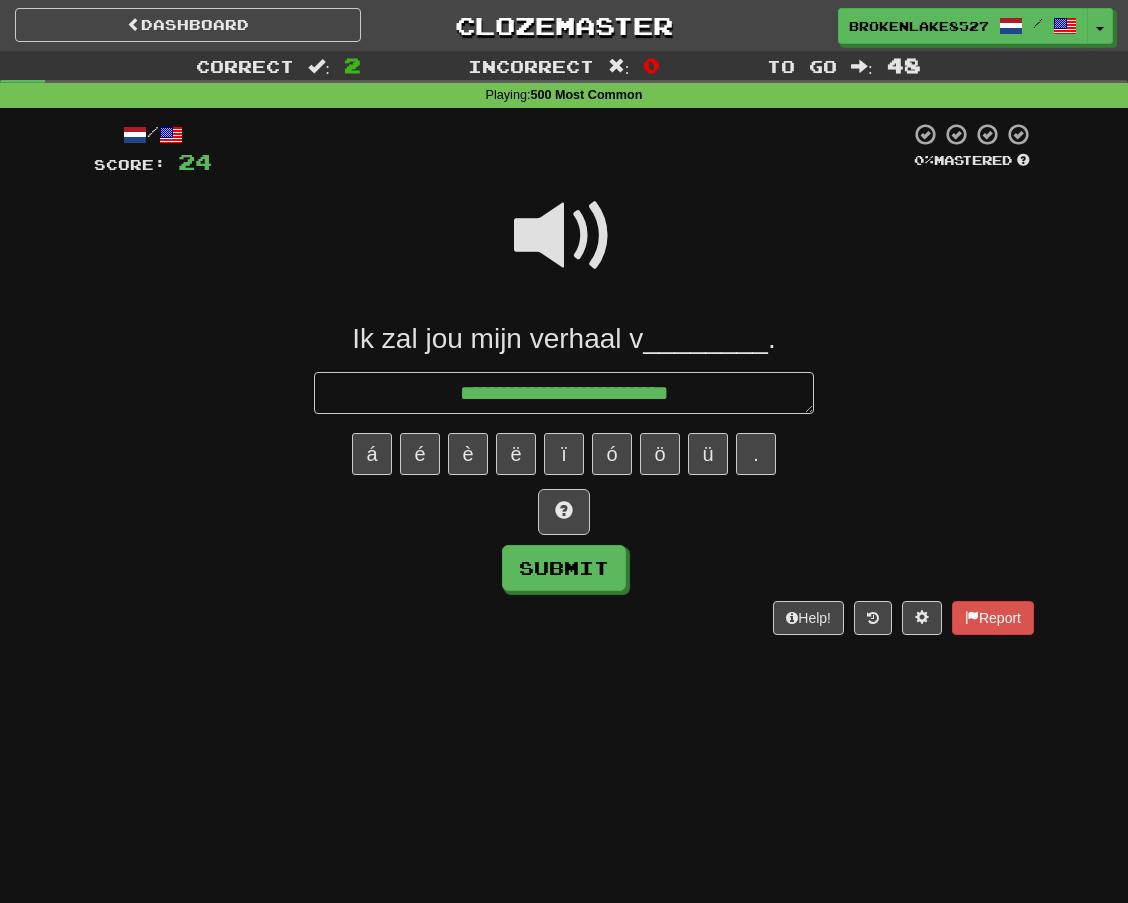 type on "*" 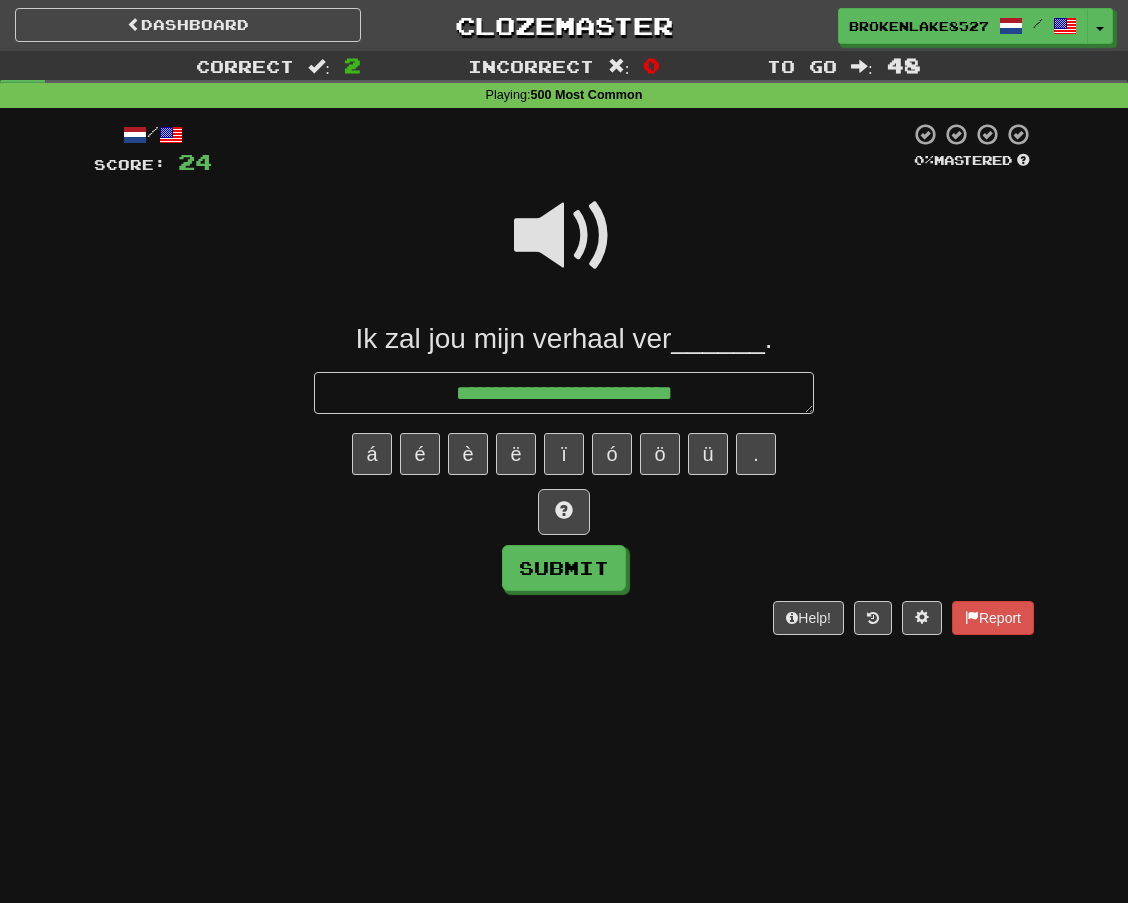 type on "*" 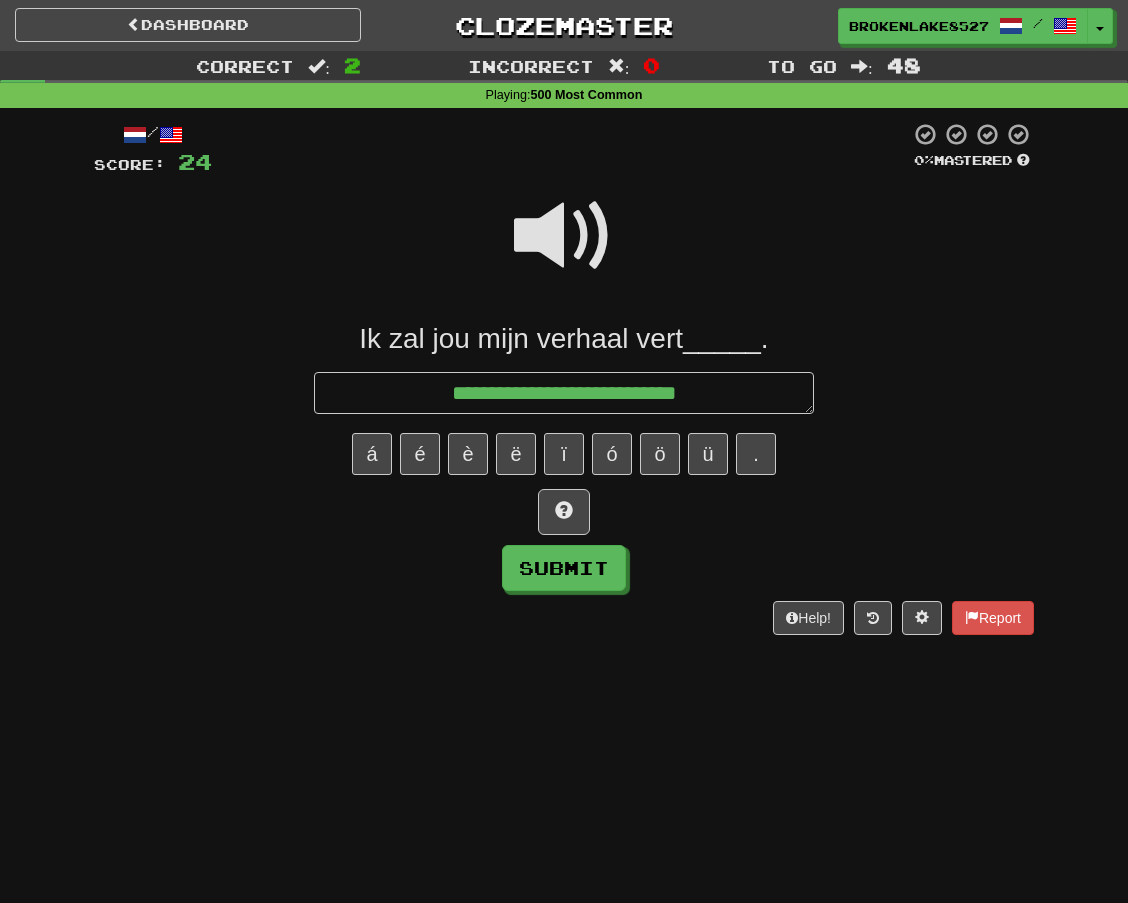 type on "*" 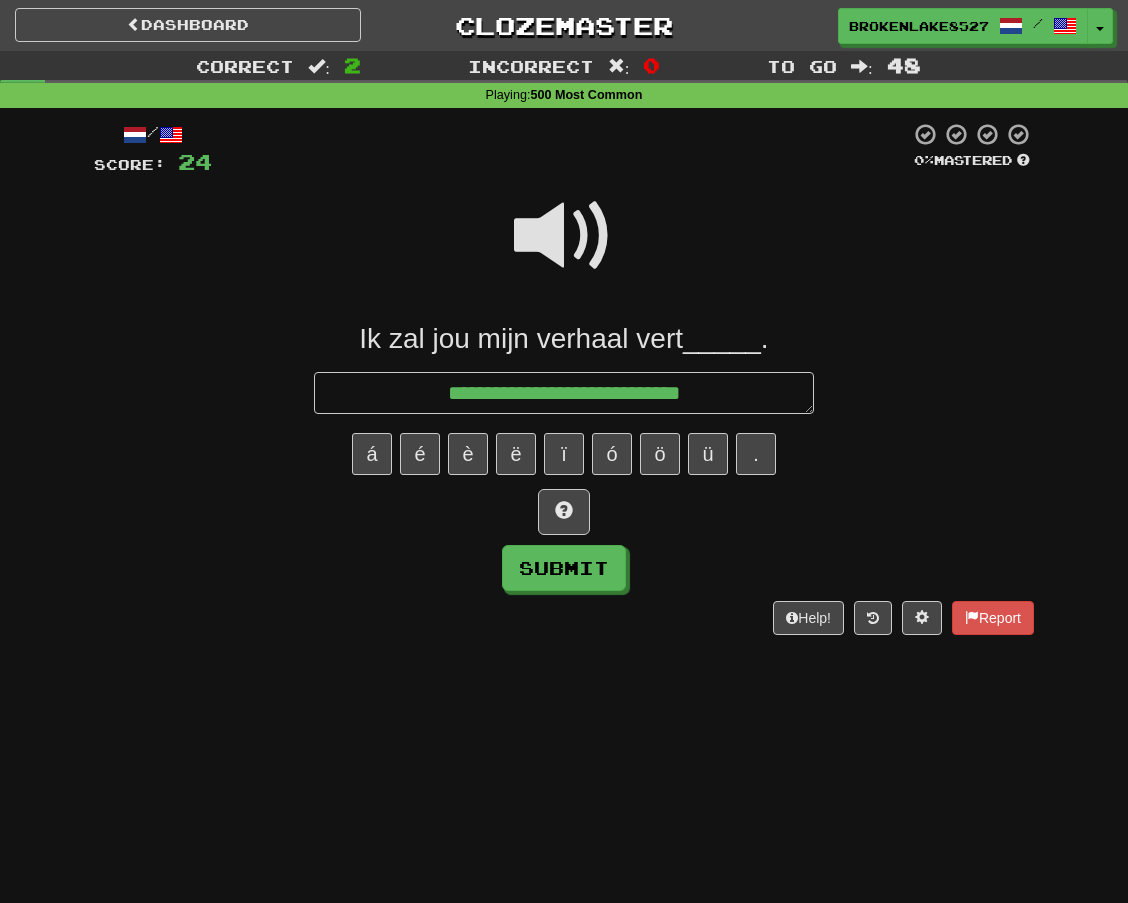 type on "*" 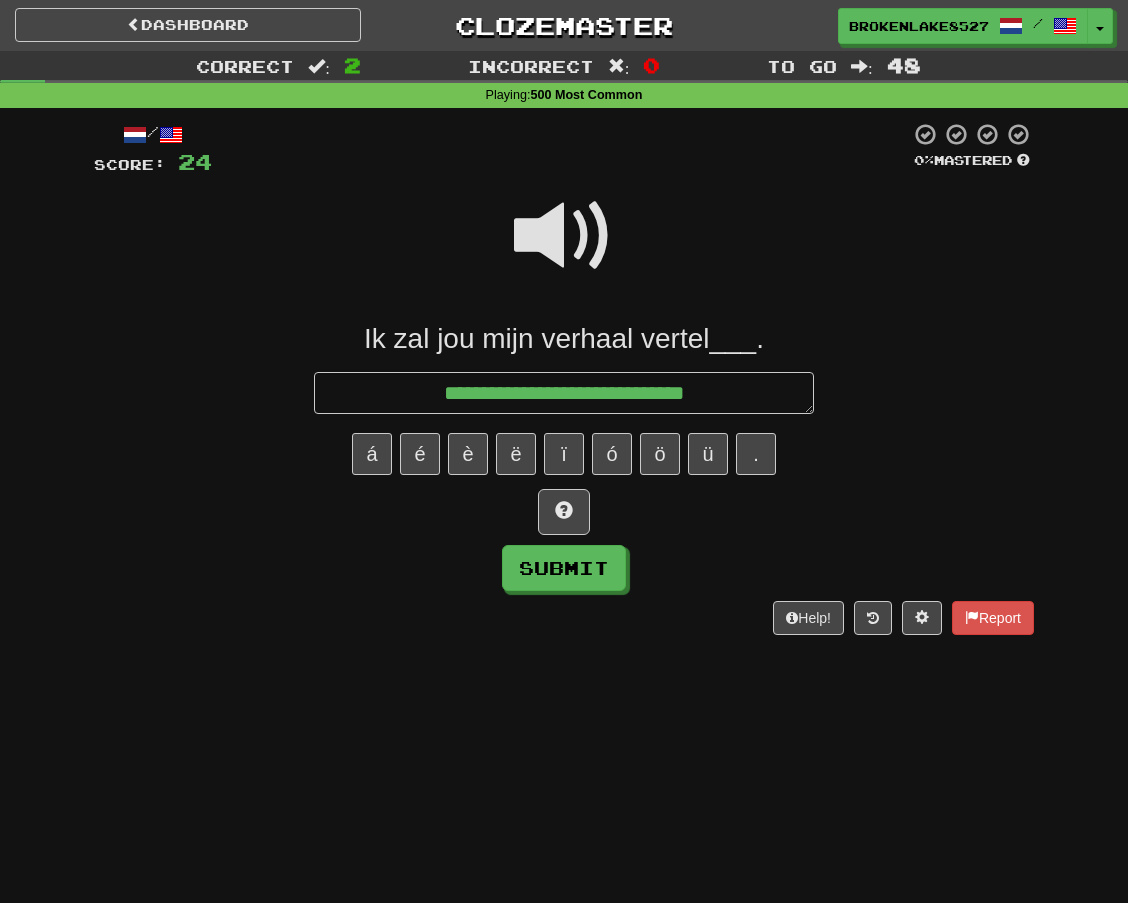 type on "*" 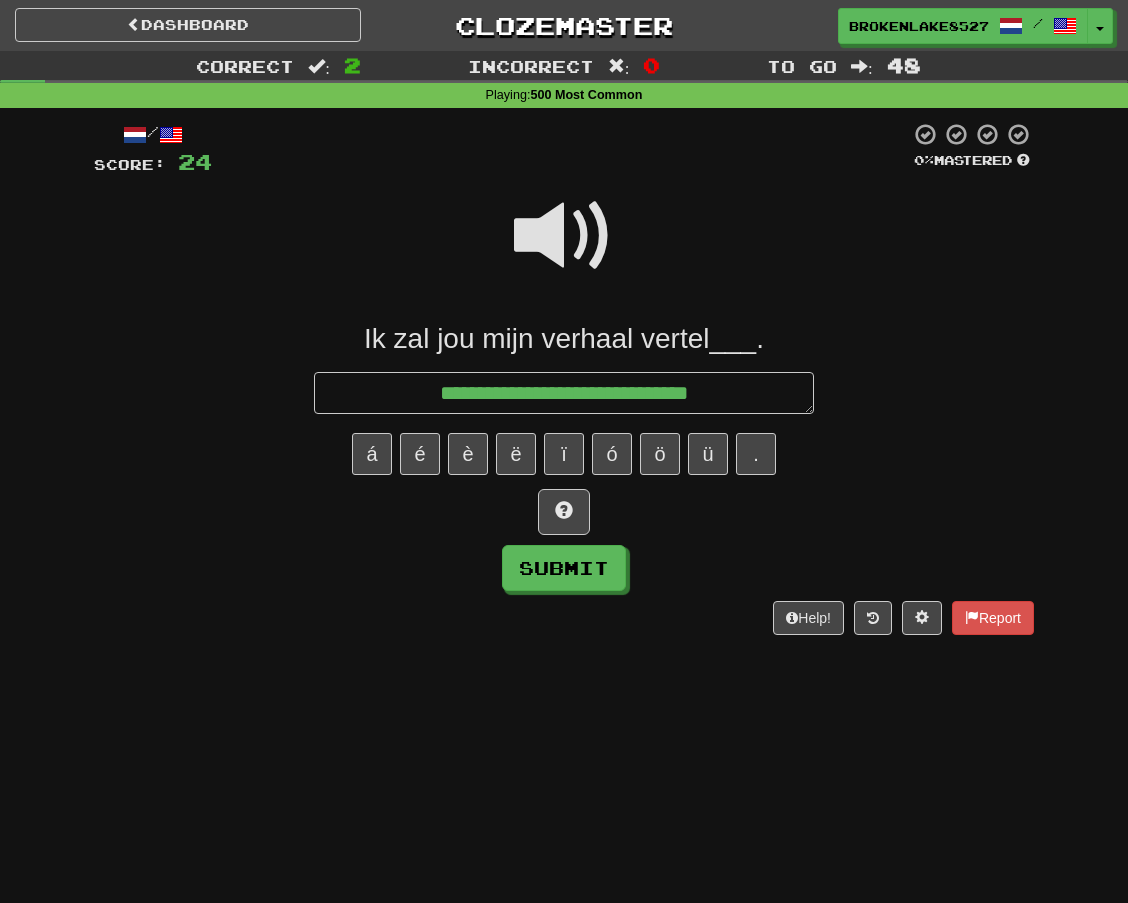 type on "*" 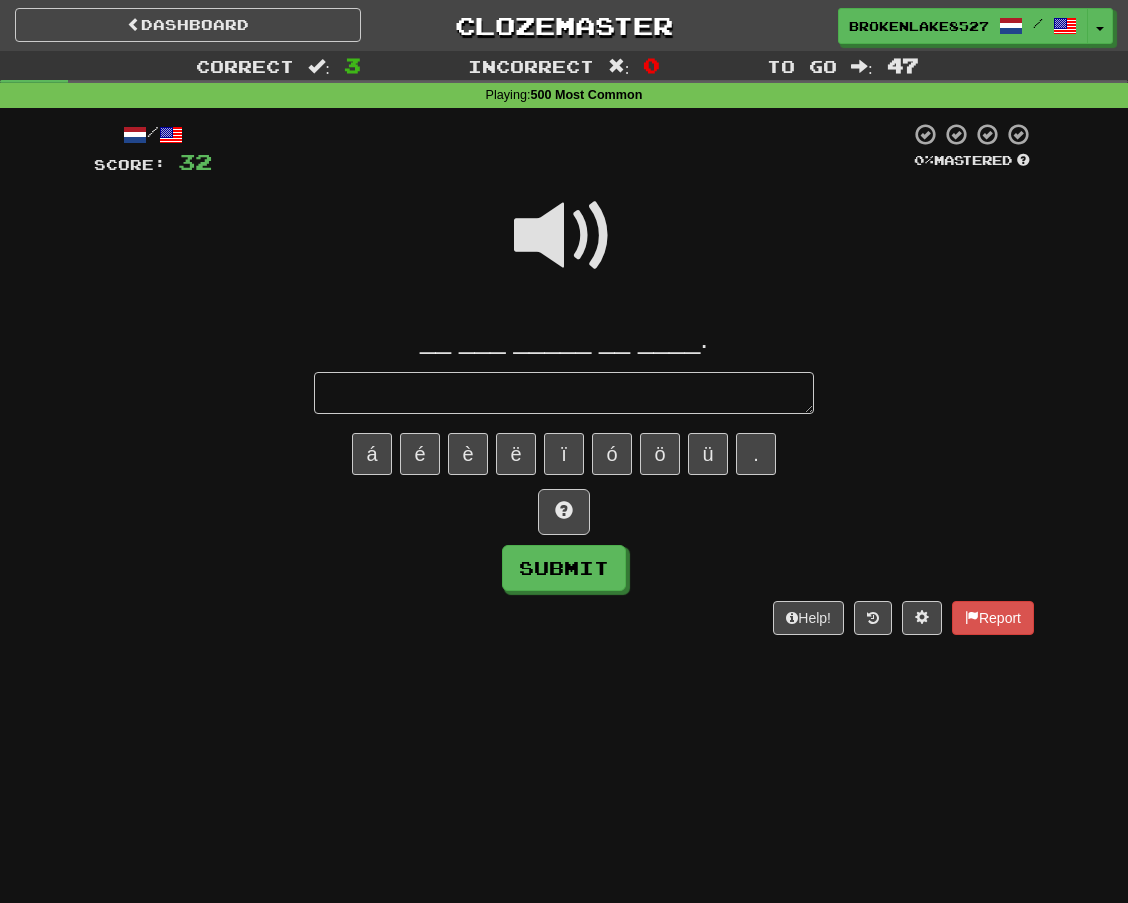 type on "*" 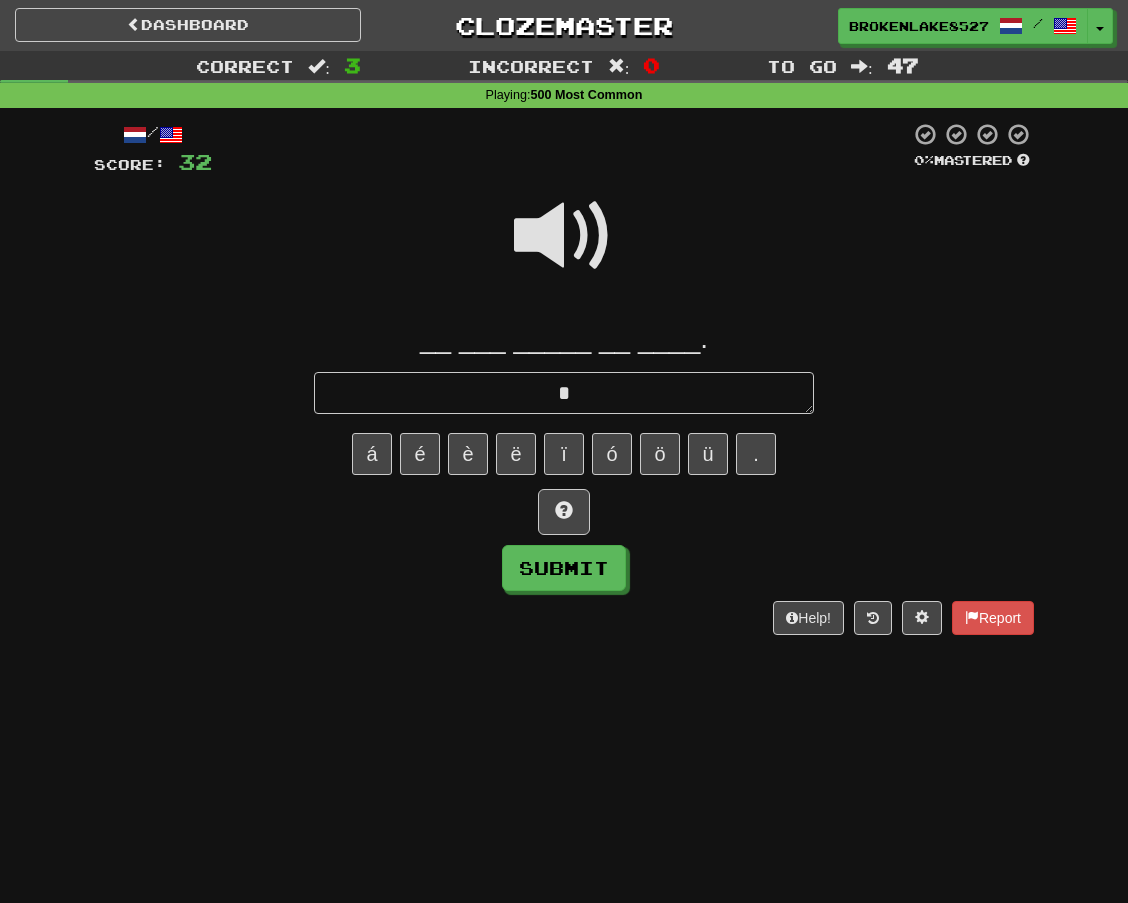 type on "*" 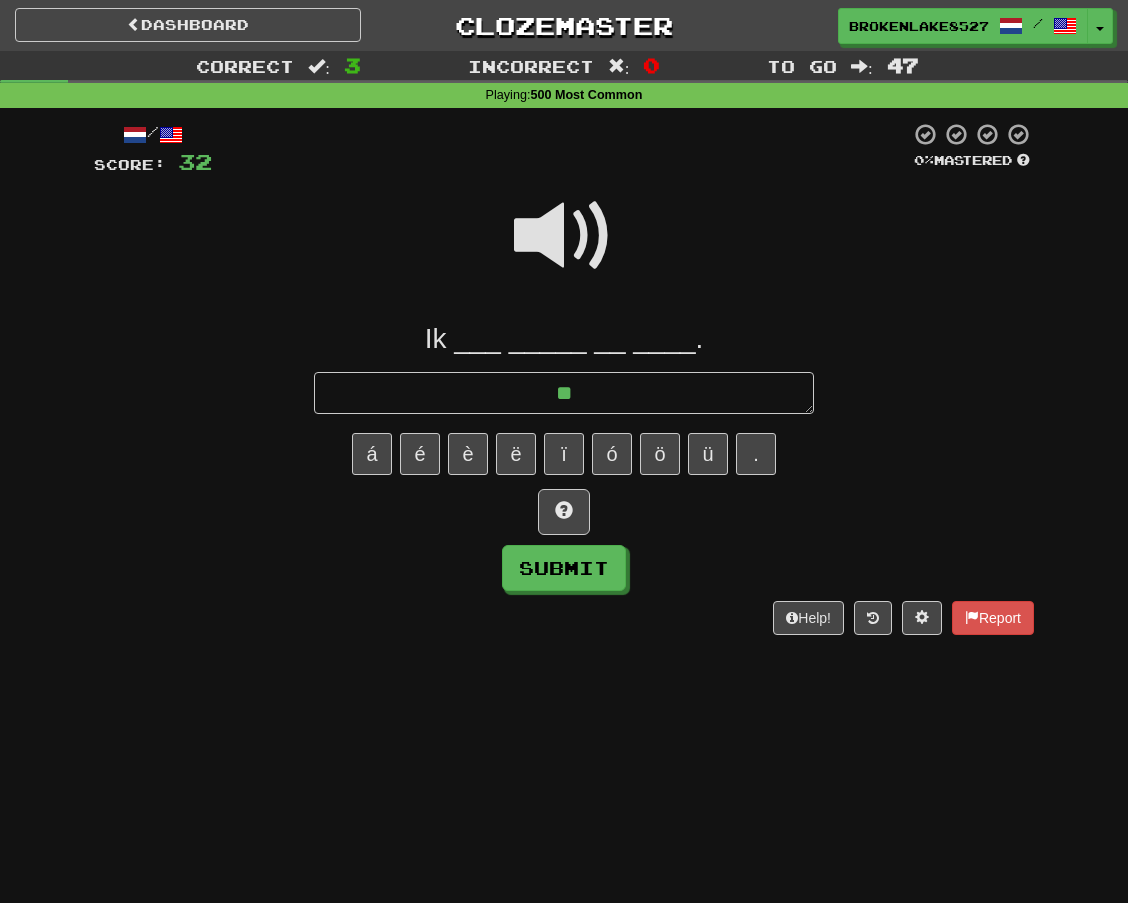 type on "*" 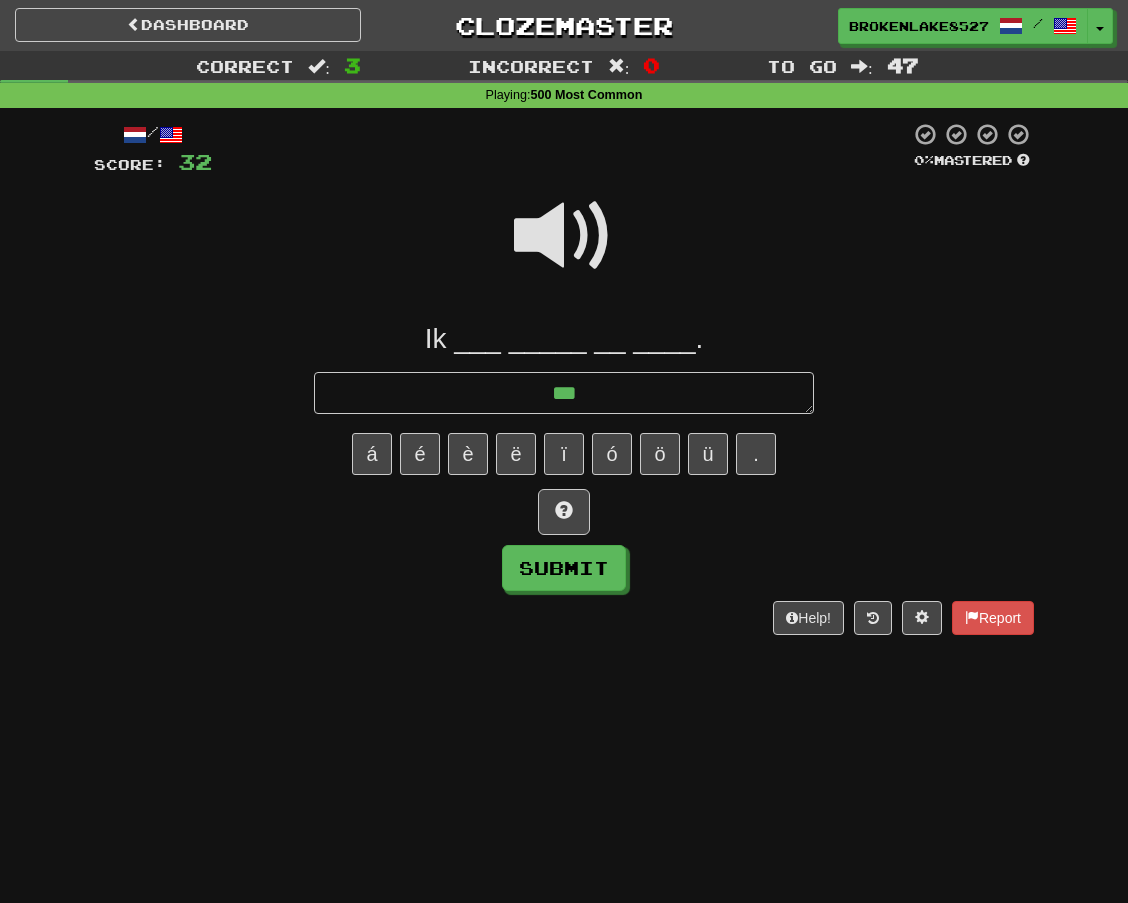 type on "*" 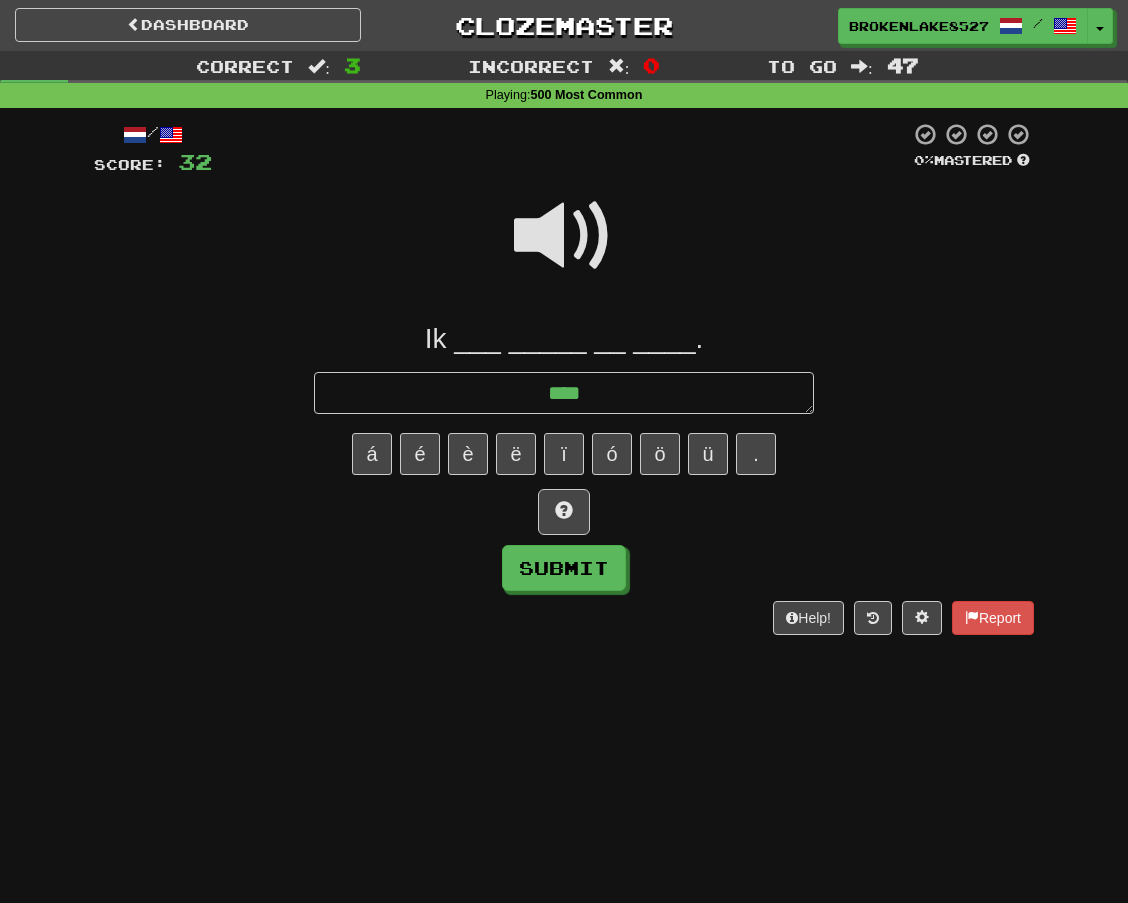 type on "*" 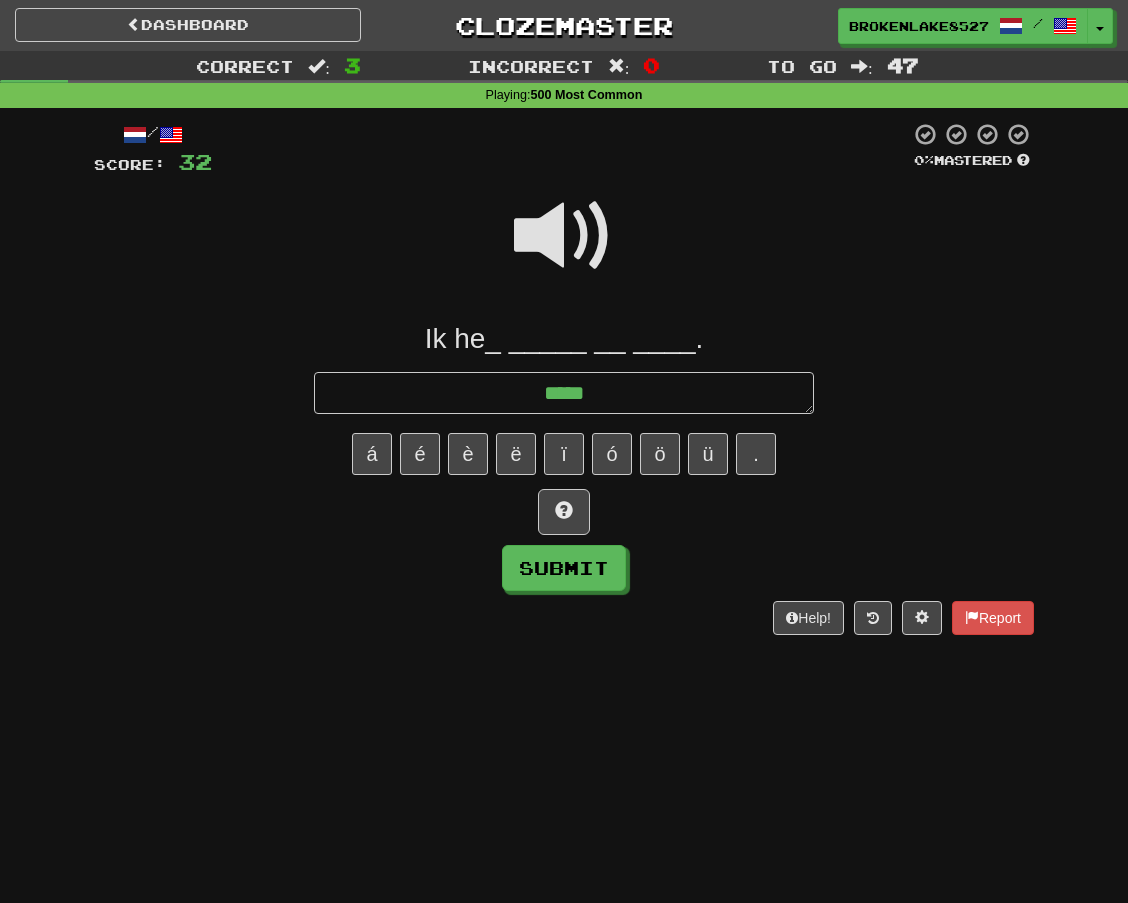 type 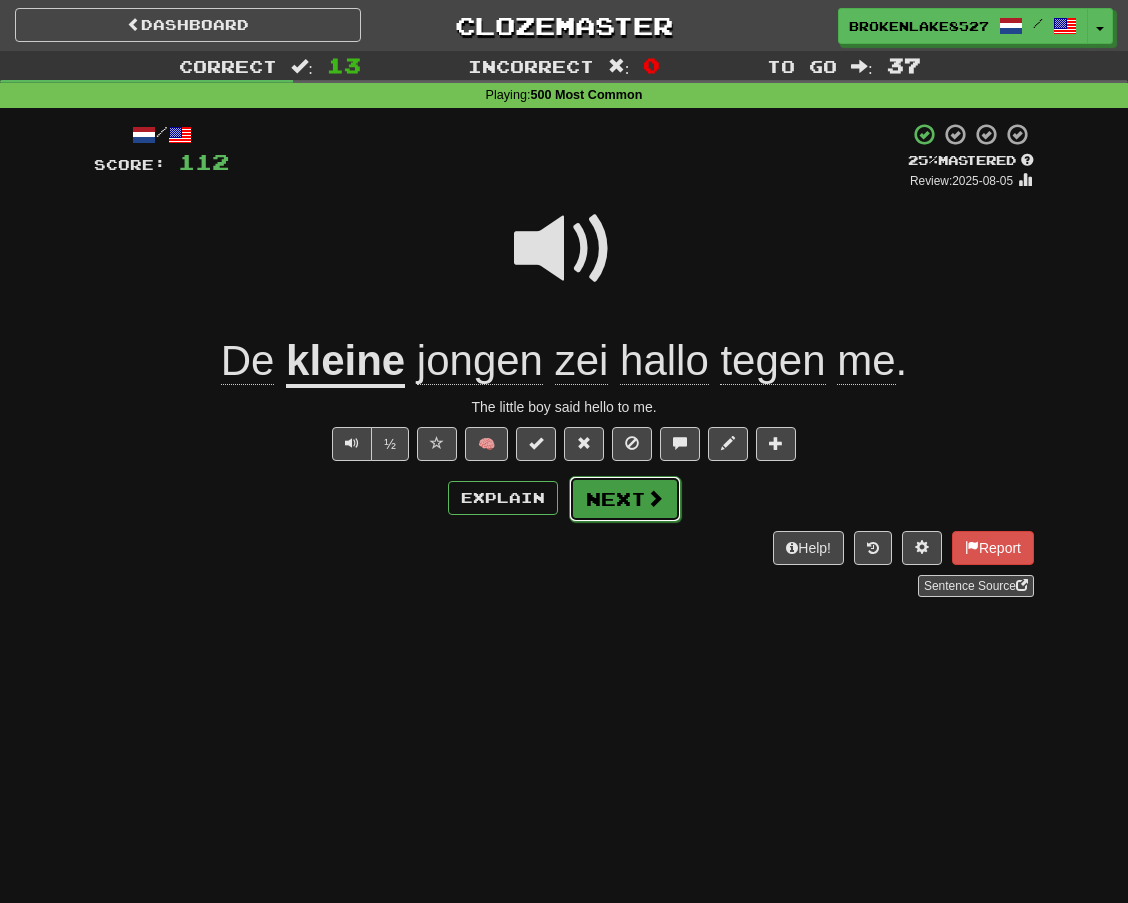 click on "Next" at bounding box center (625, 499) 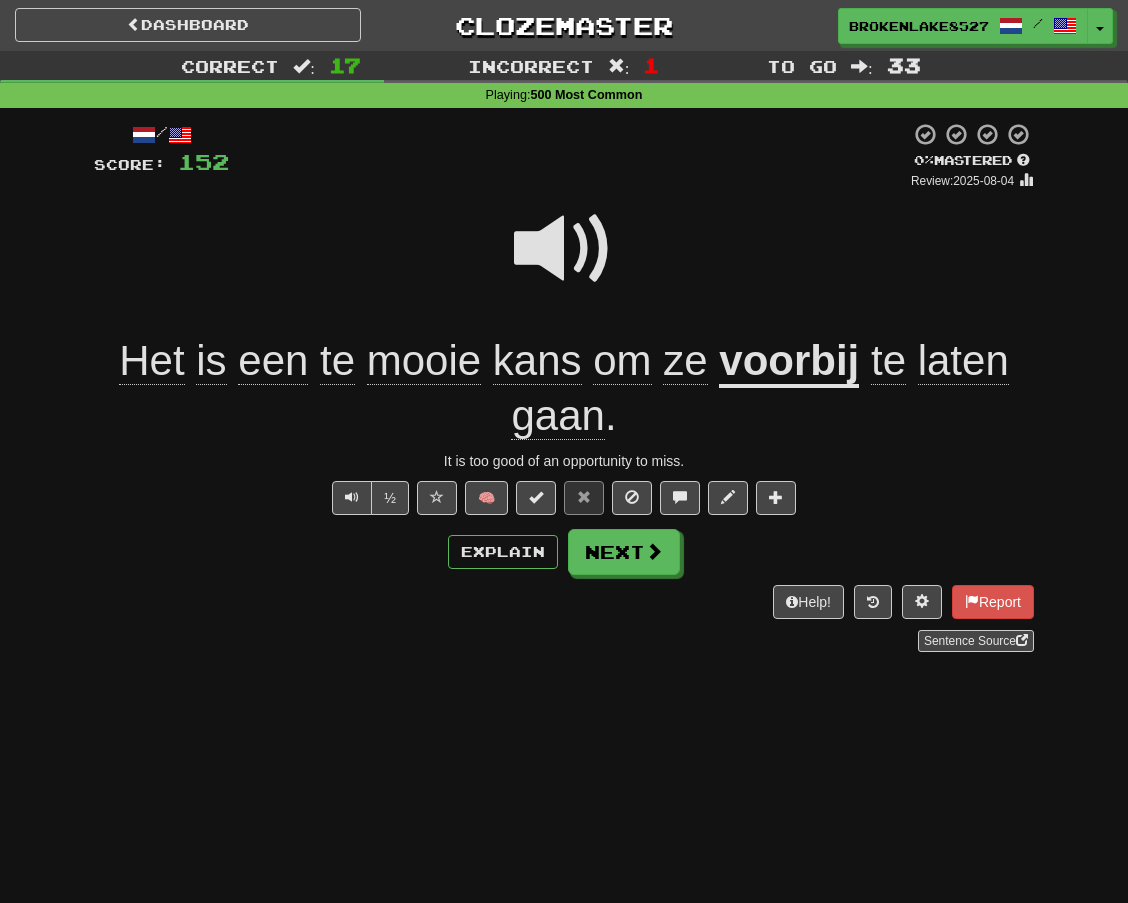 click on "Correct   :   17 Incorrect   :   1 To go   :   33 Playing :  500 Most Common  /  Score:   152 0 %  Mastered Review:  2025-08-04 Het   is   een   te   mooie   kans   om   ze   voorbij   te   laten   gaan . It is too good of an opportunity to miss. ½ 🧠 Explain Next  Help!  Report Sentence Source" at bounding box center (564, 365) 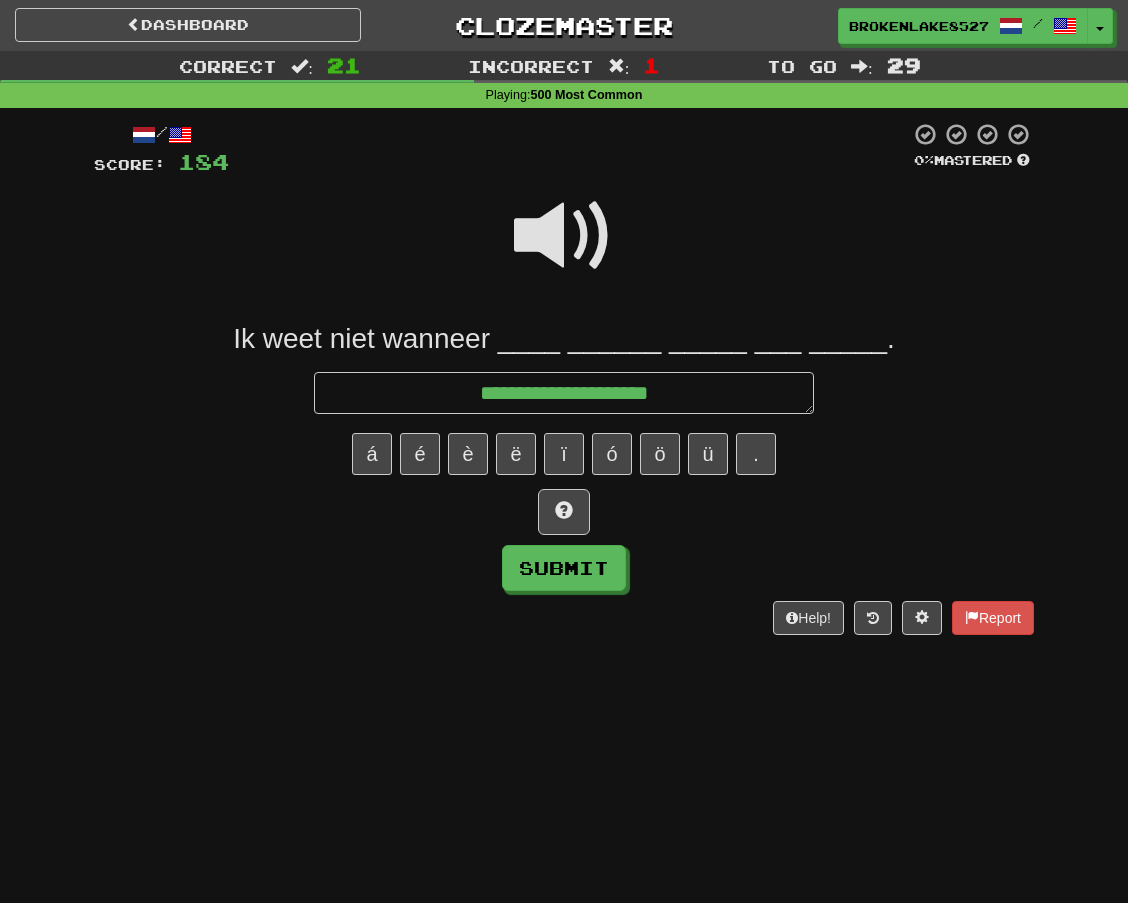 click at bounding box center (564, 236) 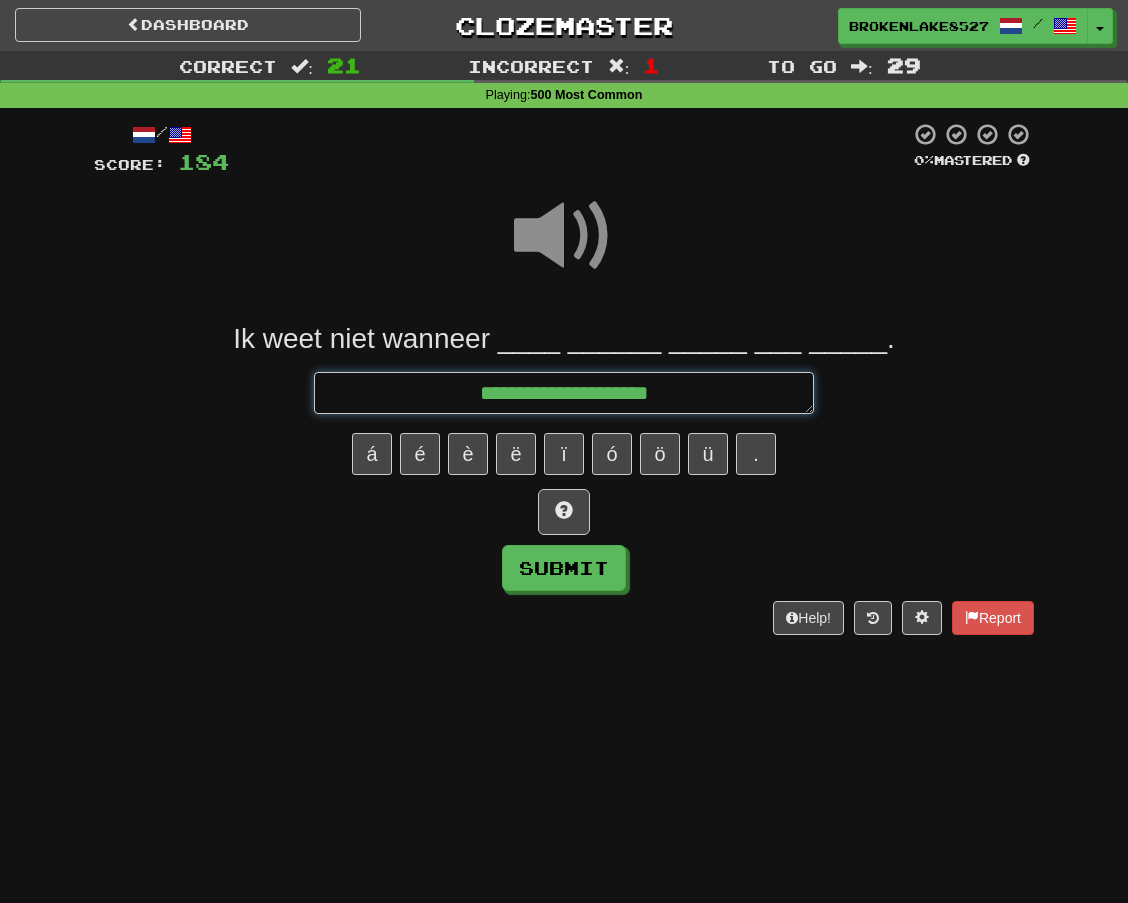 click on "**********" at bounding box center (564, 392) 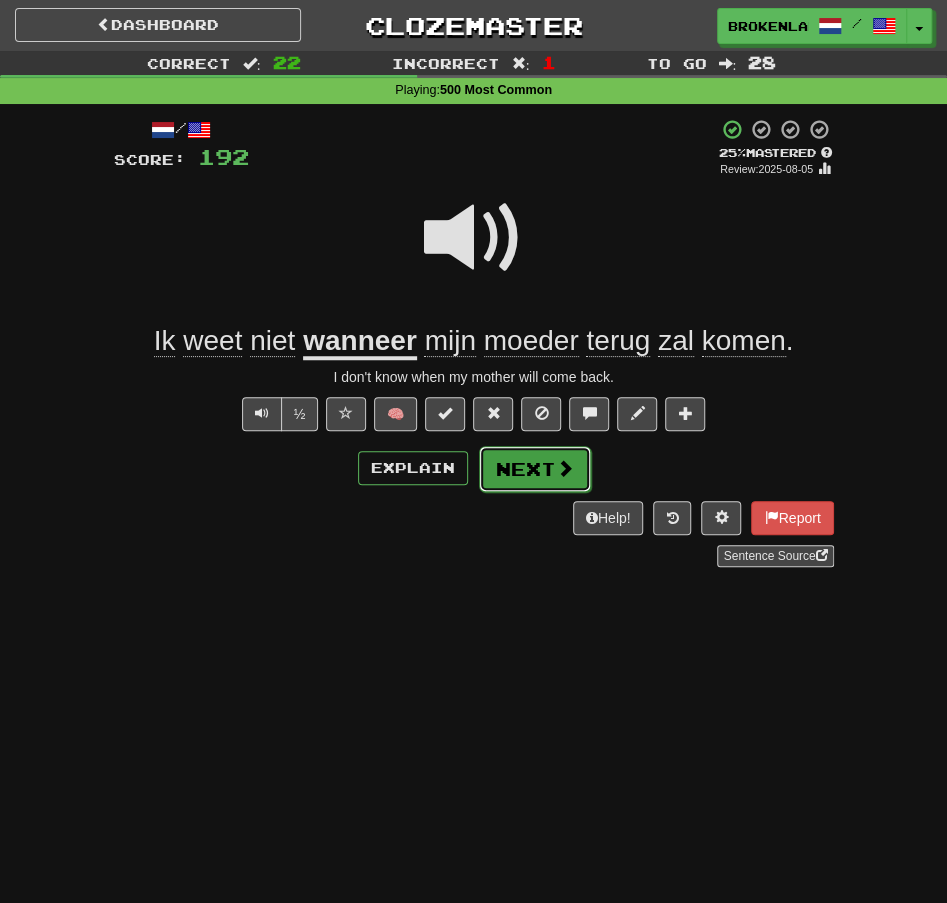 click on "Next" at bounding box center (535, 469) 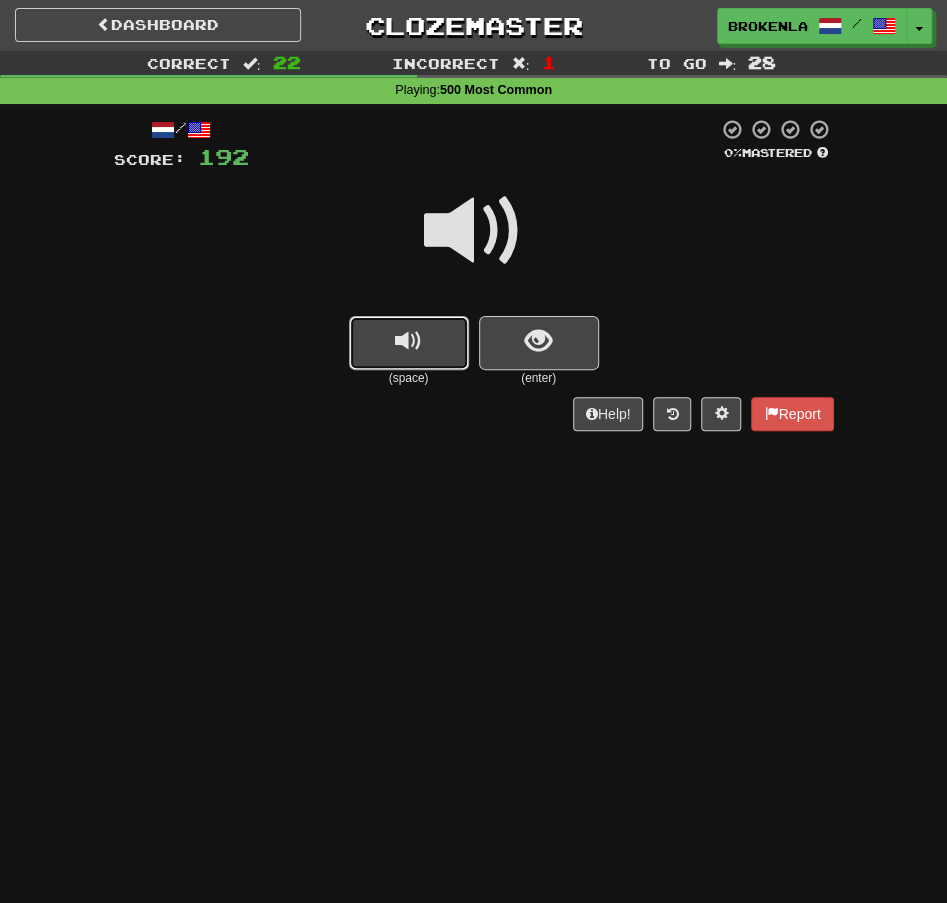 click at bounding box center [408, 341] 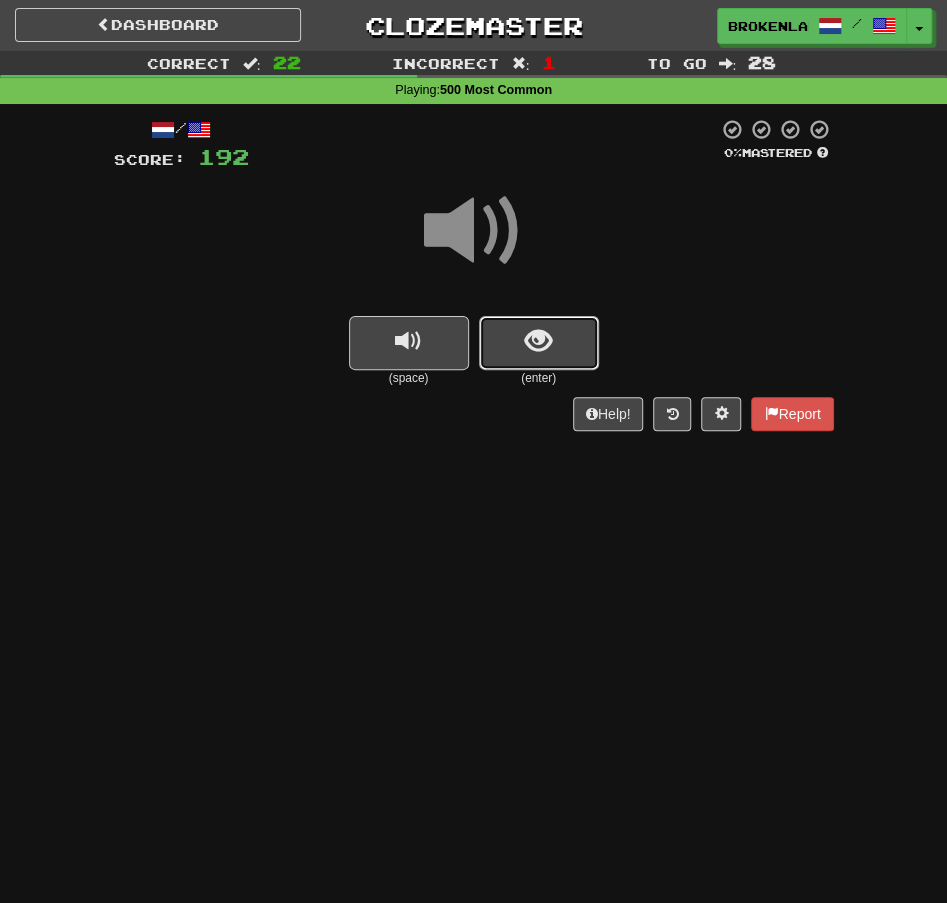 click at bounding box center (538, 341) 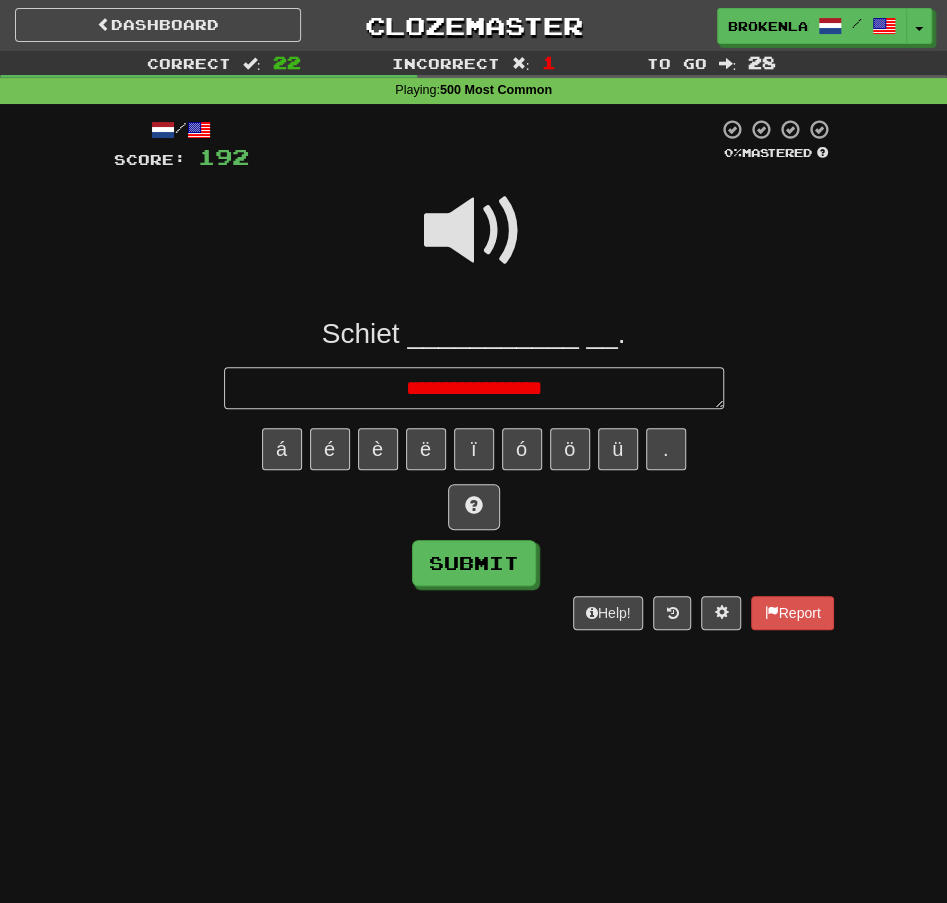 click on "**********" at bounding box center [474, 387] 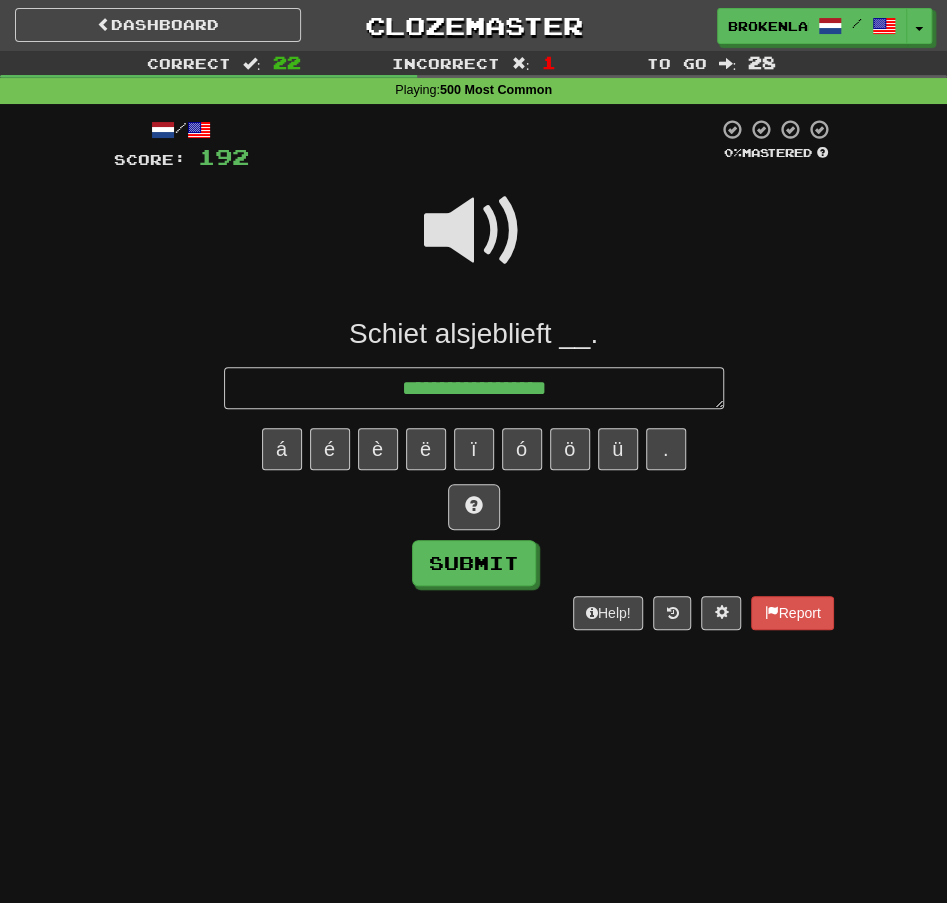 click on "**********" at bounding box center (474, 387) 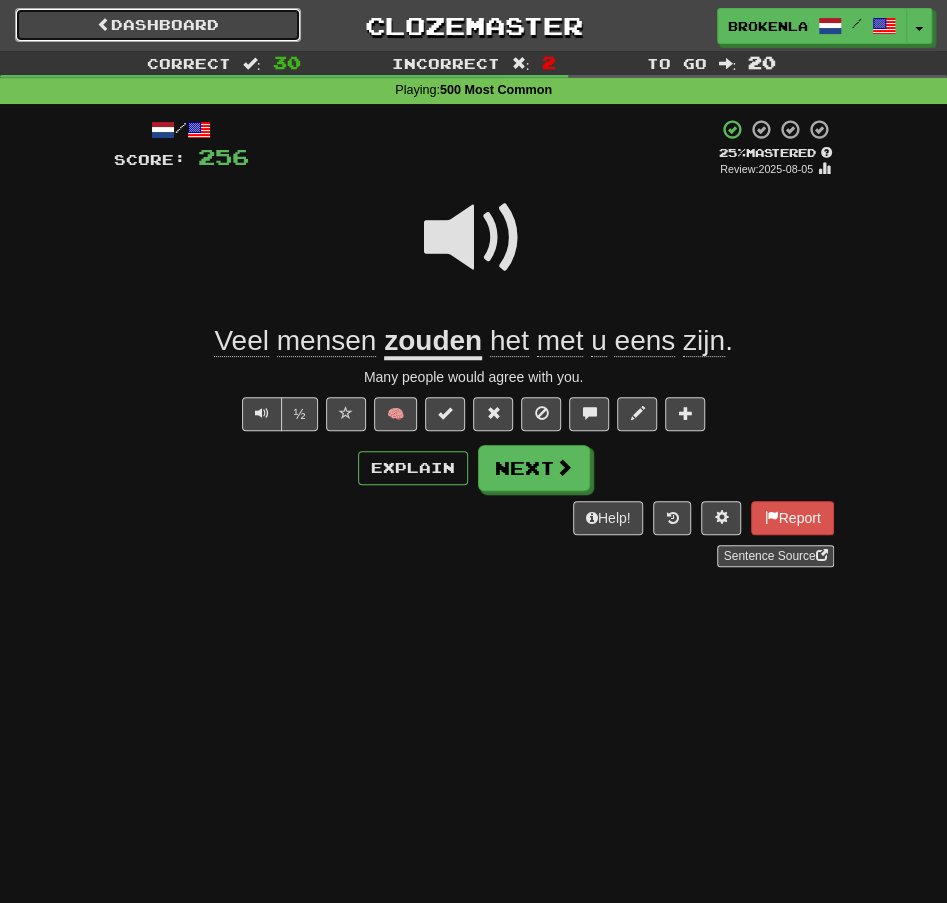 click at bounding box center (104, 24) 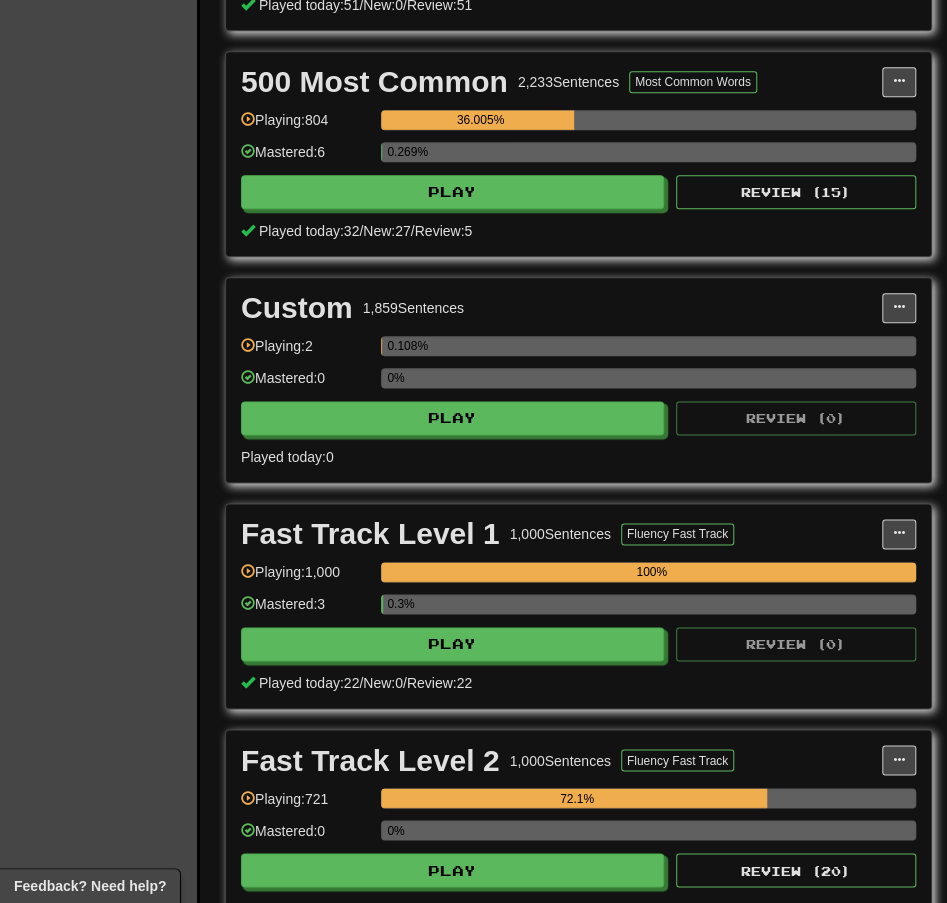 scroll, scrollTop: 697, scrollLeft: 0, axis: vertical 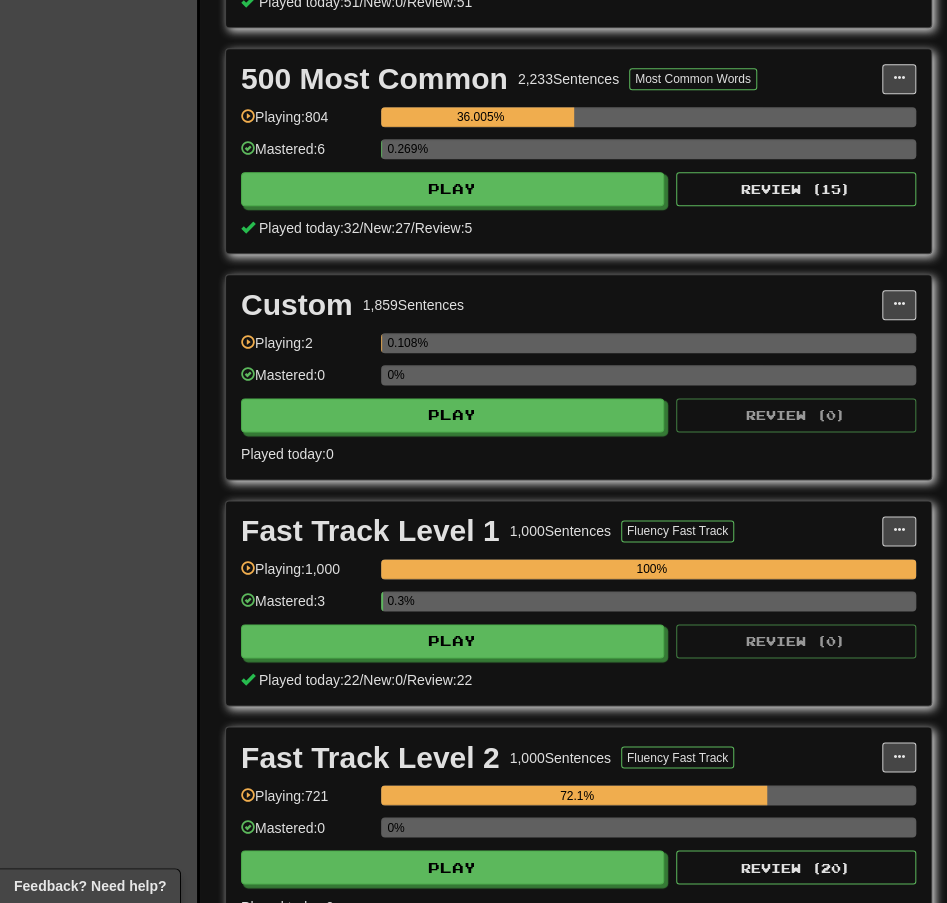 click on "Clozemaster Dashboard Collections Cloze-Reading Dark Mode On Off" at bounding box center [100, 175] 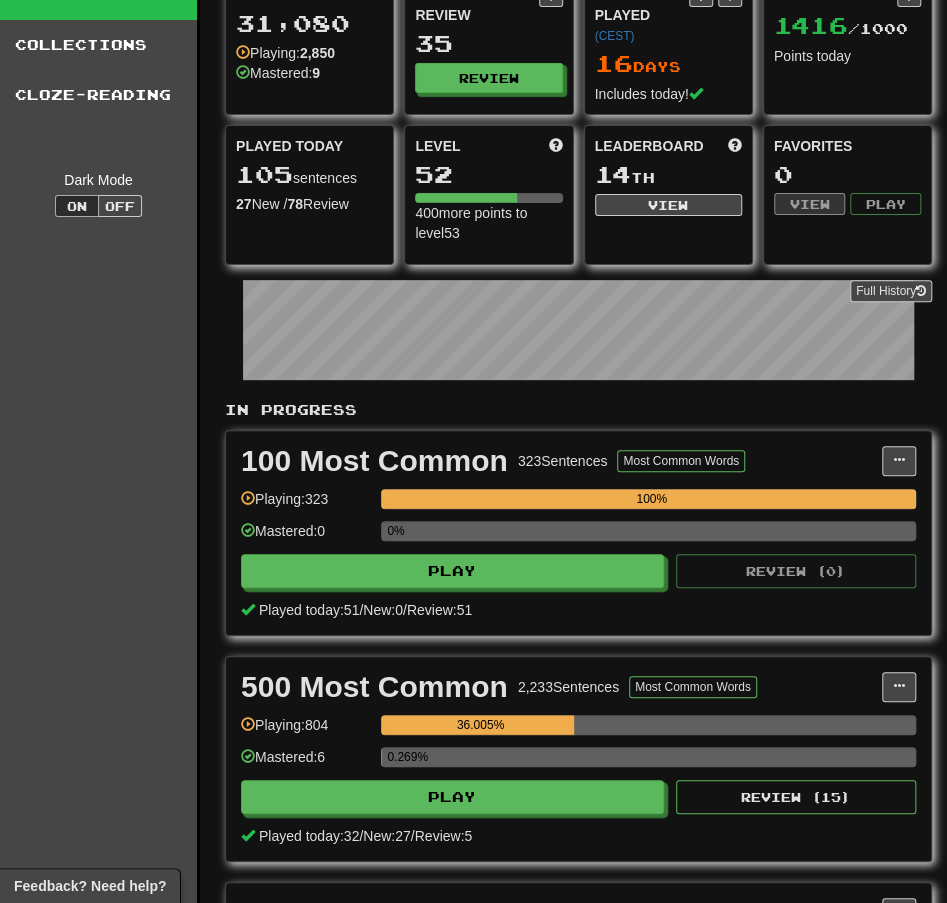 scroll, scrollTop: 0, scrollLeft: 0, axis: both 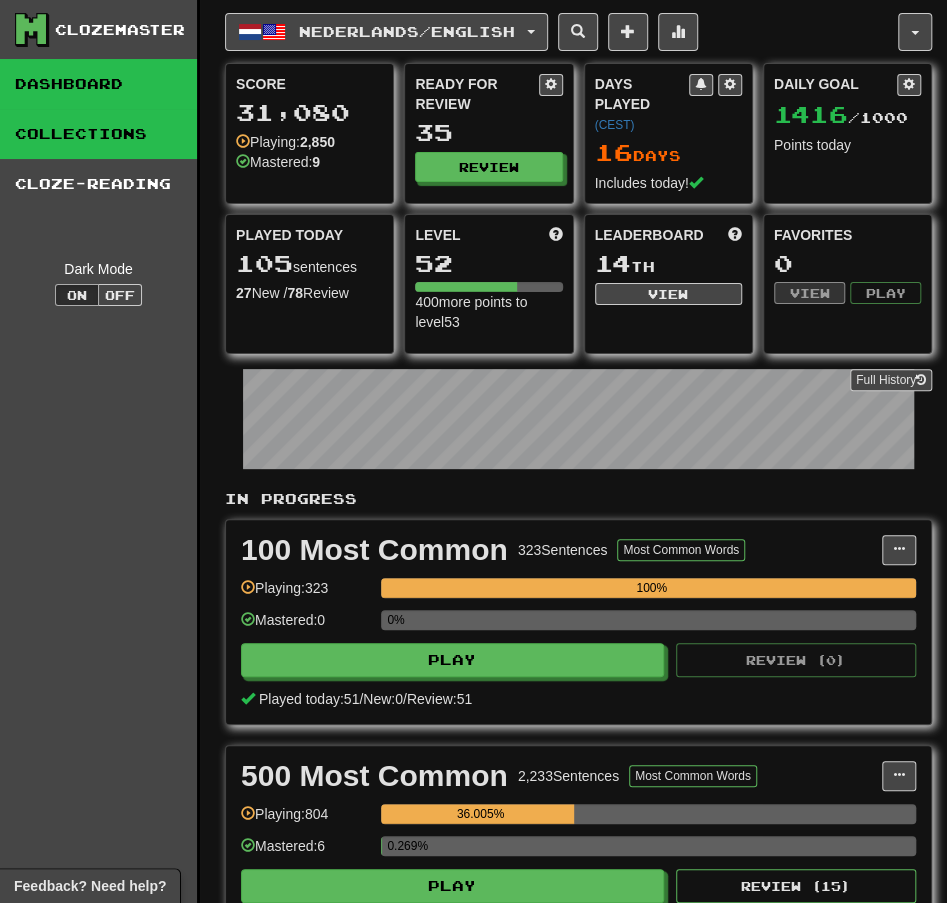 click on "Collections" at bounding box center (98, 134) 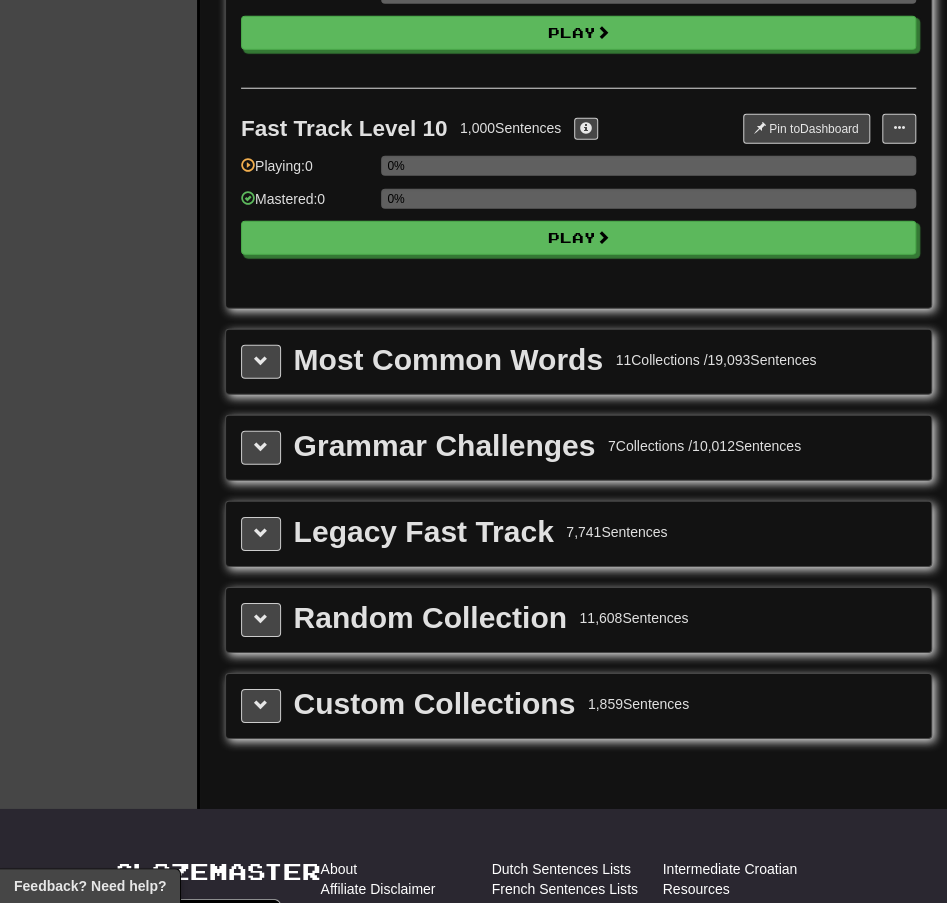 scroll, scrollTop: 1994, scrollLeft: 0, axis: vertical 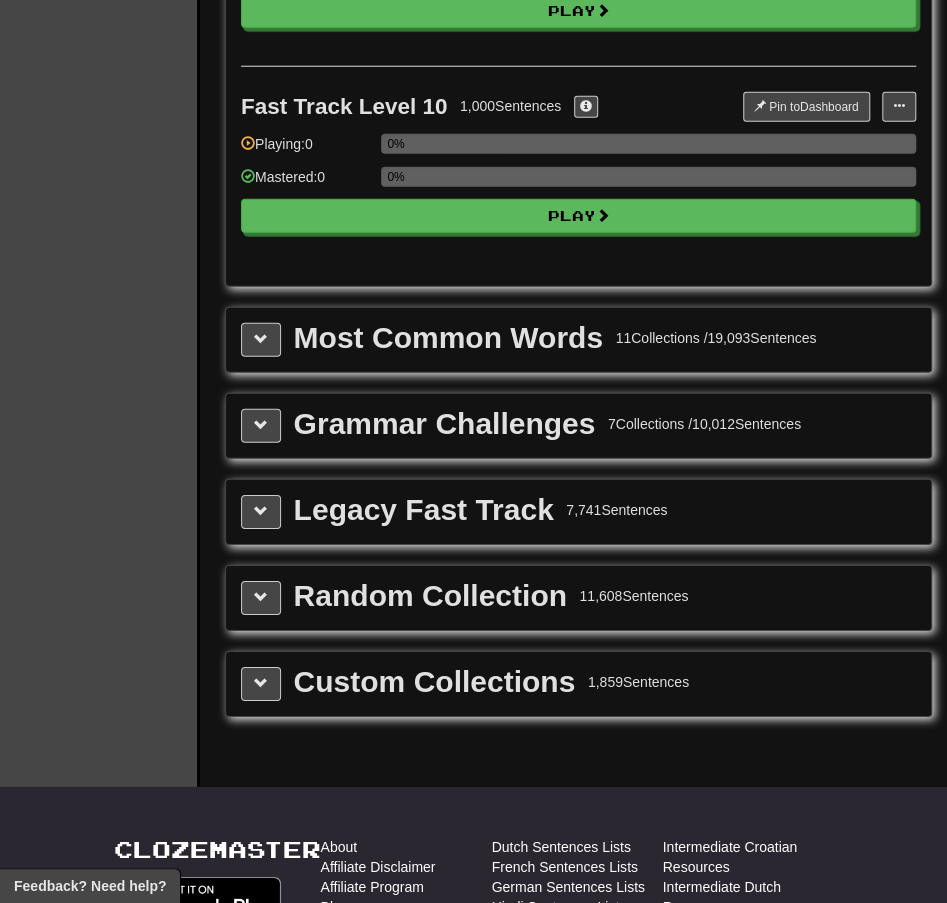 click on "Most Common Words" at bounding box center (448, 338) 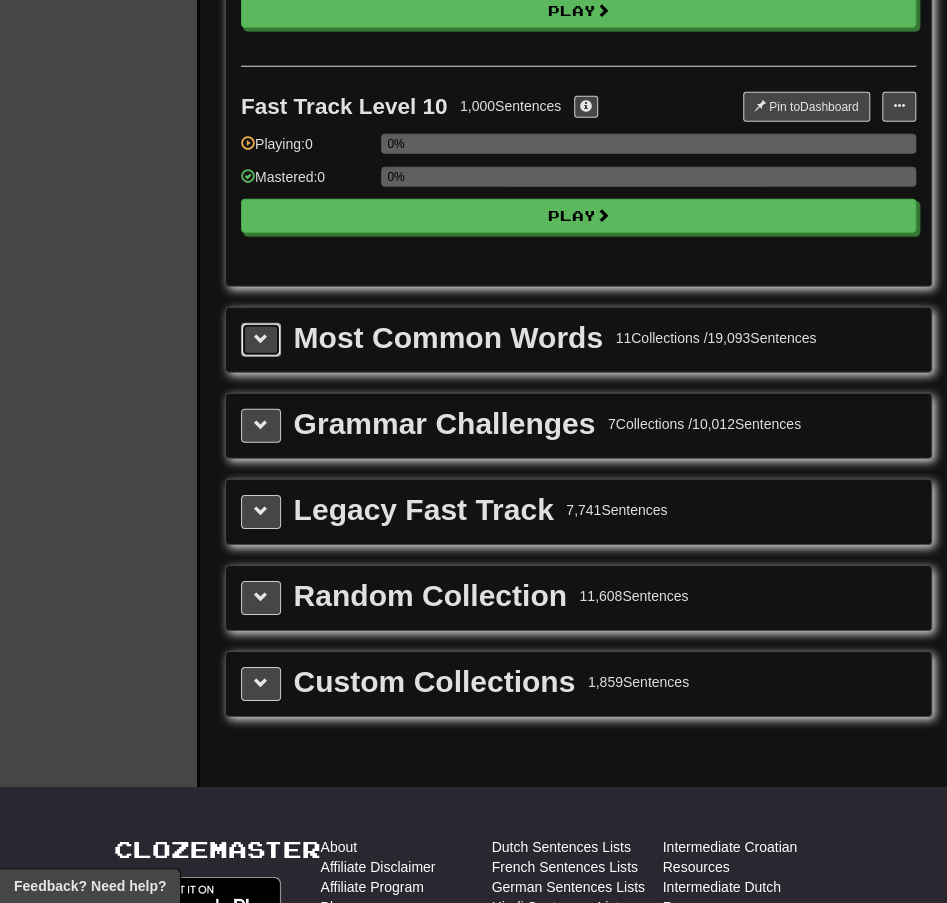 click at bounding box center [261, 340] 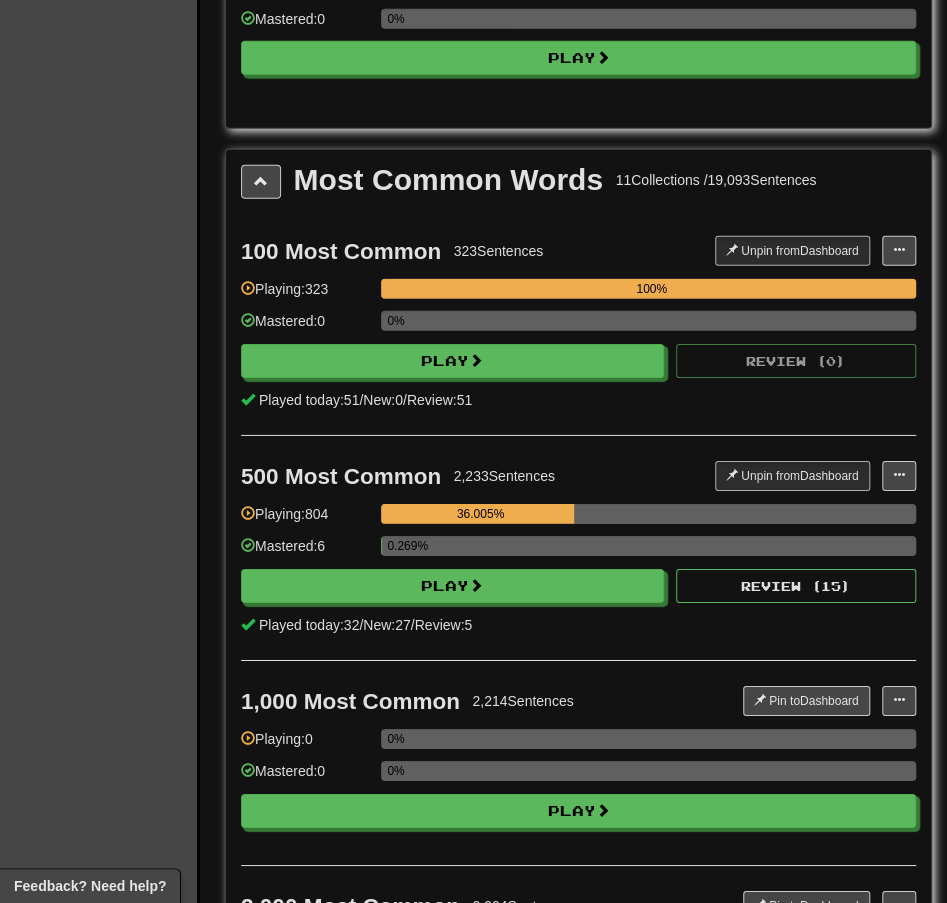scroll, scrollTop: 2151, scrollLeft: 0, axis: vertical 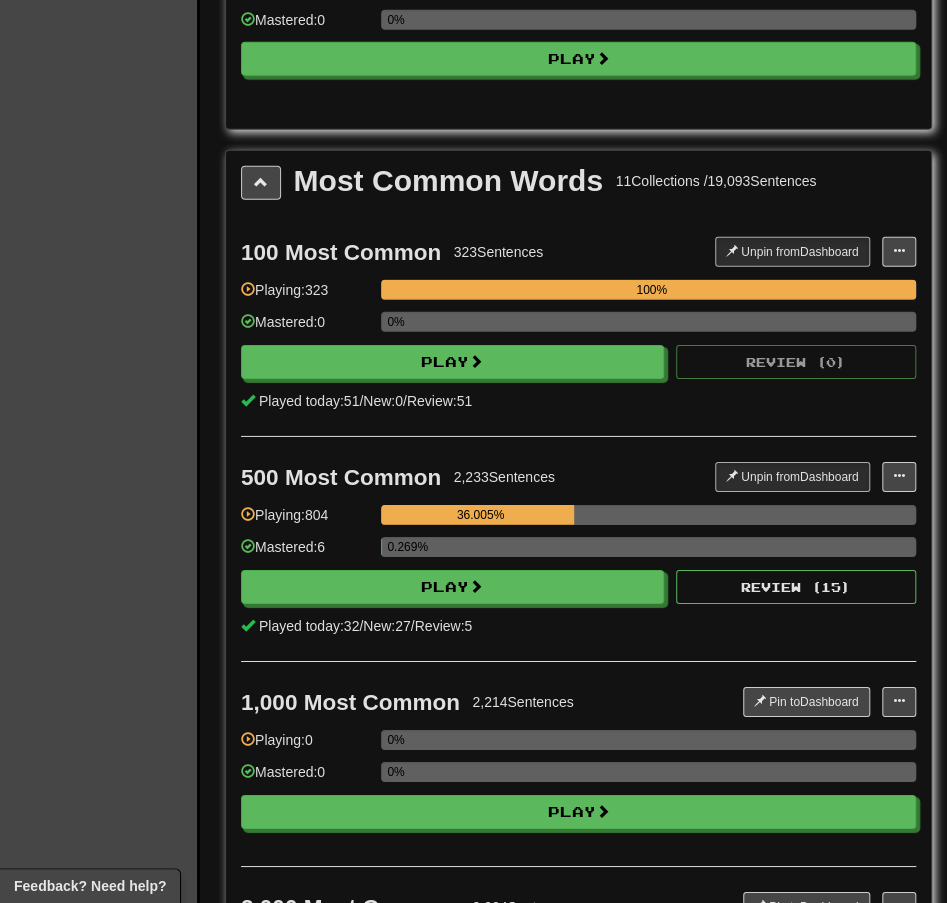 click on "Clozemaster Dashboard Collections Cloze-Reading Dark Mode On Off" at bounding box center [100, 392] 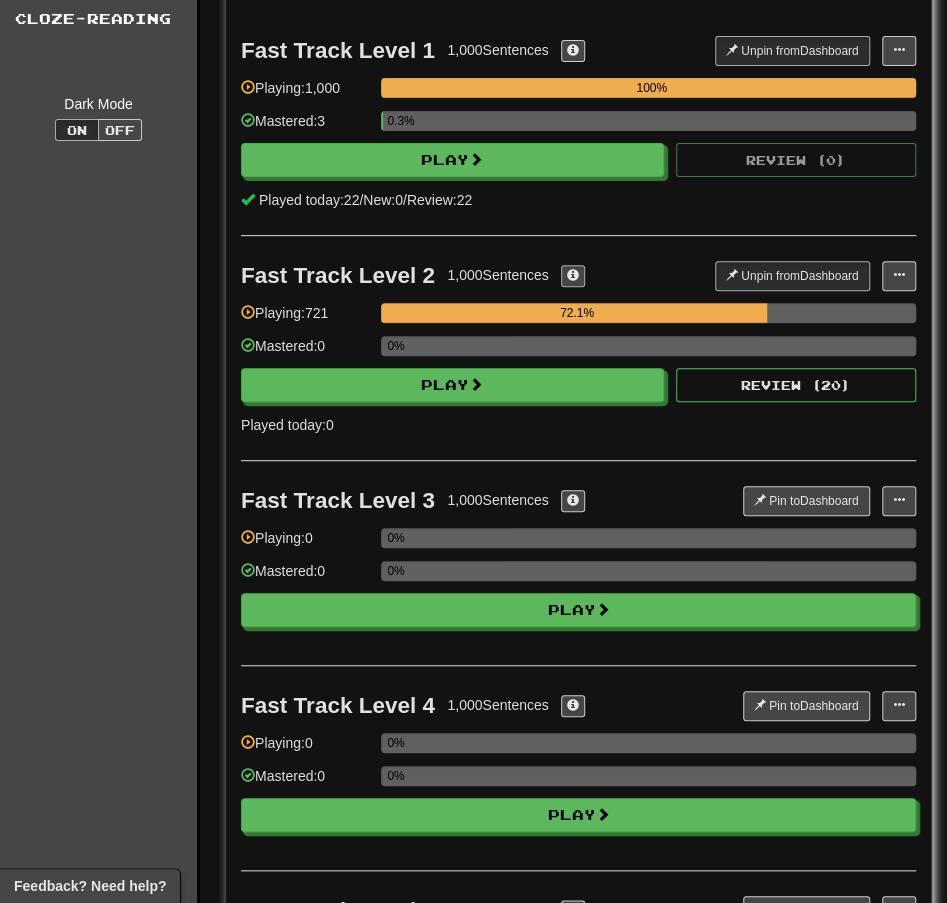 scroll, scrollTop: 154, scrollLeft: 0, axis: vertical 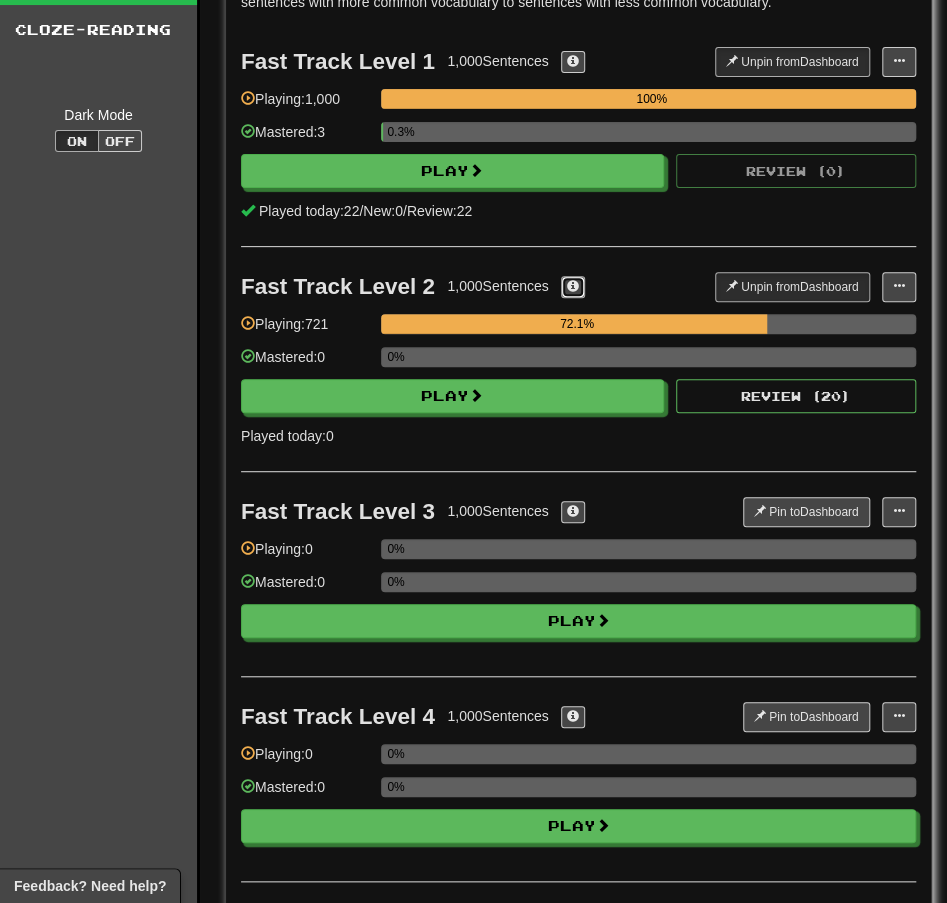 click at bounding box center [573, 287] 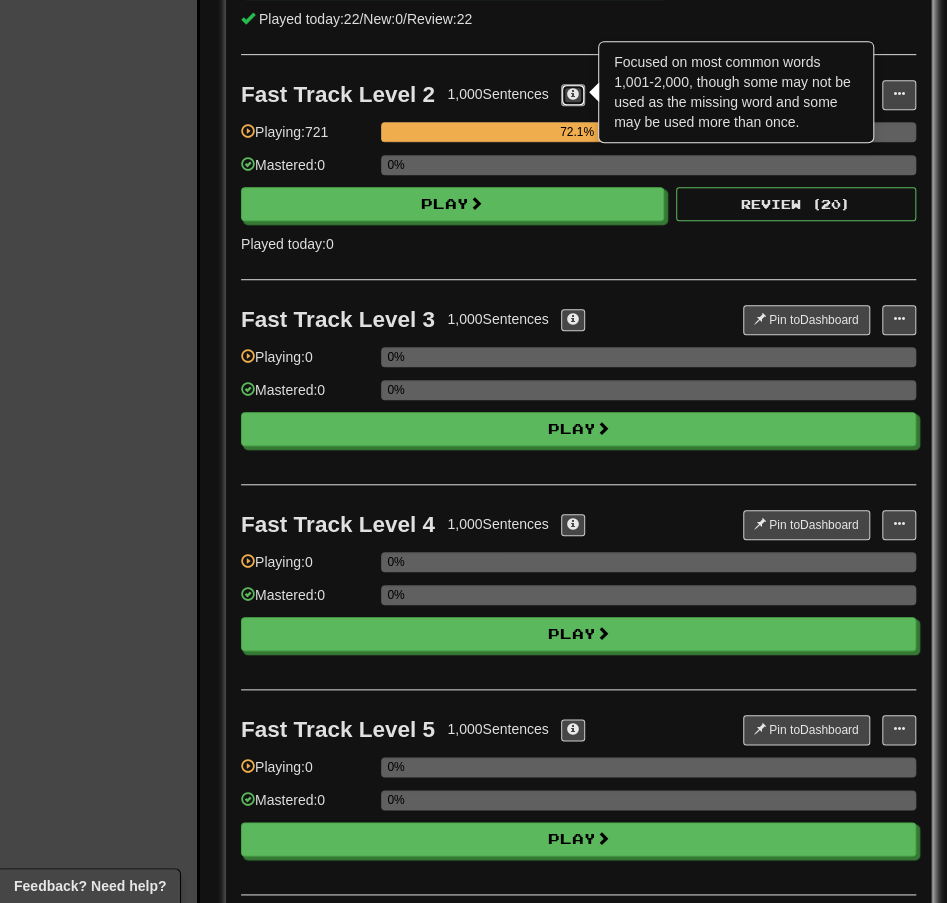 scroll, scrollTop: 369, scrollLeft: 0, axis: vertical 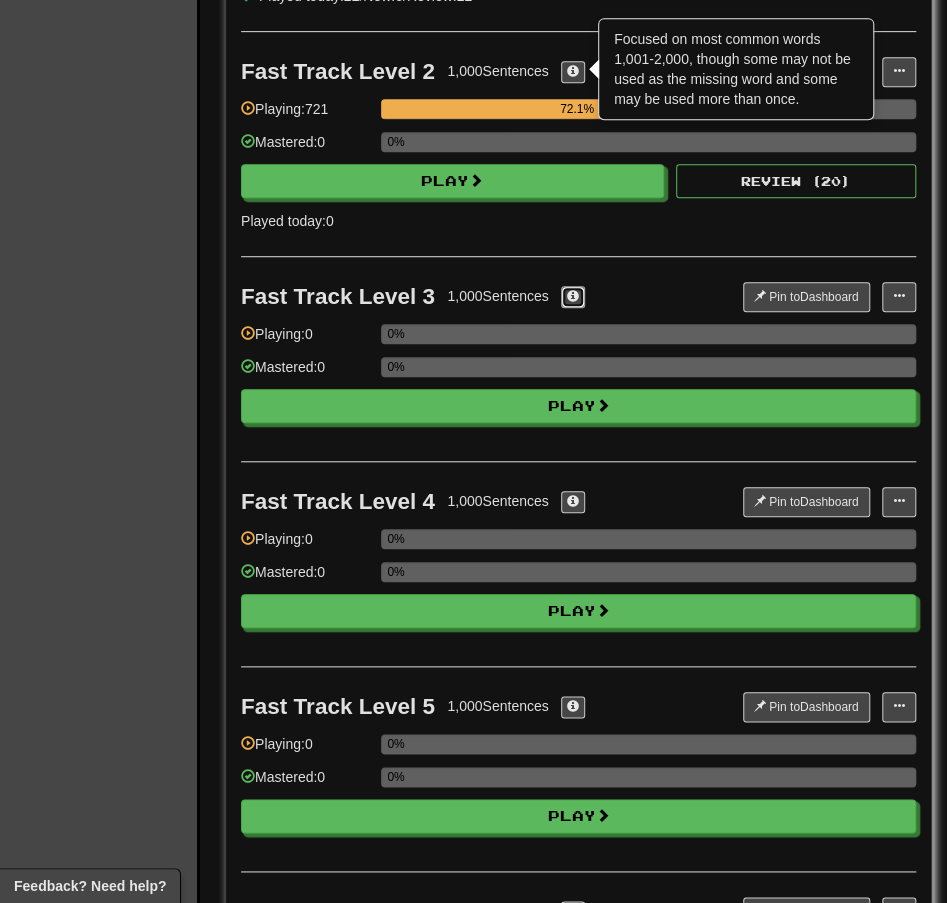 click at bounding box center [573, 296] 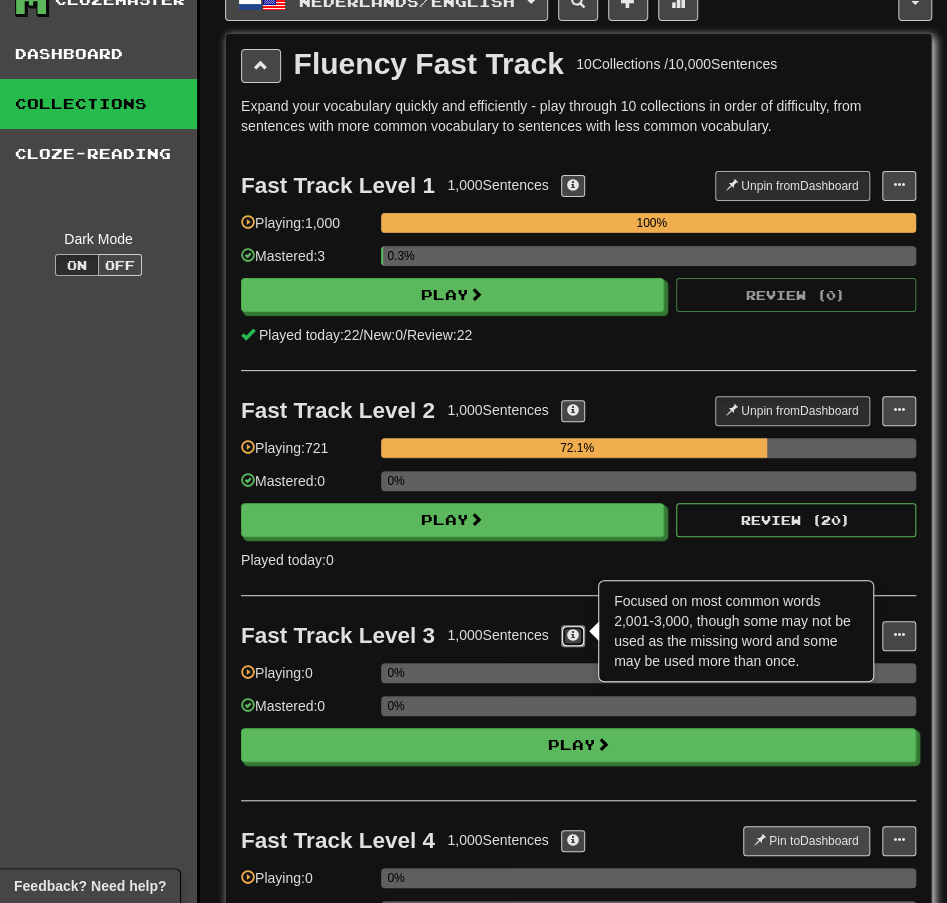 scroll, scrollTop: 0, scrollLeft: 0, axis: both 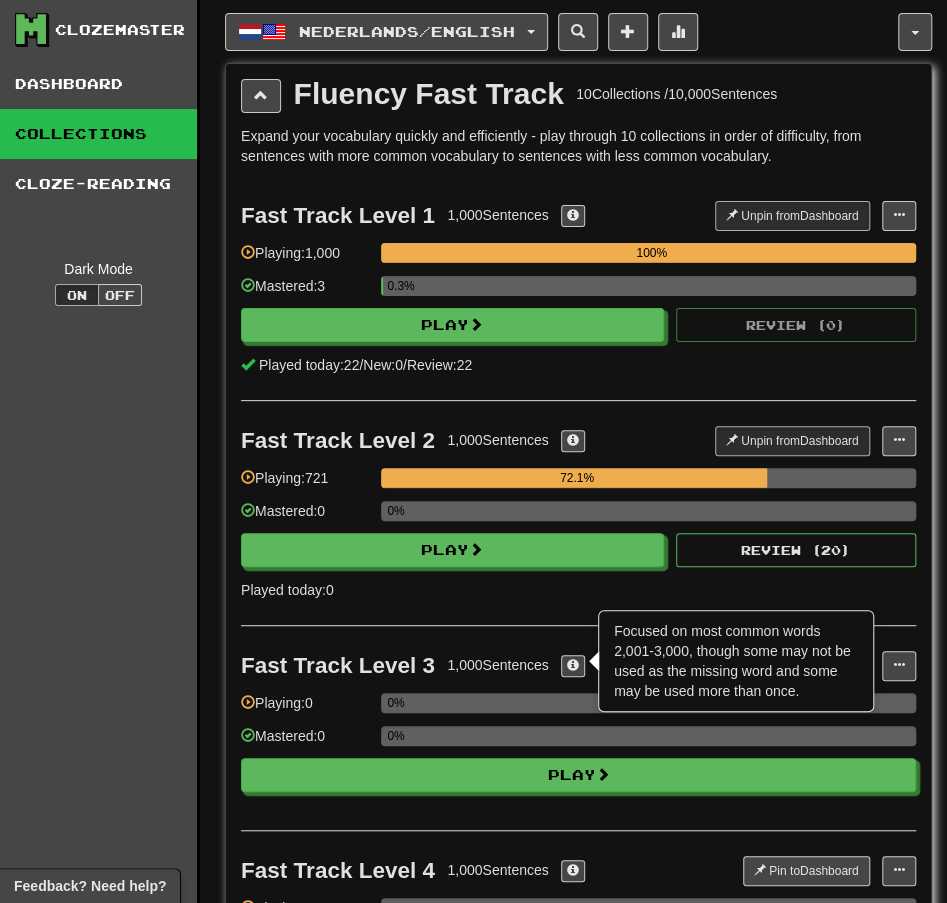 click on "Clozemaster Dashboard Collections Cloze-Reading Dark Mode On Off" at bounding box center [100, 2543] 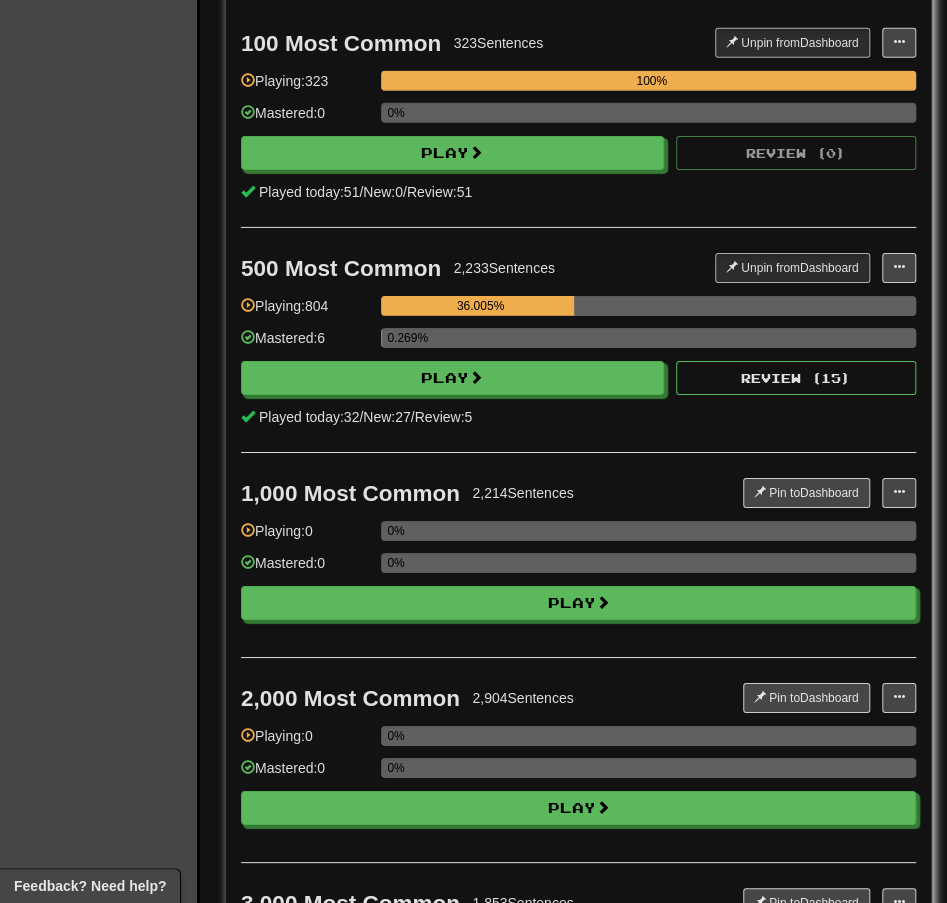 scroll, scrollTop: 2361, scrollLeft: 0, axis: vertical 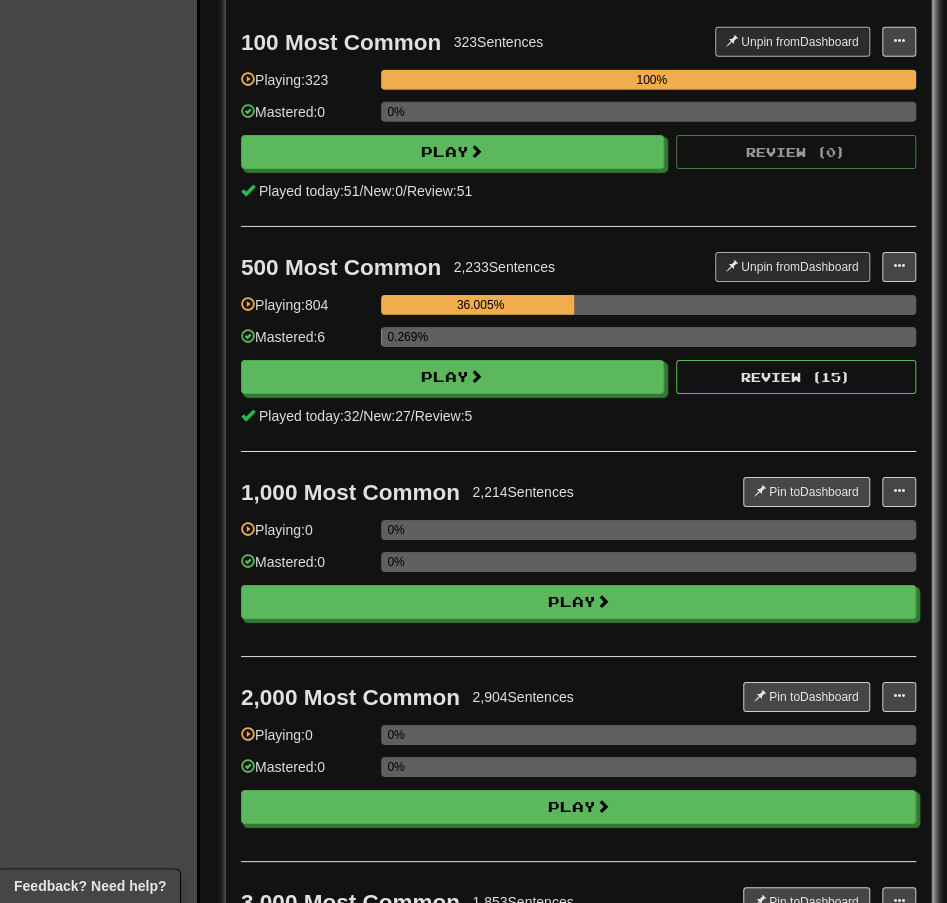 click on "Clozemaster Dashboard Collections Cloze-Reading Dark Mode On Off" at bounding box center [100, 182] 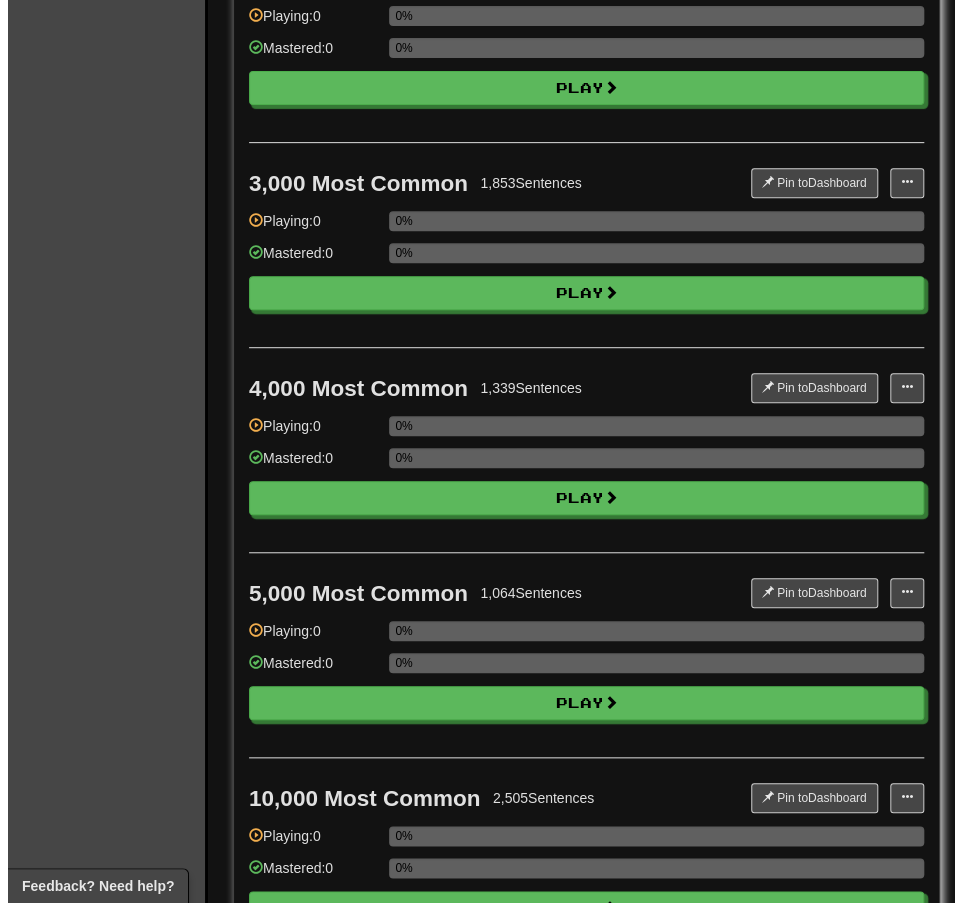 scroll, scrollTop: 3087, scrollLeft: 0, axis: vertical 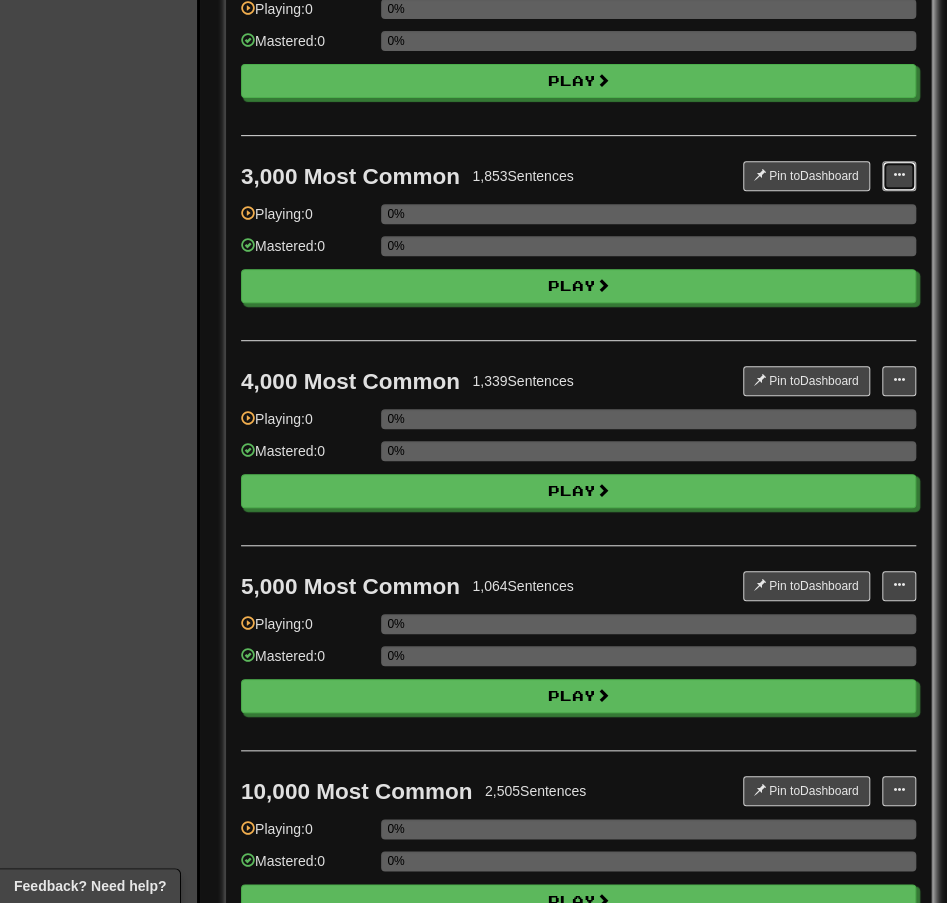 click at bounding box center [899, 176] 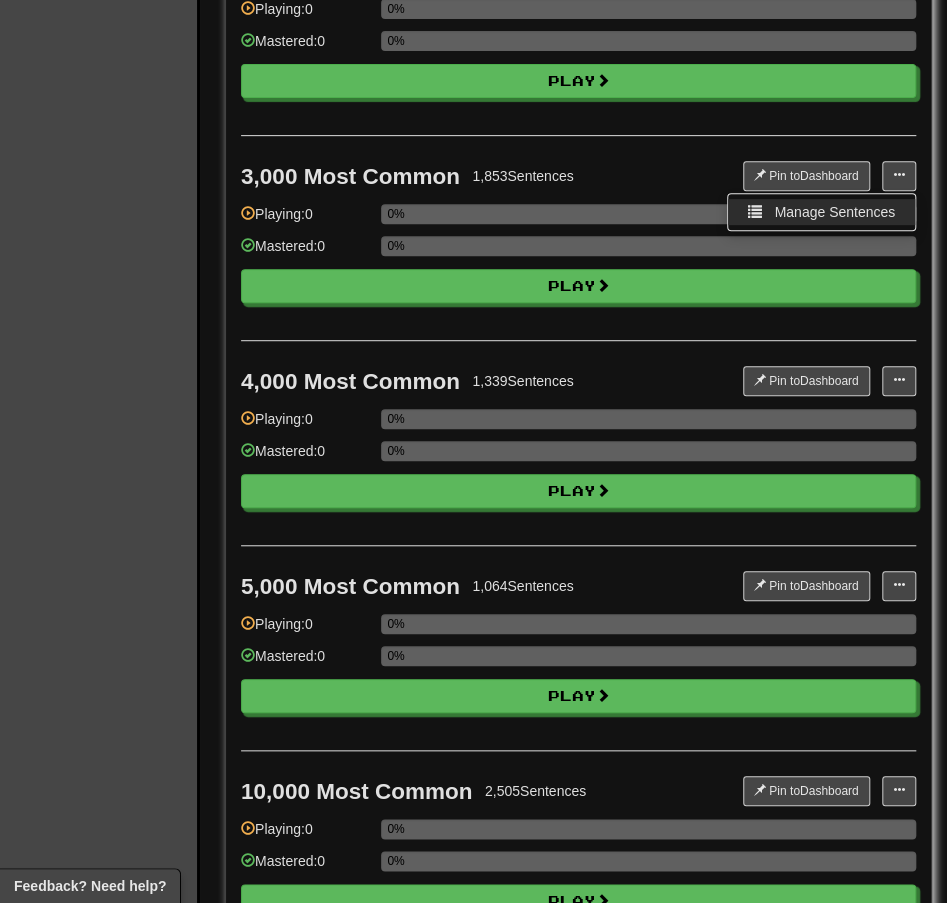 click on "Manage Sentences" at bounding box center (834, 212) 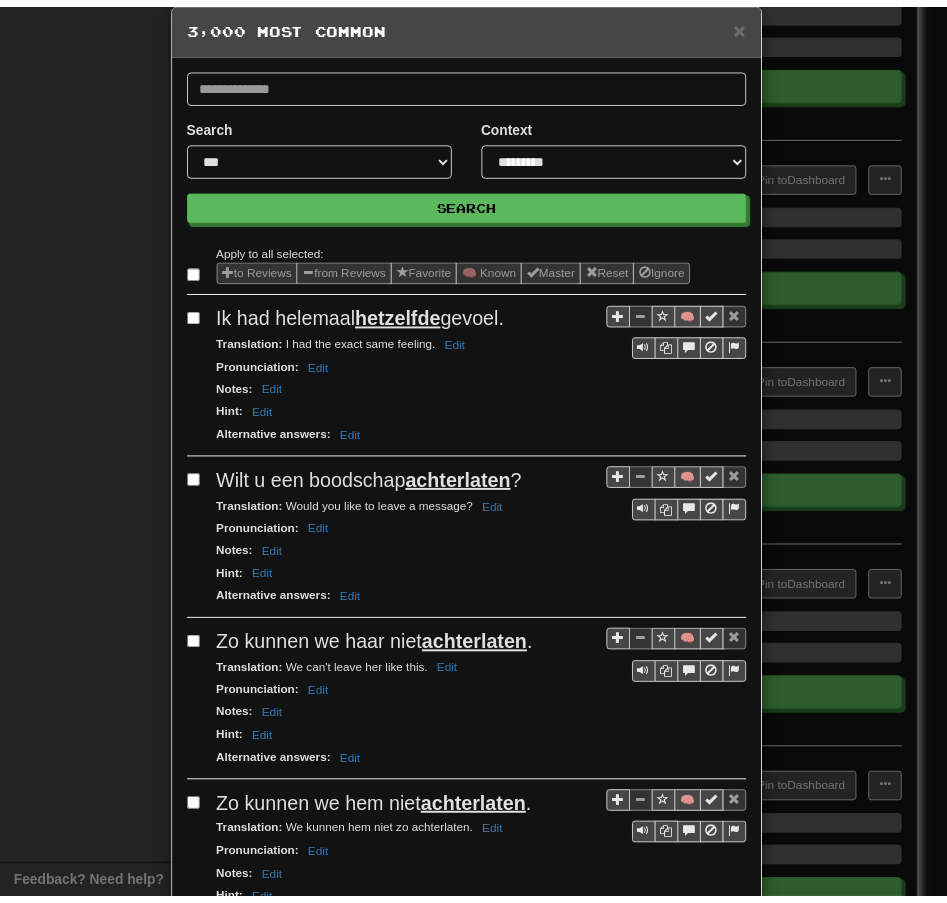 scroll, scrollTop: 0, scrollLeft: 0, axis: both 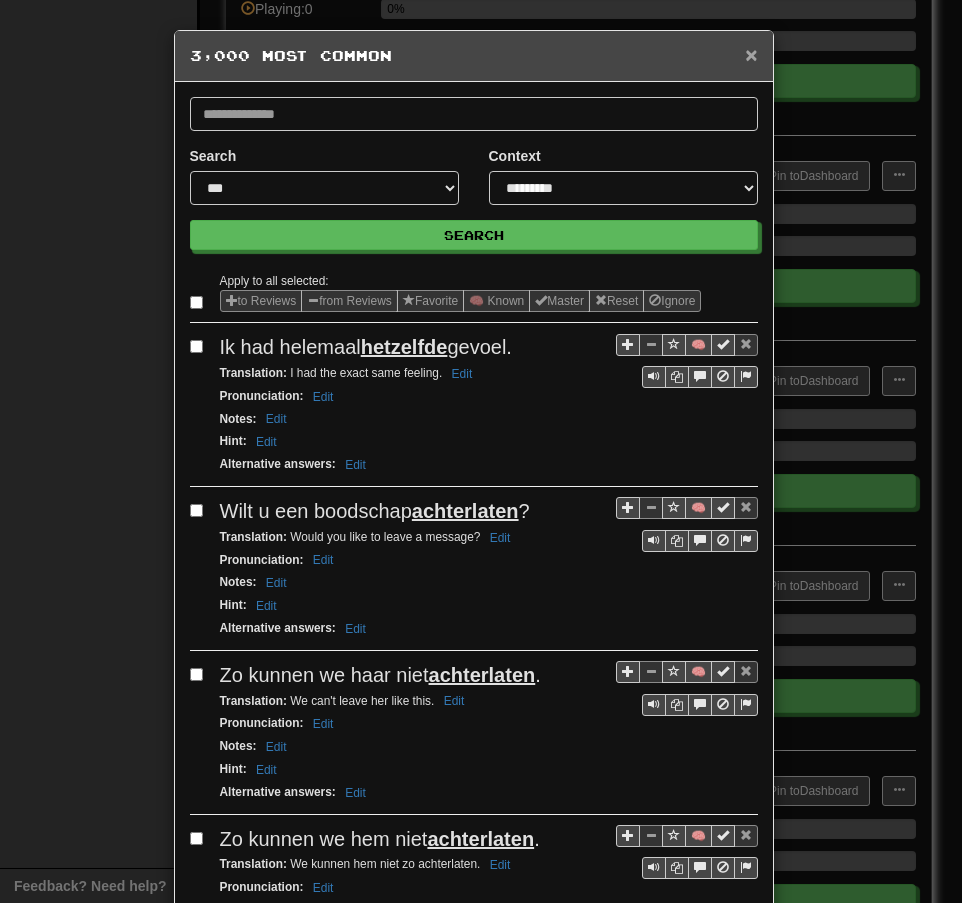 click on "×" at bounding box center (751, 54) 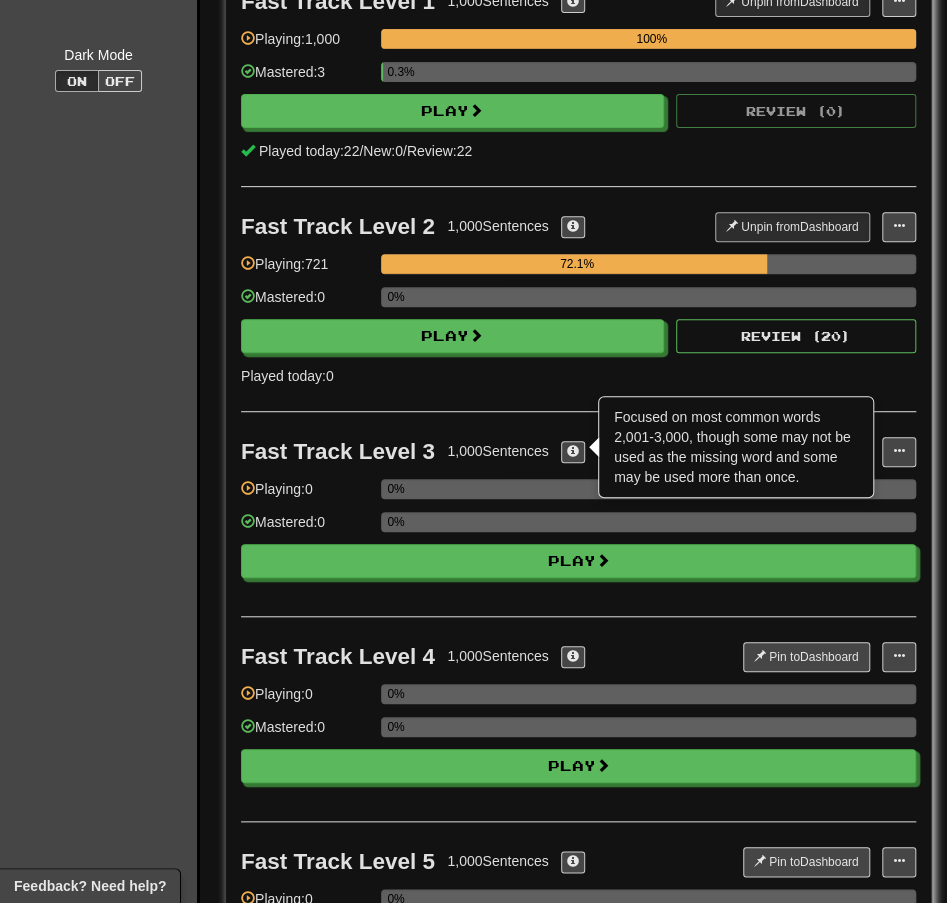 scroll, scrollTop: 0, scrollLeft: 0, axis: both 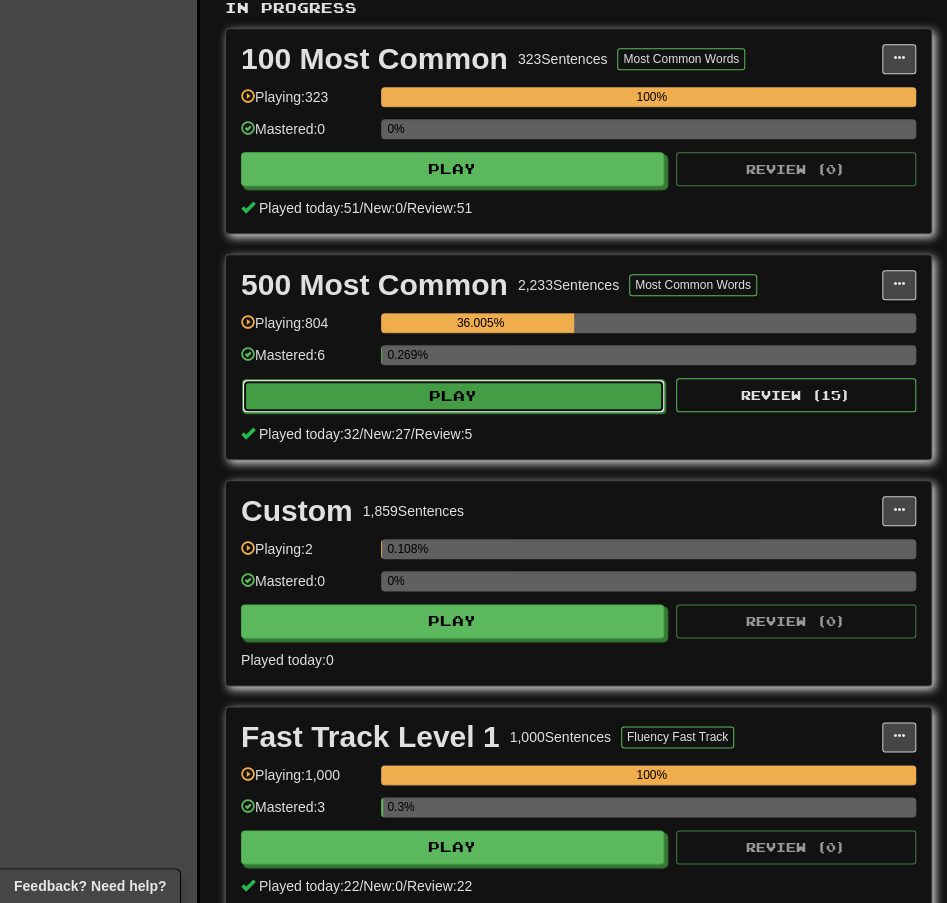 click on "Play" at bounding box center (453, 396) 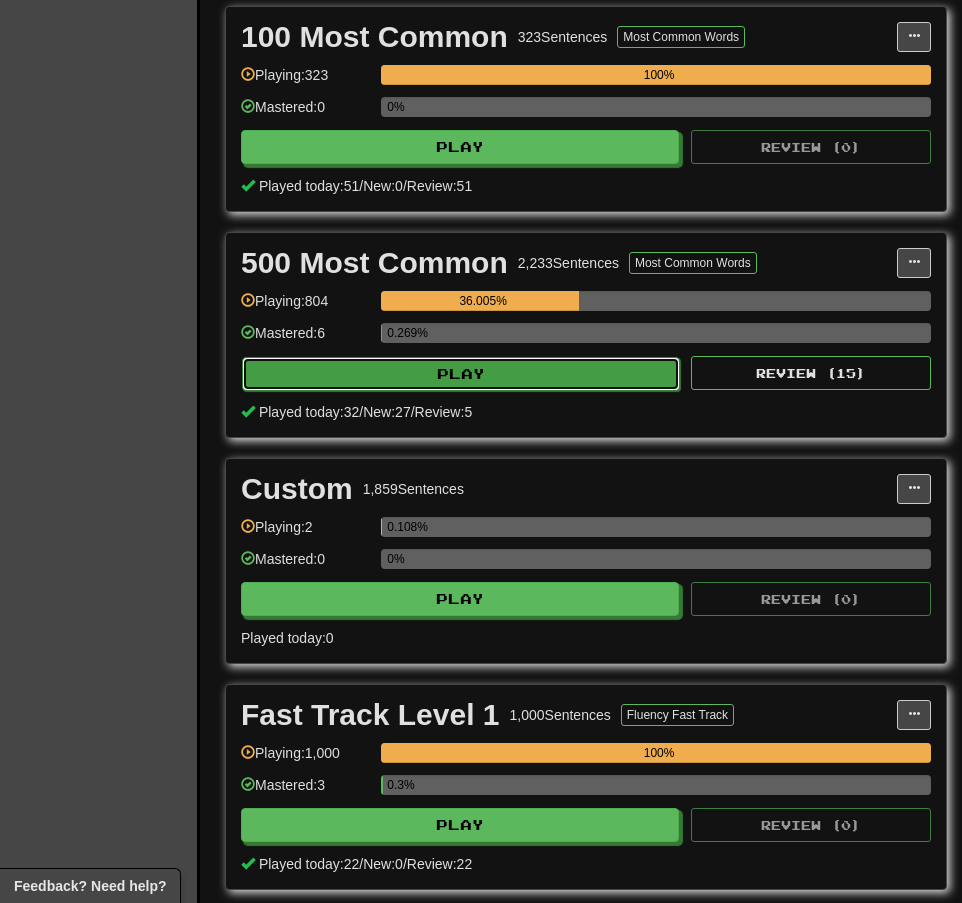 select on "**" 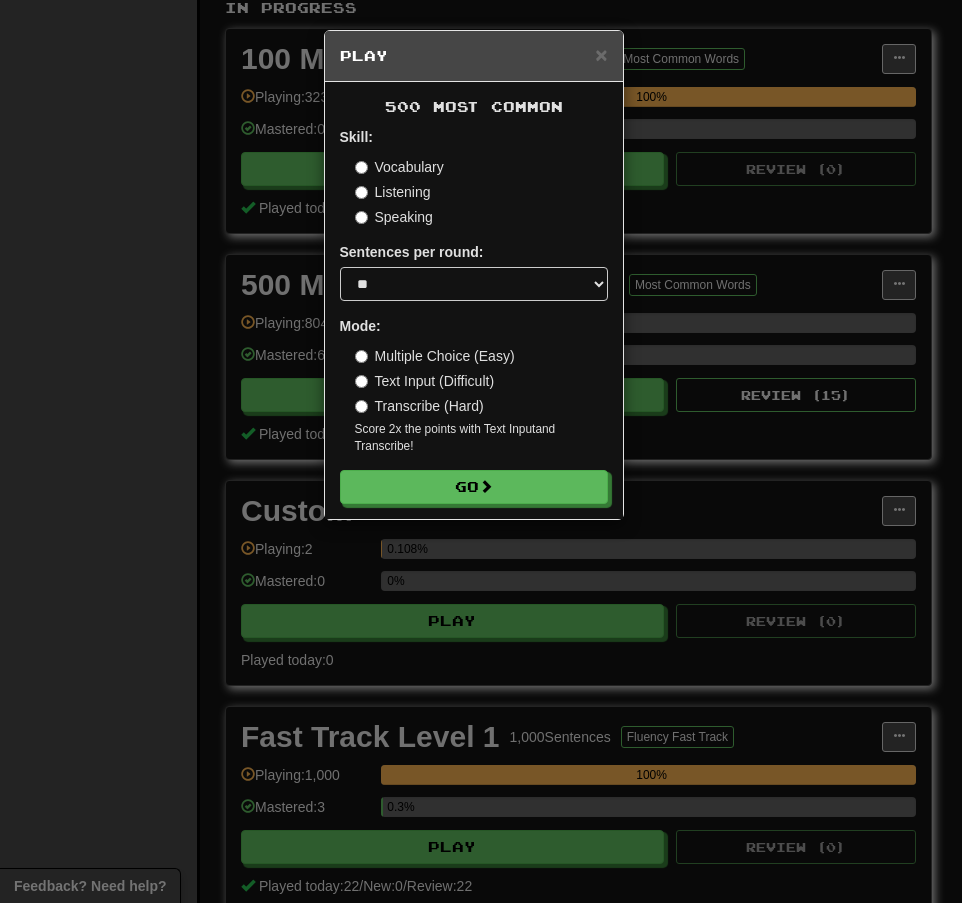 click on "Transcribe (Hard)" at bounding box center [419, 406] 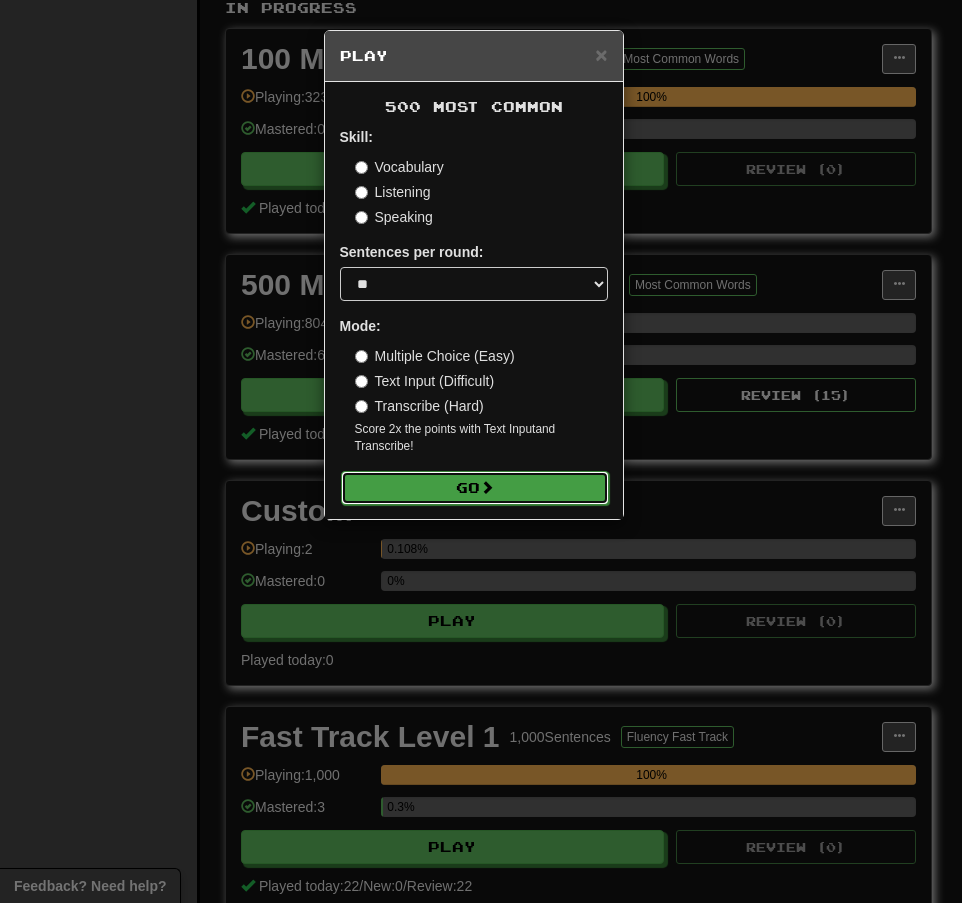 click on "Go" at bounding box center [475, 488] 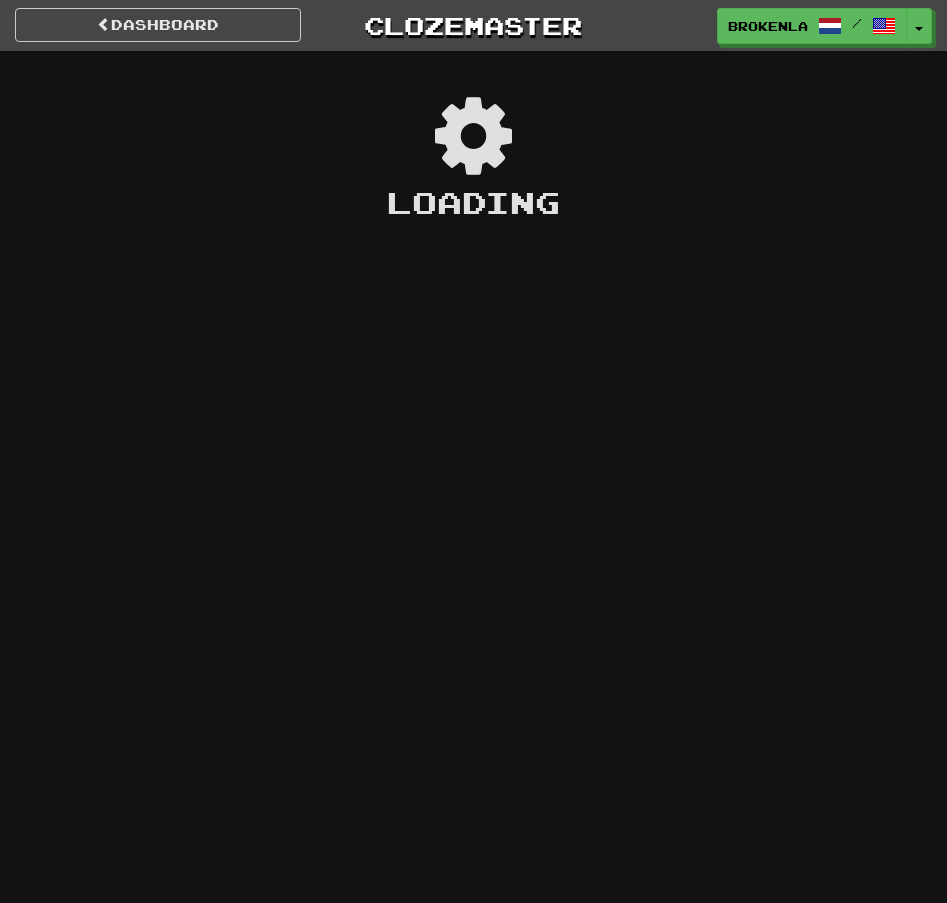 scroll, scrollTop: 0, scrollLeft: 0, axis: both 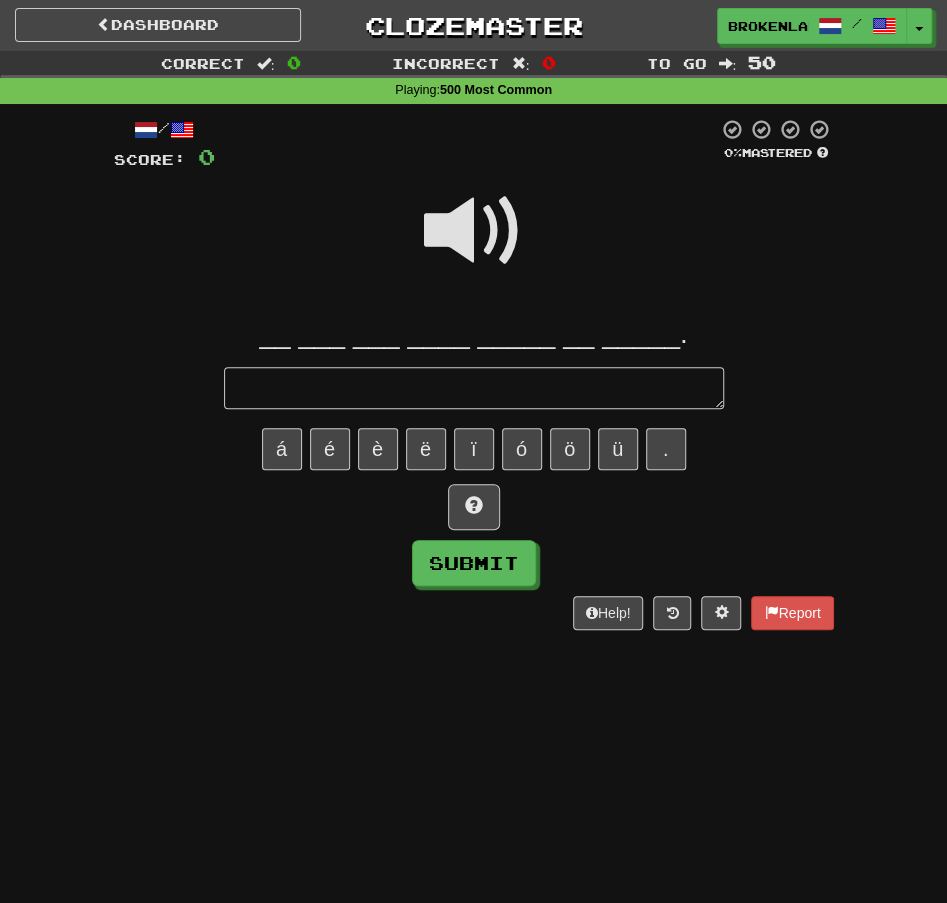 type on "*" 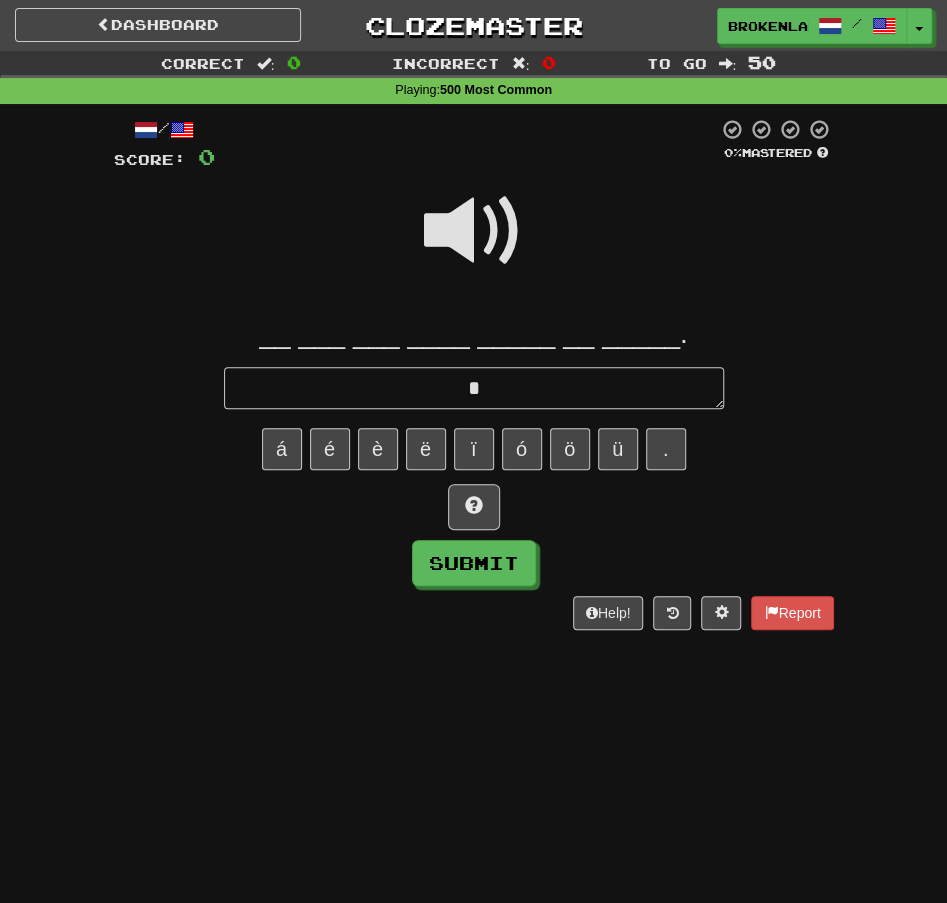type on "*" 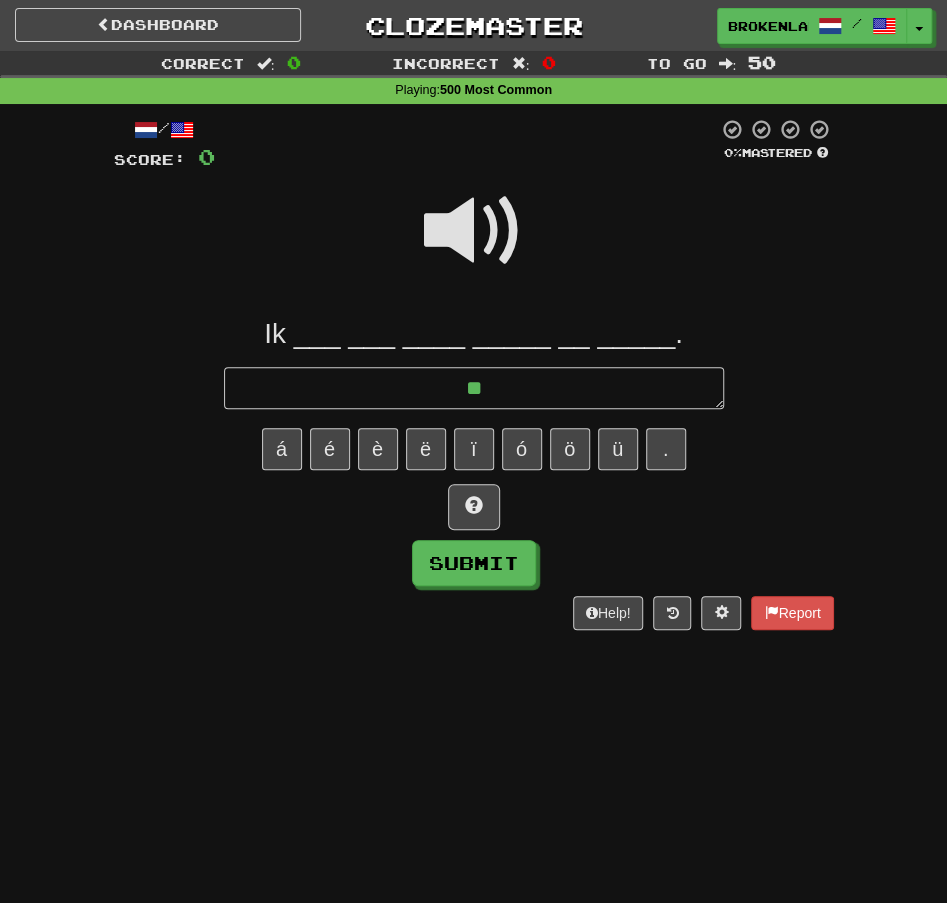 type on "*" 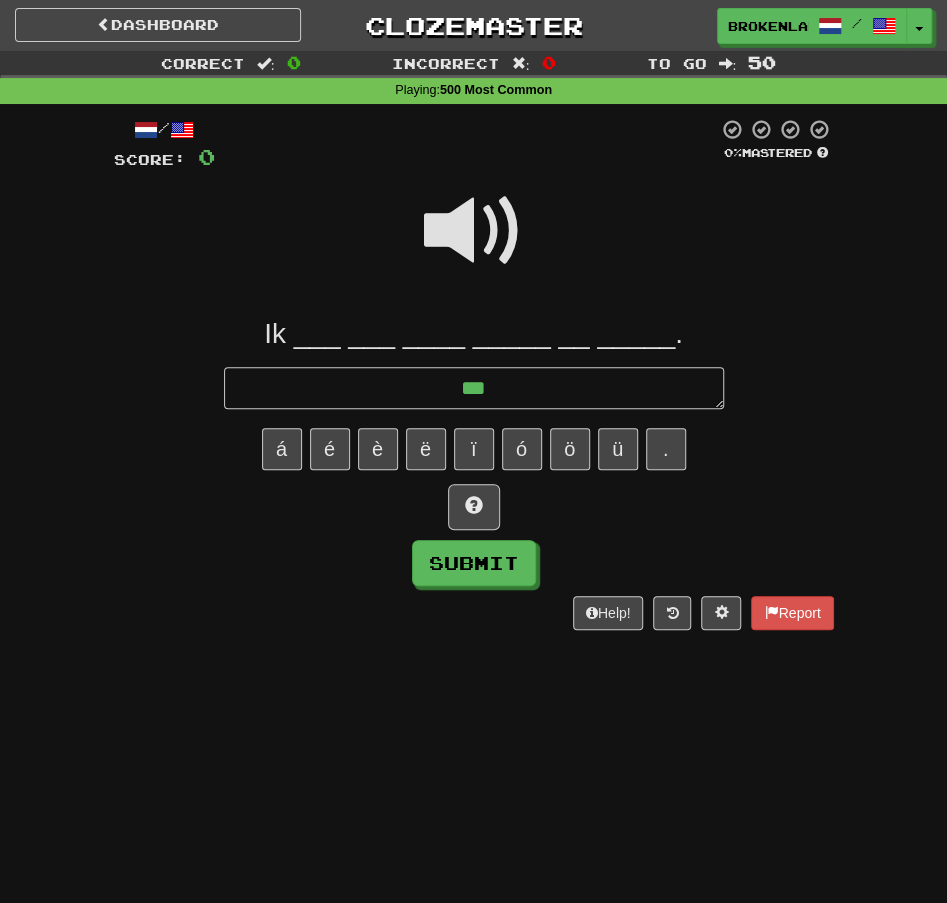 type on "*" 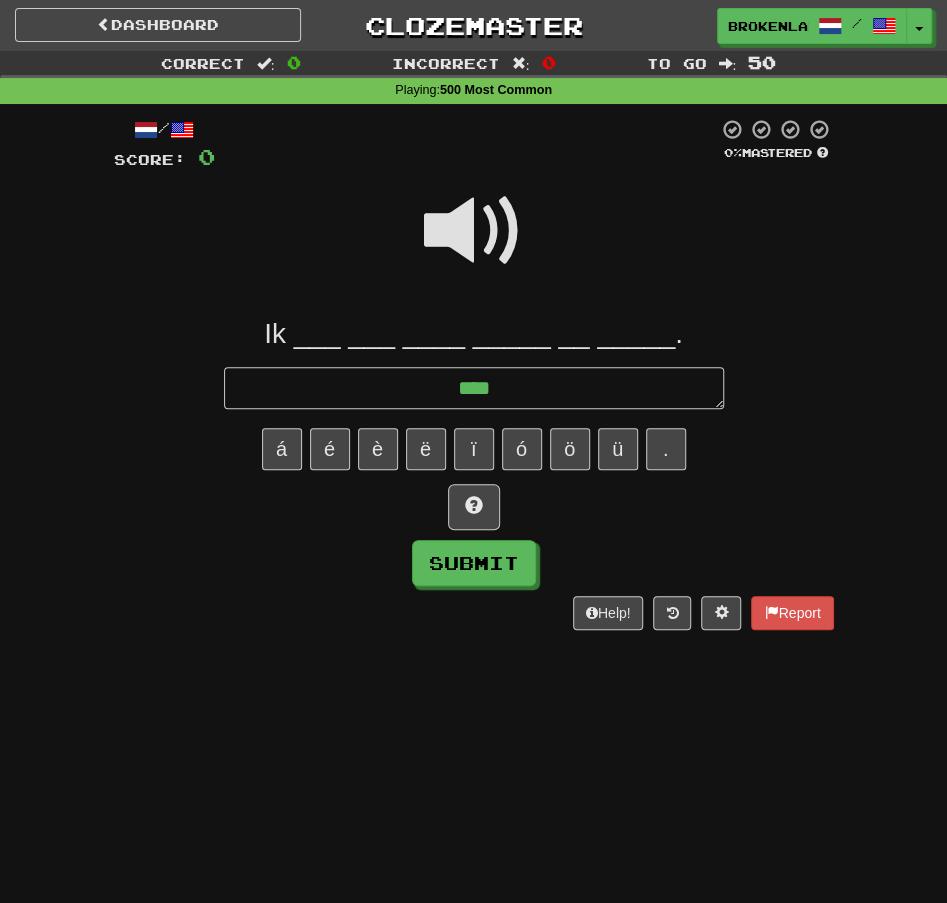 type on "*" 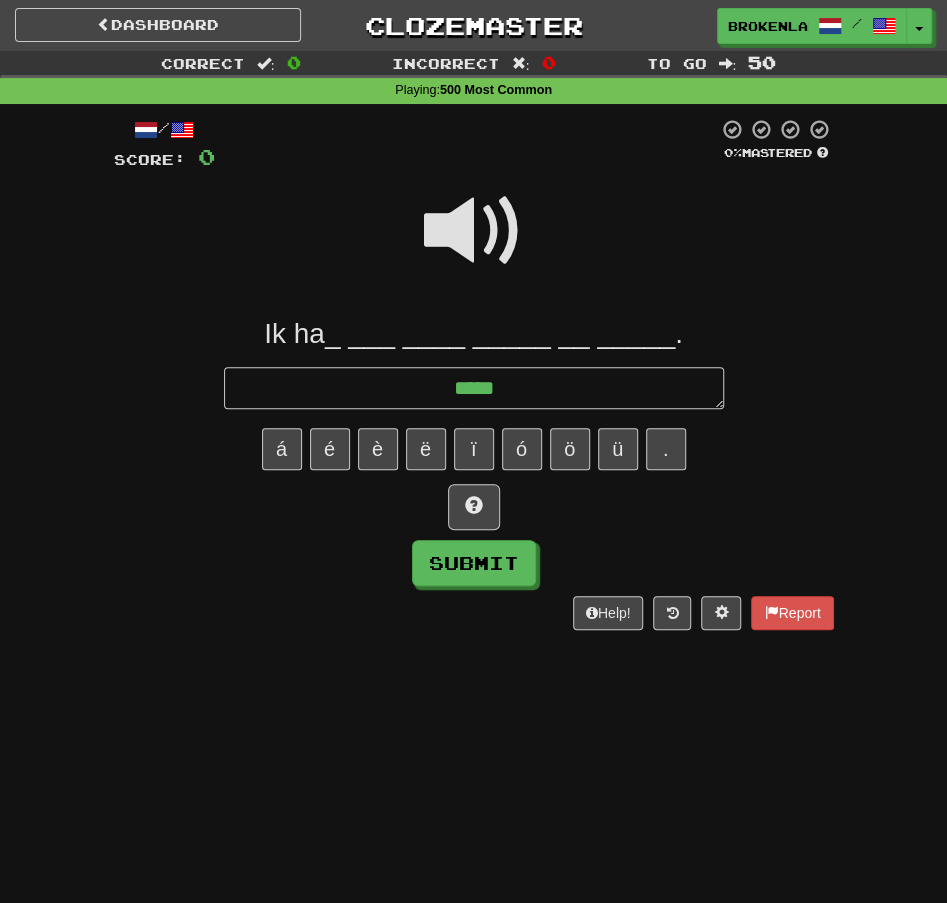 type on "*" 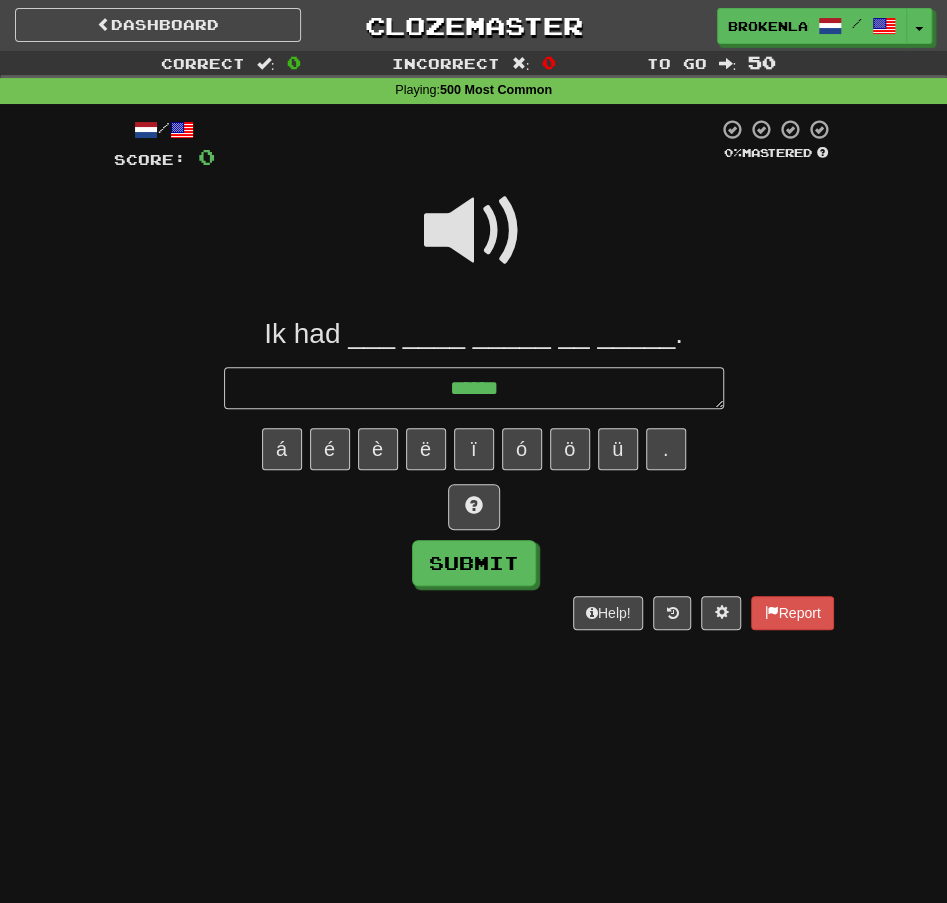 type on "*" 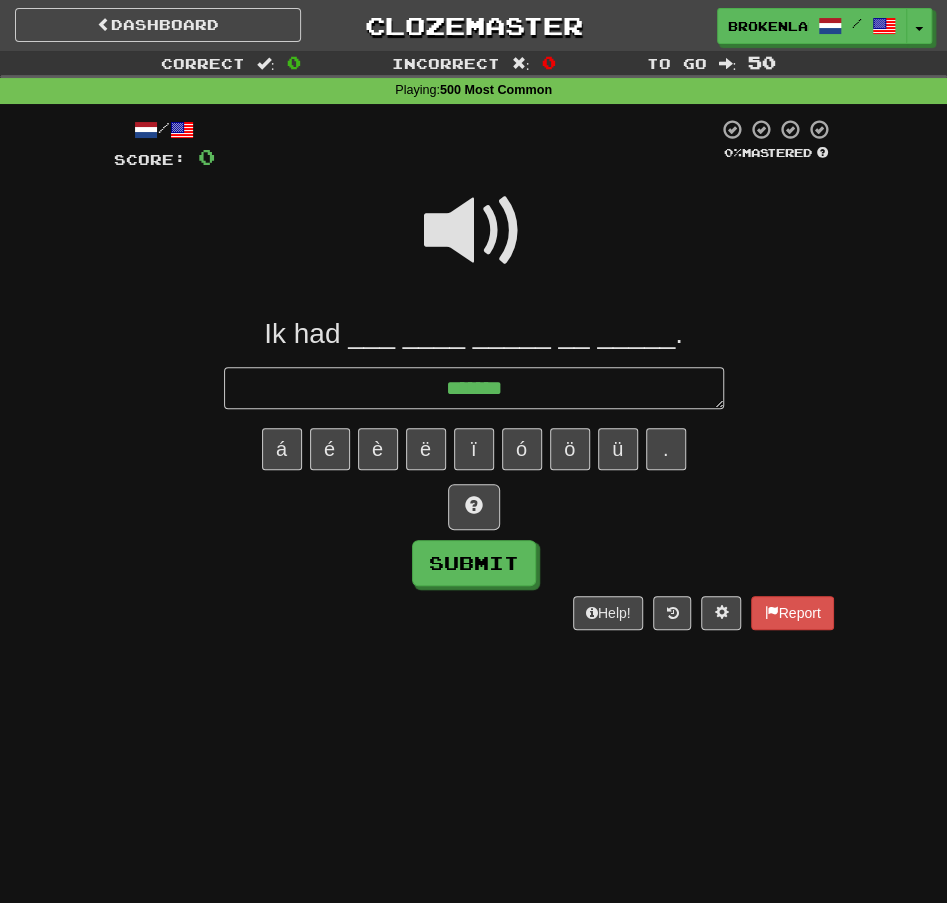 type on "*" 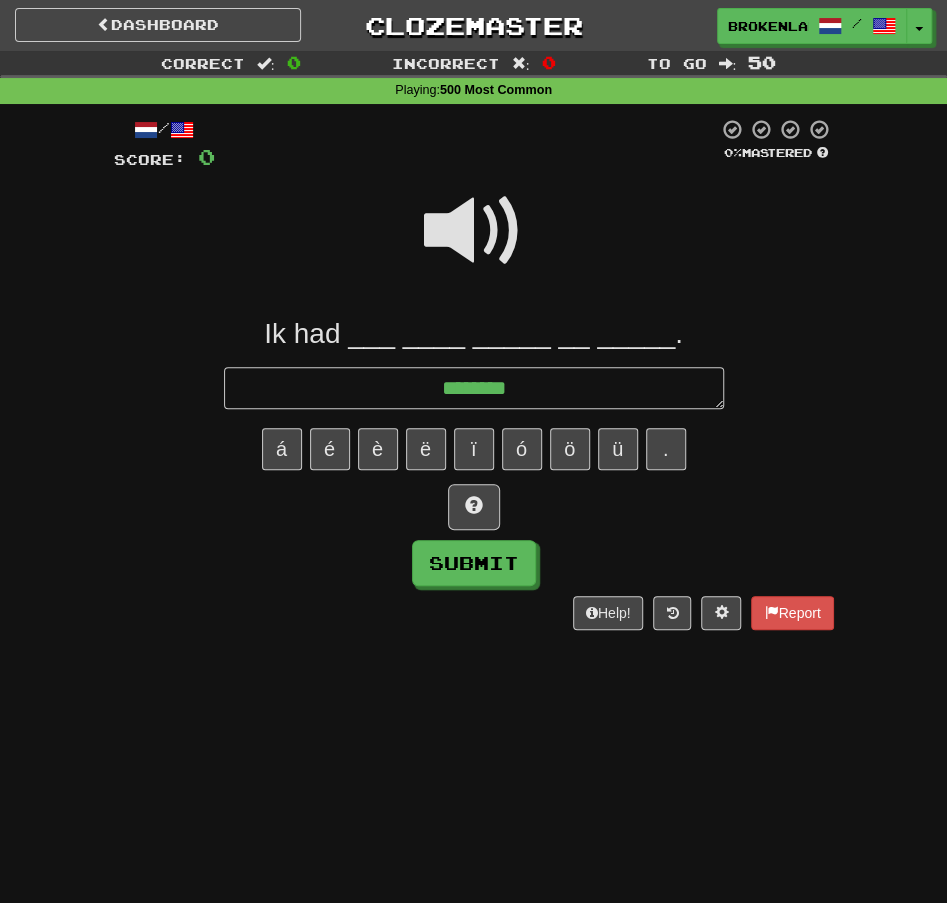 type on "*" 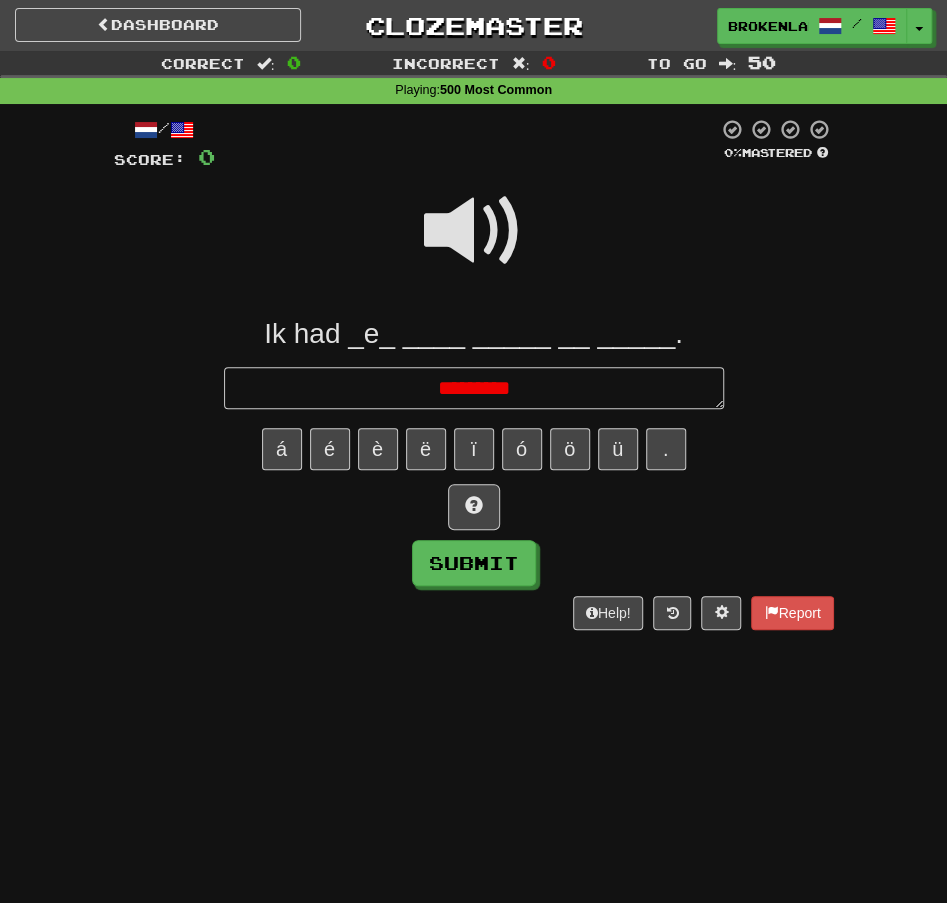 type on "*" 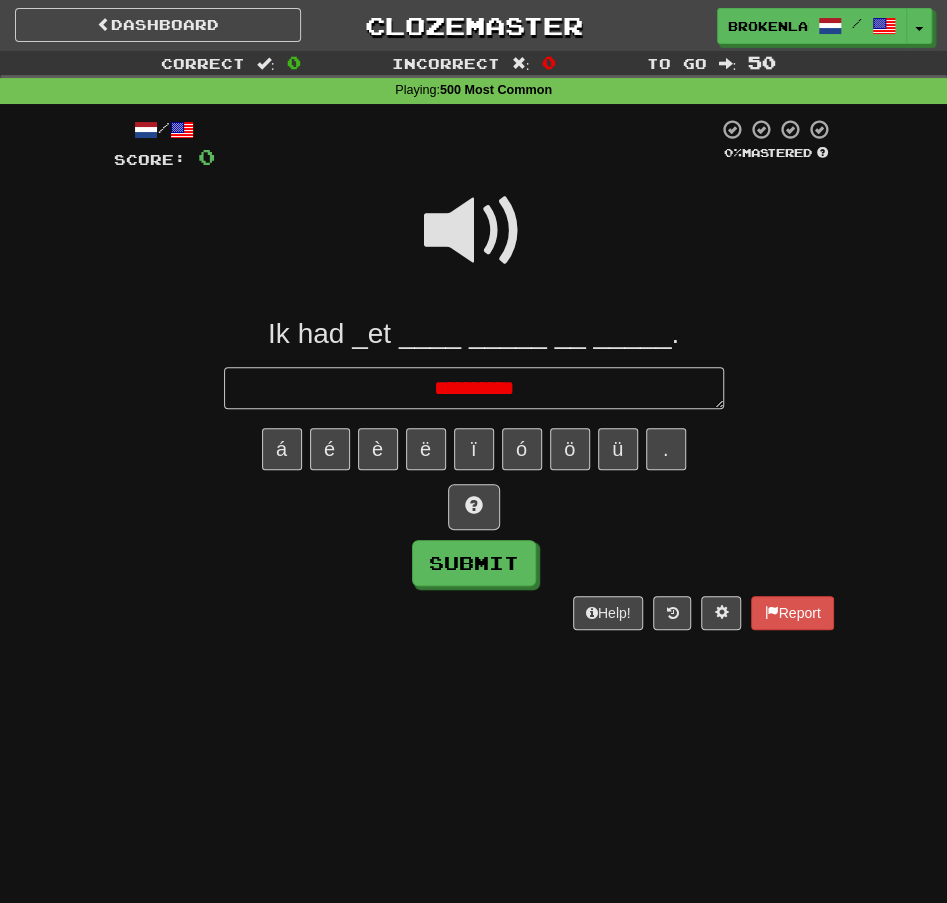 type on "*" 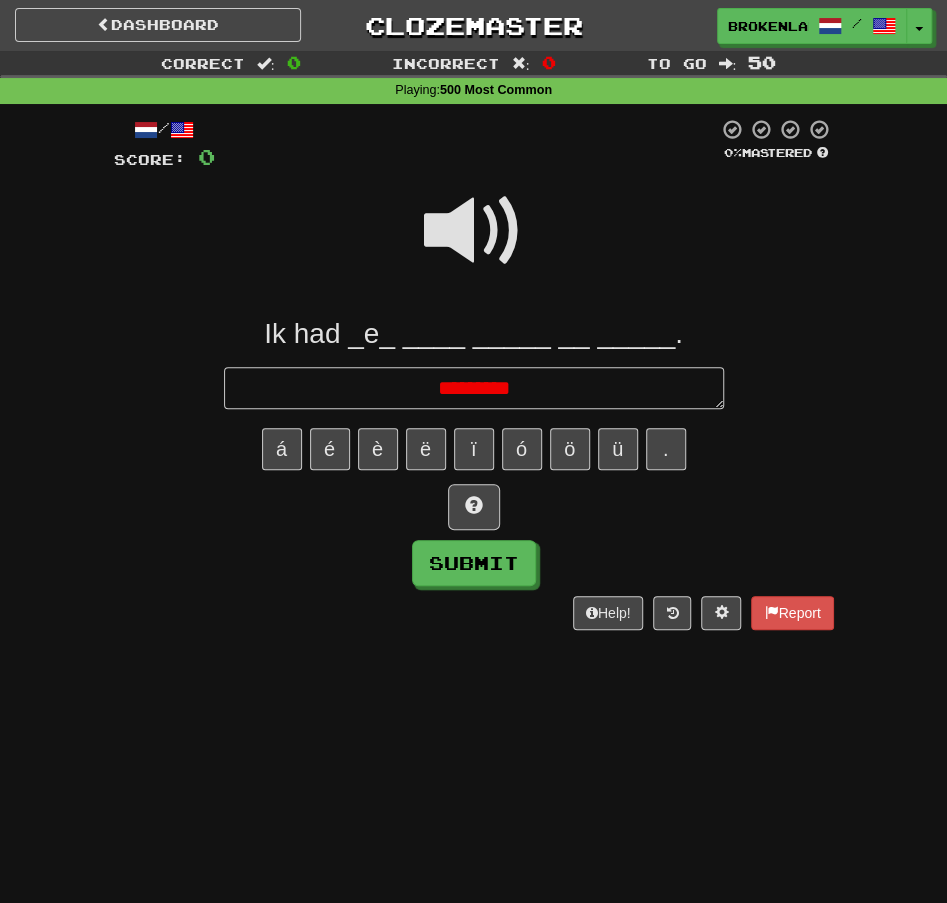 type on "*" 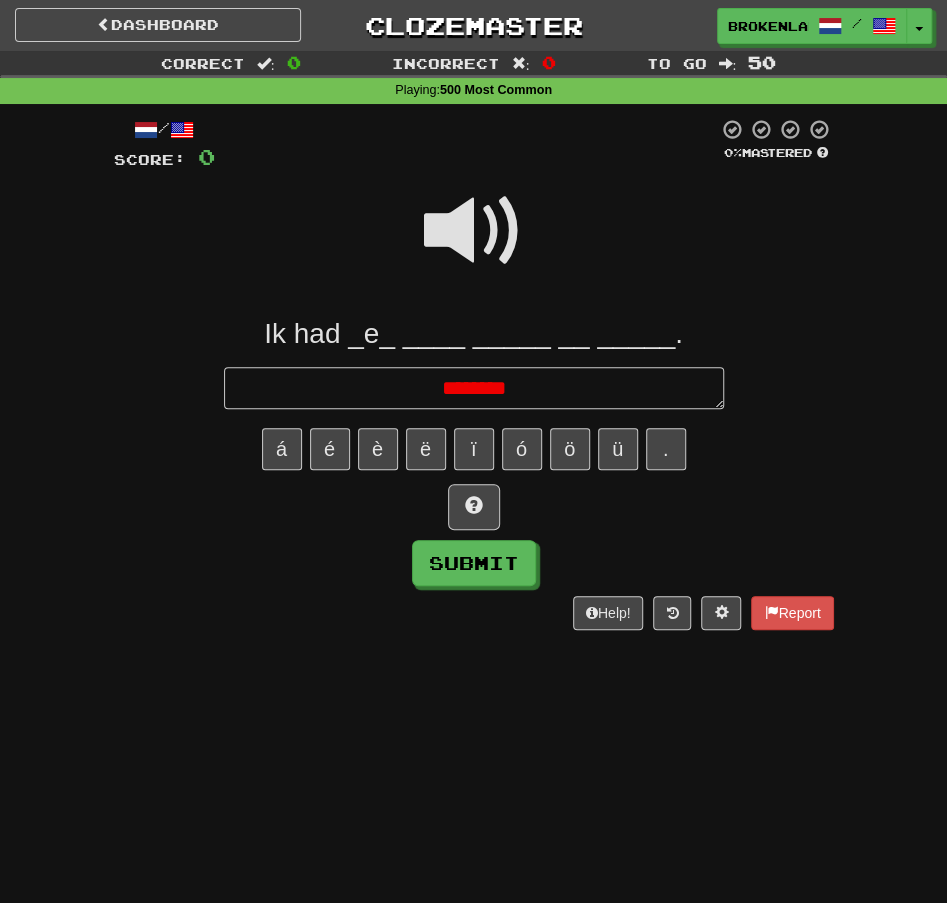 type on "*" 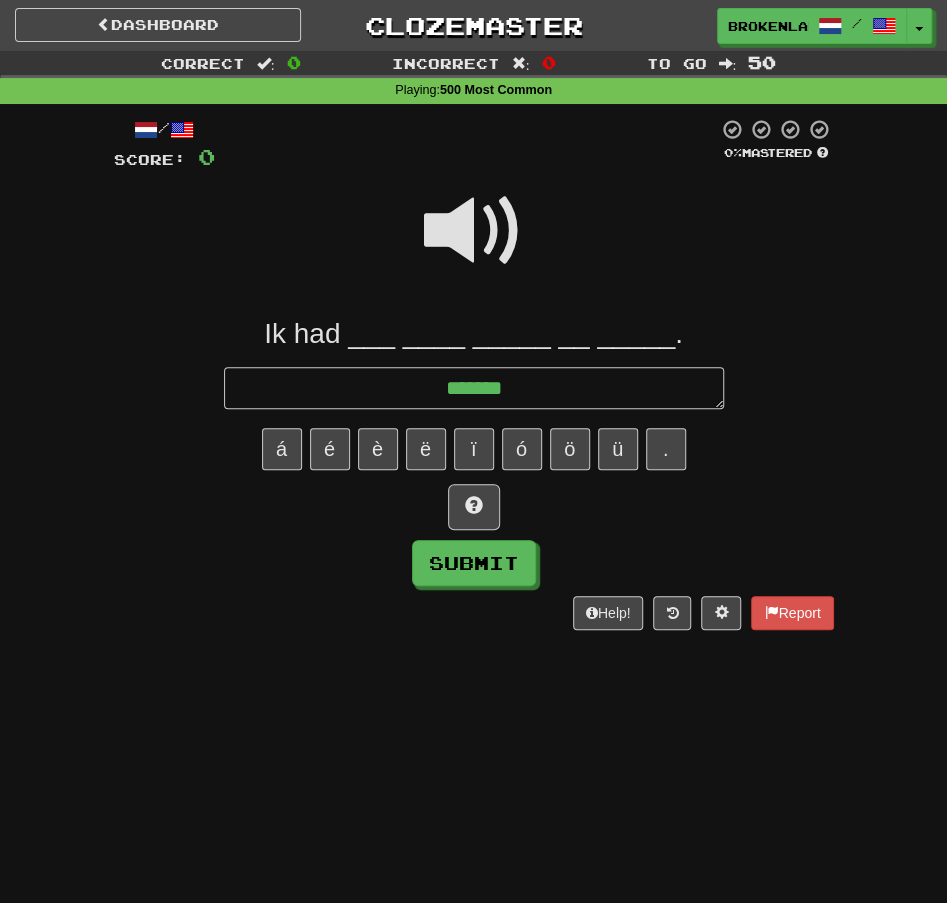 type on "*" 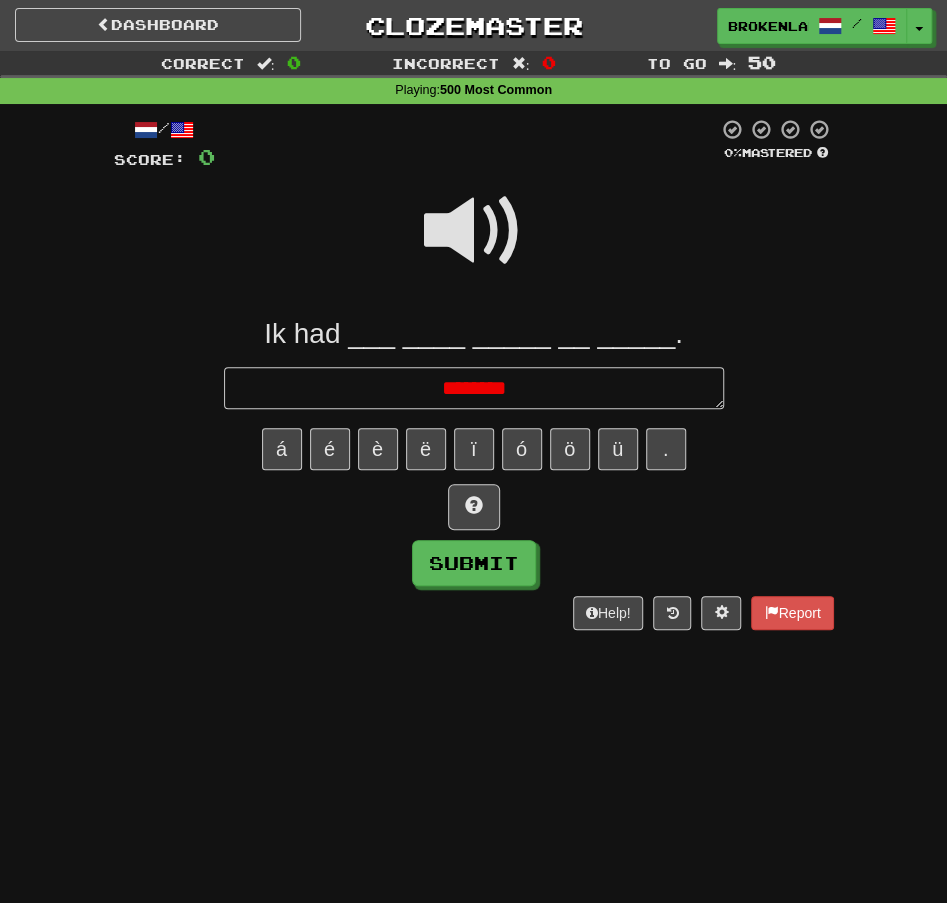 type on "*" 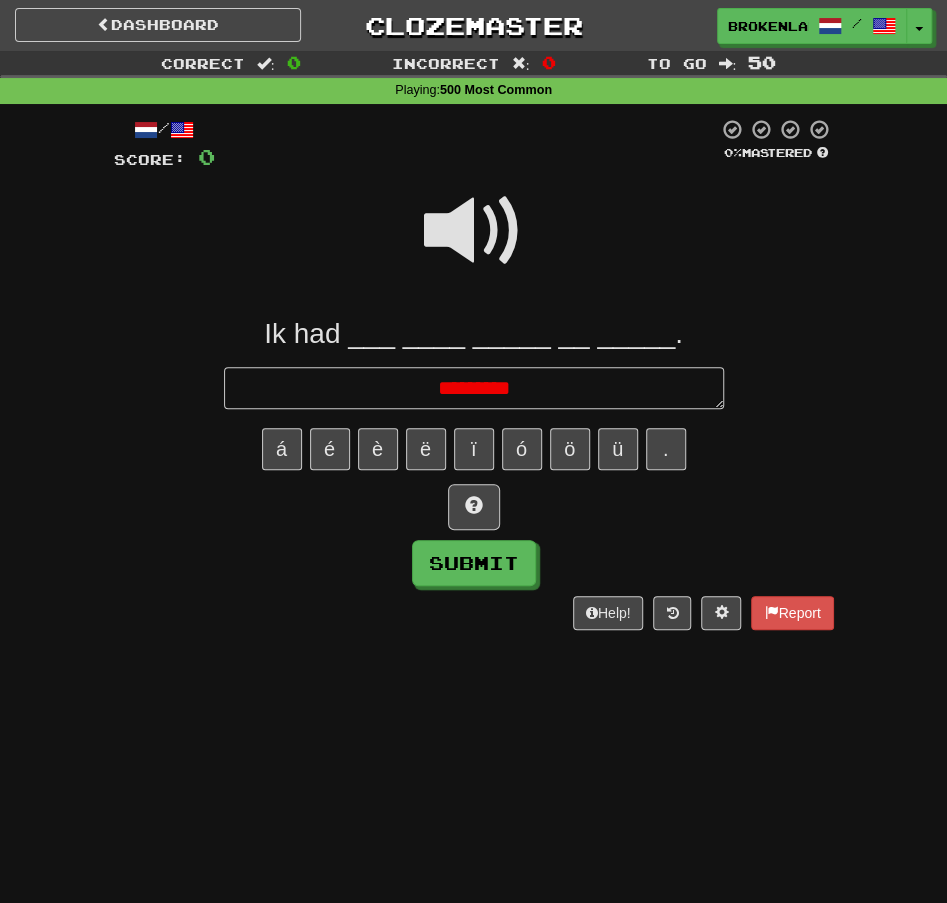 type on "*" 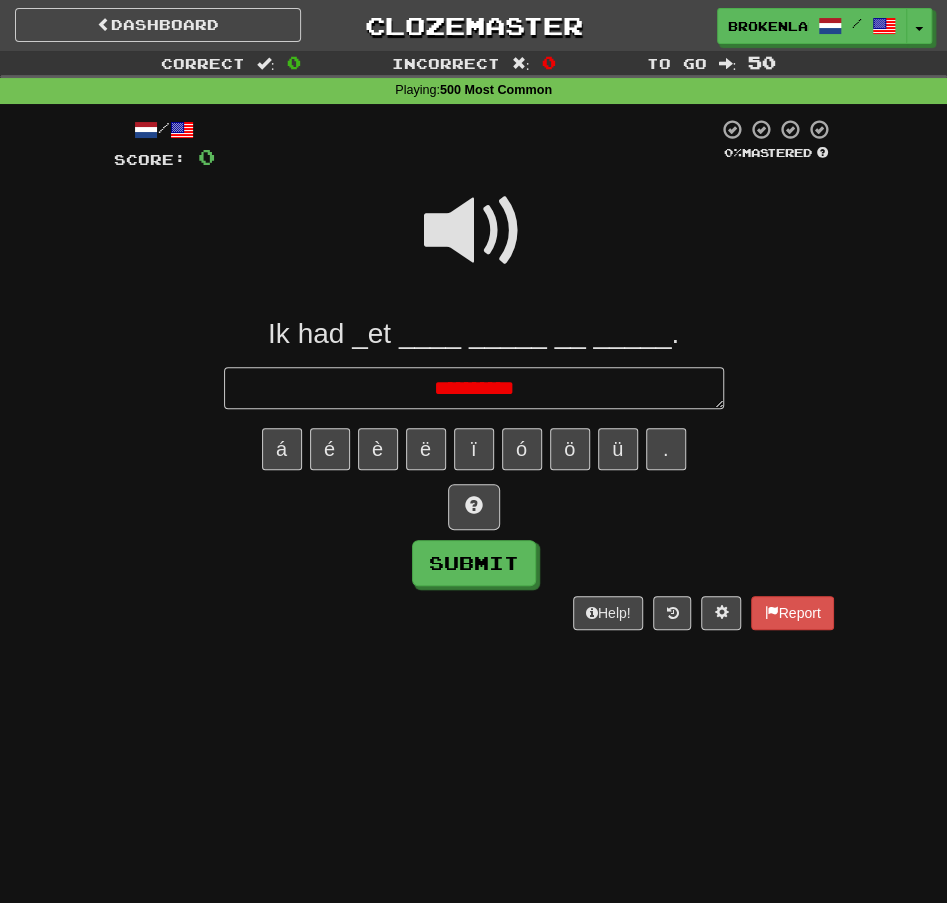type on "*" 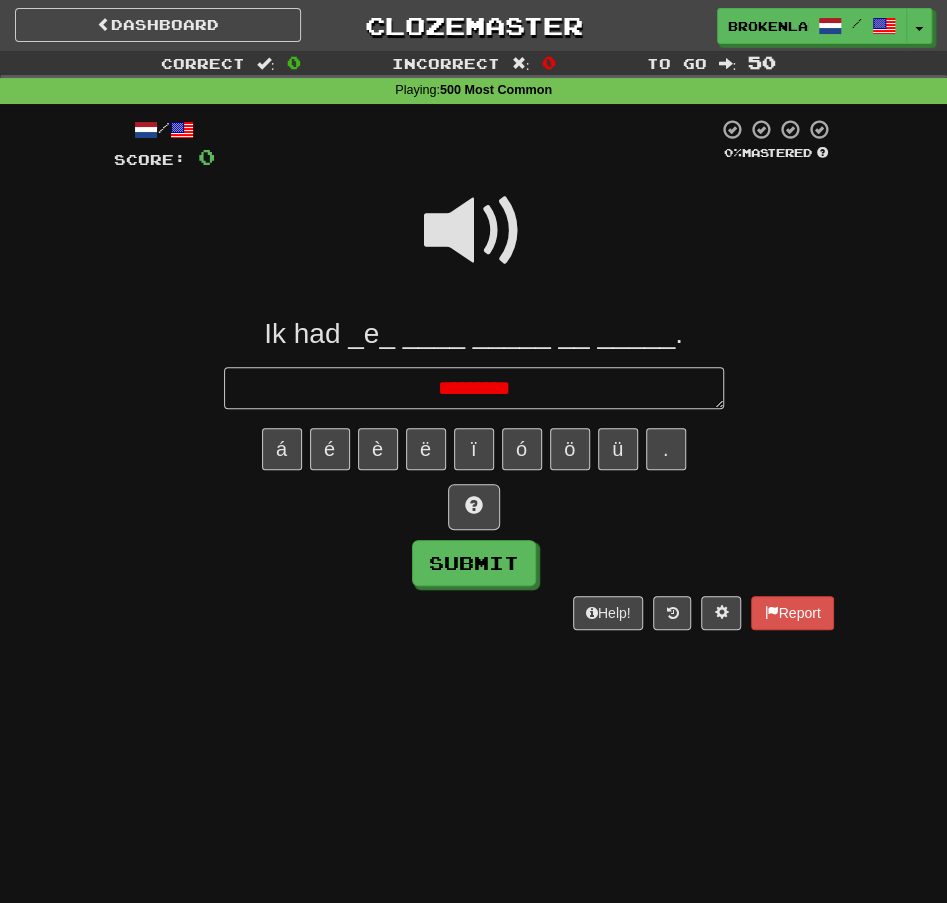 type on "*" 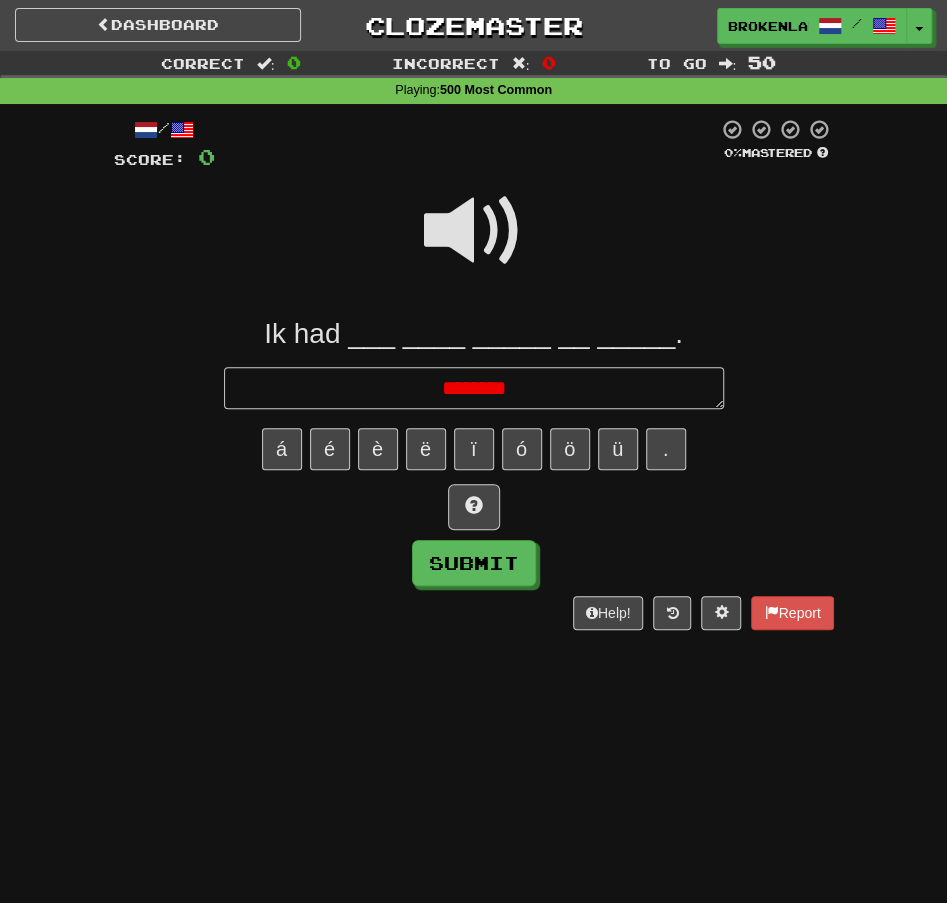 type on "*" 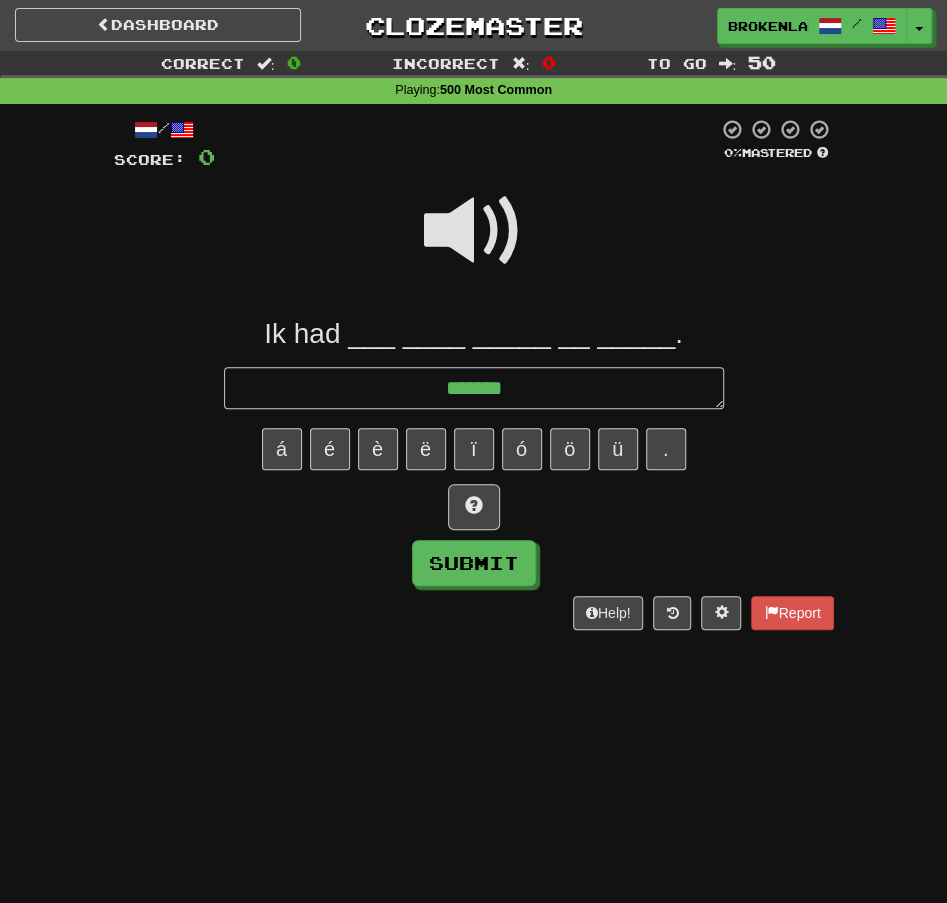 type on "*" 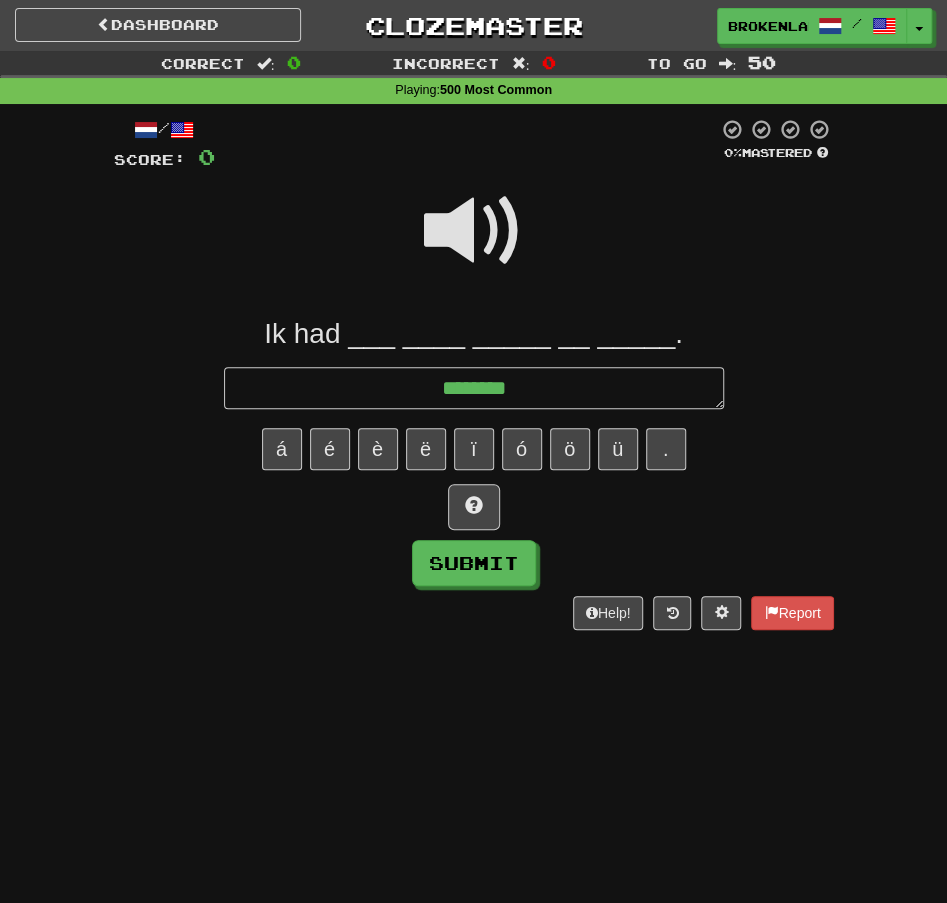 type on "*" 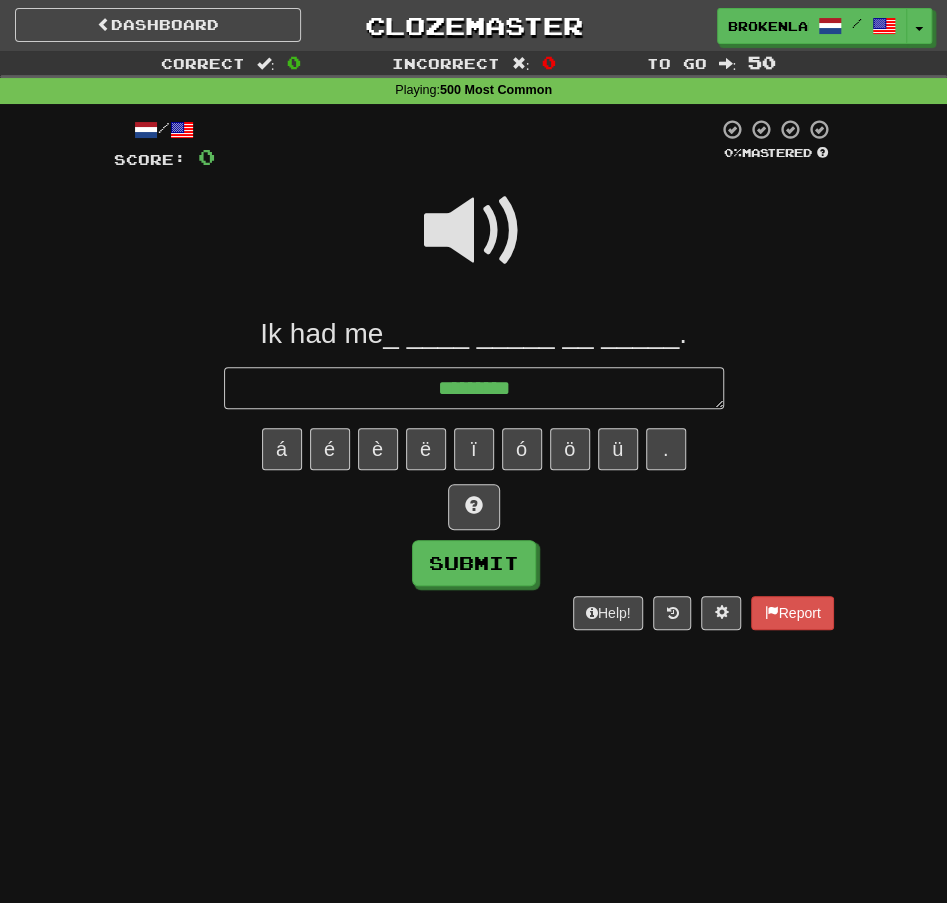 type on "*" 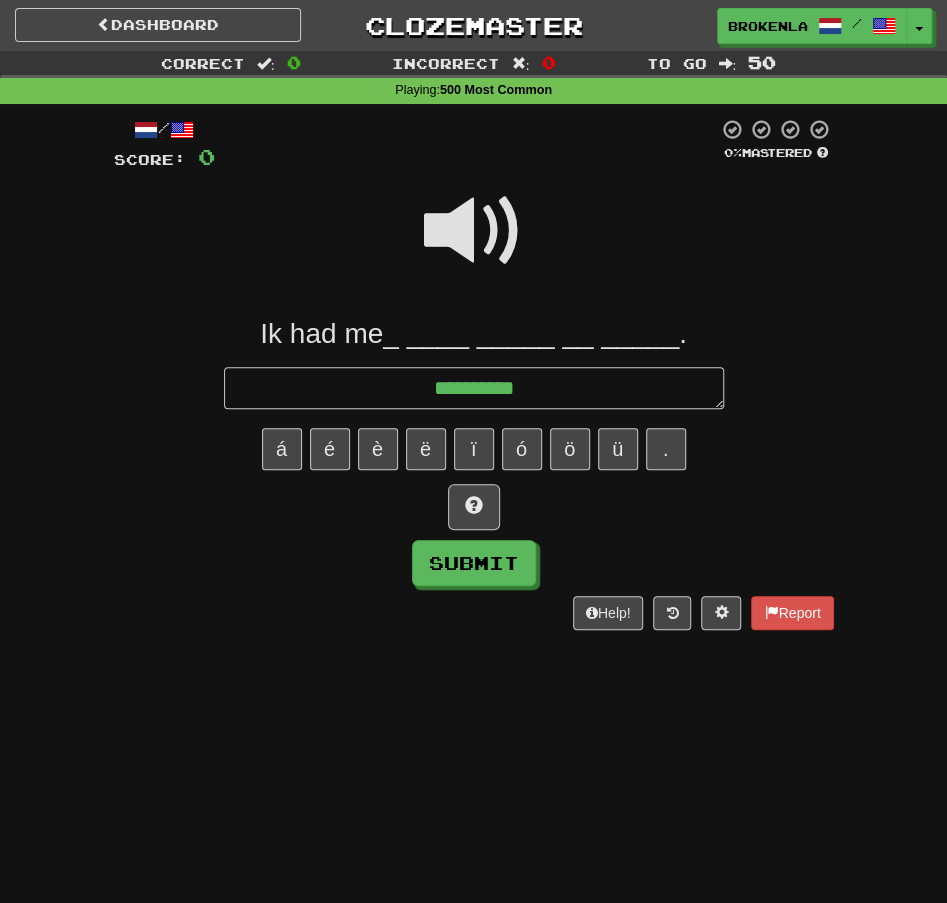 type on "*" 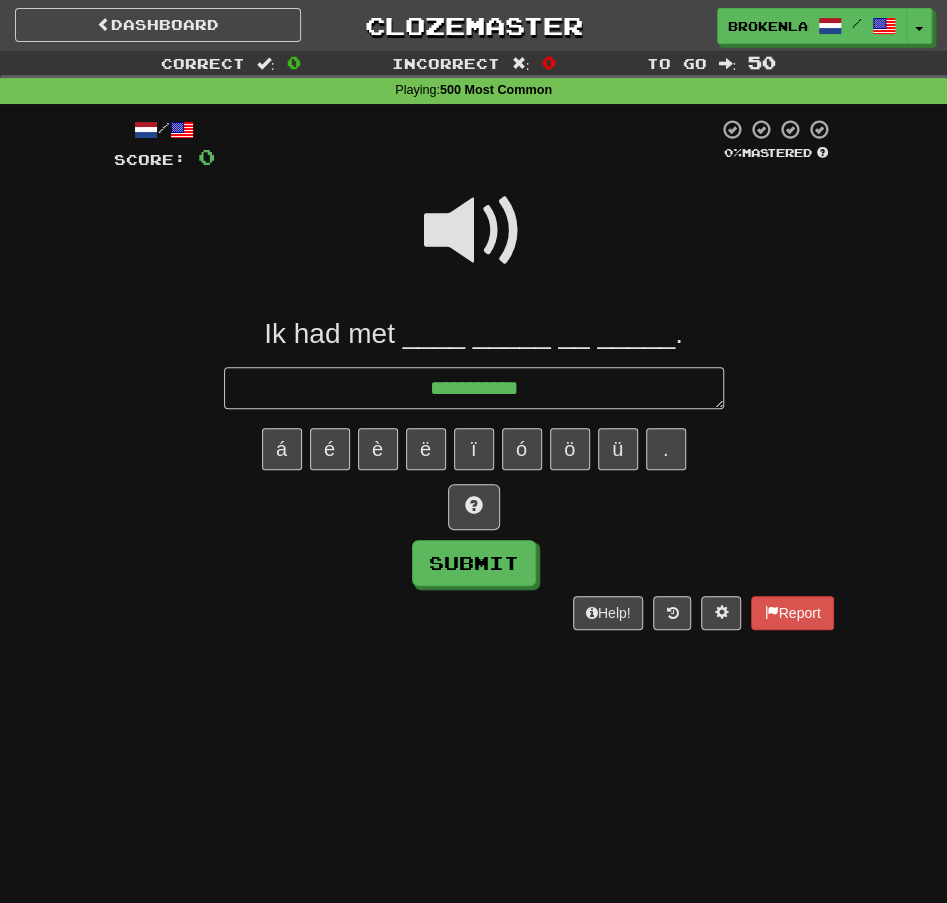 type on "*" 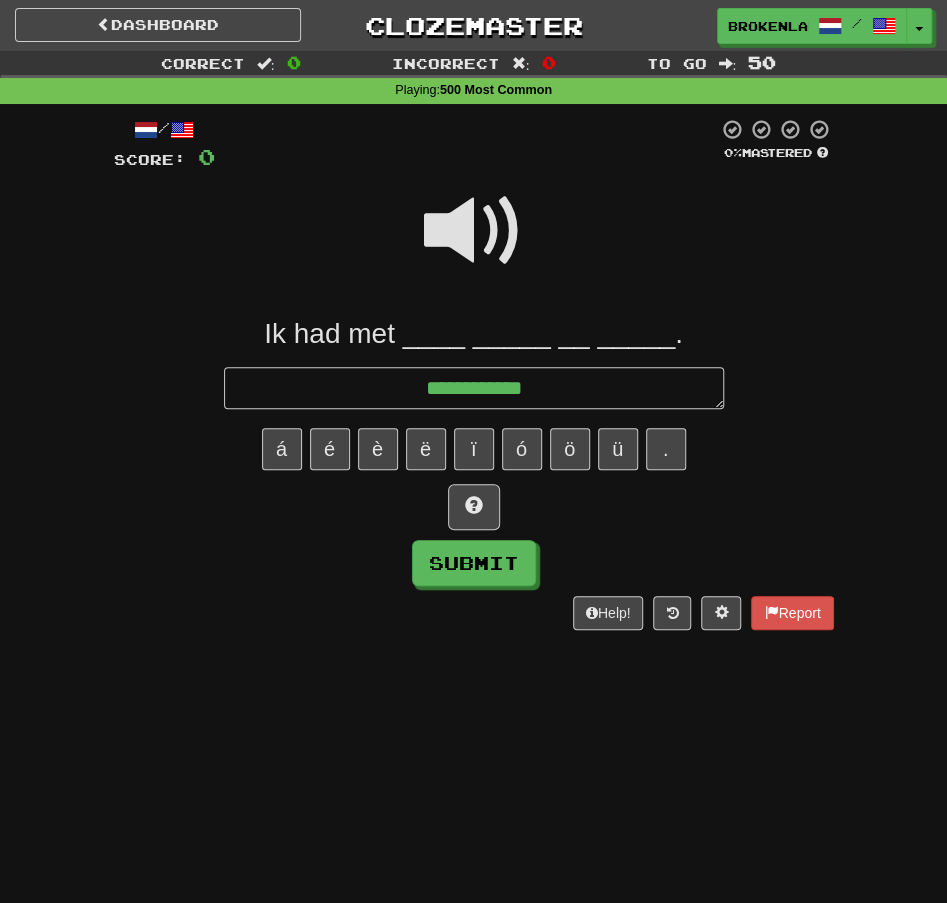 type on "*" 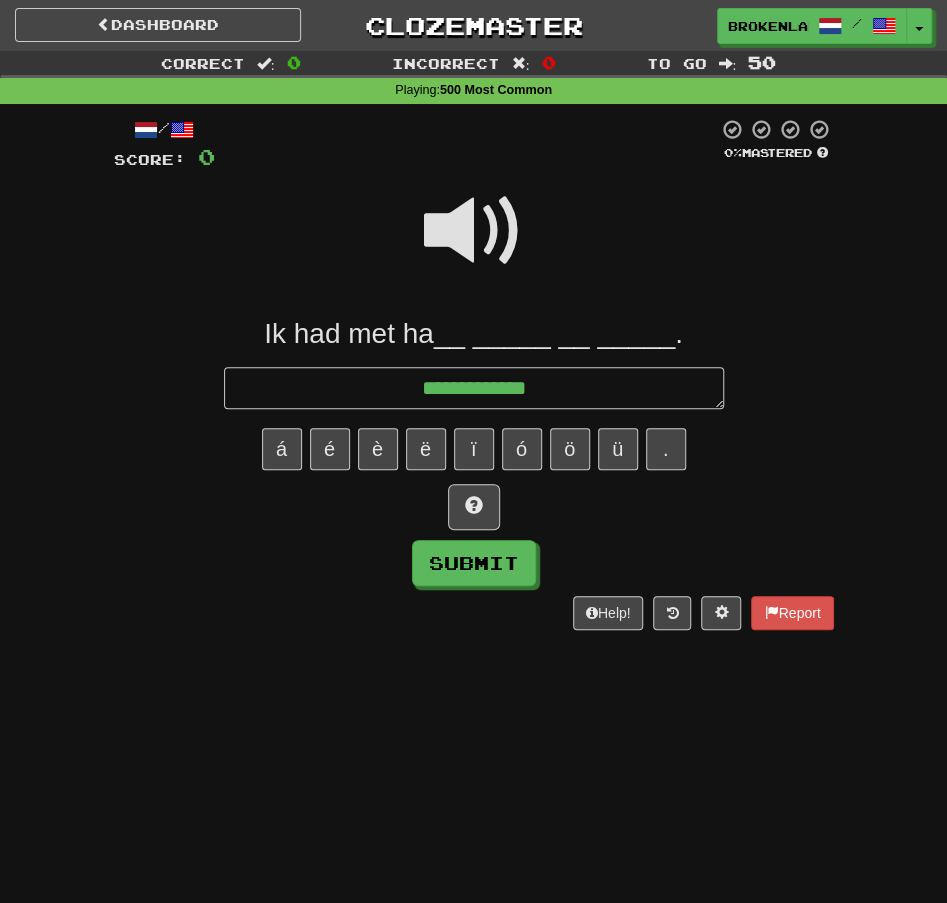 type on "*" 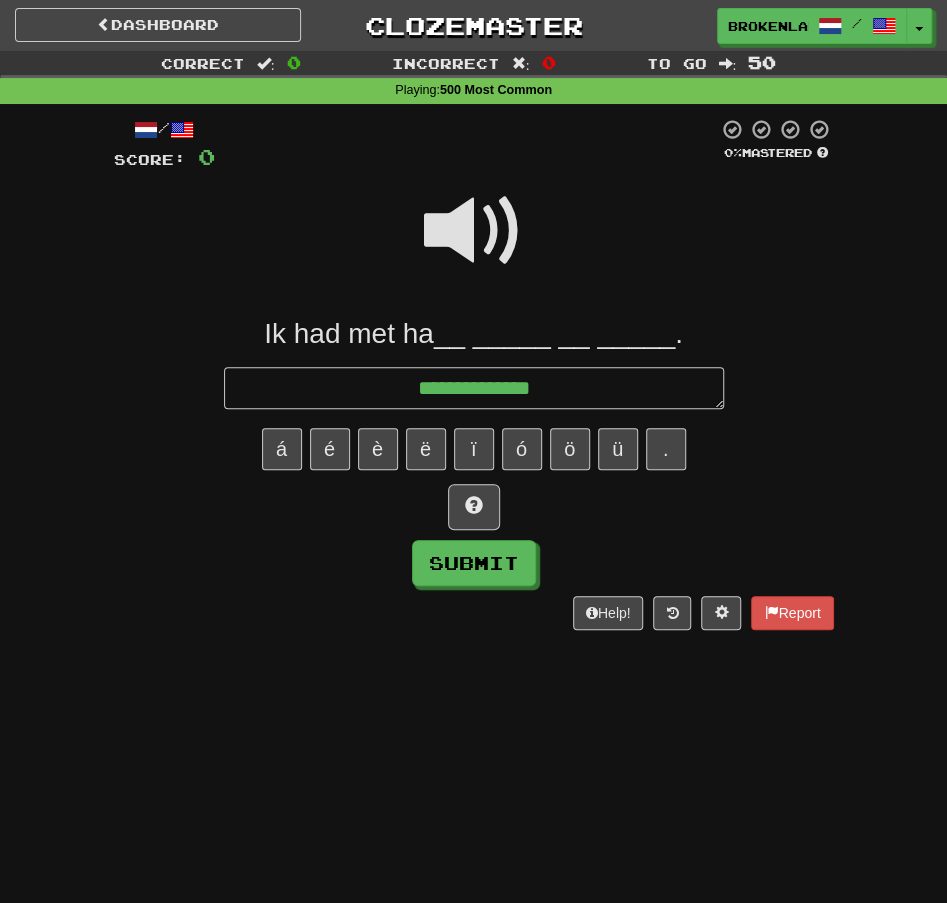 type on "*" 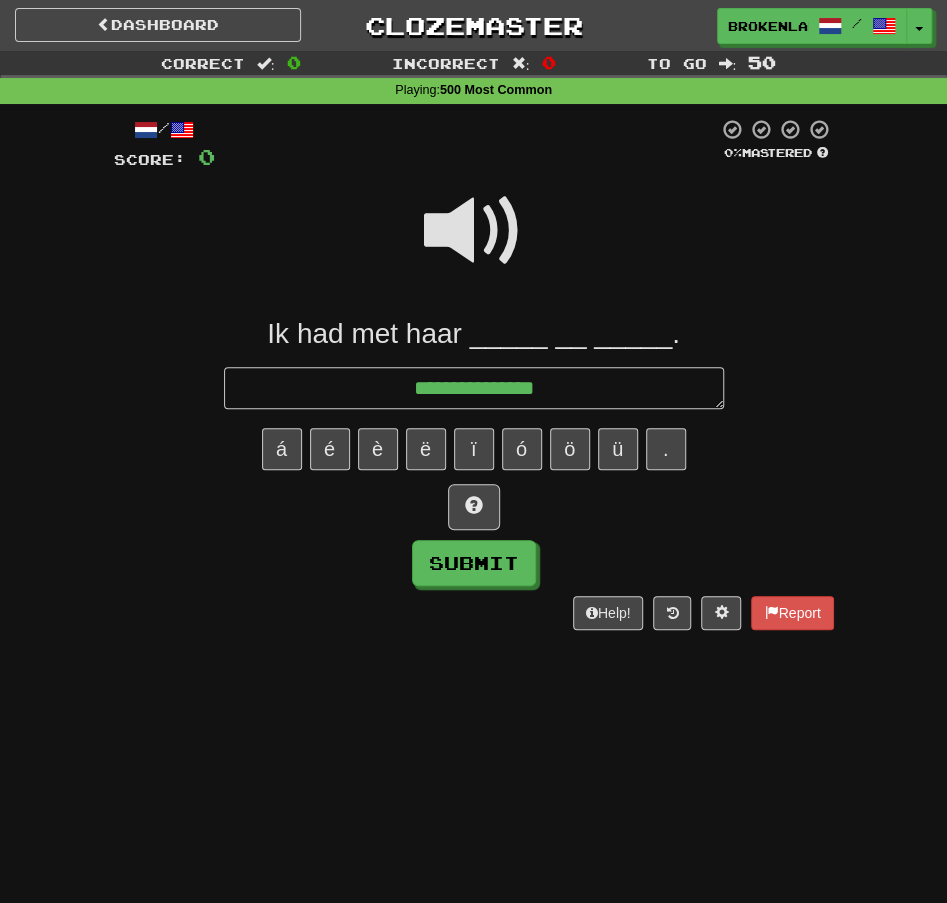 type on "*" 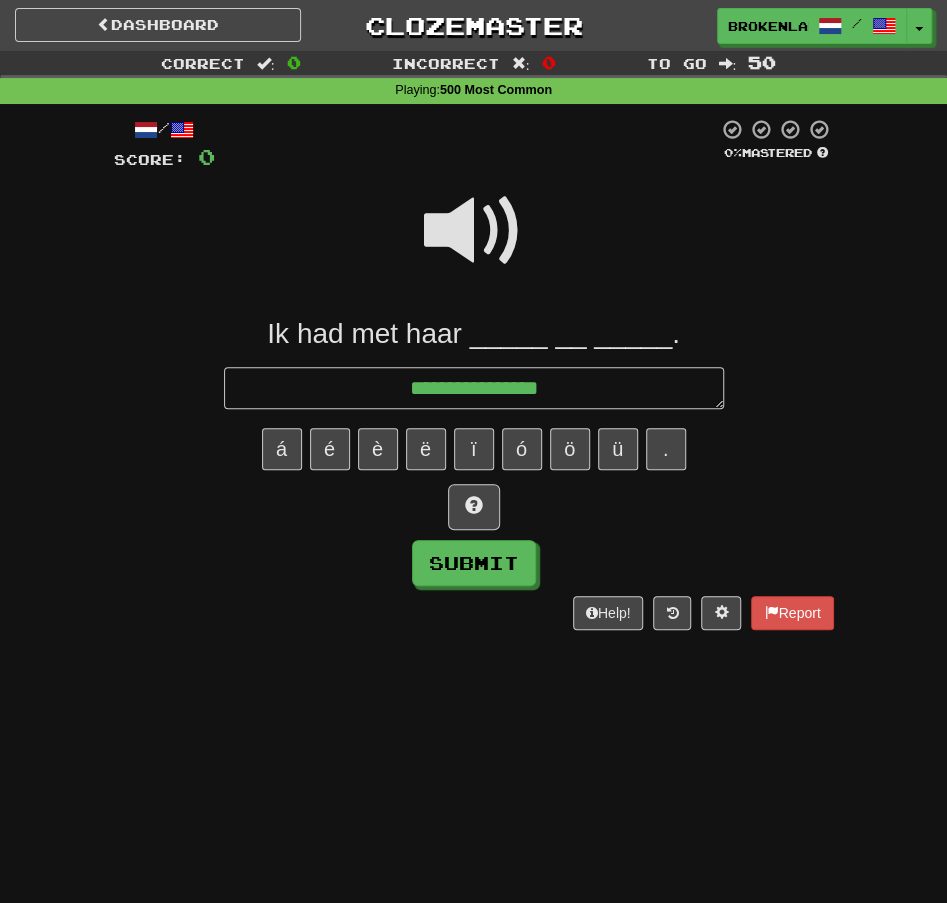 type on "*" 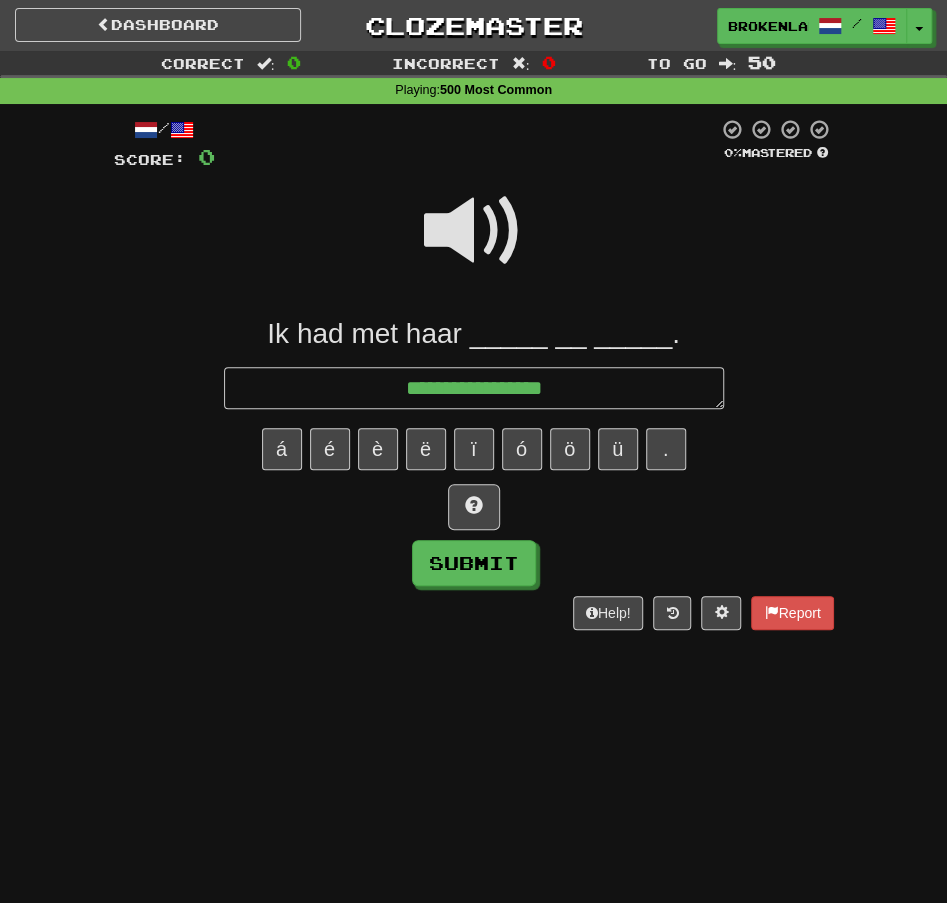 type on "*" 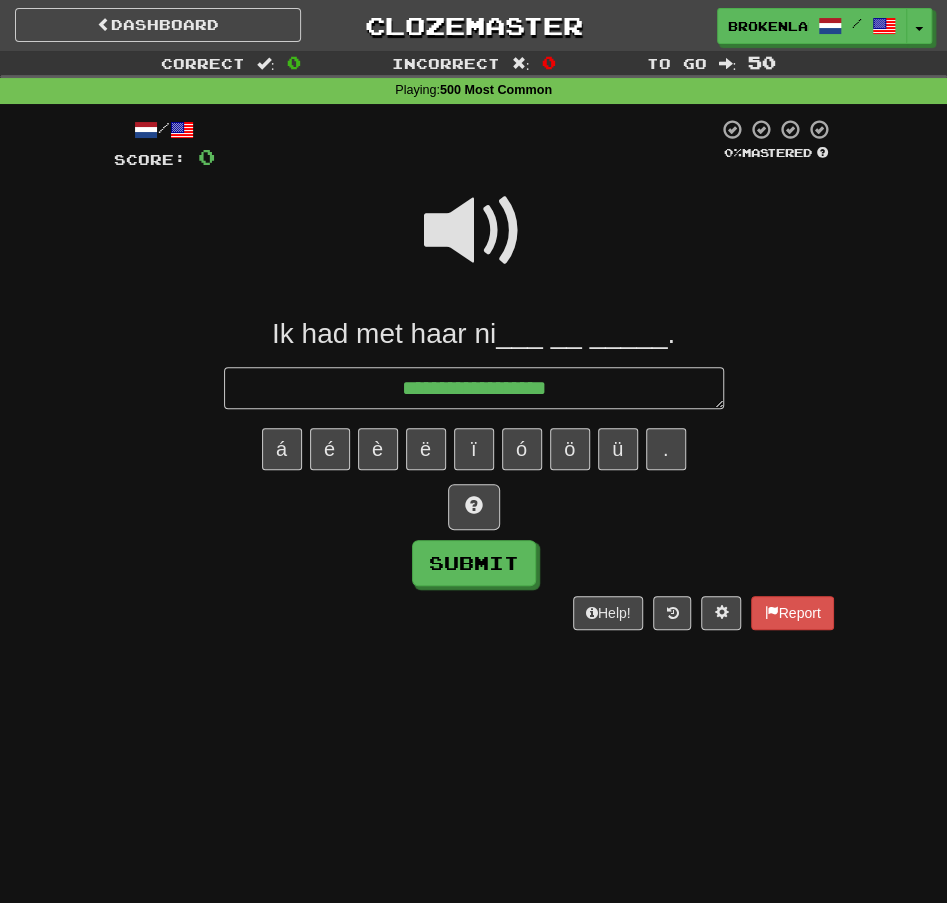 type on "*" 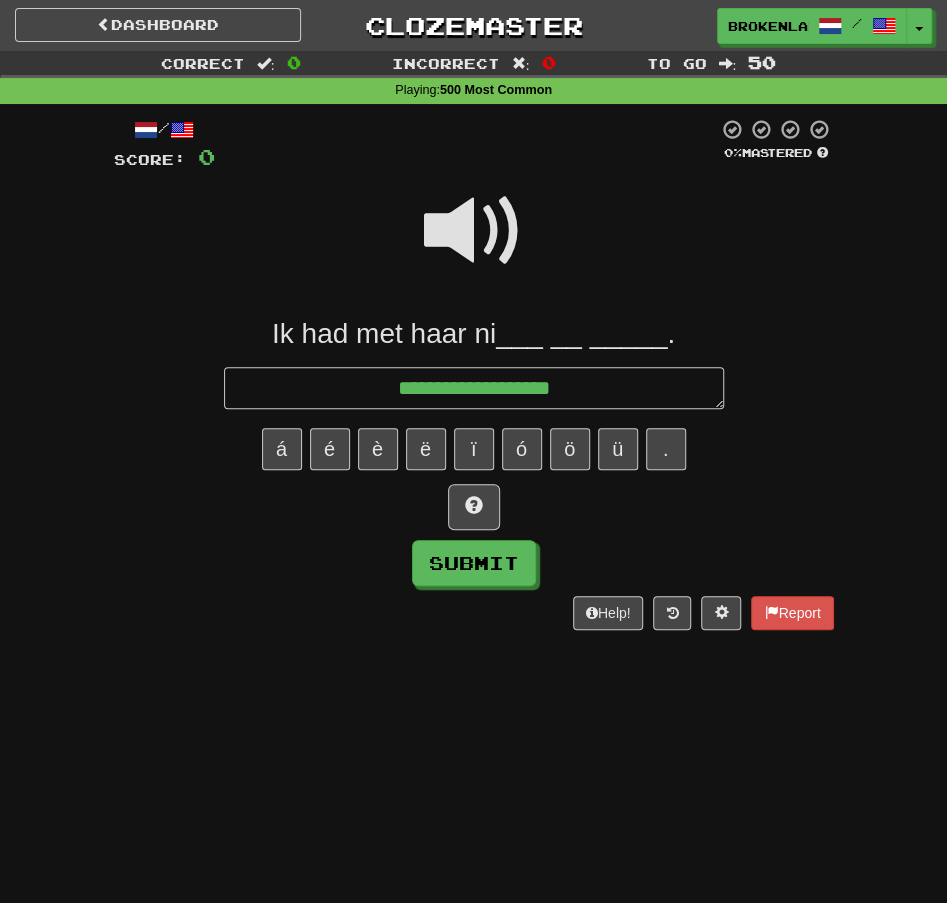 type on "*" 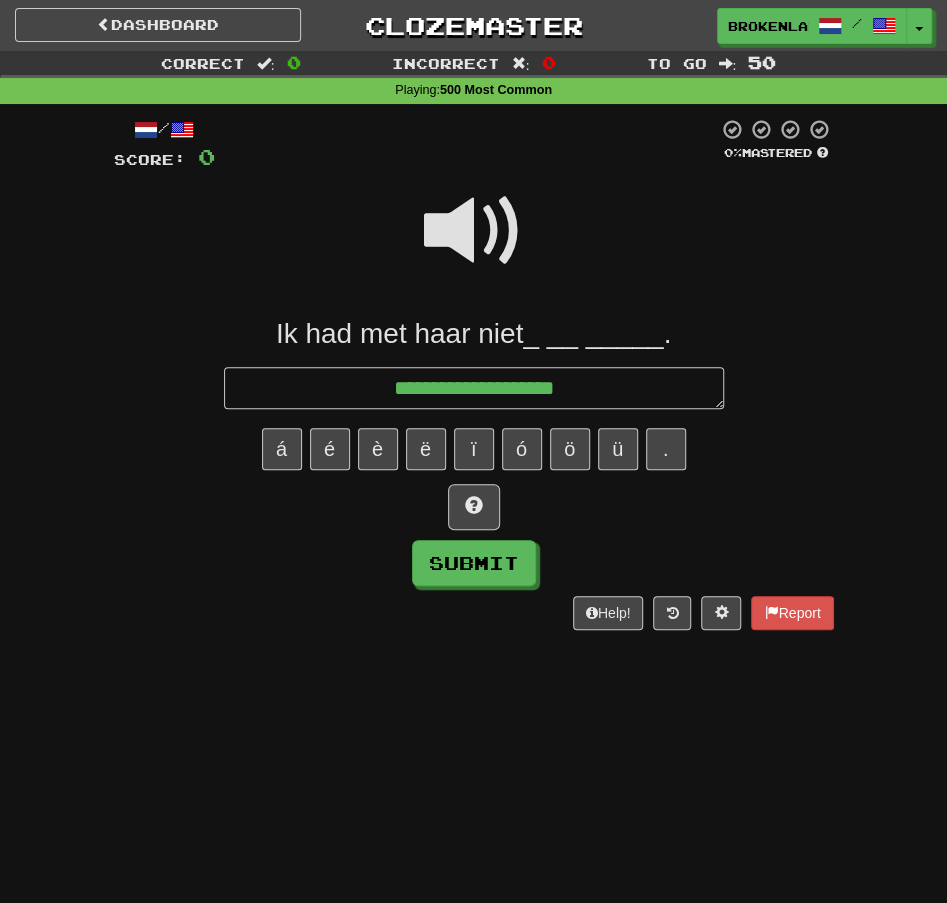 type on "*" 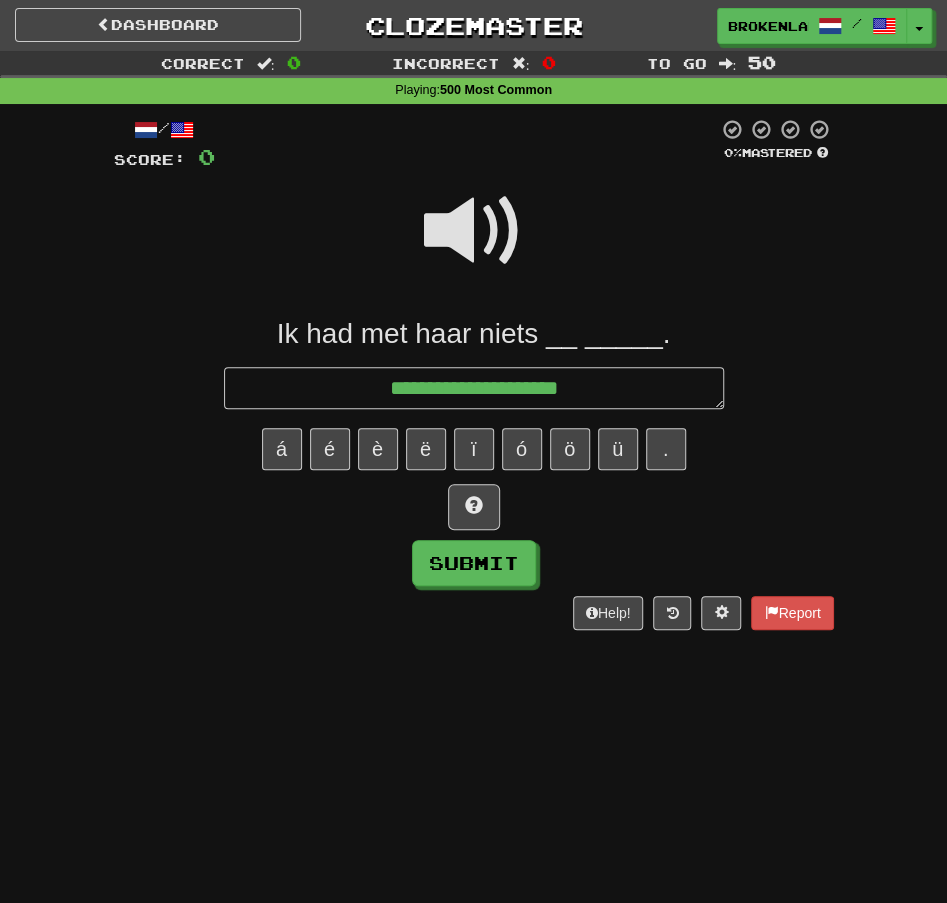 type on "*" 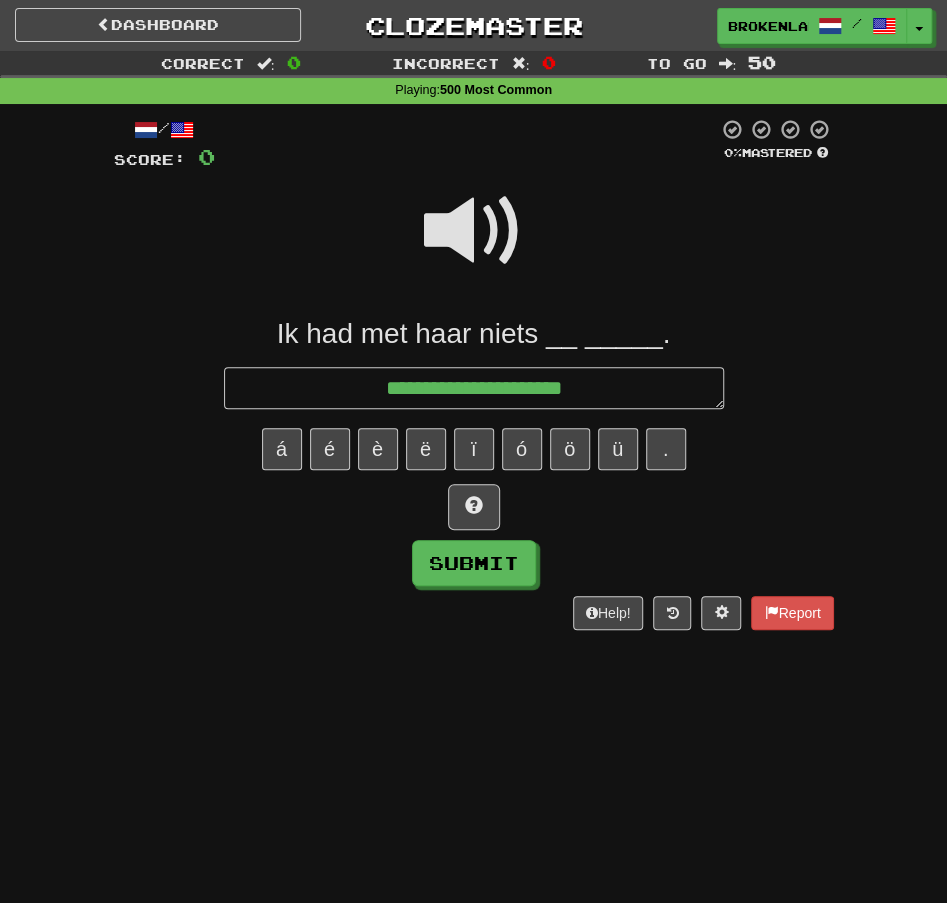 type on "*" 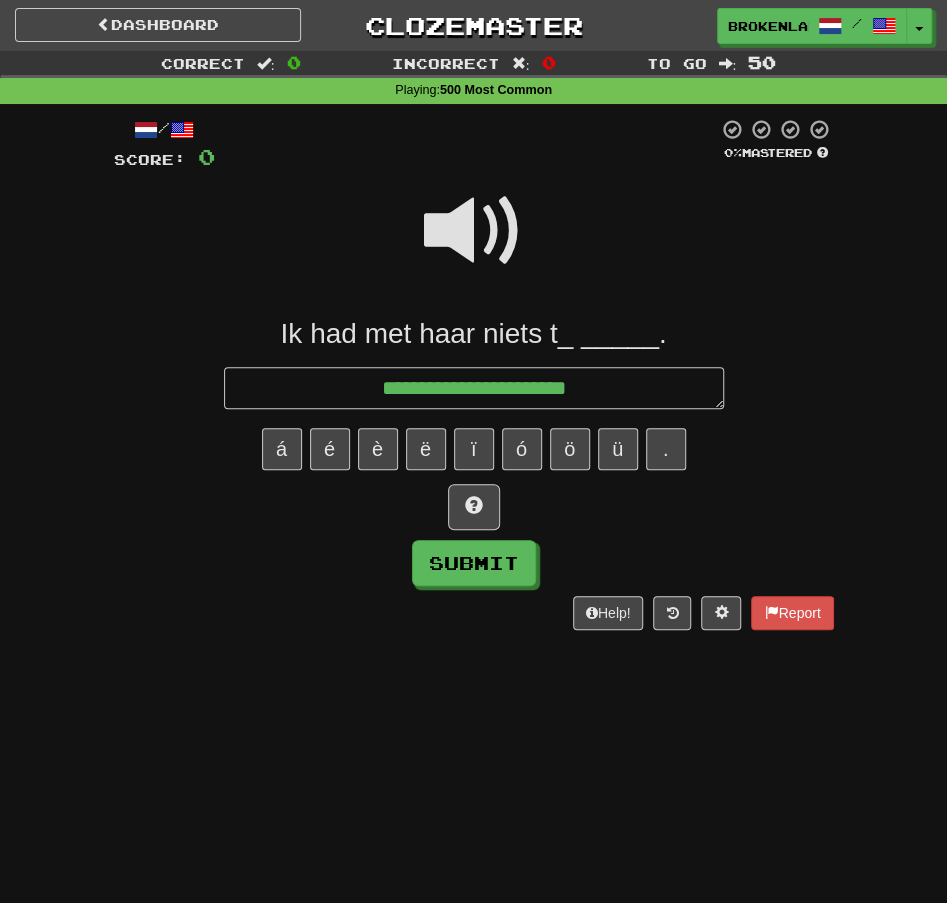 type on "*" 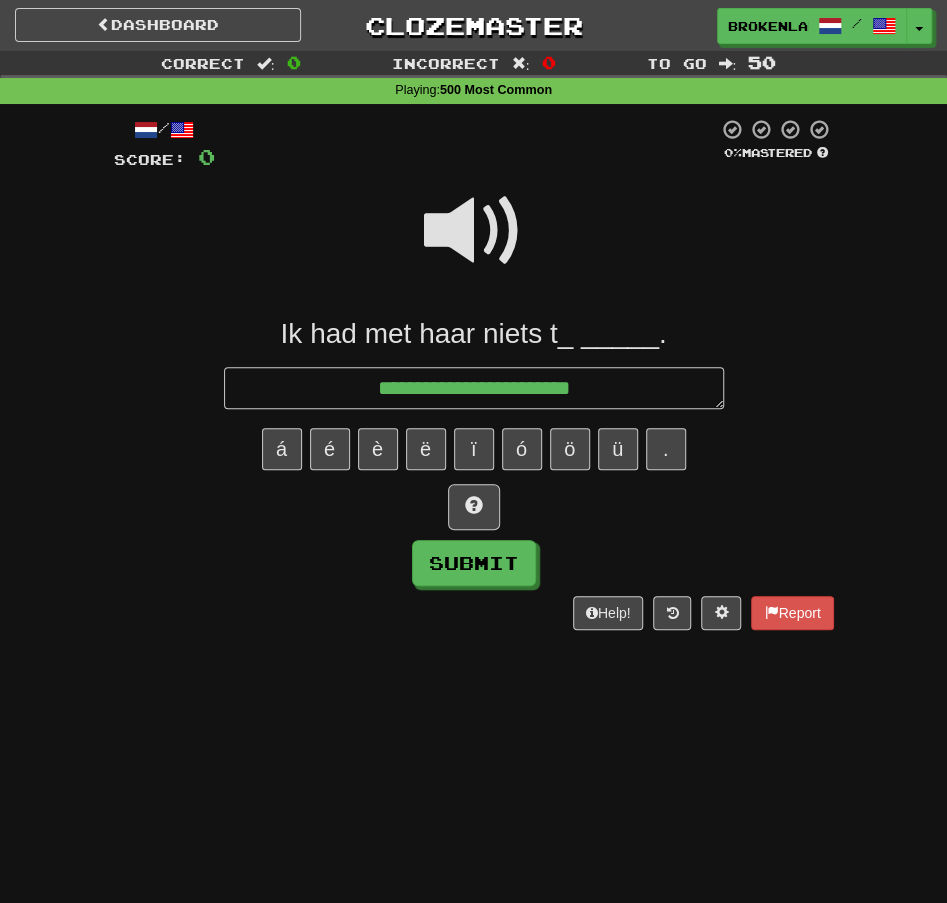 type on "*" 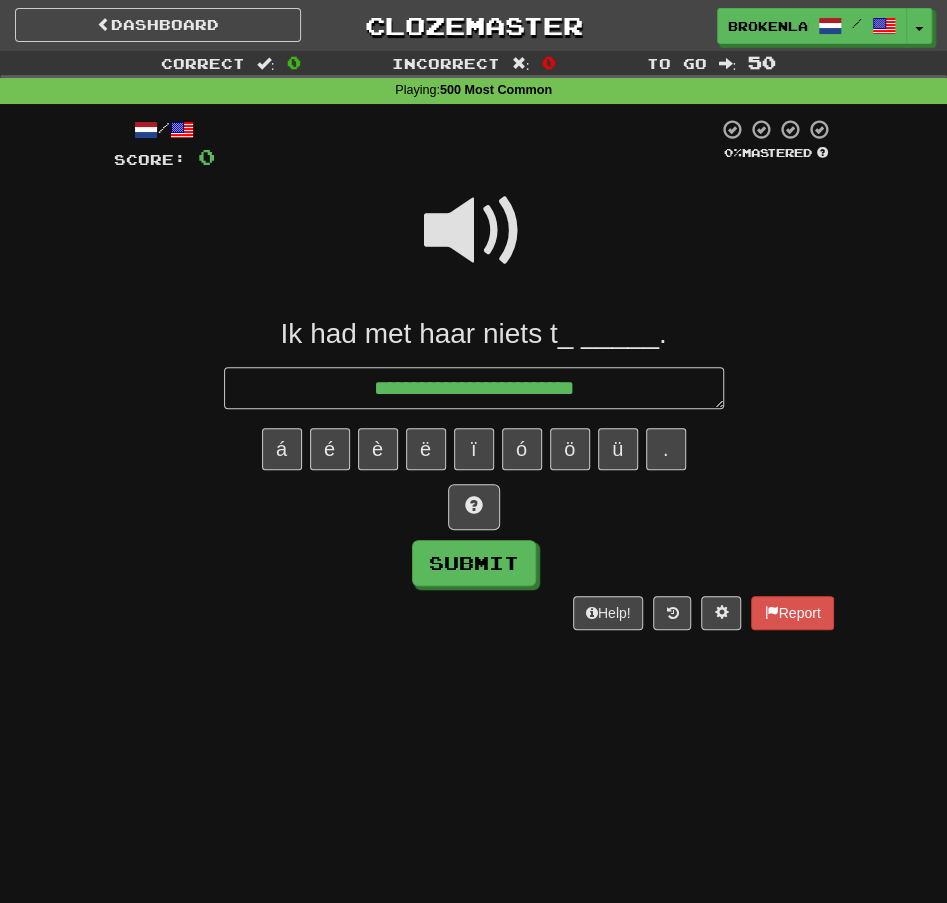 type on "*" 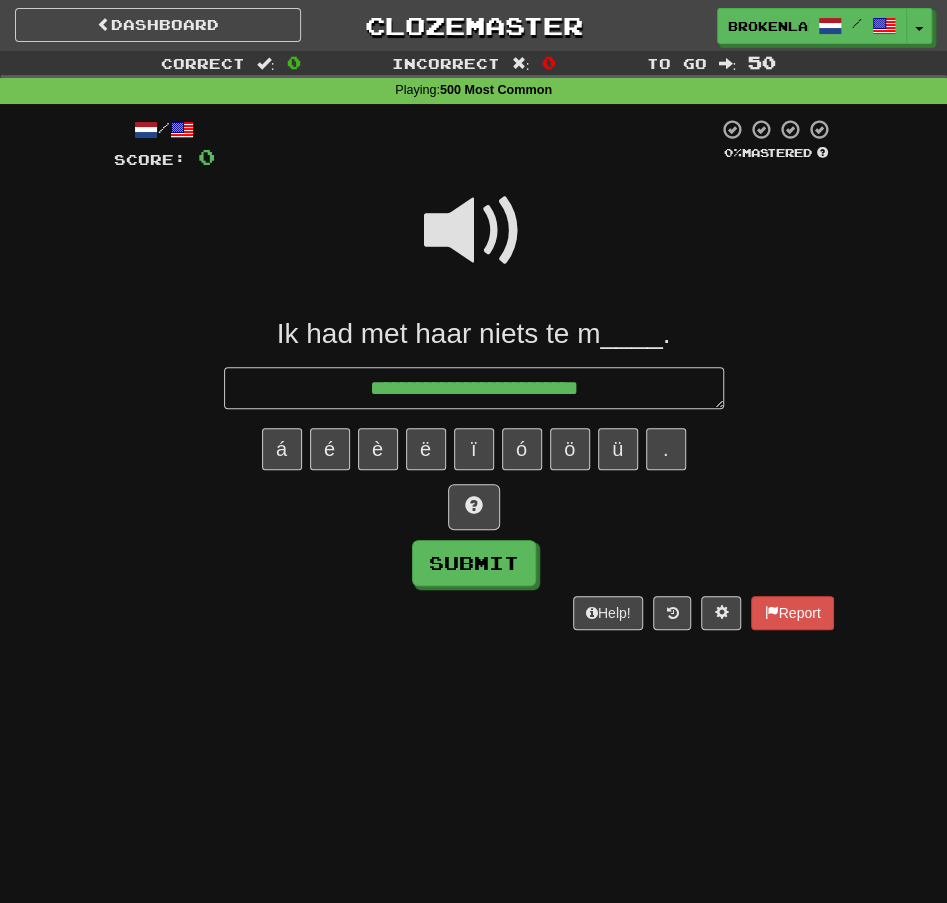 type on "*" 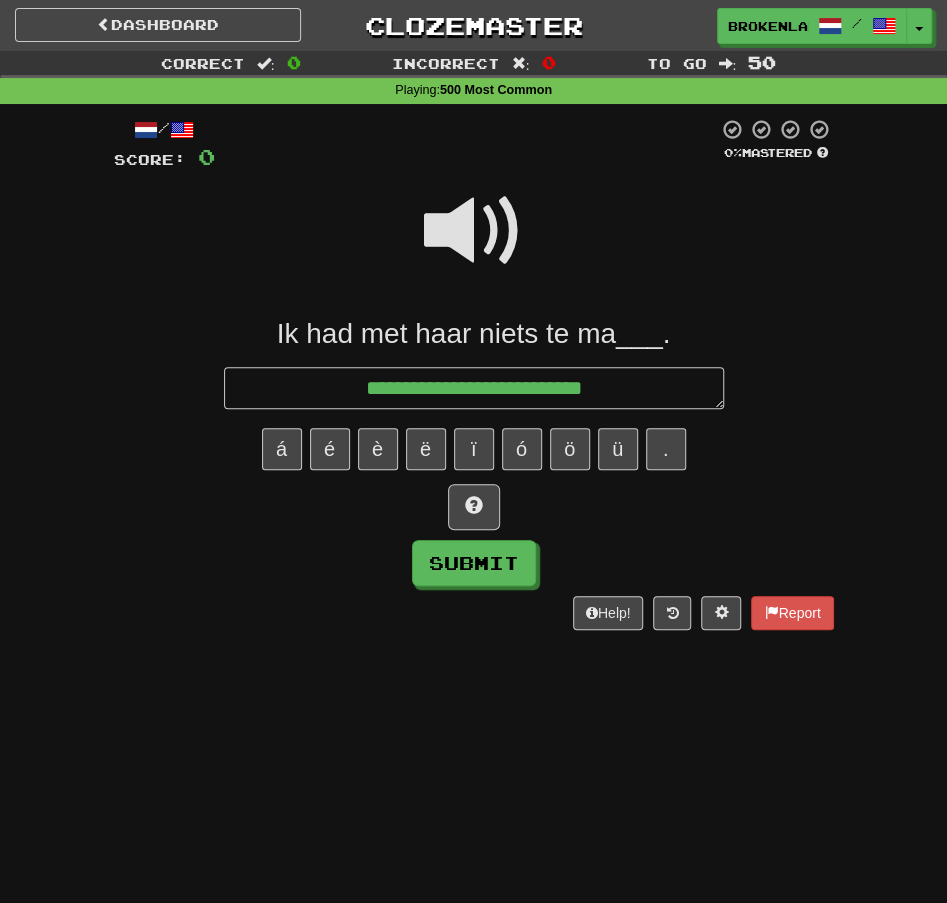 type on "*" 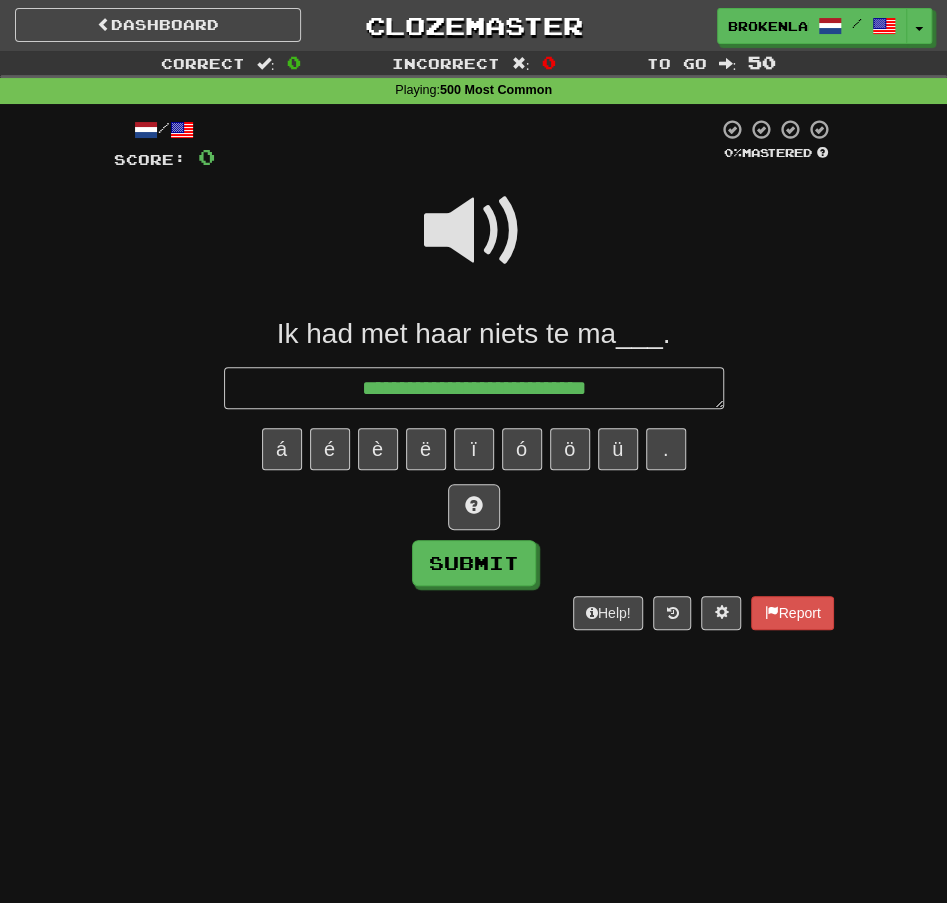 type on "*" 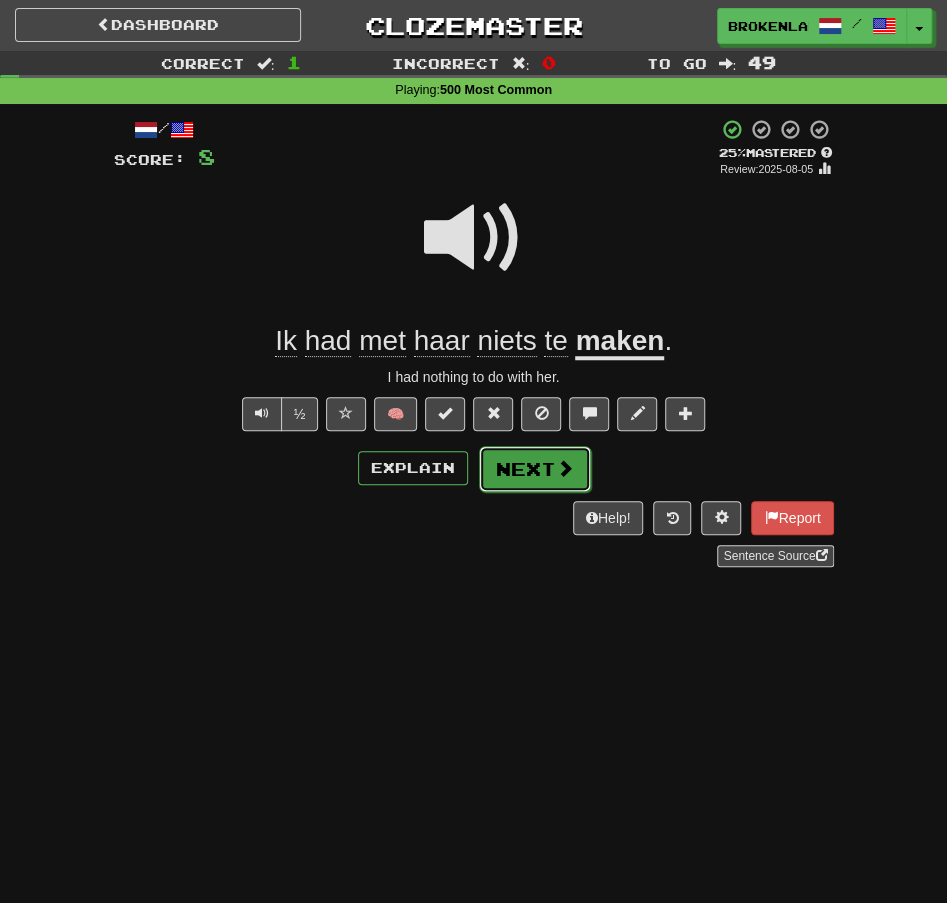 click on "Next" at bounding box center [535, 469] 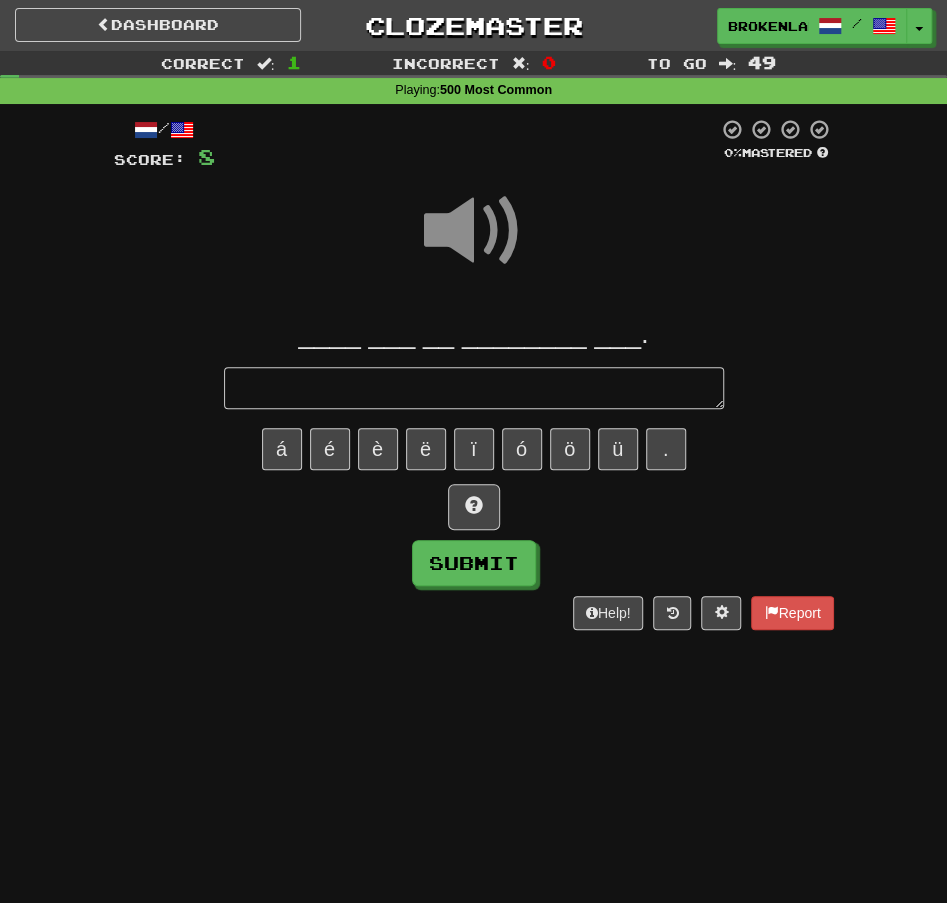 type on "*" 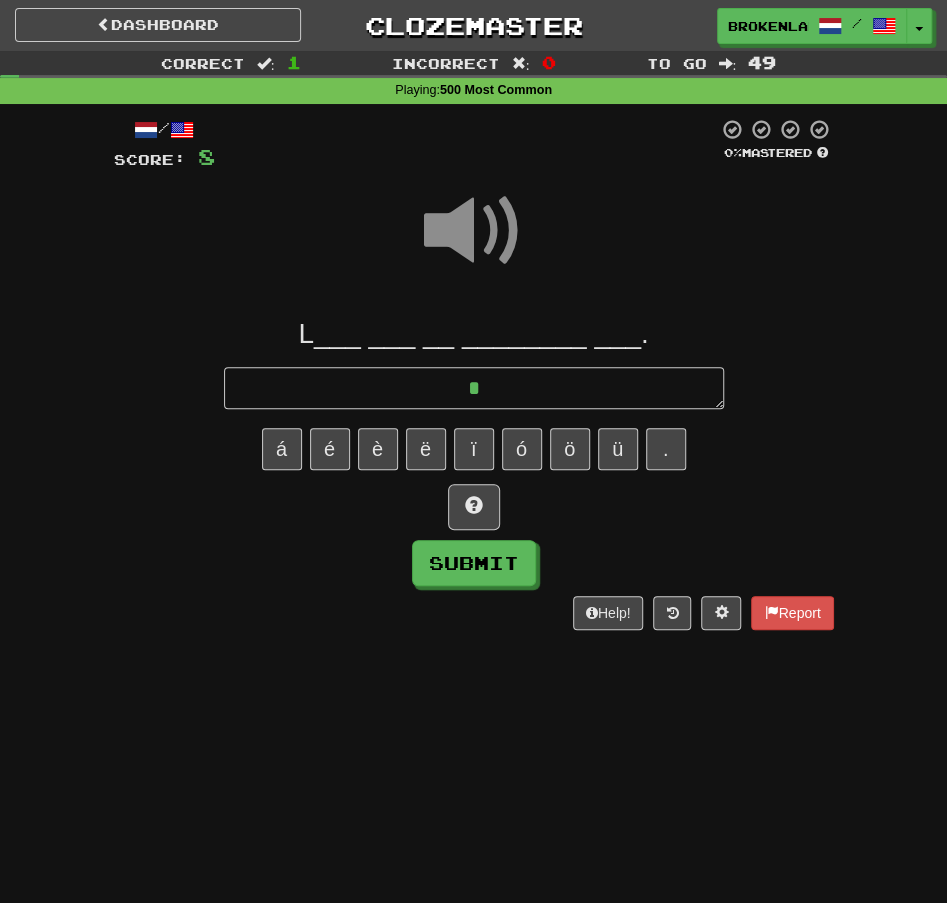 type on "*" 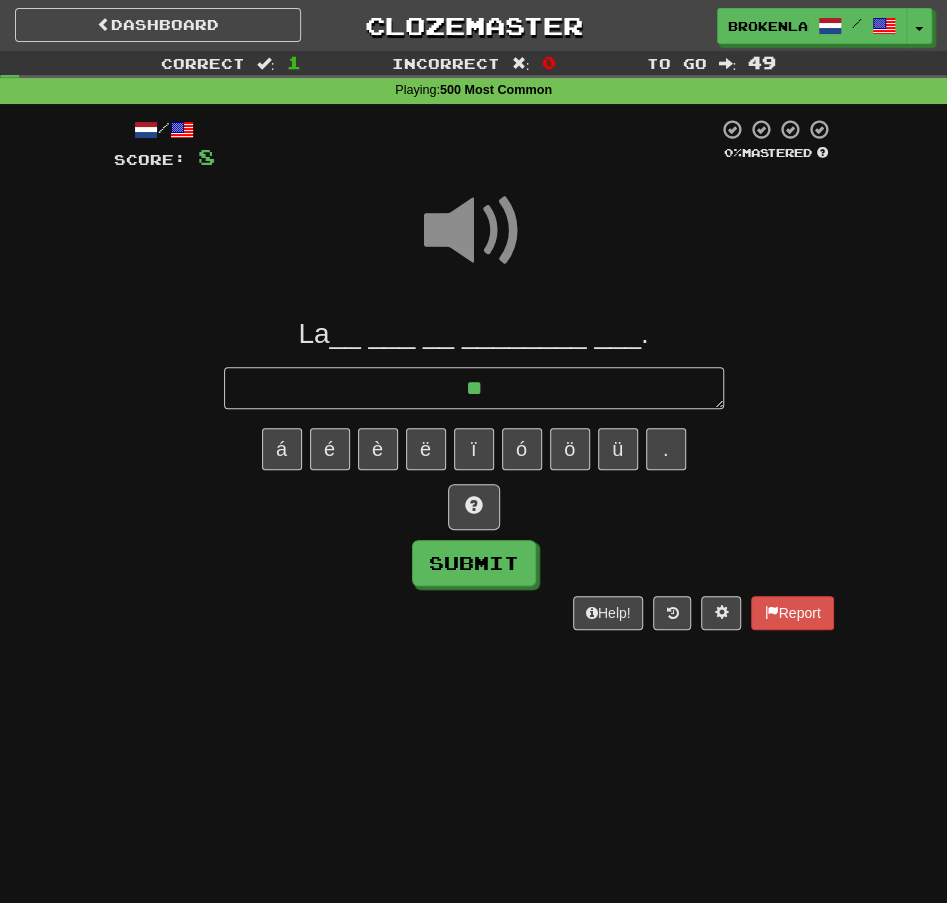 type on "*" 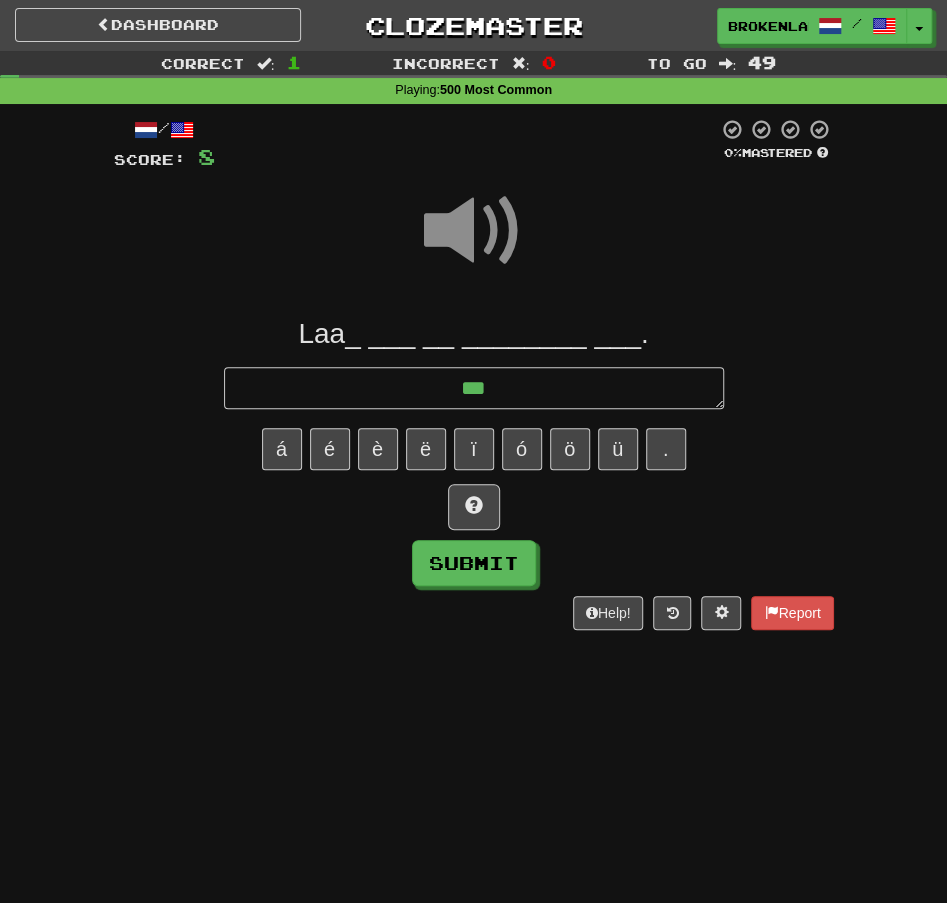 type on "*" 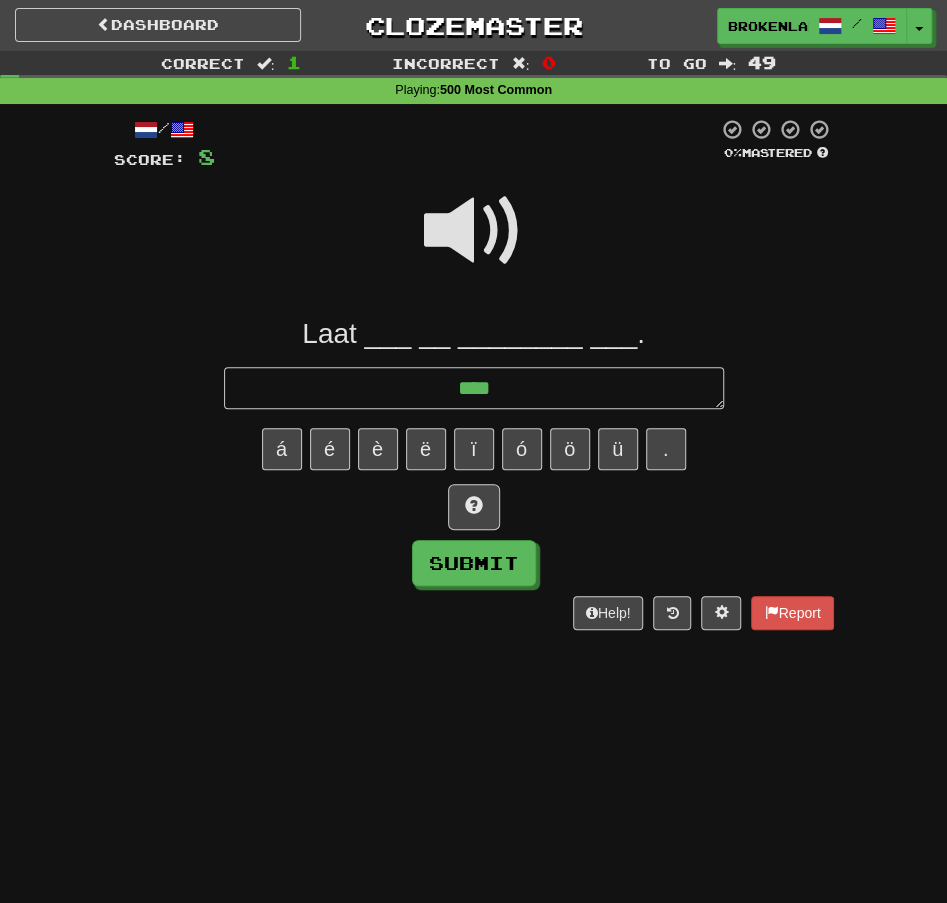 type on "*" 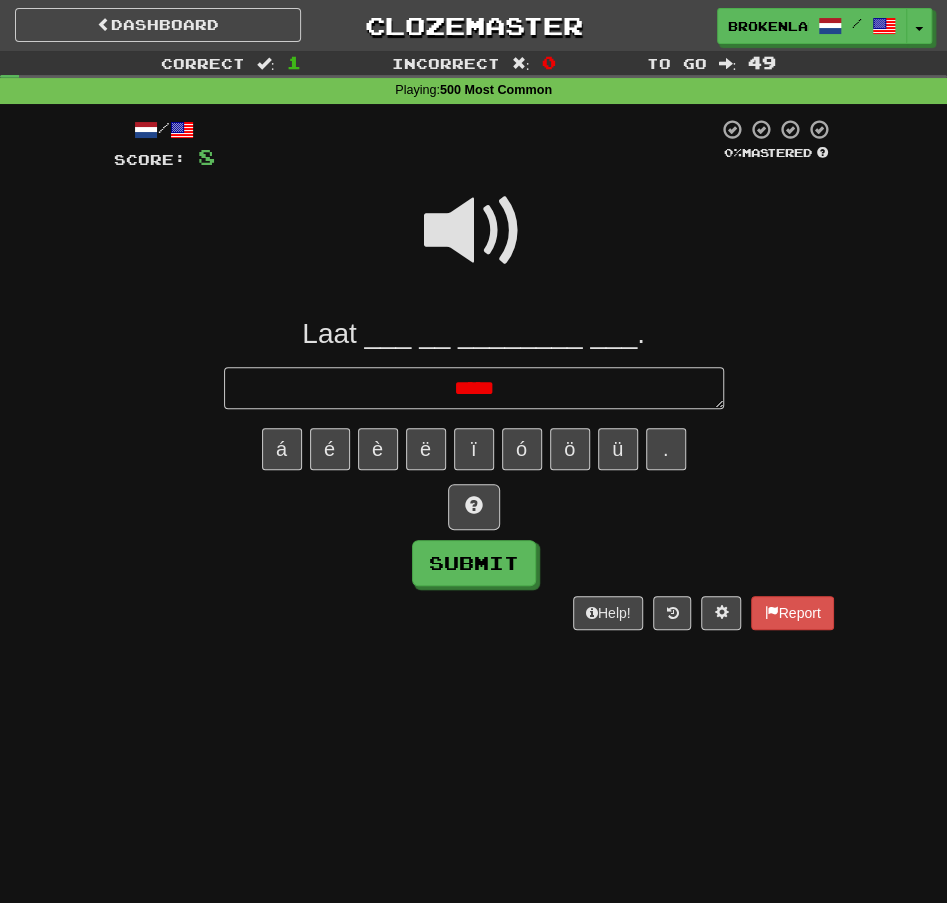 type on "*" 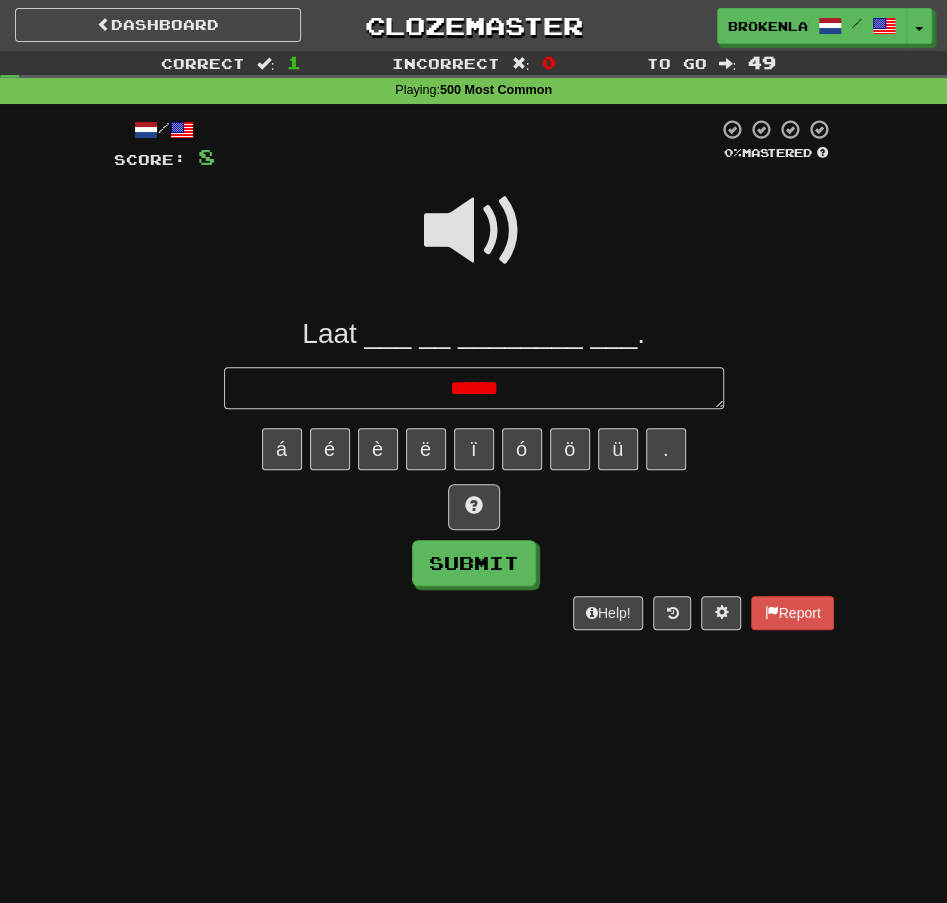 type on "*" 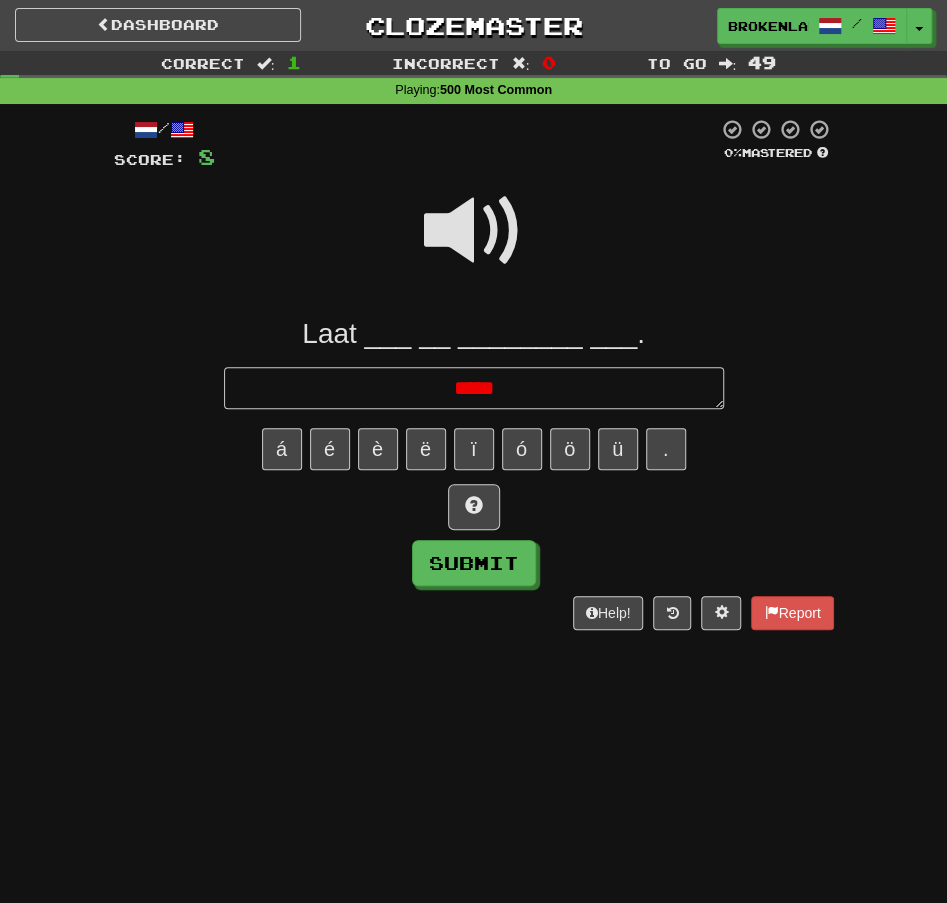 type on "*" 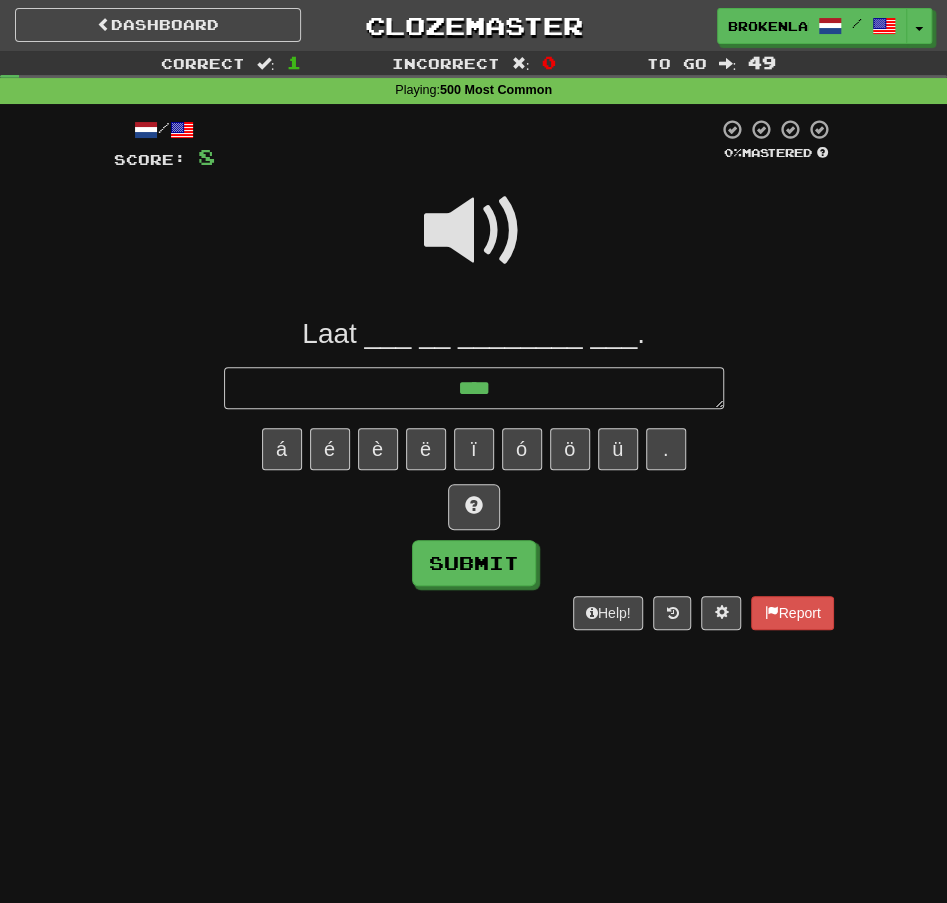 type on "*" 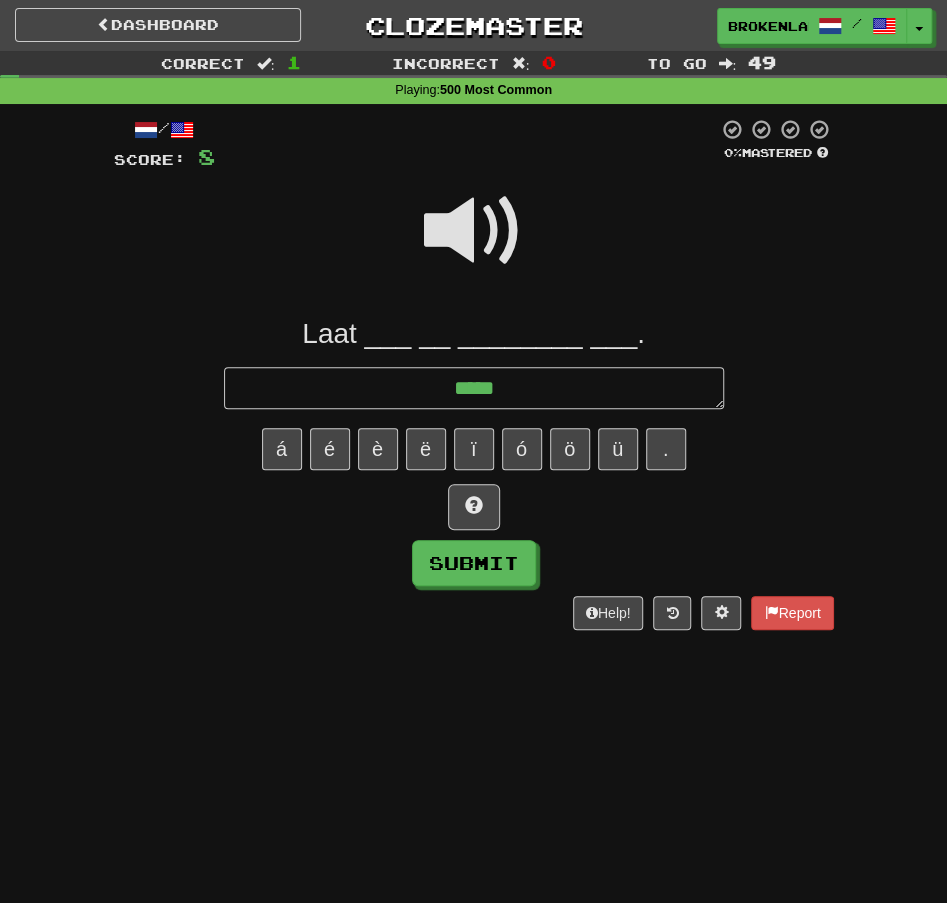 type on "*" 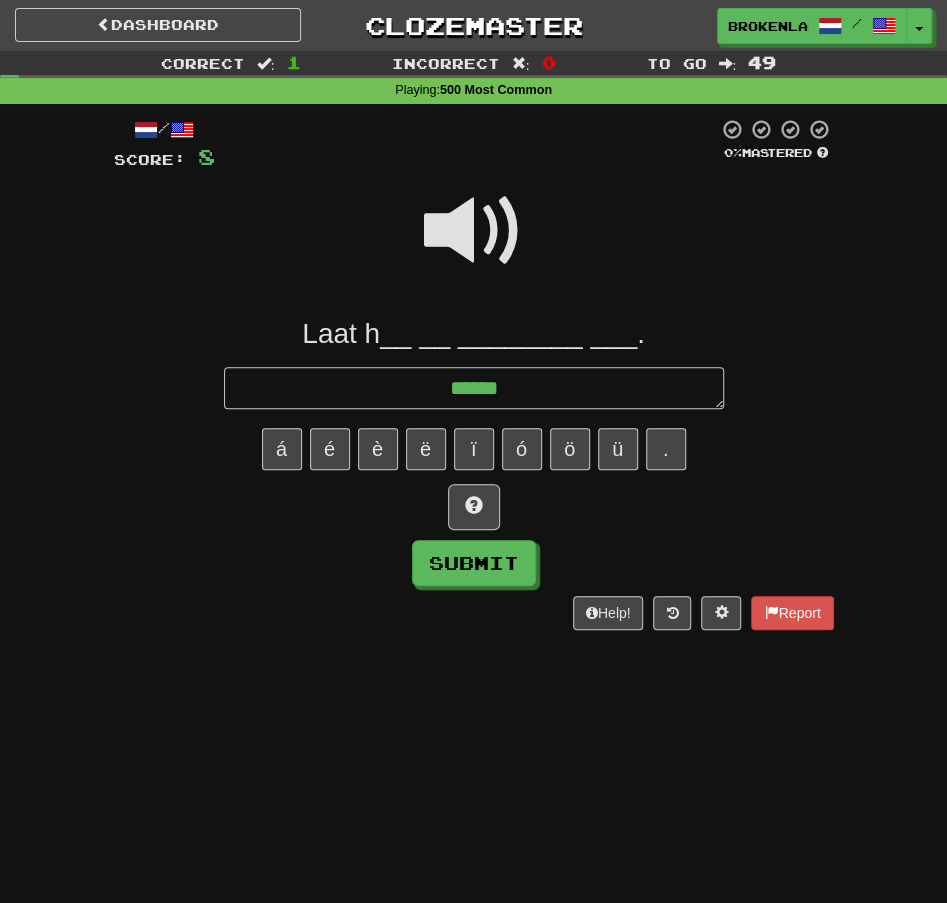 type on "*" 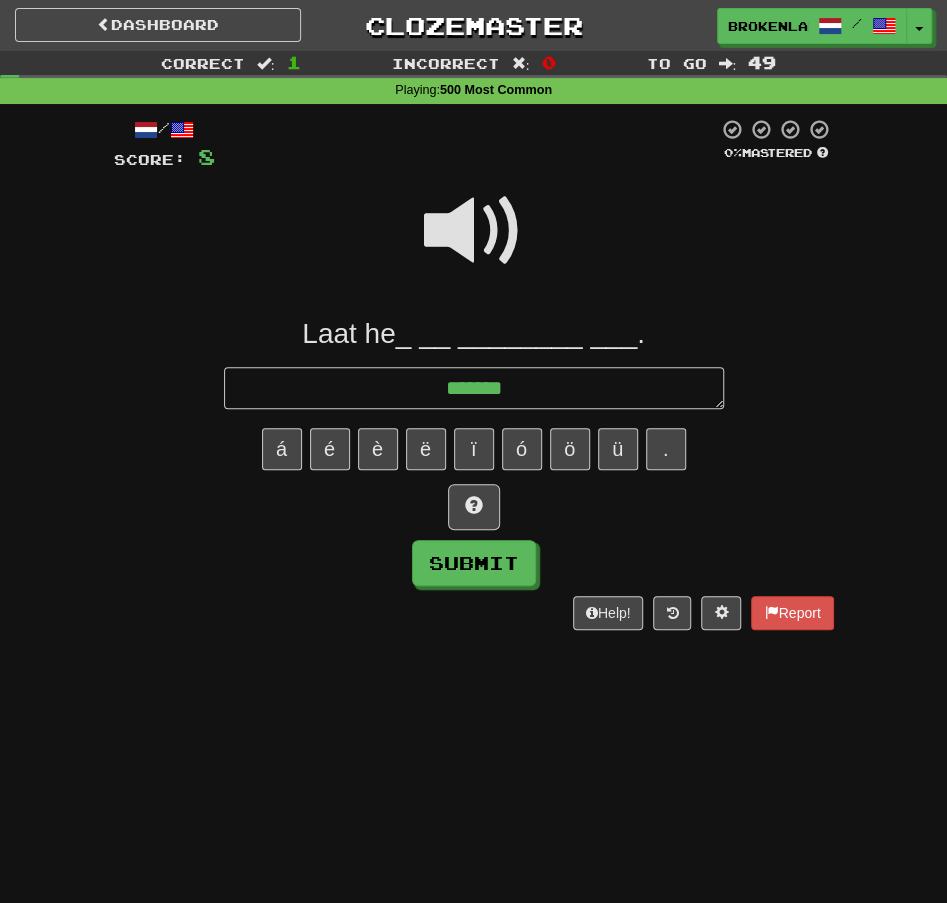 type on "*" 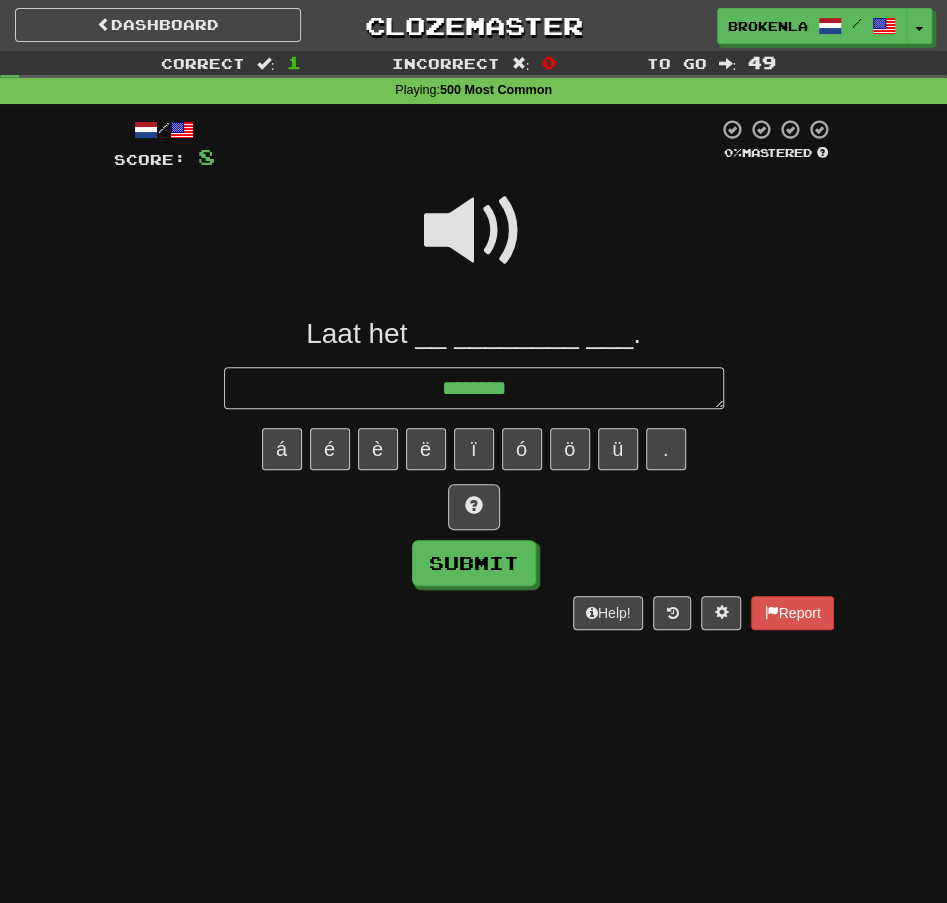 type on "*" 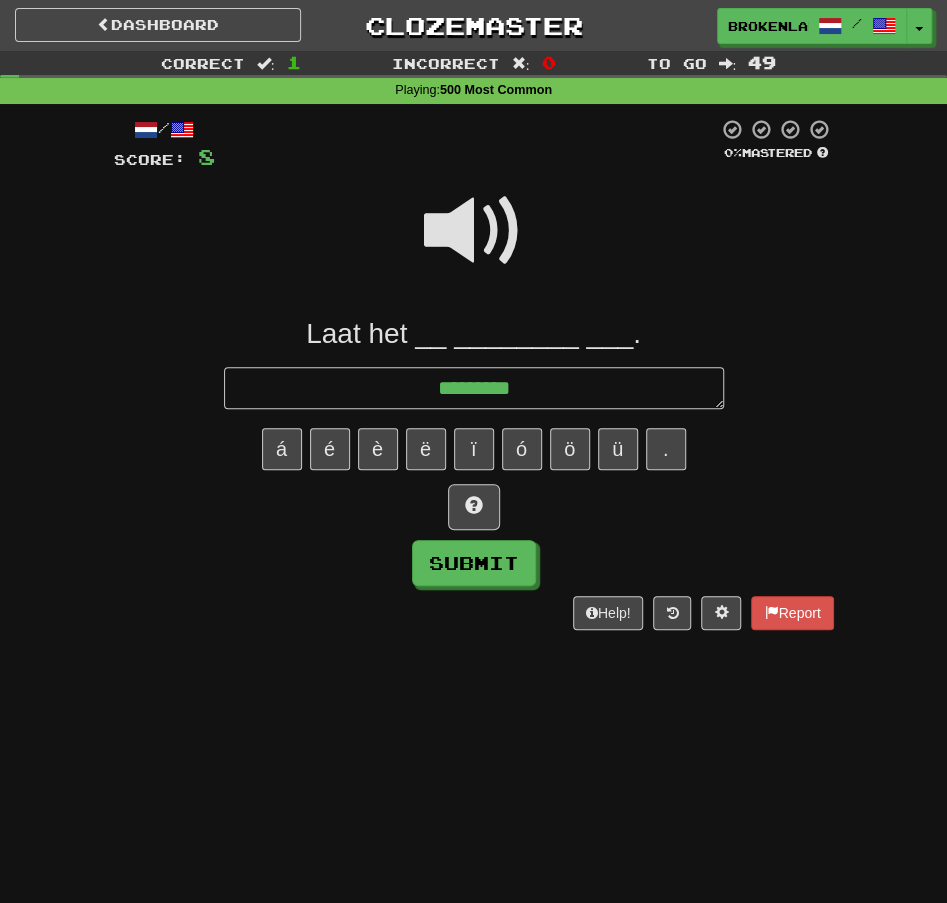 type on "*" 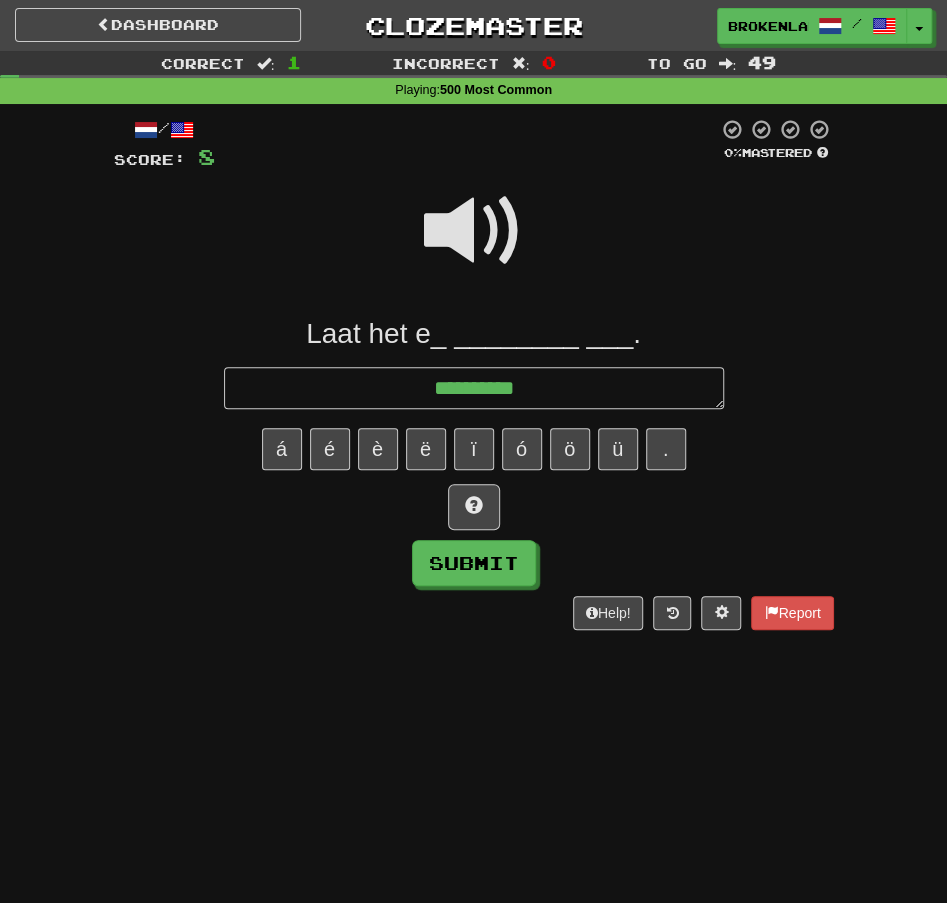 type on "*" 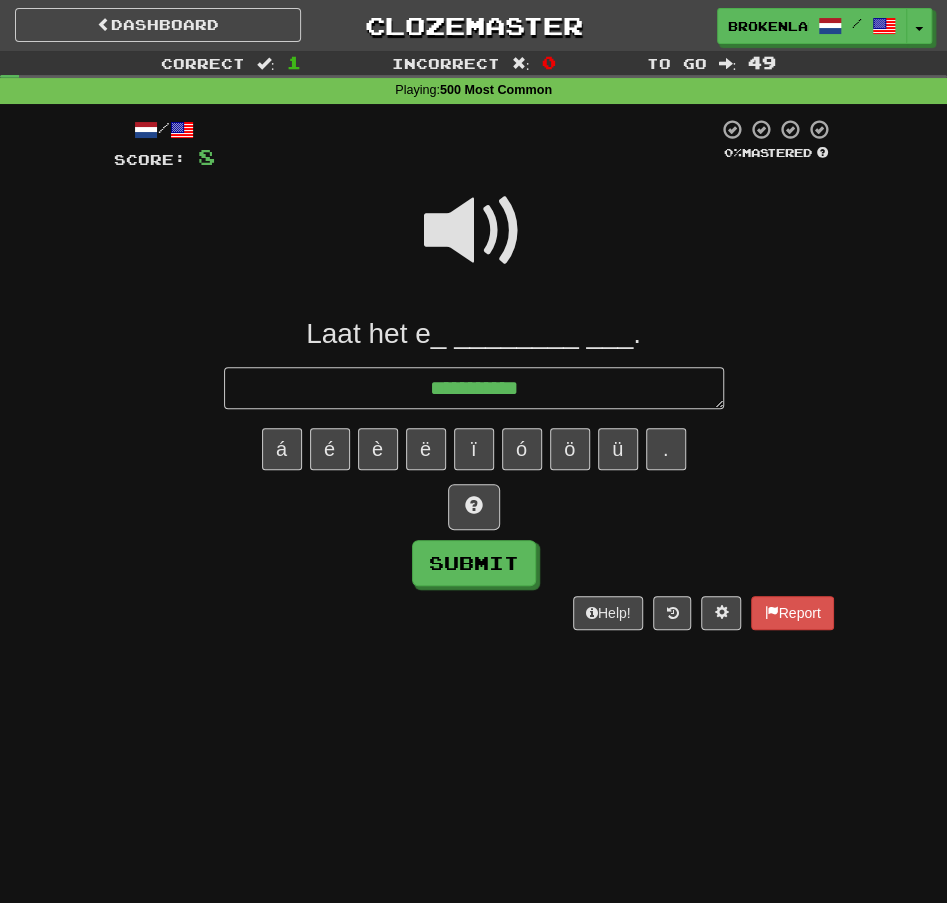 type on "*" 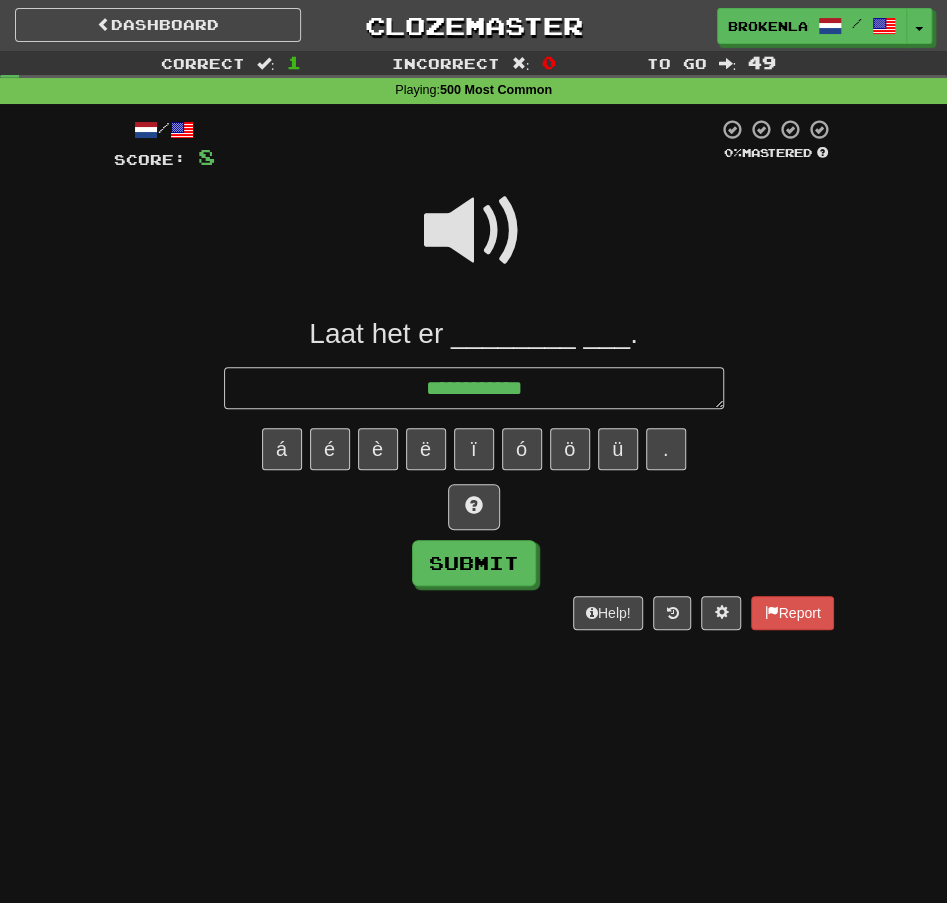 type on "*" 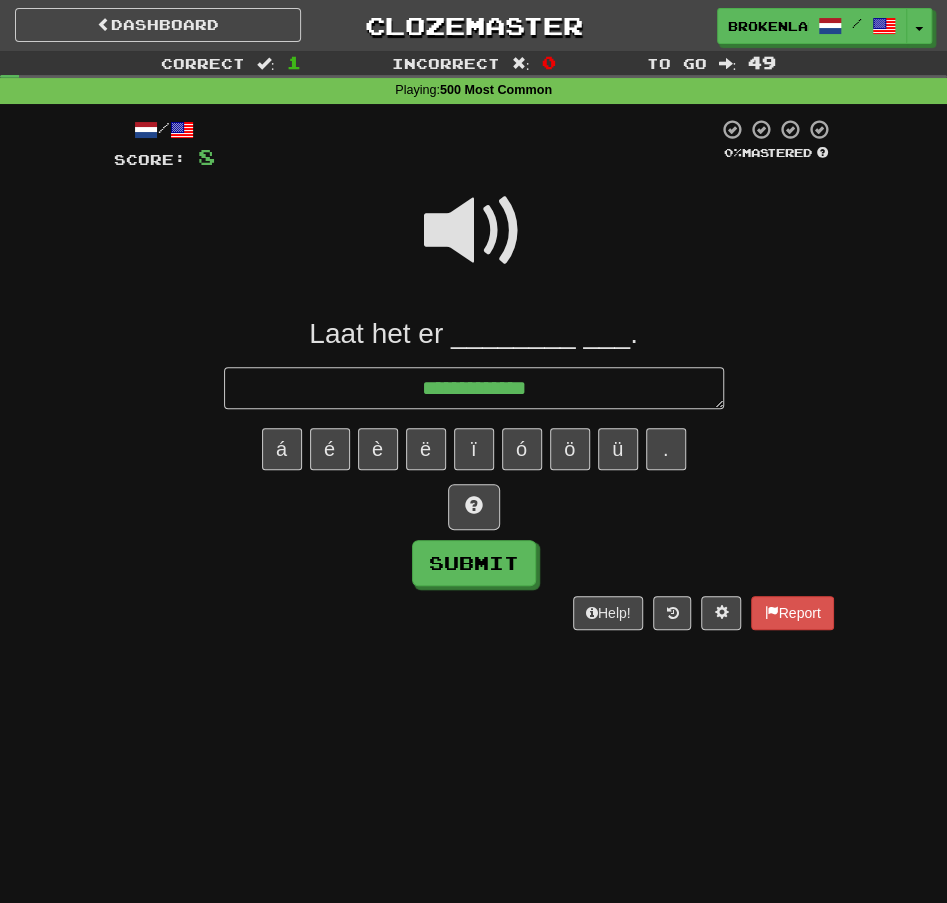 type on "*" 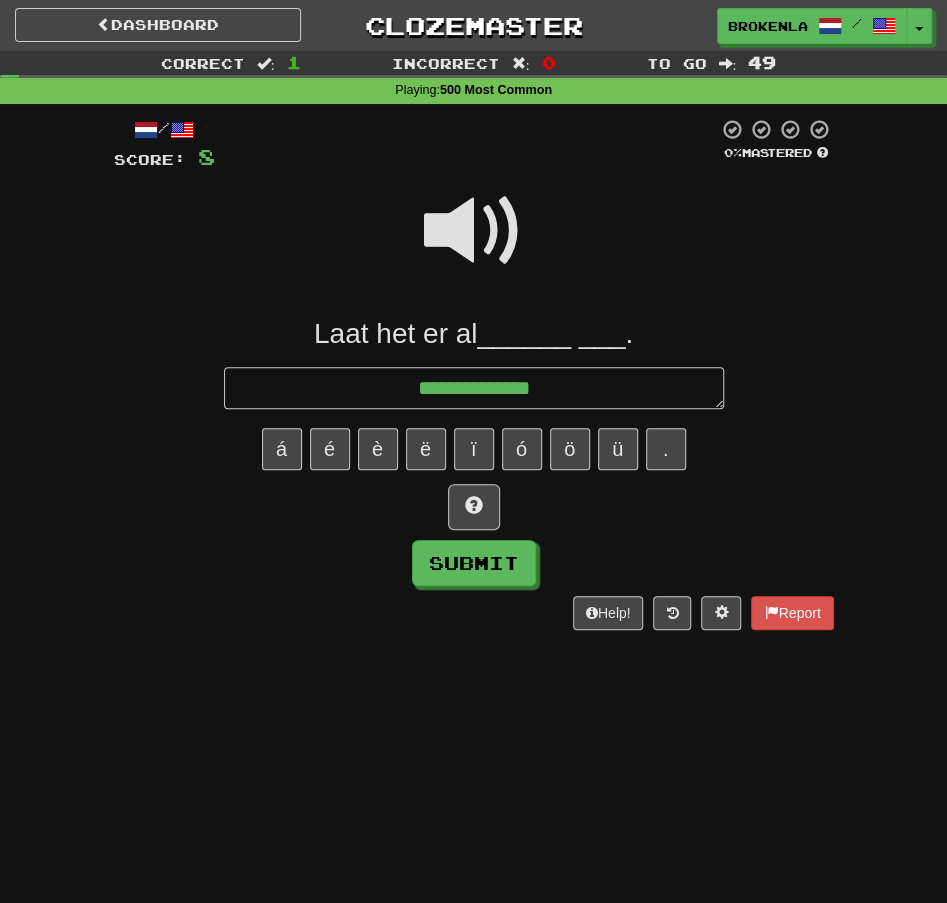 type on "*" 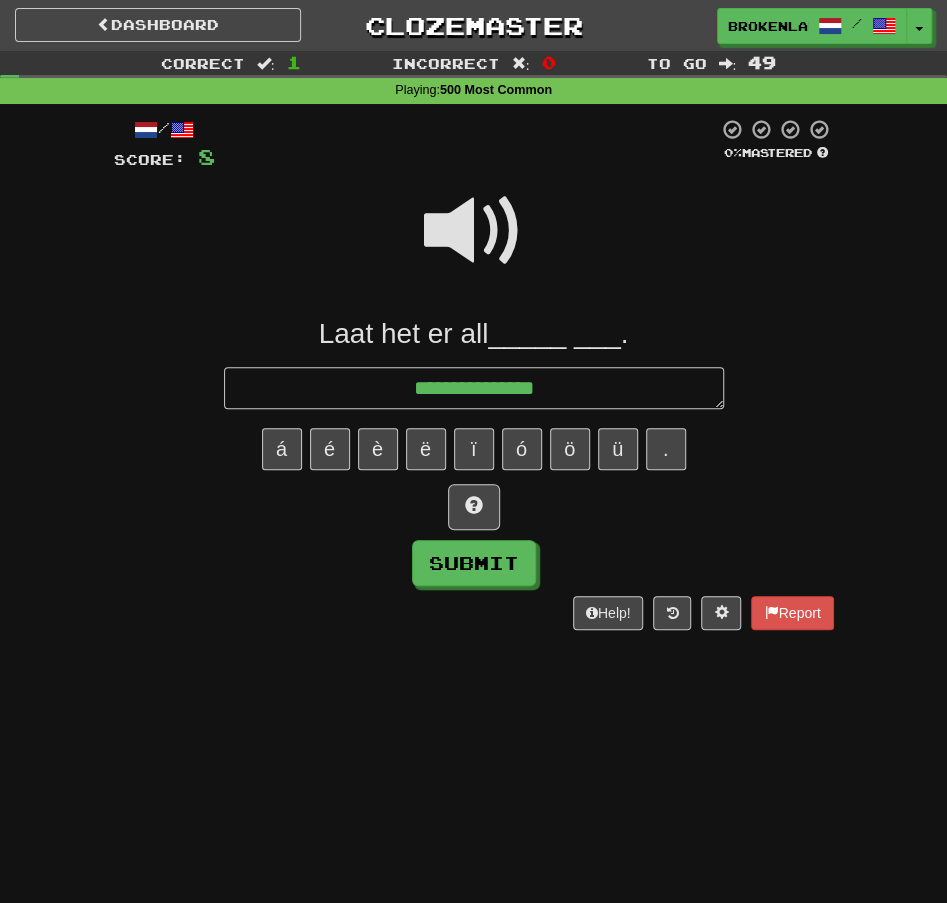 type on "*" 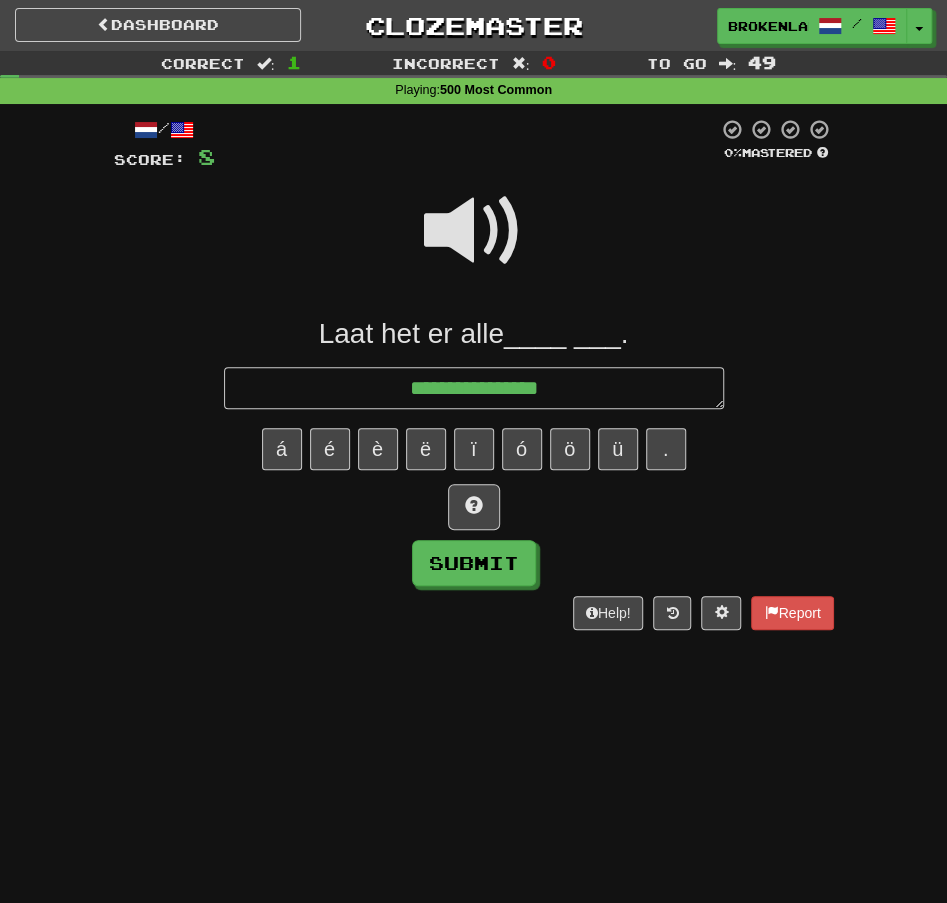 type on "*" 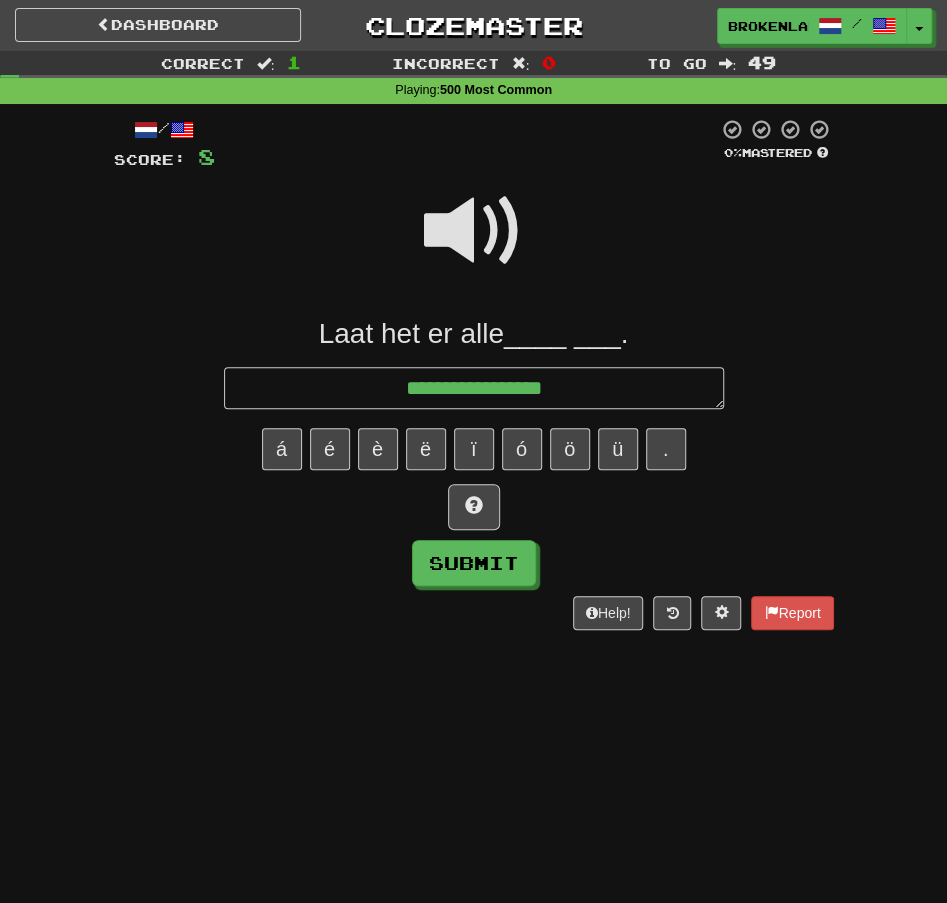type on "*" 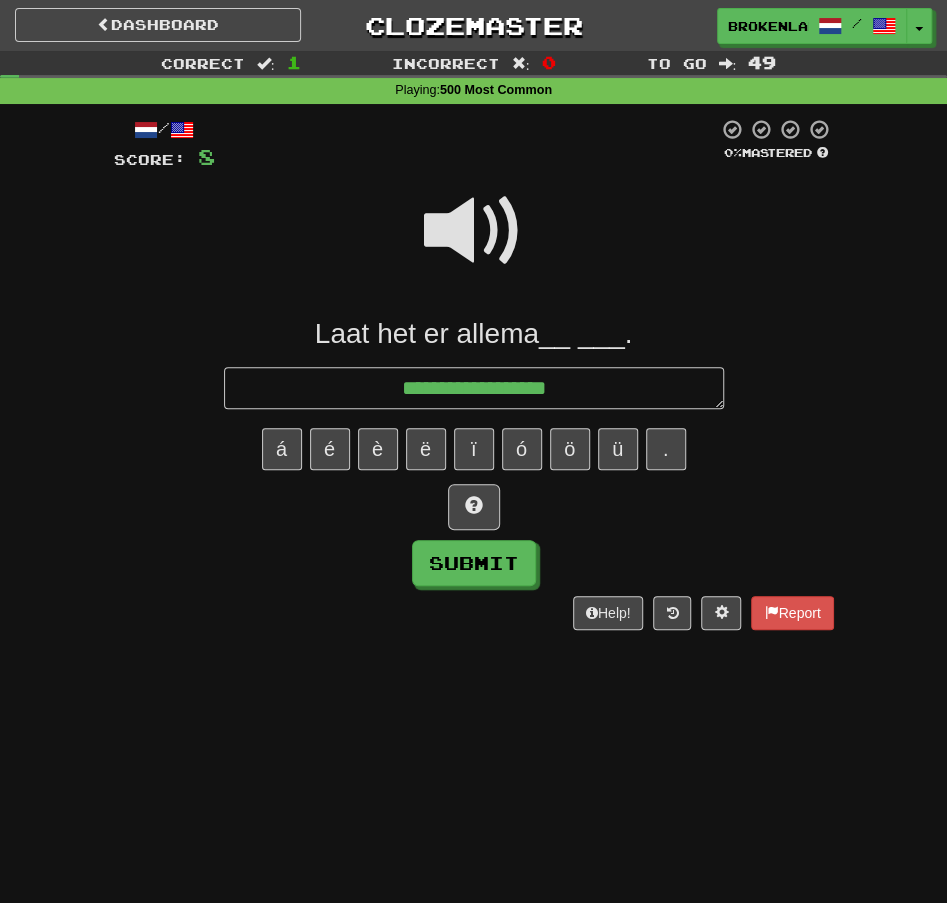 type on "*" 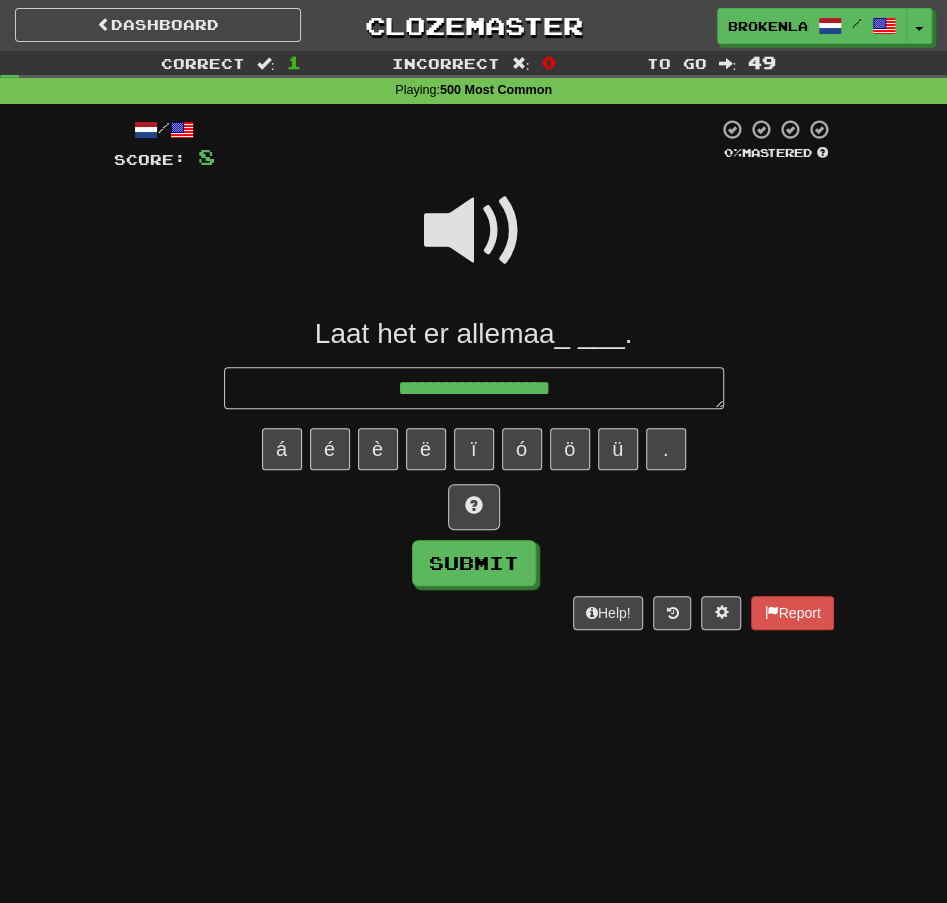 type on "*" 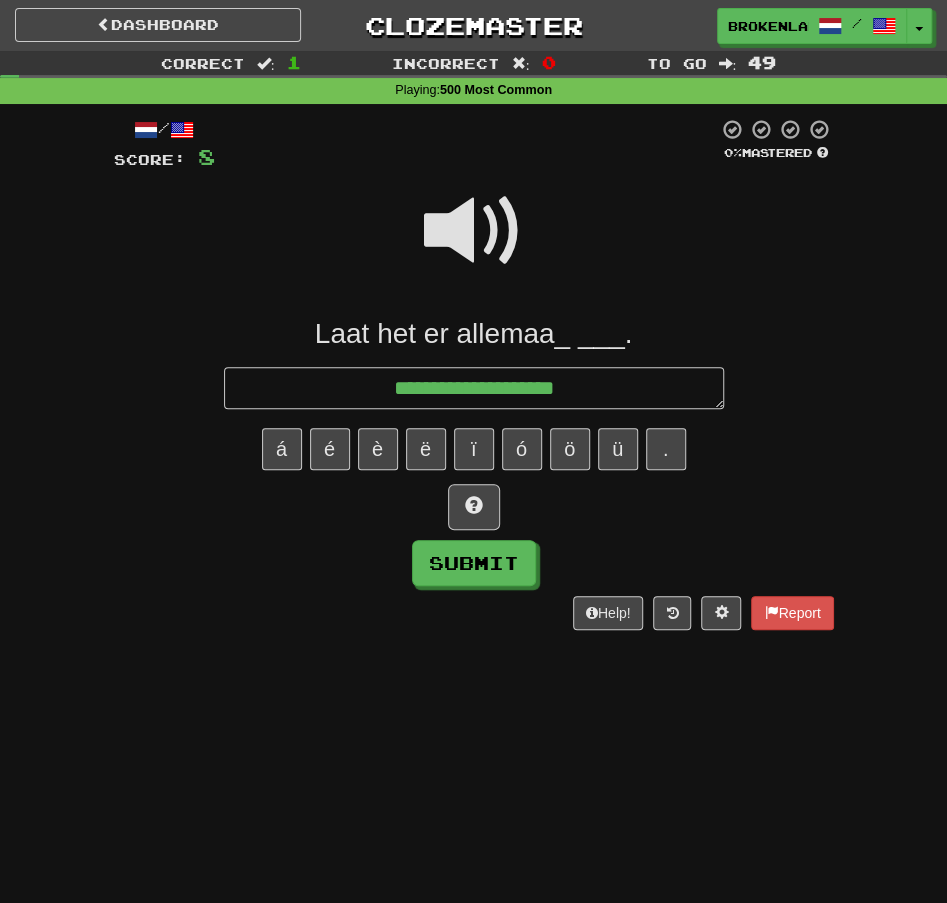 type on "*" 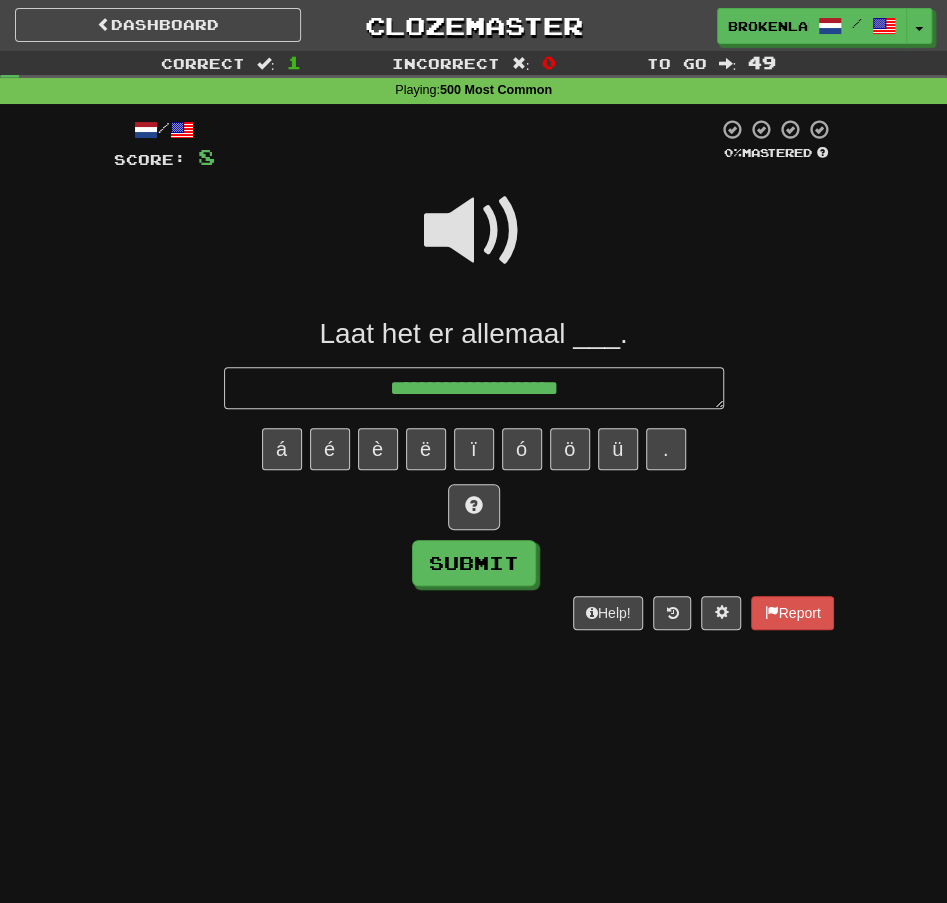 type on "*" 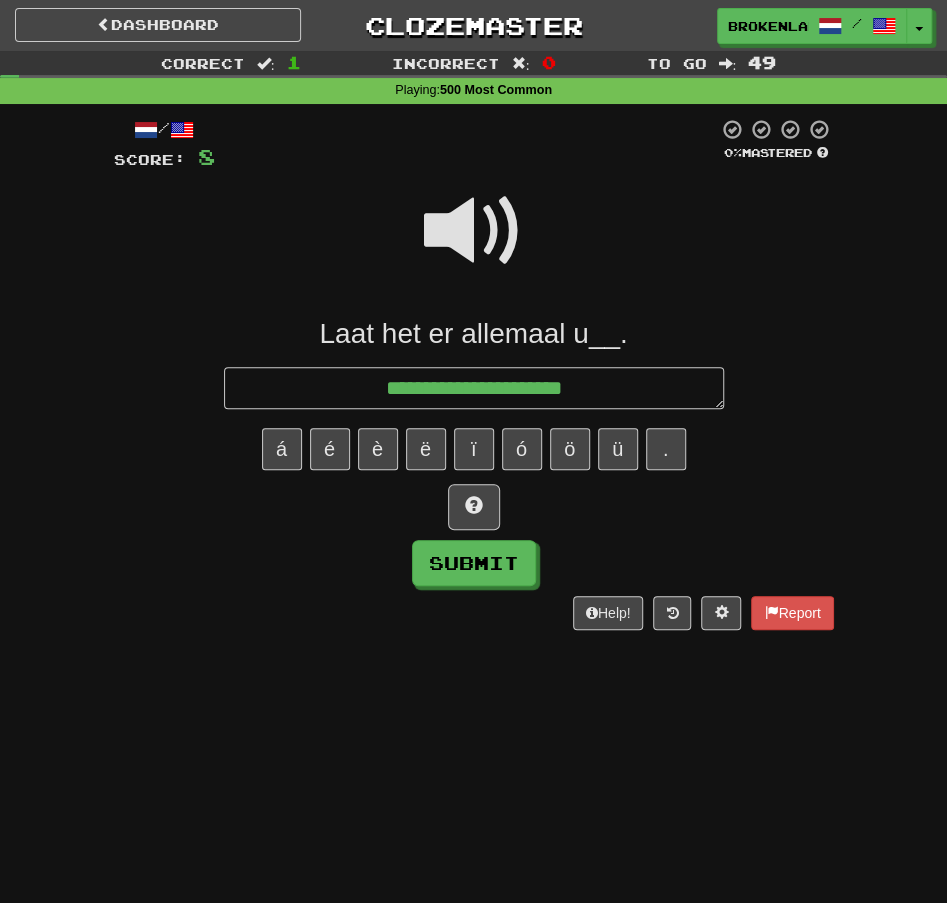 type on "*" 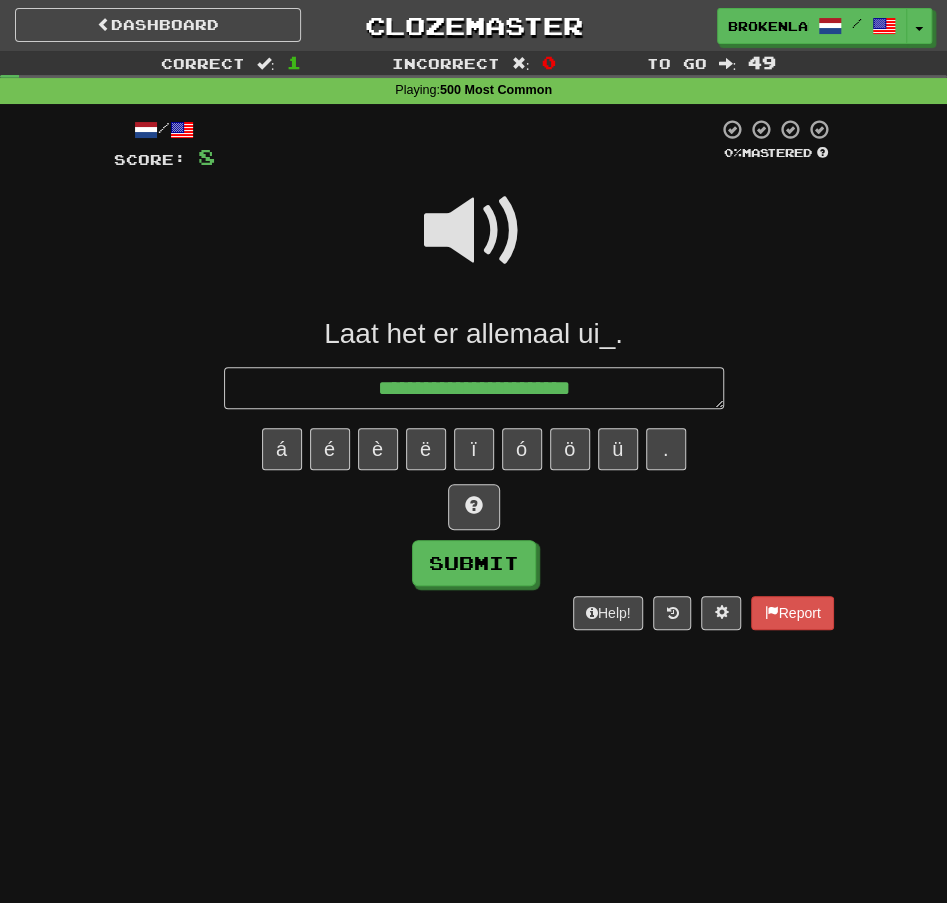 type on "*" 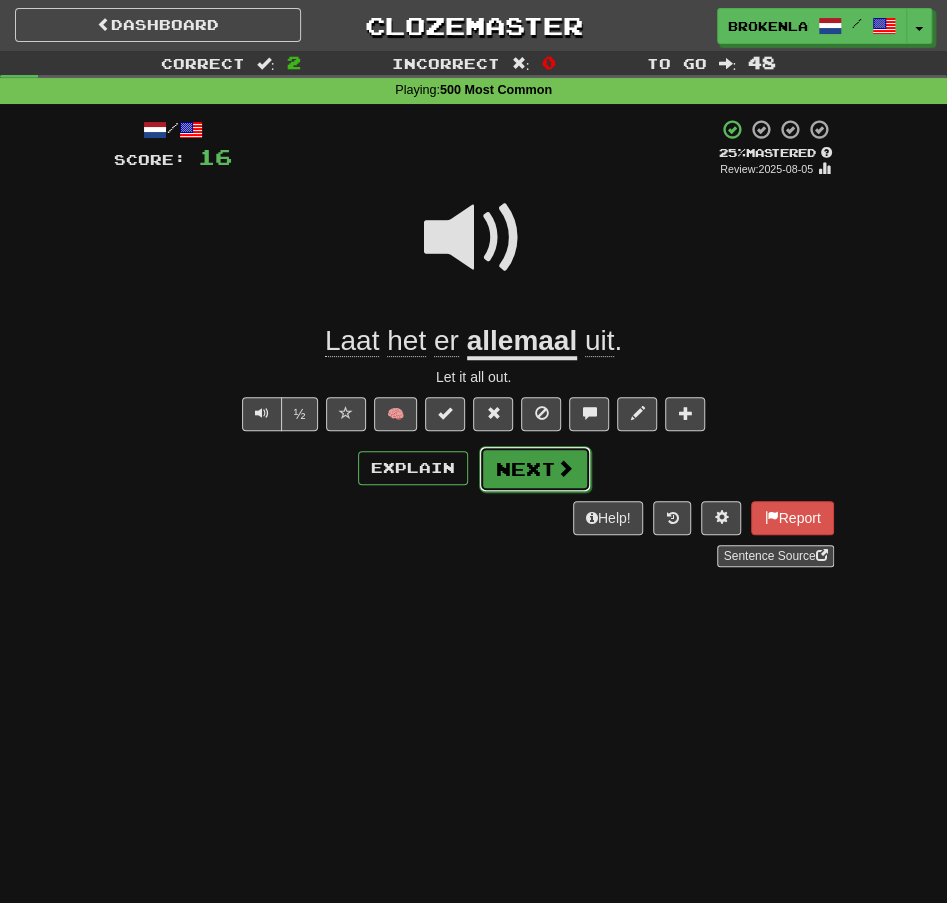 click on "Next" at bounding box center [535, 469] 